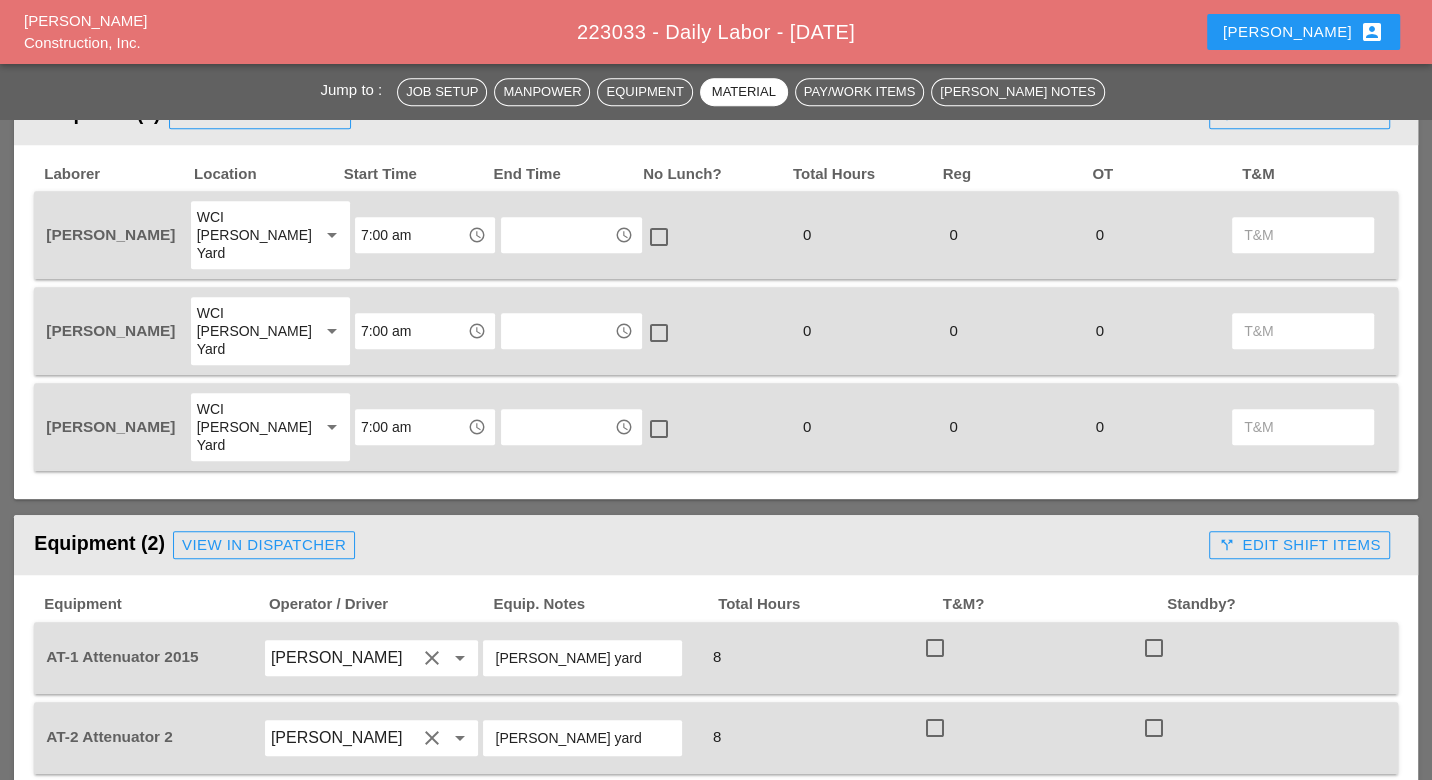 scroll, scrollTop: 888, scrollLeft: 0, axis: vertical 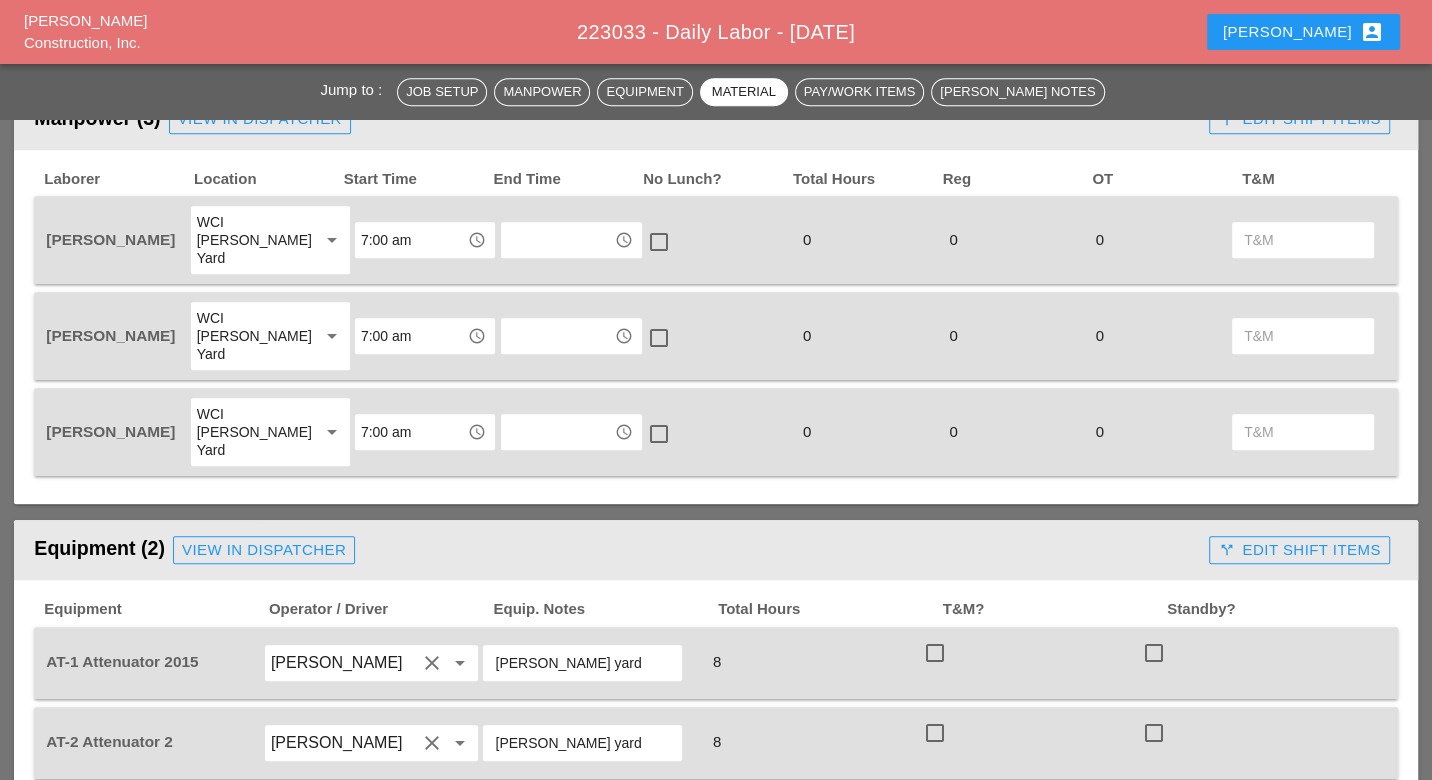 click on "WCI [PERSON_NAME] Yard" at bounding box center (256, 432) 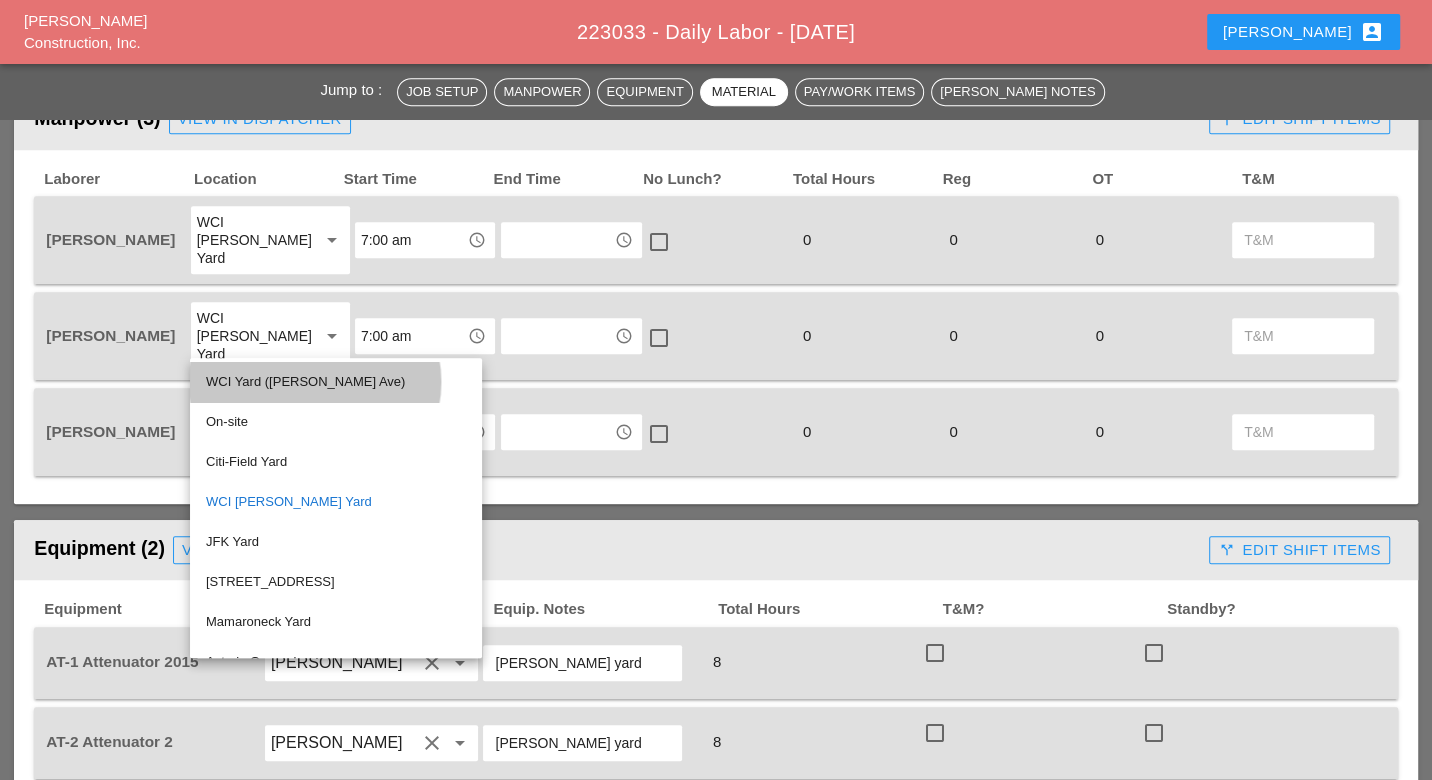 click on "WCI Yard ([PERSON_NAME] Ave)" at bounding box center (336, 382) 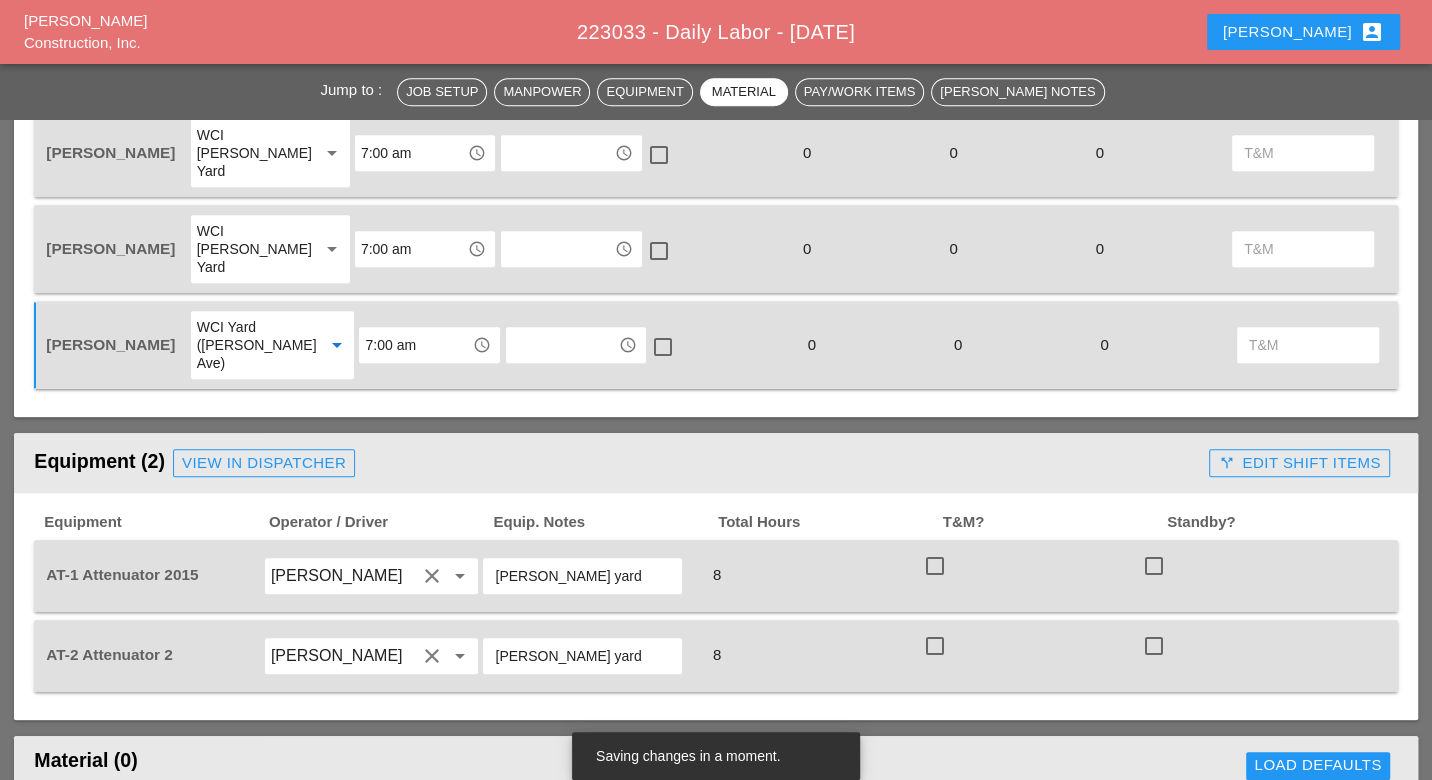scroll, scrollTop: 1000, scrollLeft: 0, axis: vertical 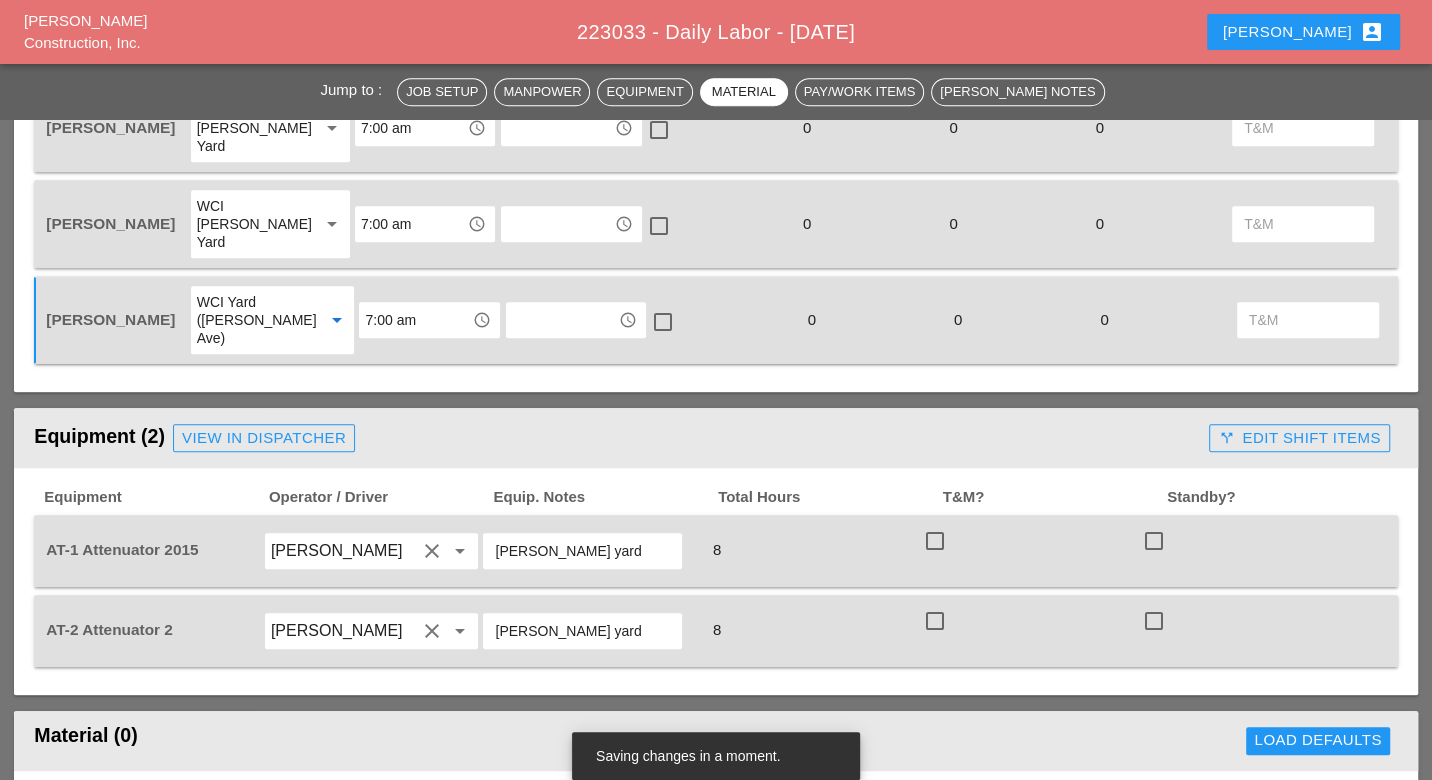 click on "View in Dispatcher" at bounding box center [264, 438] 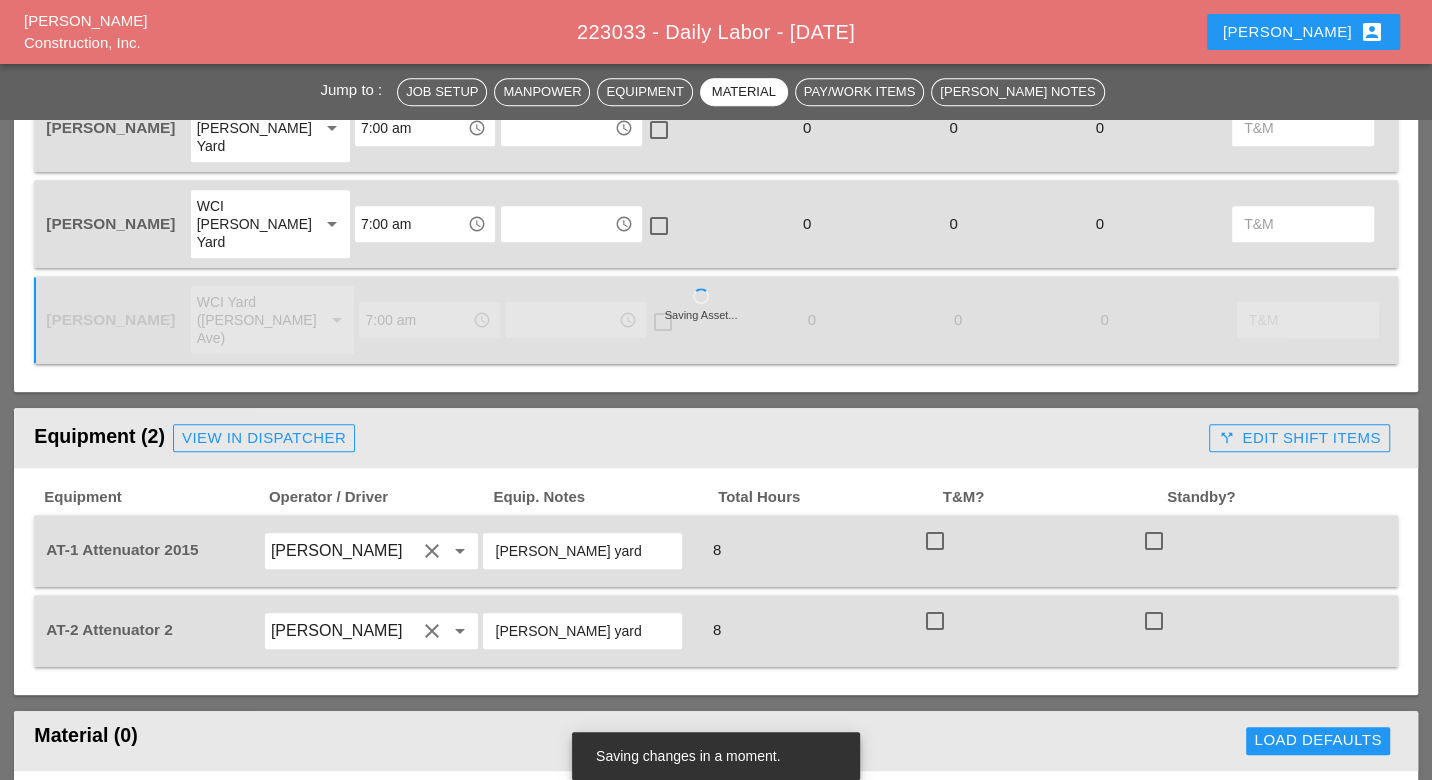 click on "View in Dispatcher" at bounding box center (264, 438) 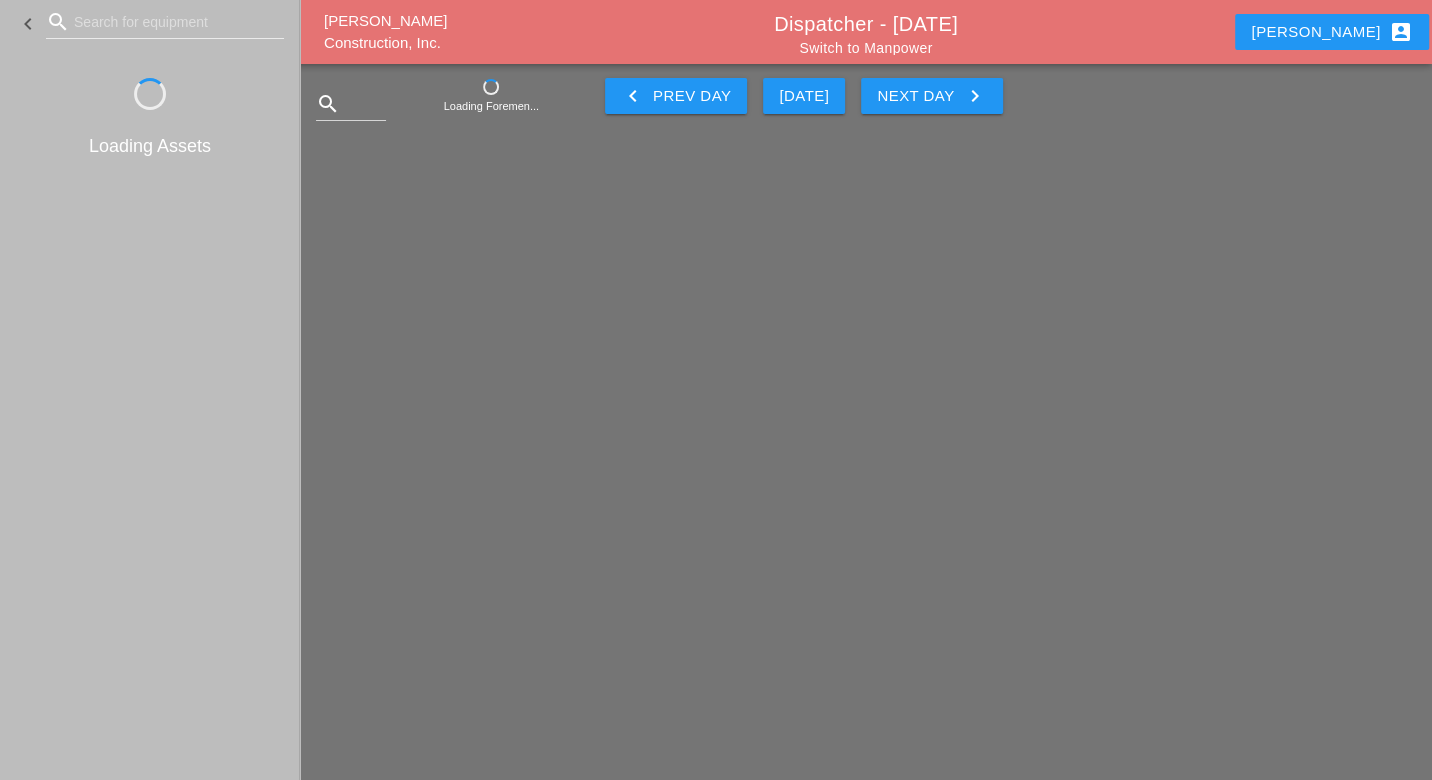 scroll, scrollTop: 0, scrollLeft: 0, axis: both 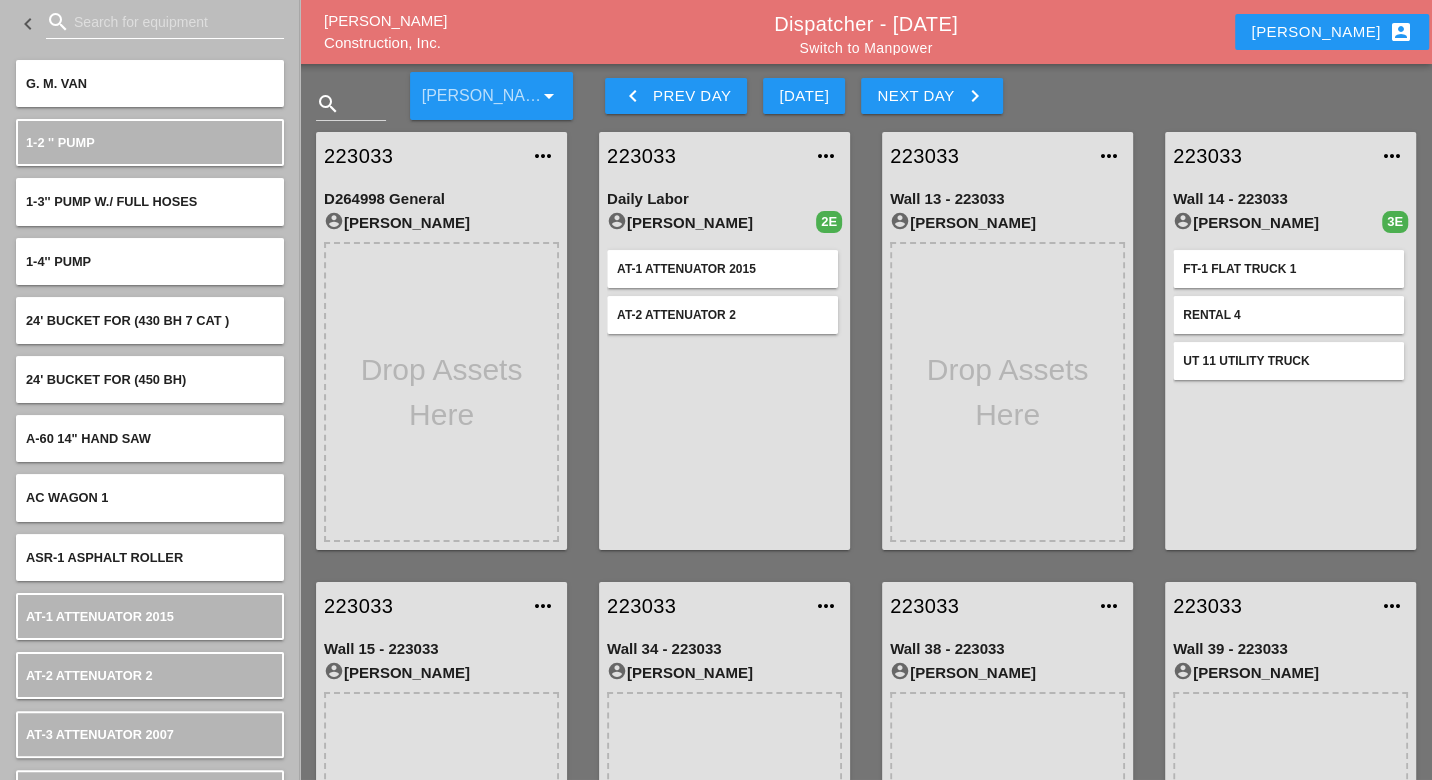 click at bounding box center (165, 22) 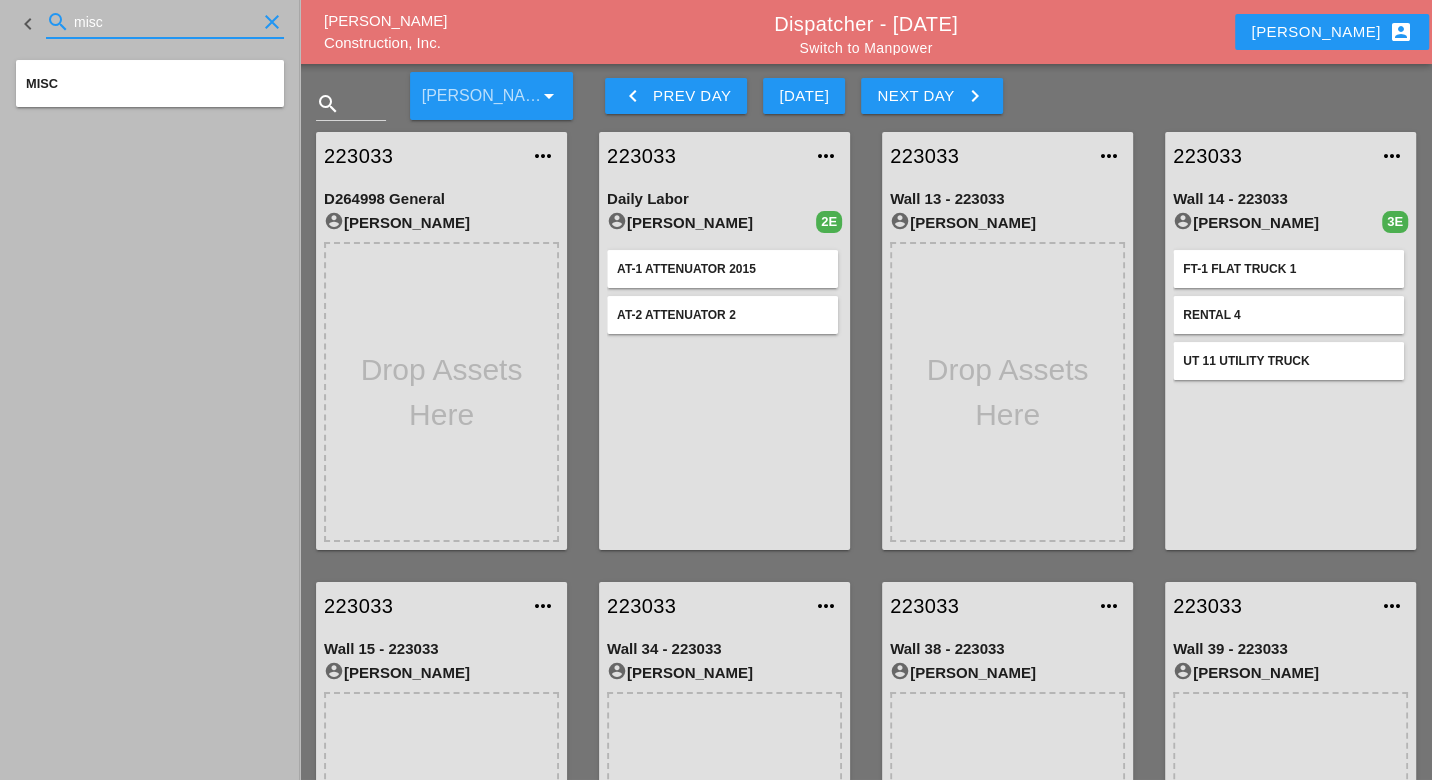 type on "misc" 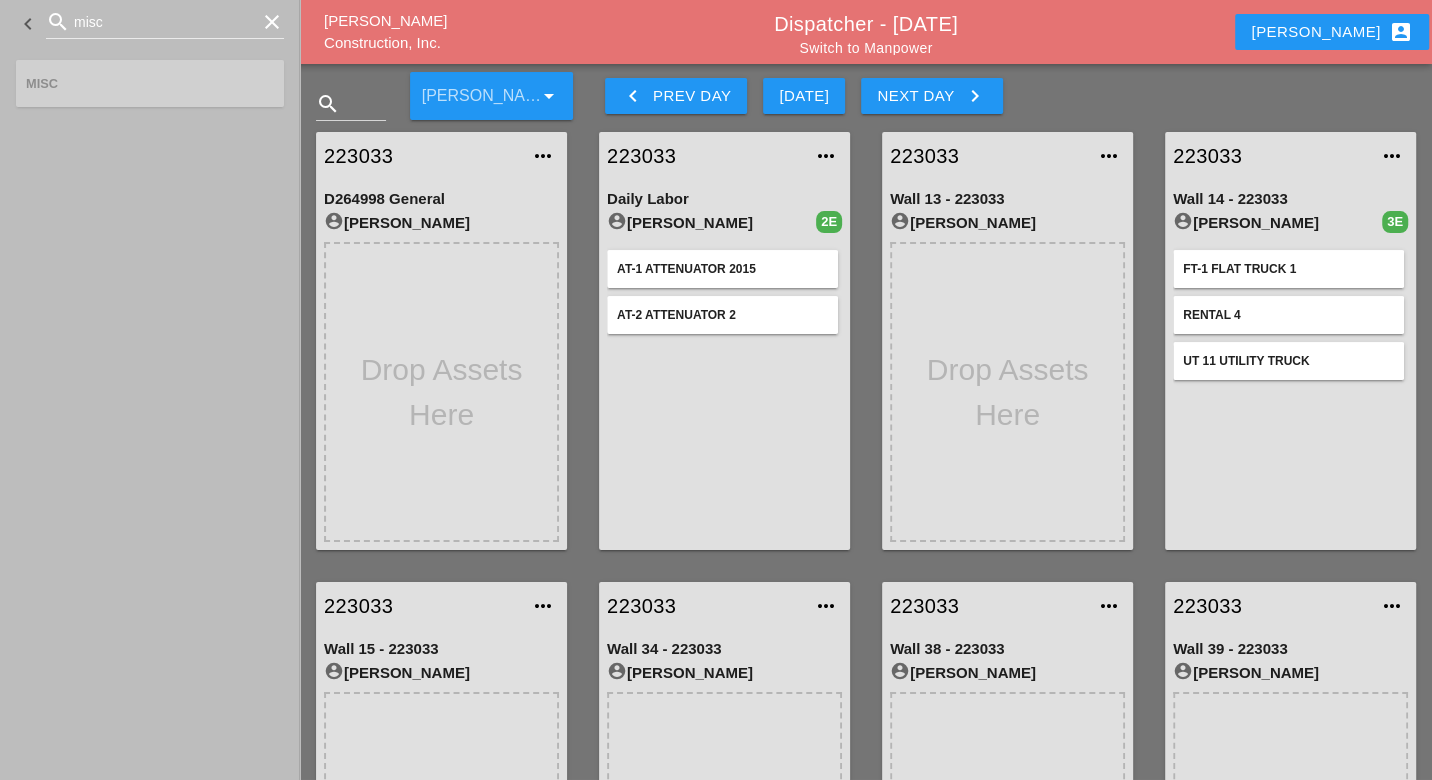 type 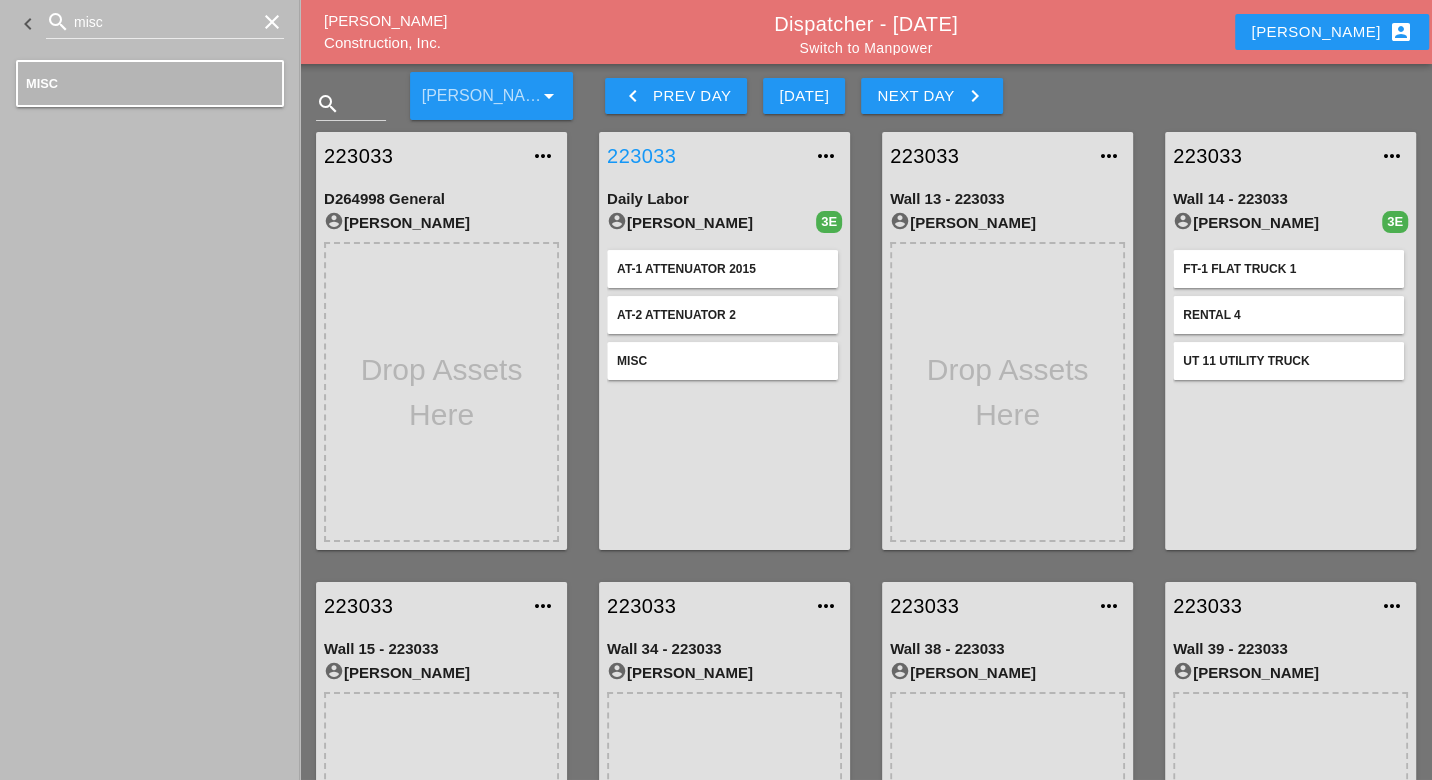 click on "223033" at bounding box center [704, 156] 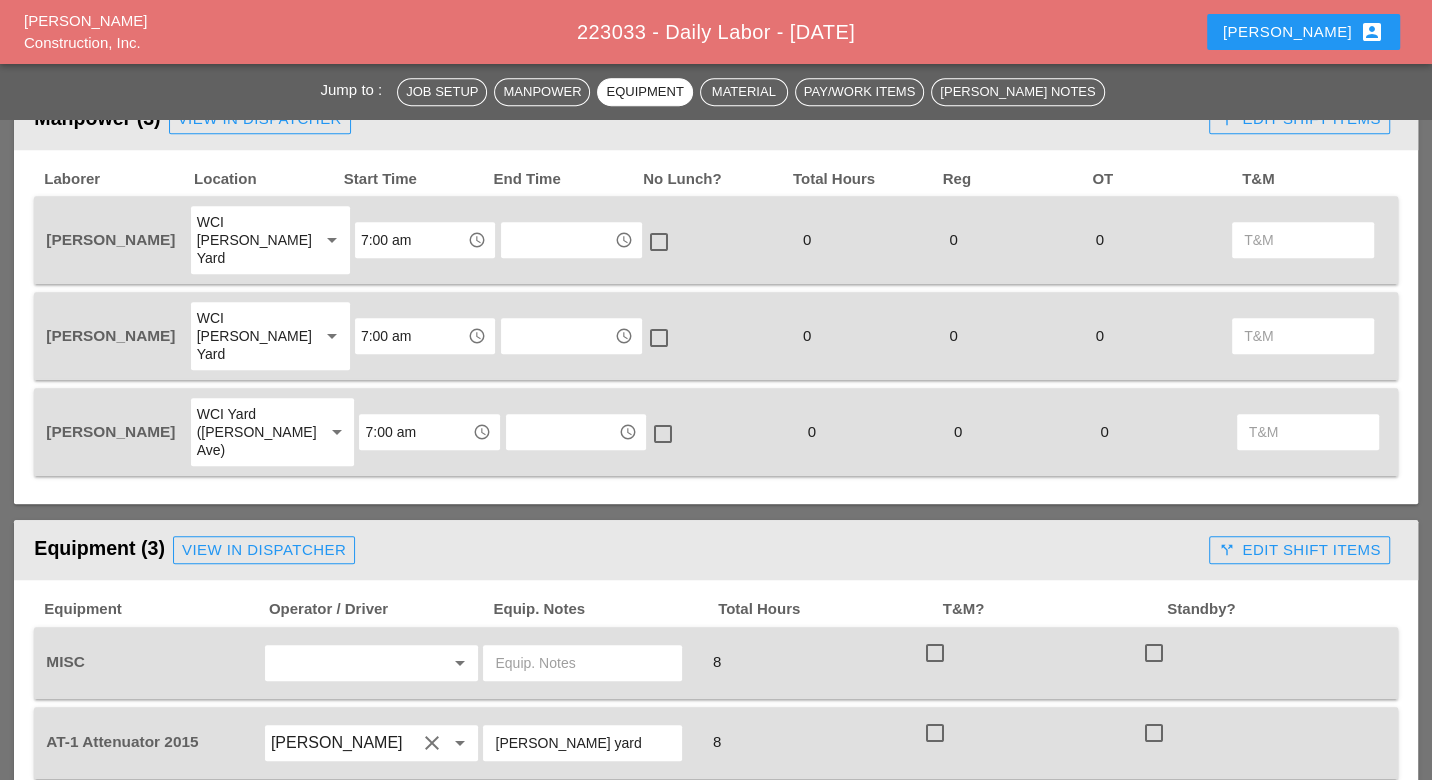 scroll, scrollTop: 1222, scrollLeft: 0, axis: vertical 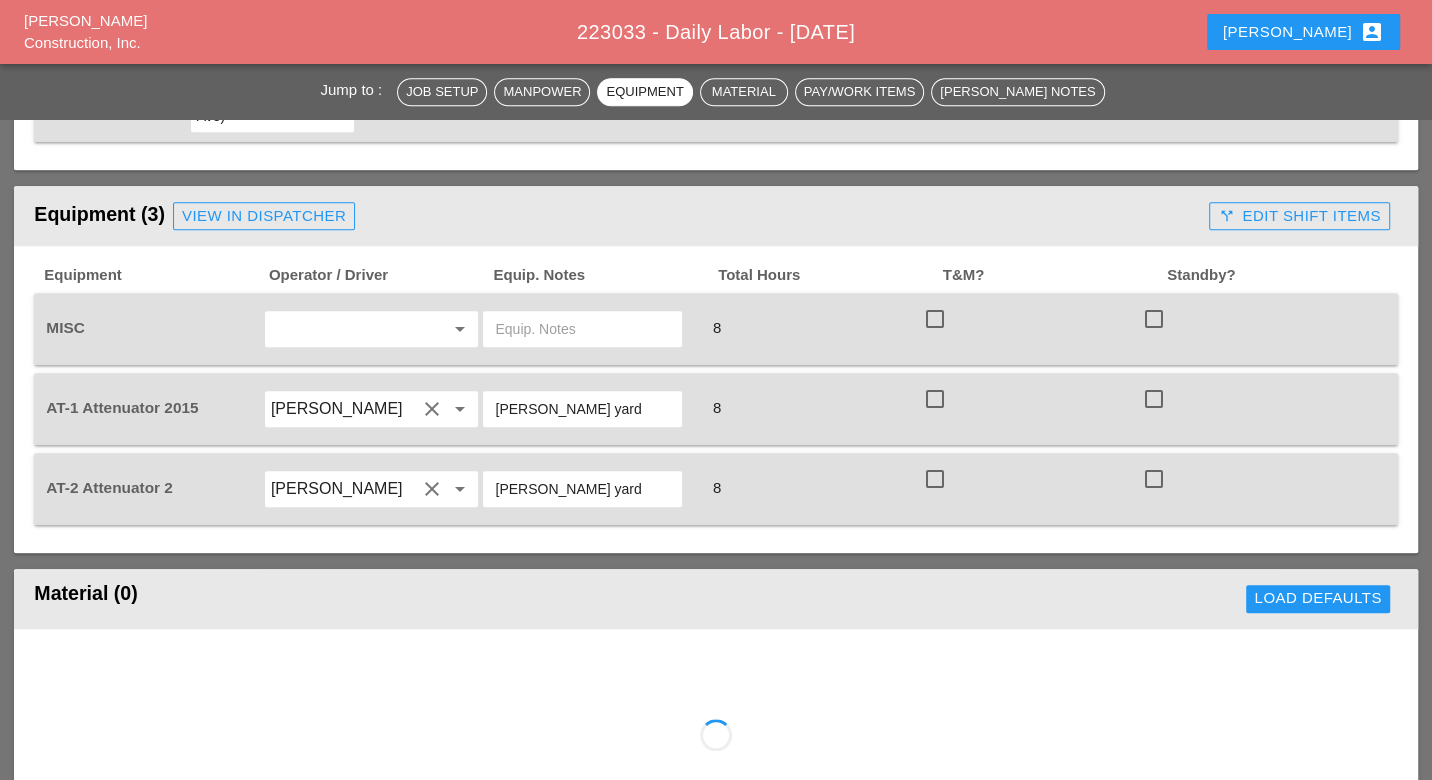 click at bounding box center [344, 329] 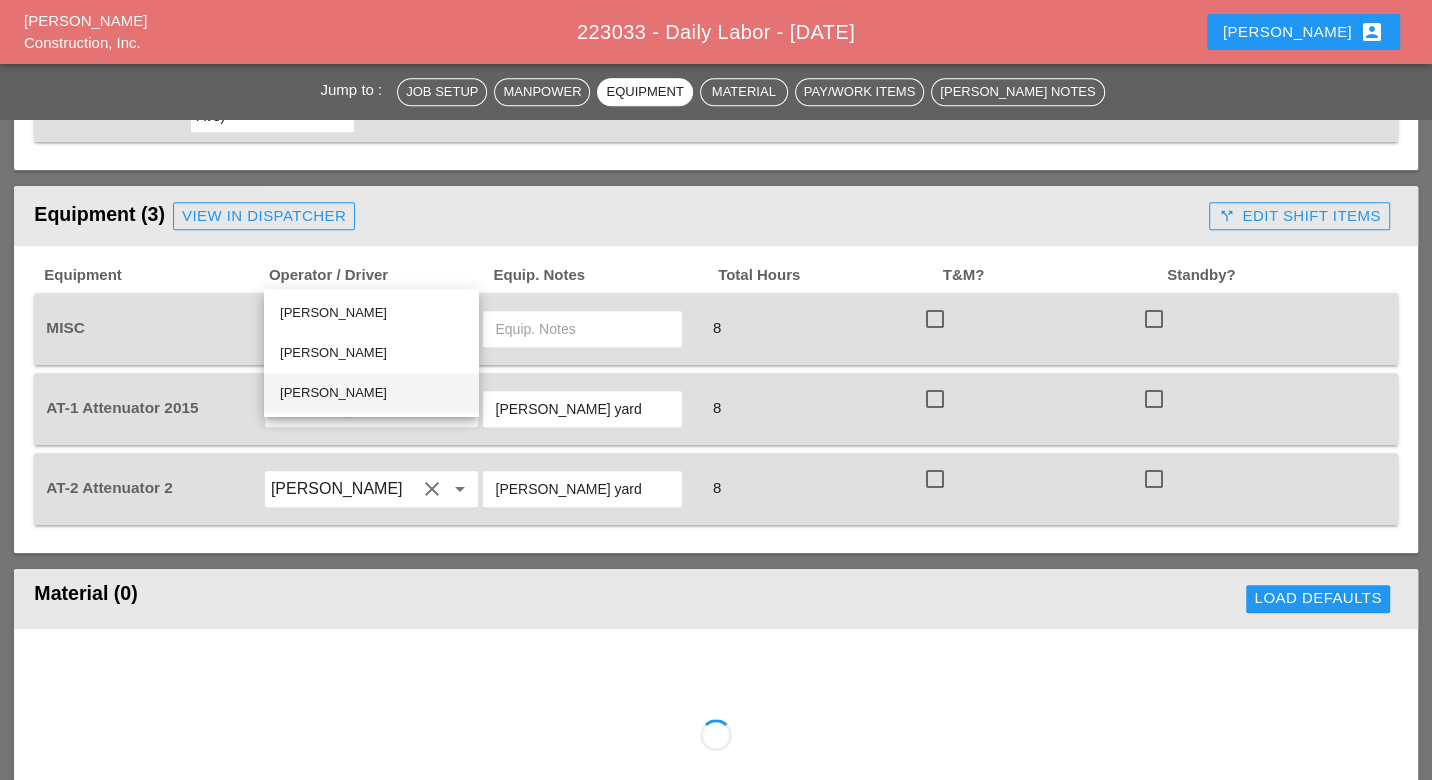 click on "[PERSON_NAME]" at bounding box center (371, 393) 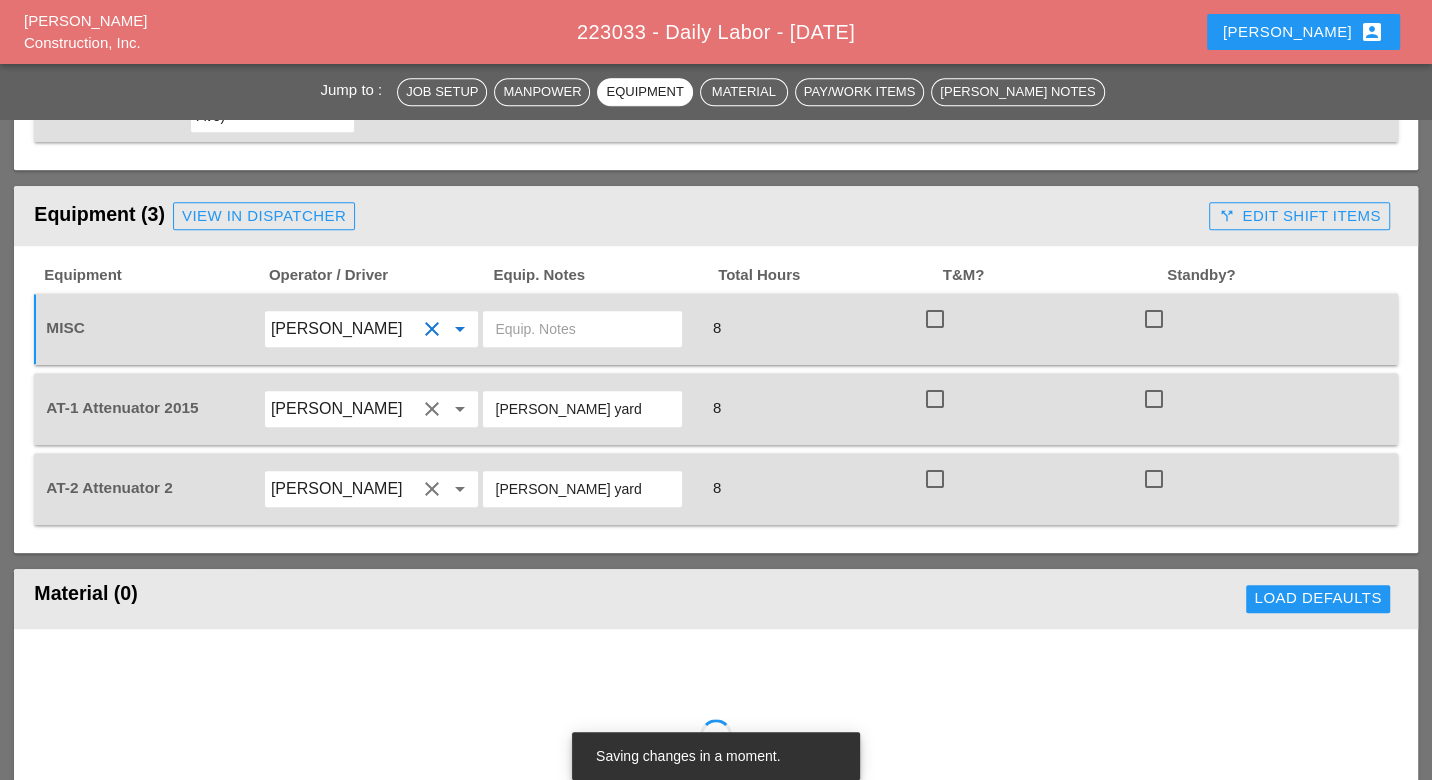 click at bounding box center (582, 329) 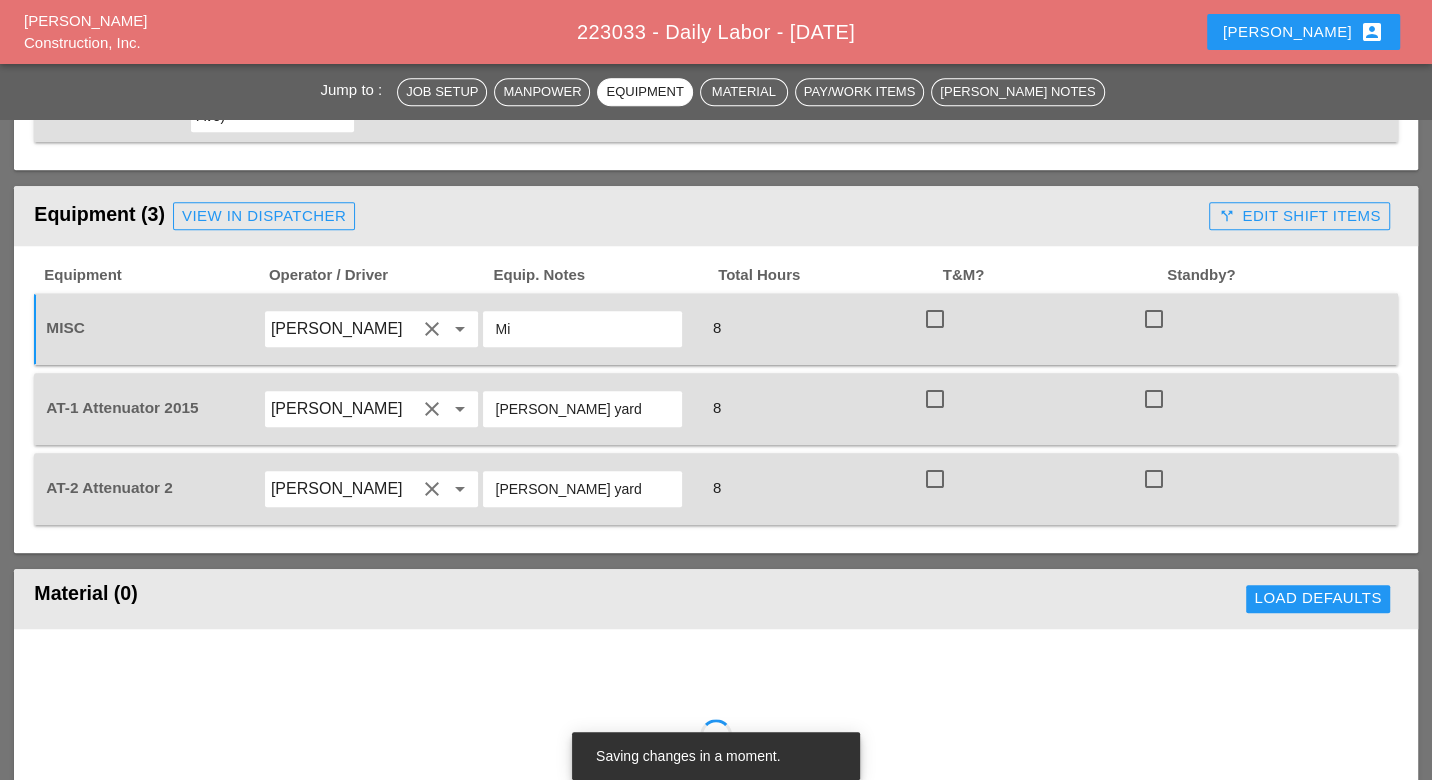 type on "M" 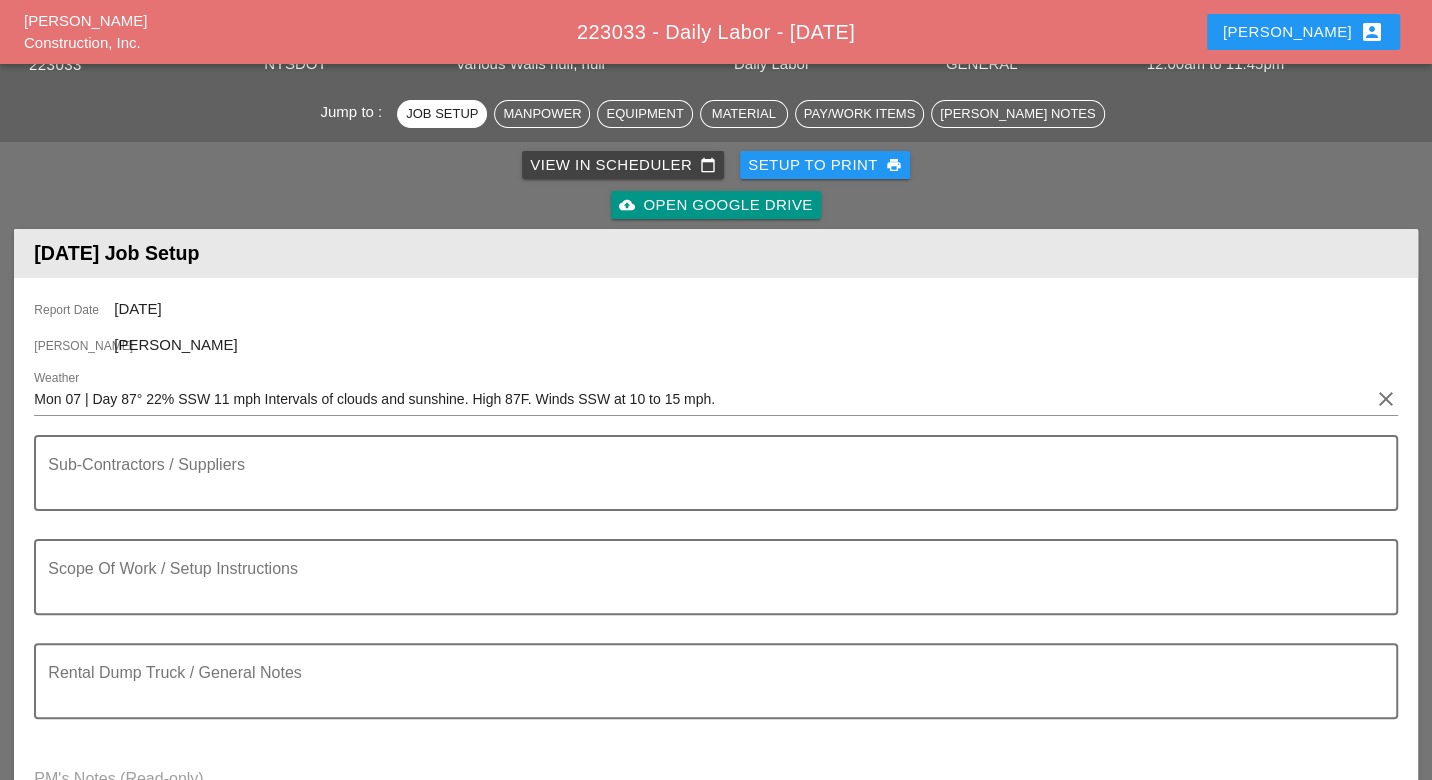 scroll, scrollTop: 0, scrollLeft: 0, axis: both 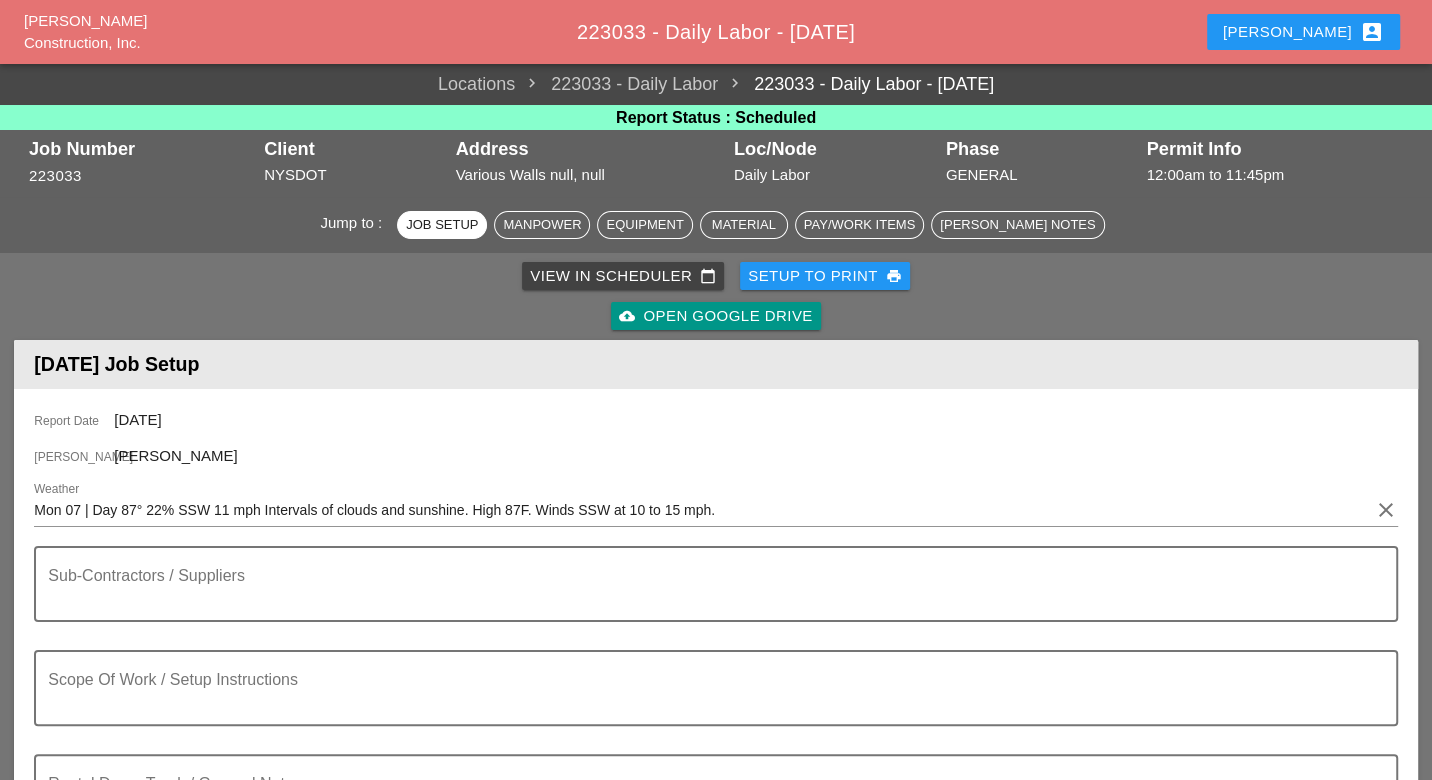 type on "White pick up" 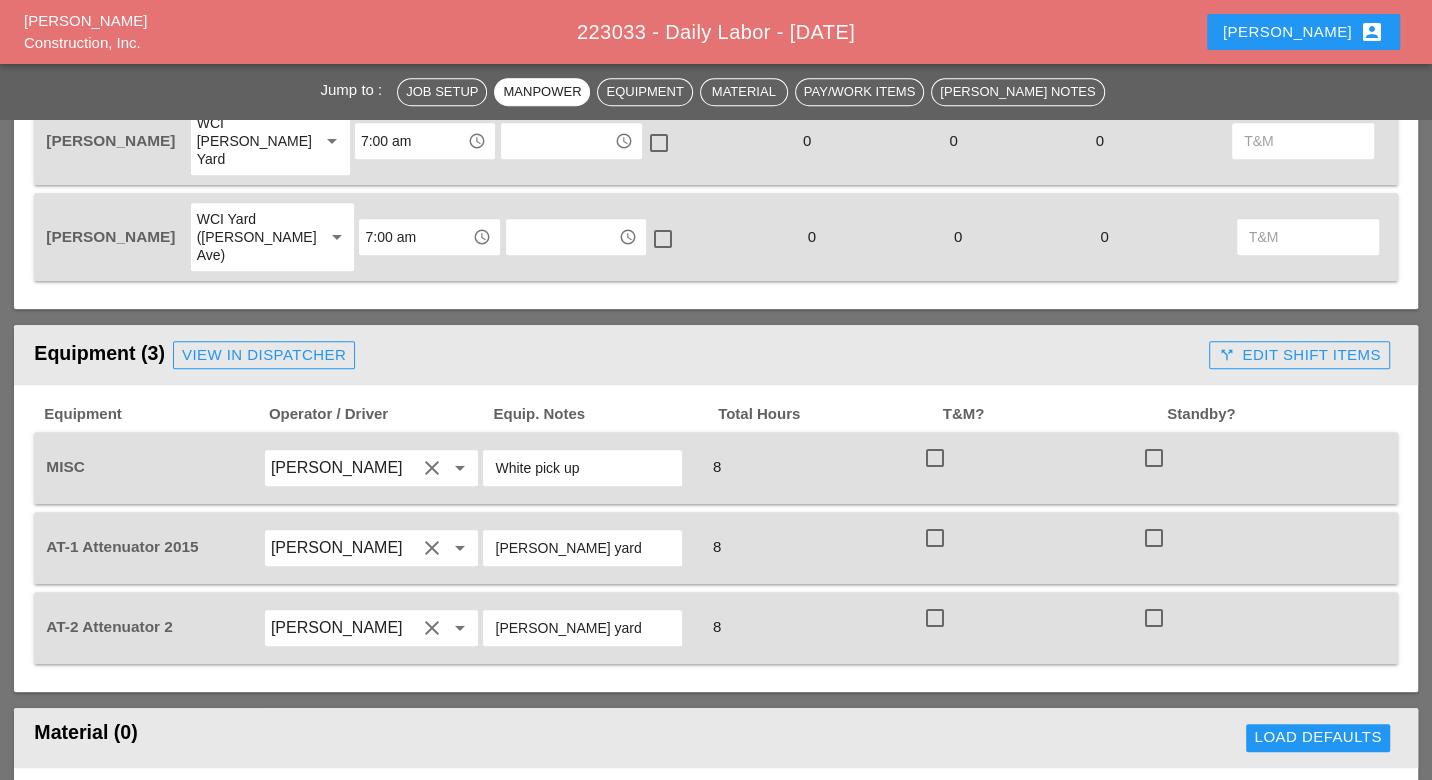 scroll, scrollTop: 1111, scrollLeft: 0, axis: vertical 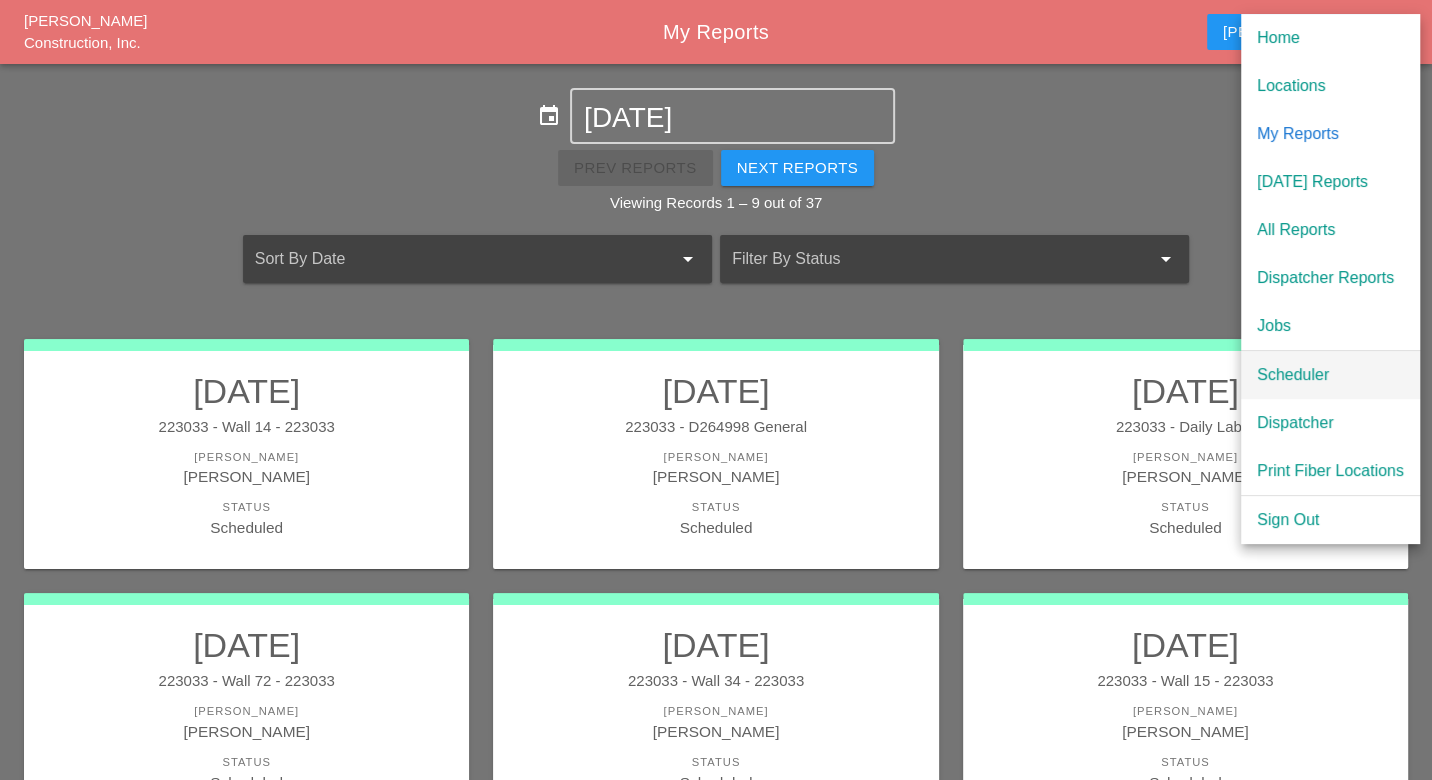 click on "Scheduler" at bounding box center [1330, 375] 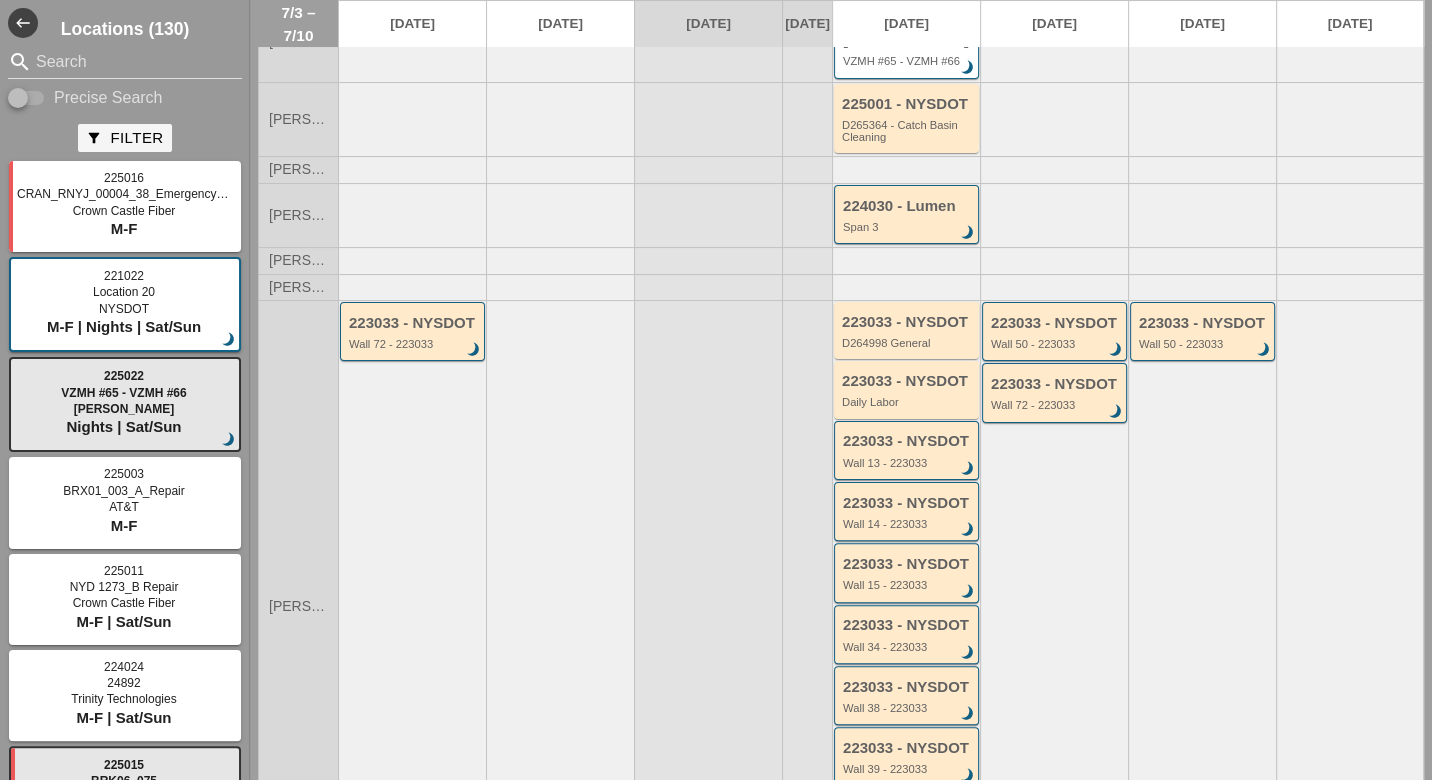 scroll, scrollTop: 222, scrollLeft: 0, axis: vertical 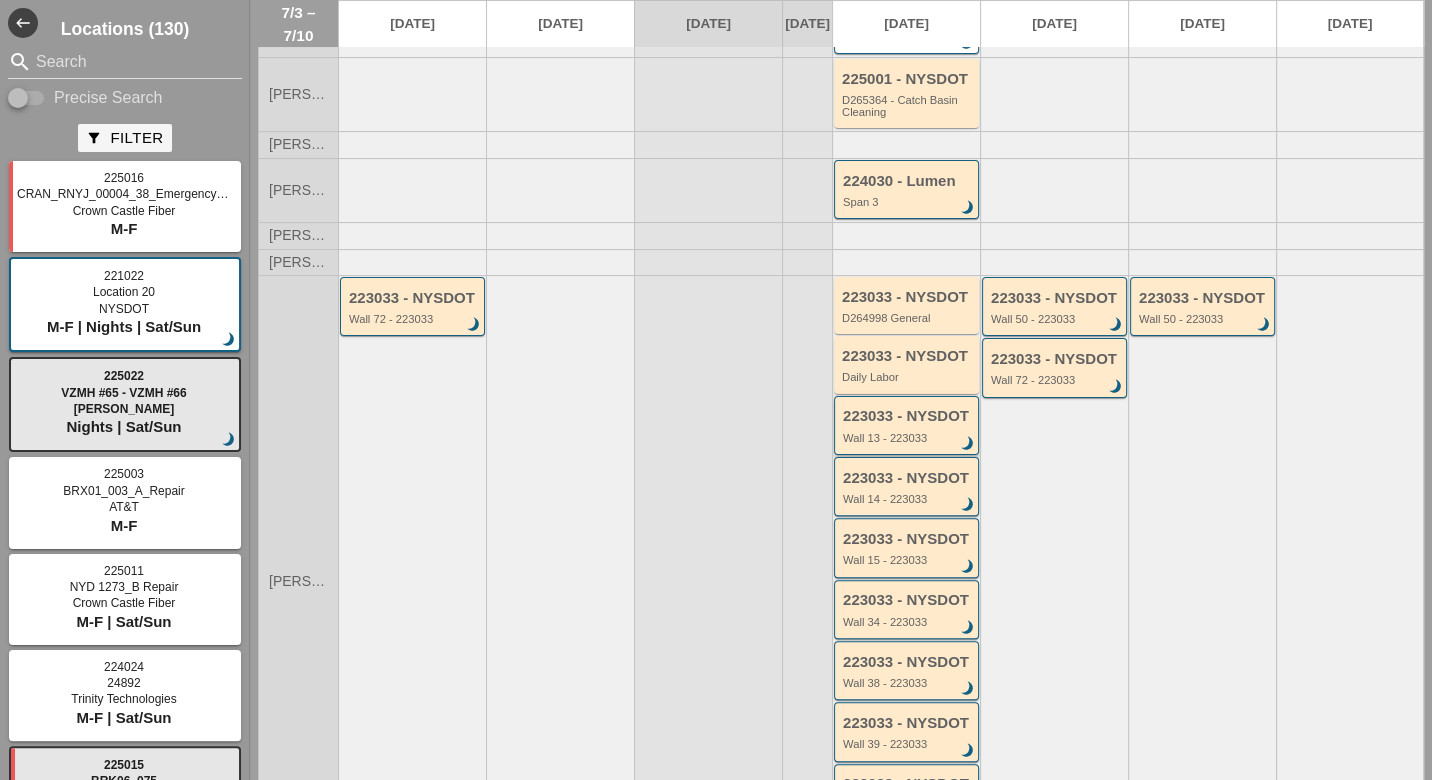 click on "Wall 13 - 223033" at bounding box center [908, 438] 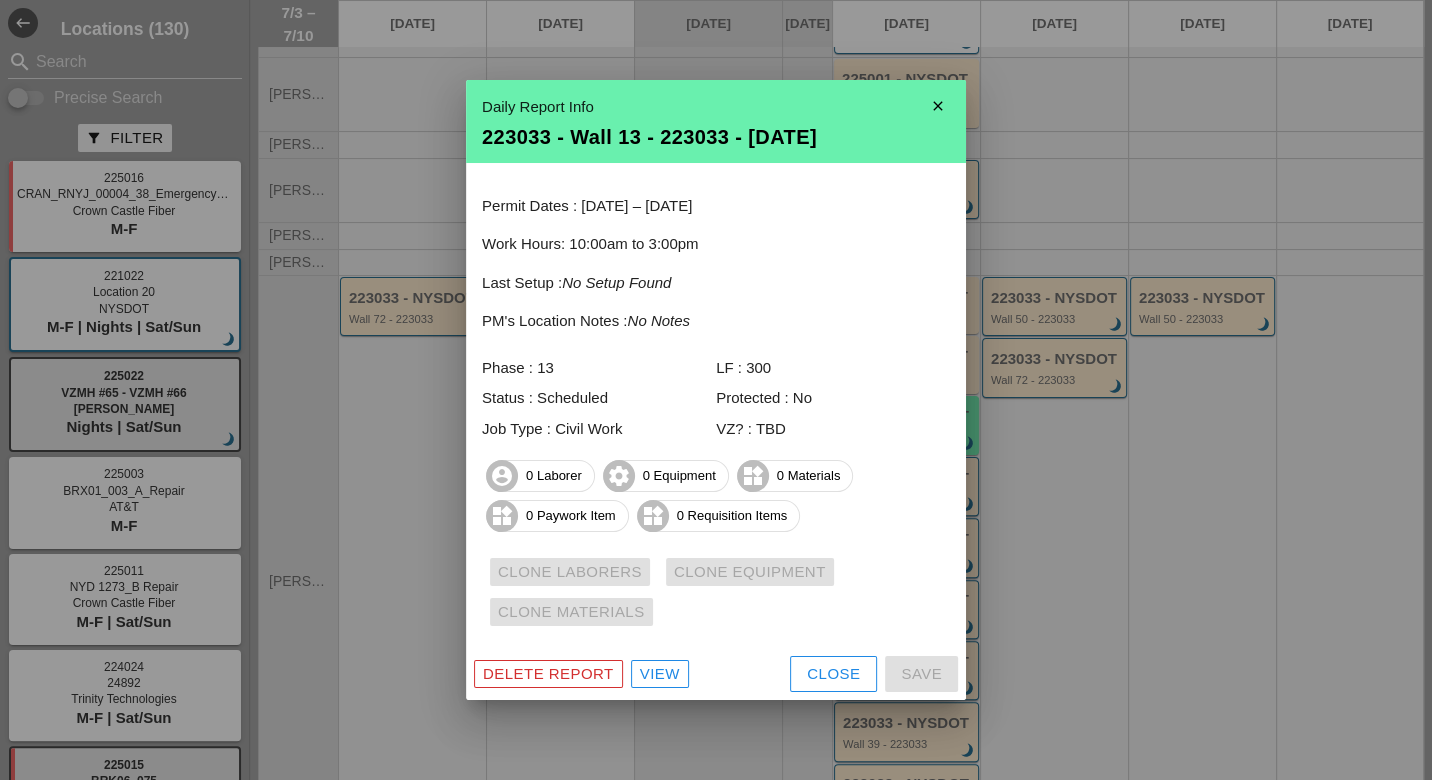 click on "View" at bounding box center (660, 674) 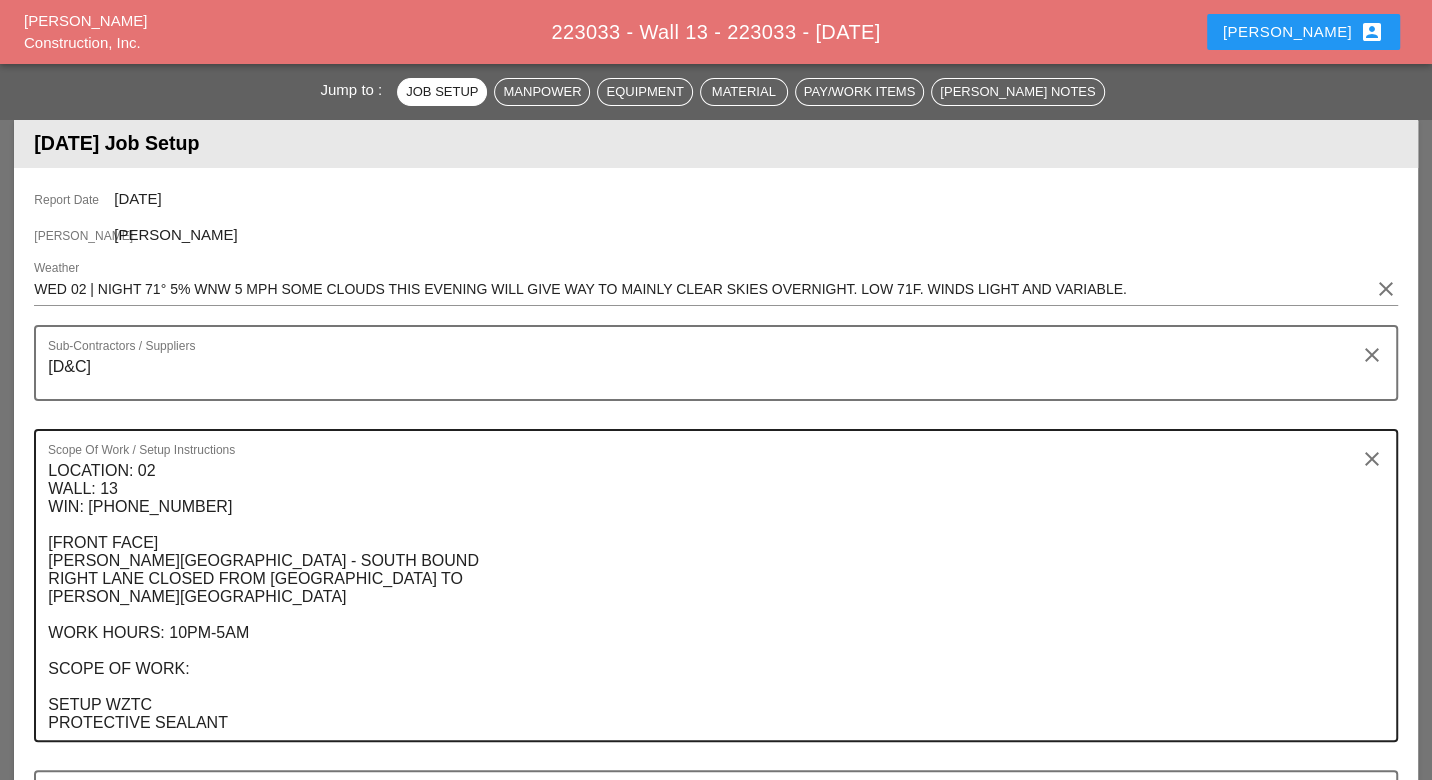 scroll, scrollTop: 222, scrollLeft: 0, axis: vertical 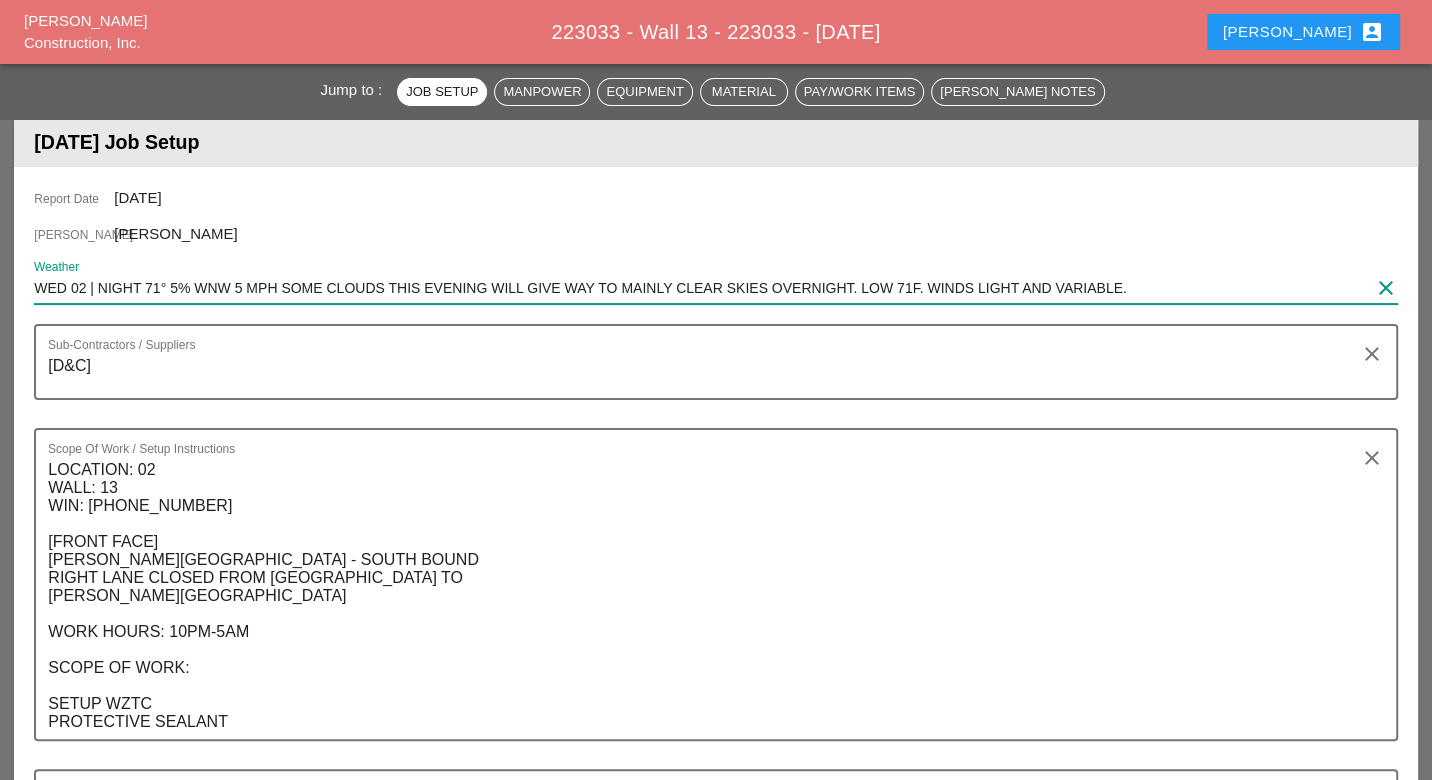 drag, startPoint x: 1143, startPoint y: 285, endPoint x: 28, endPoint y: 286, distance: 1115.0005 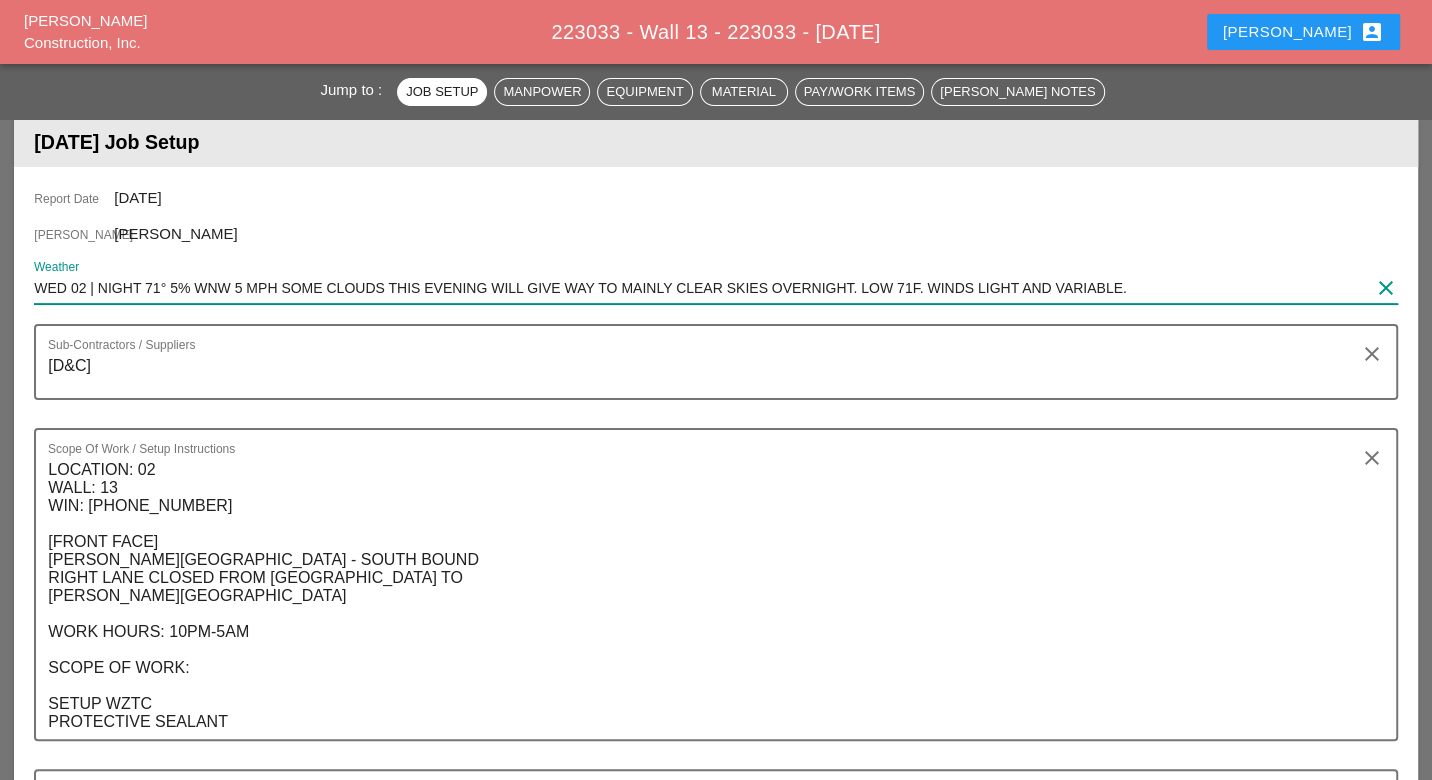 paste on "Mon 07 | Day 87° 22% SSW 11 mph Intervals of clouds and sunshine. High 87F. Winds SSW at 10 to 15 mph" 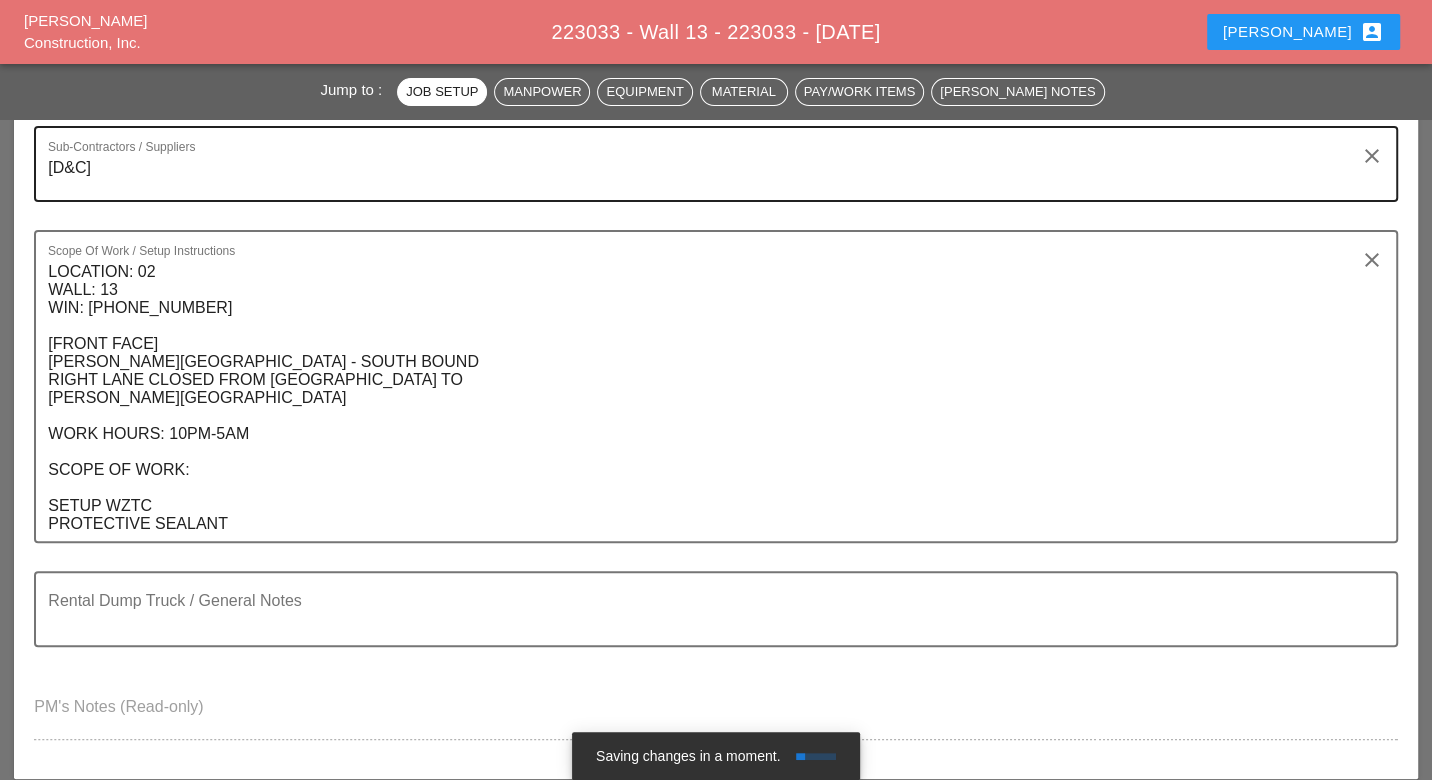 scroll, scrollTop: 555, scrollLeft: 0, axis: vertical 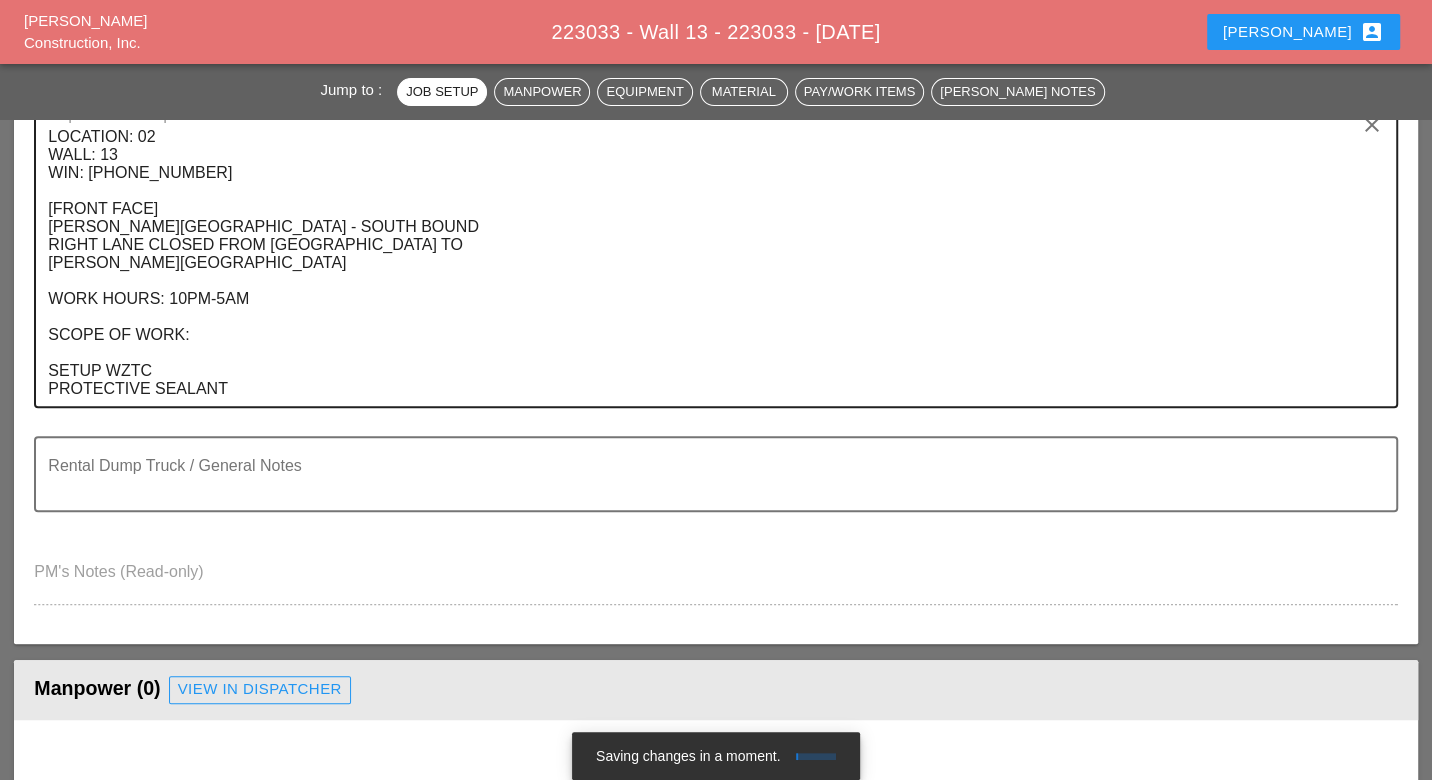 type on "Mon 07 | Day 87° 22% SSW 11 mph Intervals of clouds and sunshine. High 87F. Winds SSW at 10 to 15 mph." 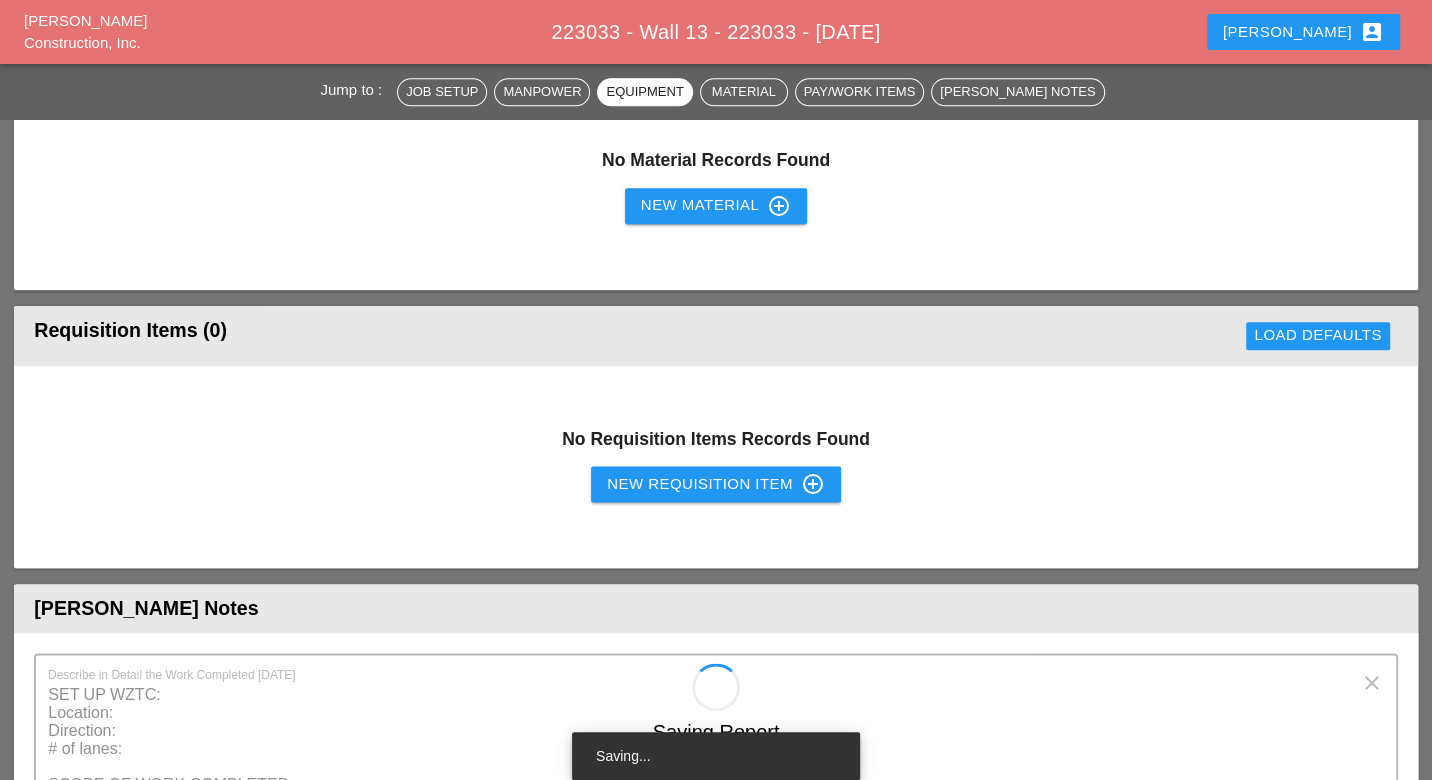 scroll, scrollTop: 1777, scrollLeft: 0, axis: vertical 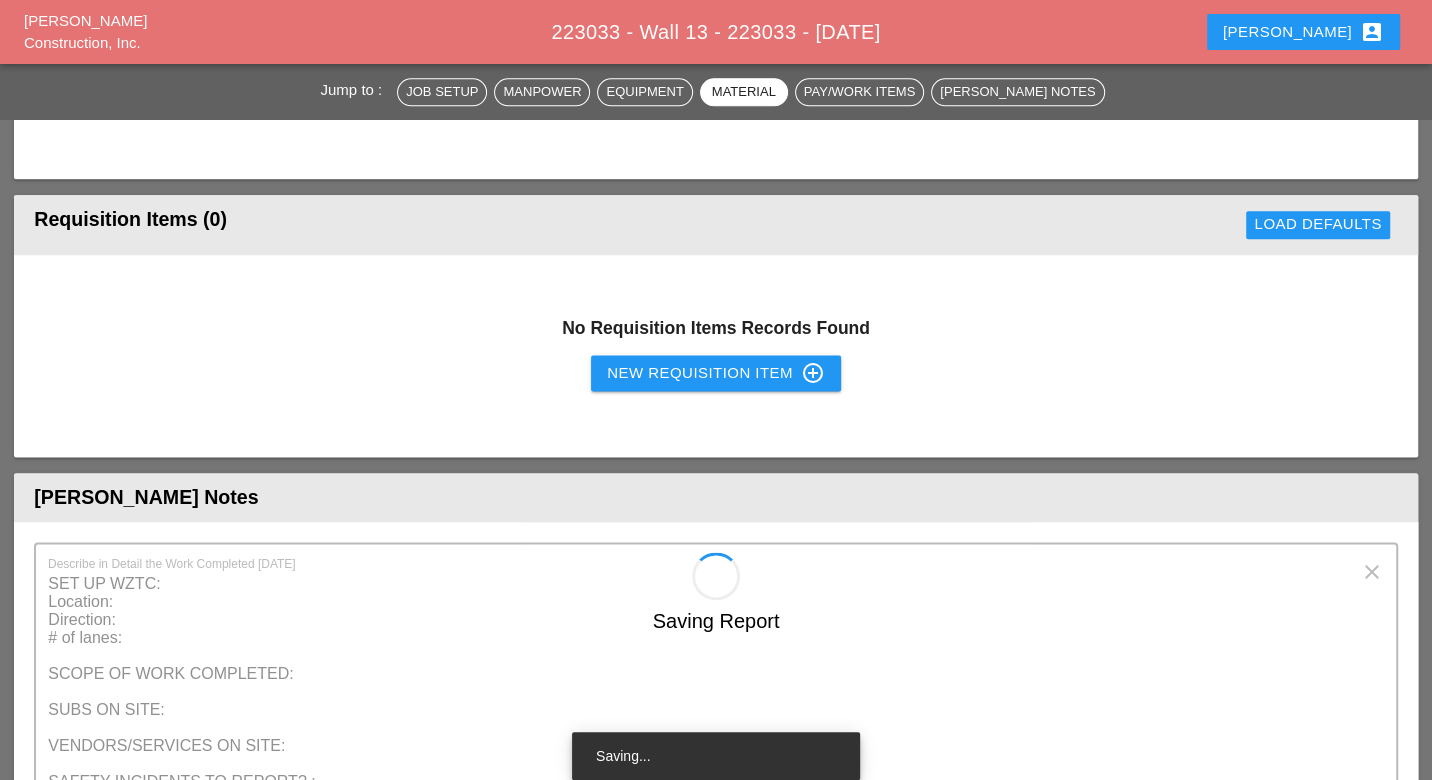 type on "LOCATION: 02
WALL: 13
WIN: 1-908-103
[FRONT FACE]
HUTCHINSON RIVER PARKWAY - SOUTH BOUND
RIGHT LANE CLOSED FROM LAFAYETTE AVE TO
WENNER PLACE
WORK HOURS: 10PM-5AM
SCOPE OF WORK: WZTC for a right lane closer
Assist the sub contractor
SETUP WZTC
PROTECTIVE SEALANT" 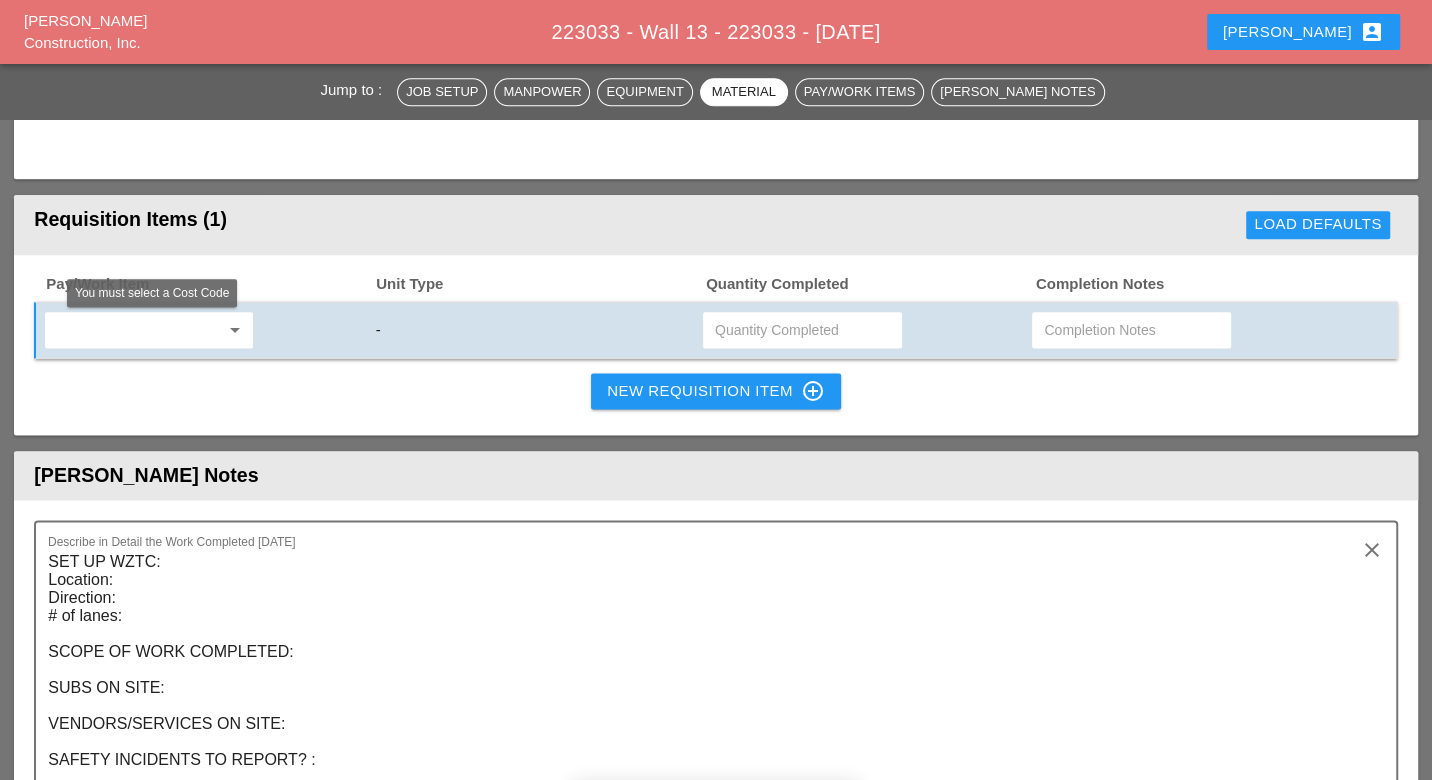 click at bounding box center [135, 330] 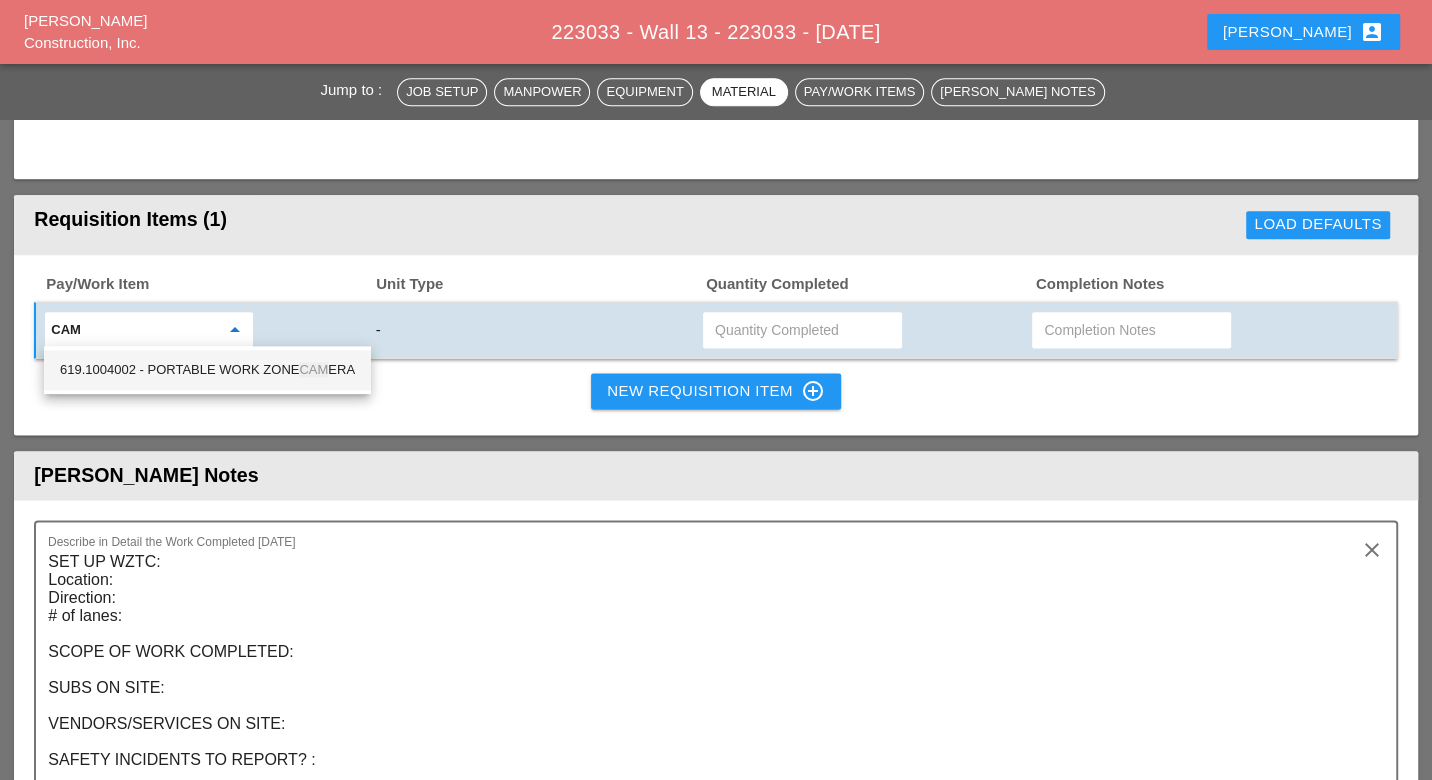 click on "619.1004002 - PORTABLE WORK ZONE  CAM ERA" at bounding box center (207, 370) 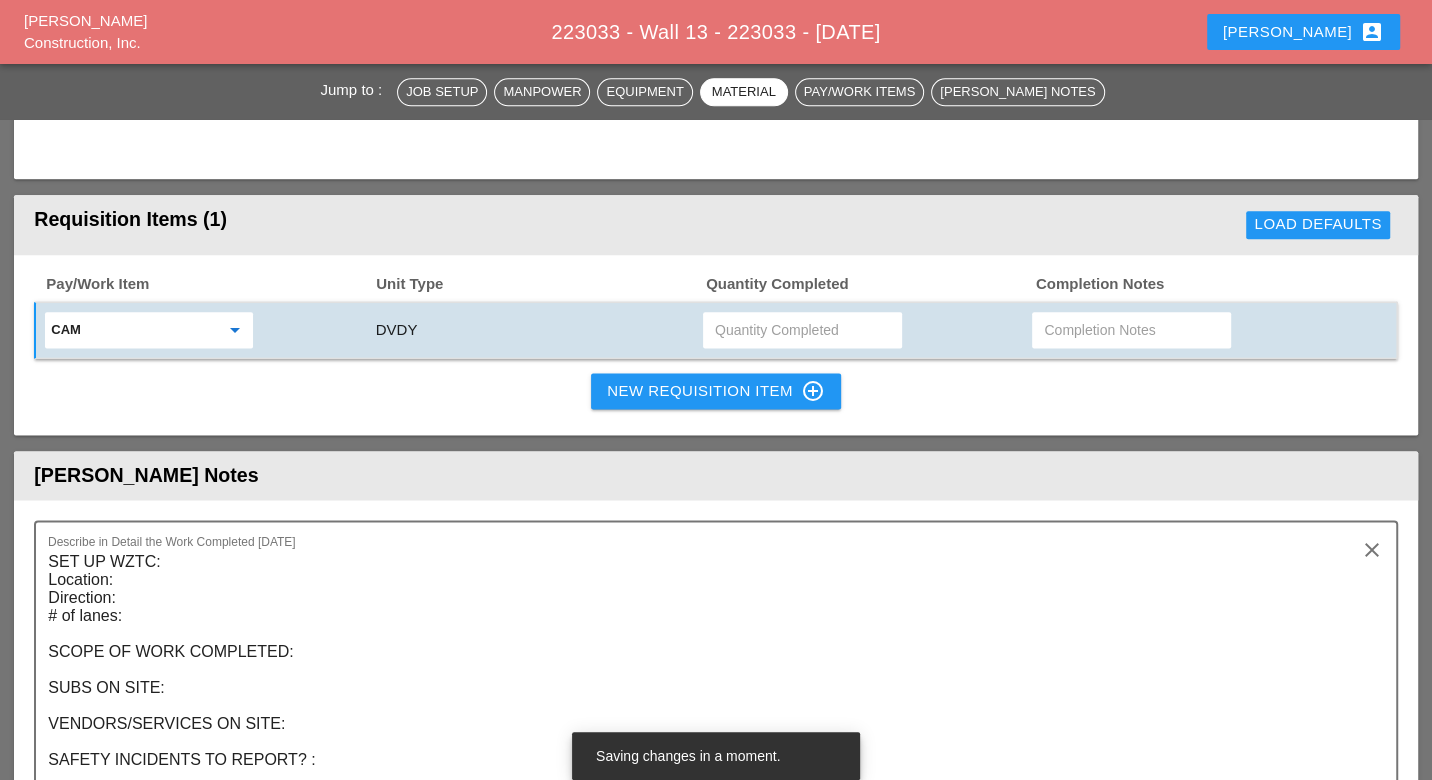 type on "619.1004002 - PORTABLE WORK ZONE CAMERA" 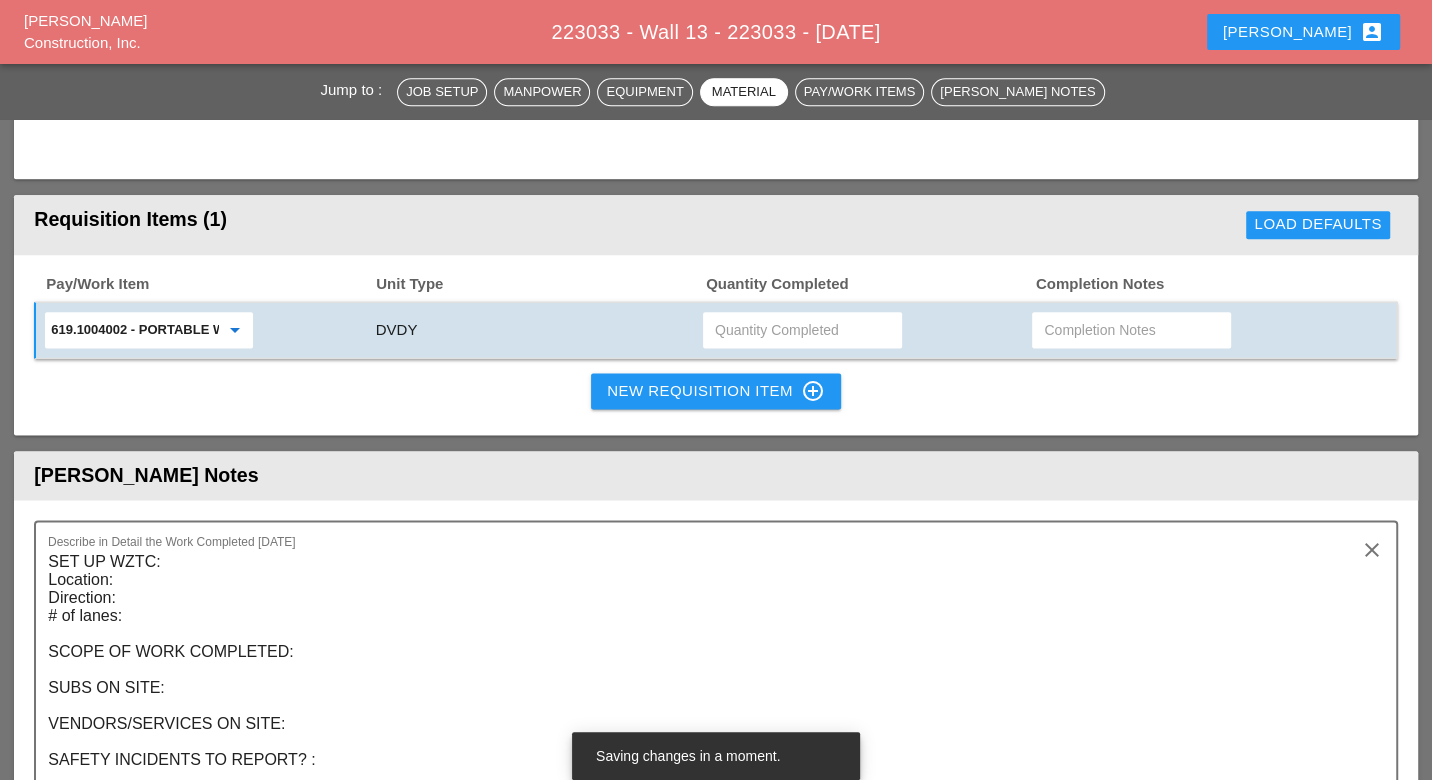 click at bounding box center (802, 330) 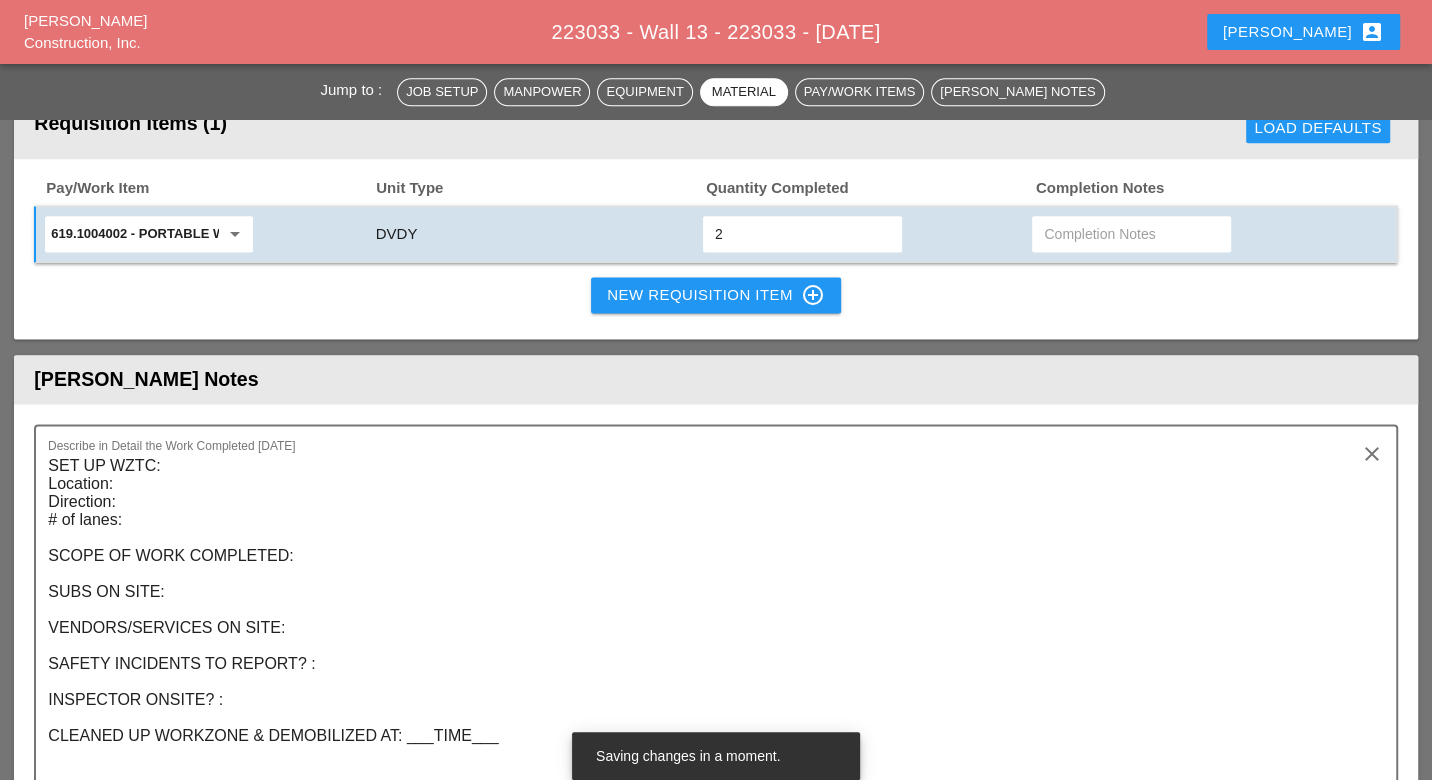 scroll, scrollTop: 2111, scrollLeft: 0, axis: vertical 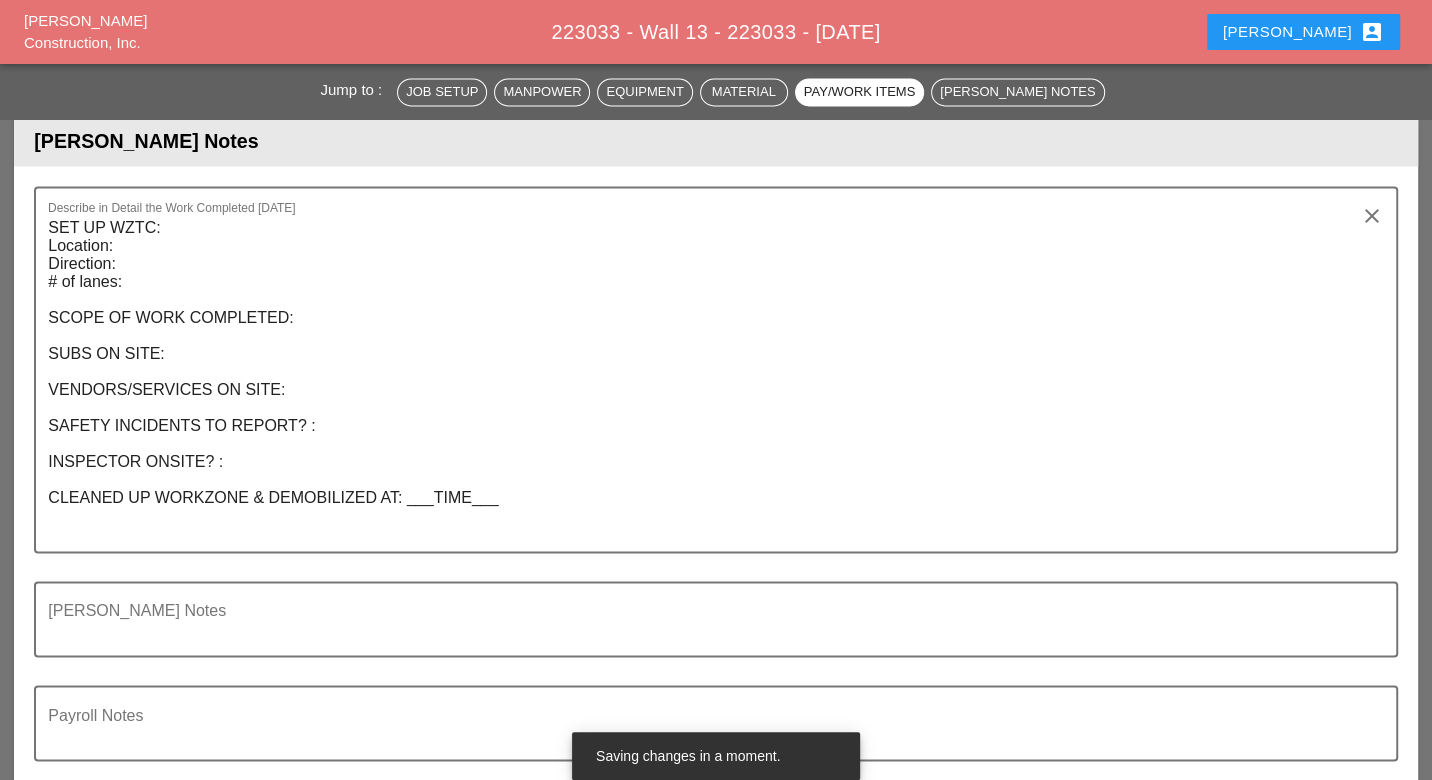 type on "2" 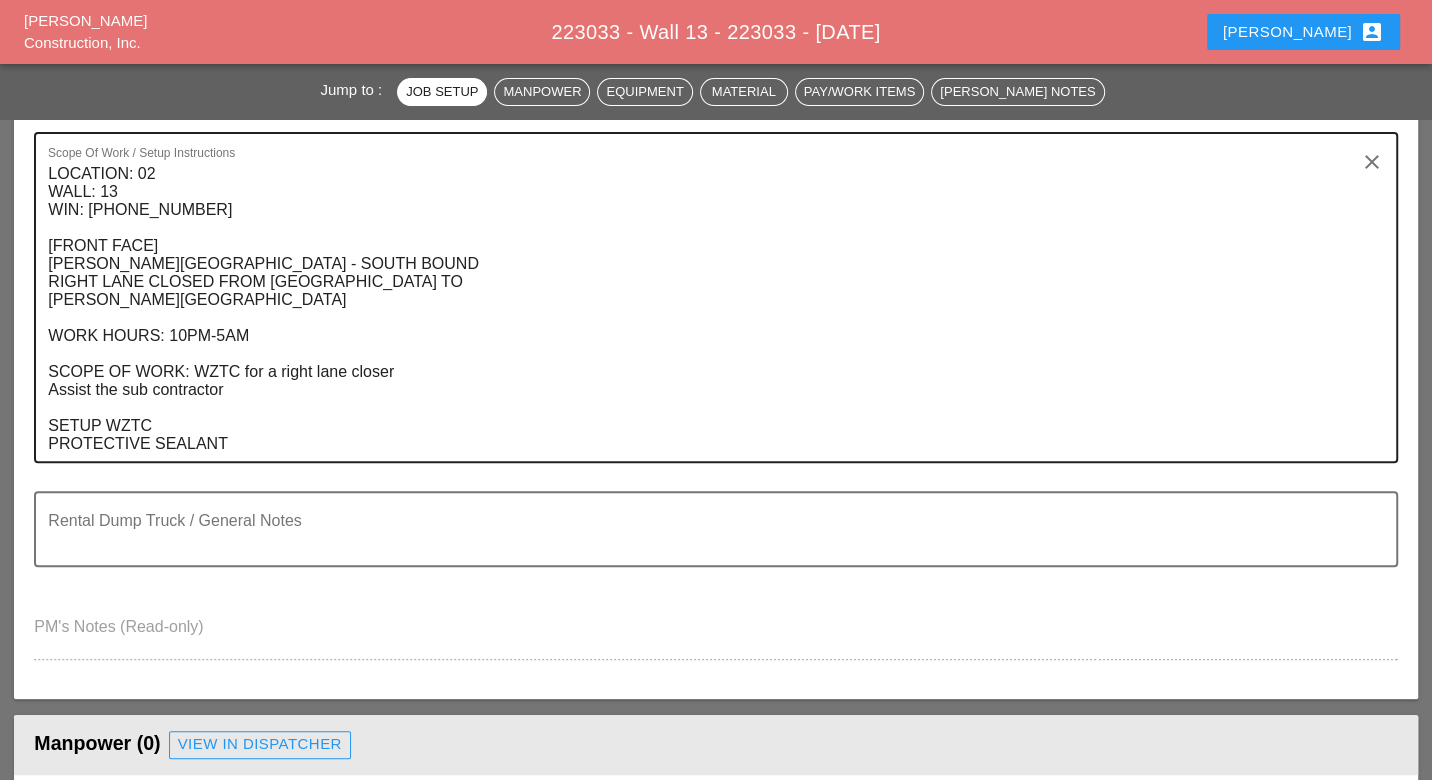scroll, scrollTop: 555, scrollLeft: 0, axis: vertical 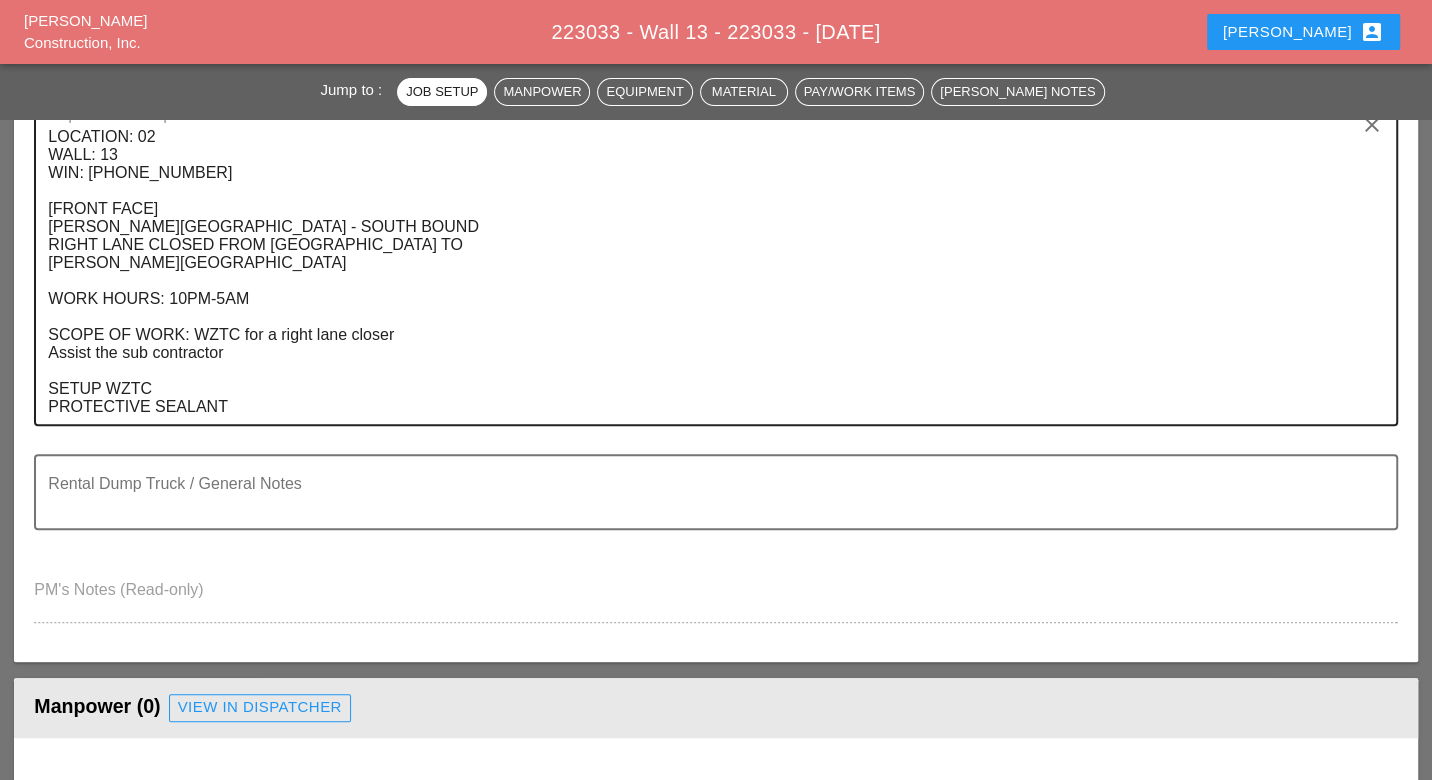 click on "LOCATION: 02
WALL: 13
WIN: 1-908-103
[FRONT FACE]
HUTCHINSON RIVER PARKWAY - SOUTH BOUND
RIGHT LANE CLOSED FROM LAFAYETTE AVE TO
WENNER PLACE
WORK HOURS: 10PM-5AM
SCOPE OF WORK: WZTC for a right lane closer
Assist the sub contractor
SETUP WZTC
PROTECTIVE SEALANT" at bounding box center [707, 272] 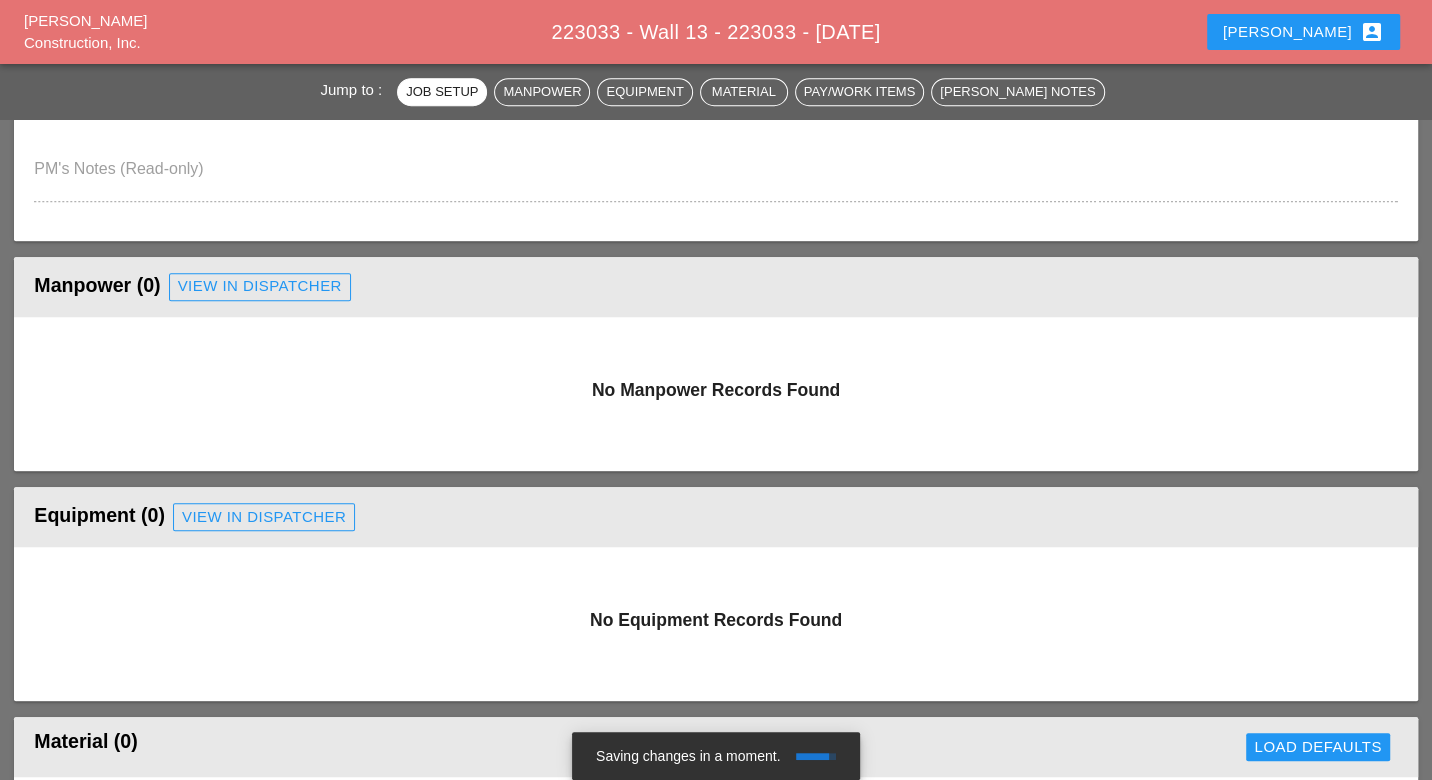 scroll, scrollTop: 1000, scrollLeft: 0, axis: vertical 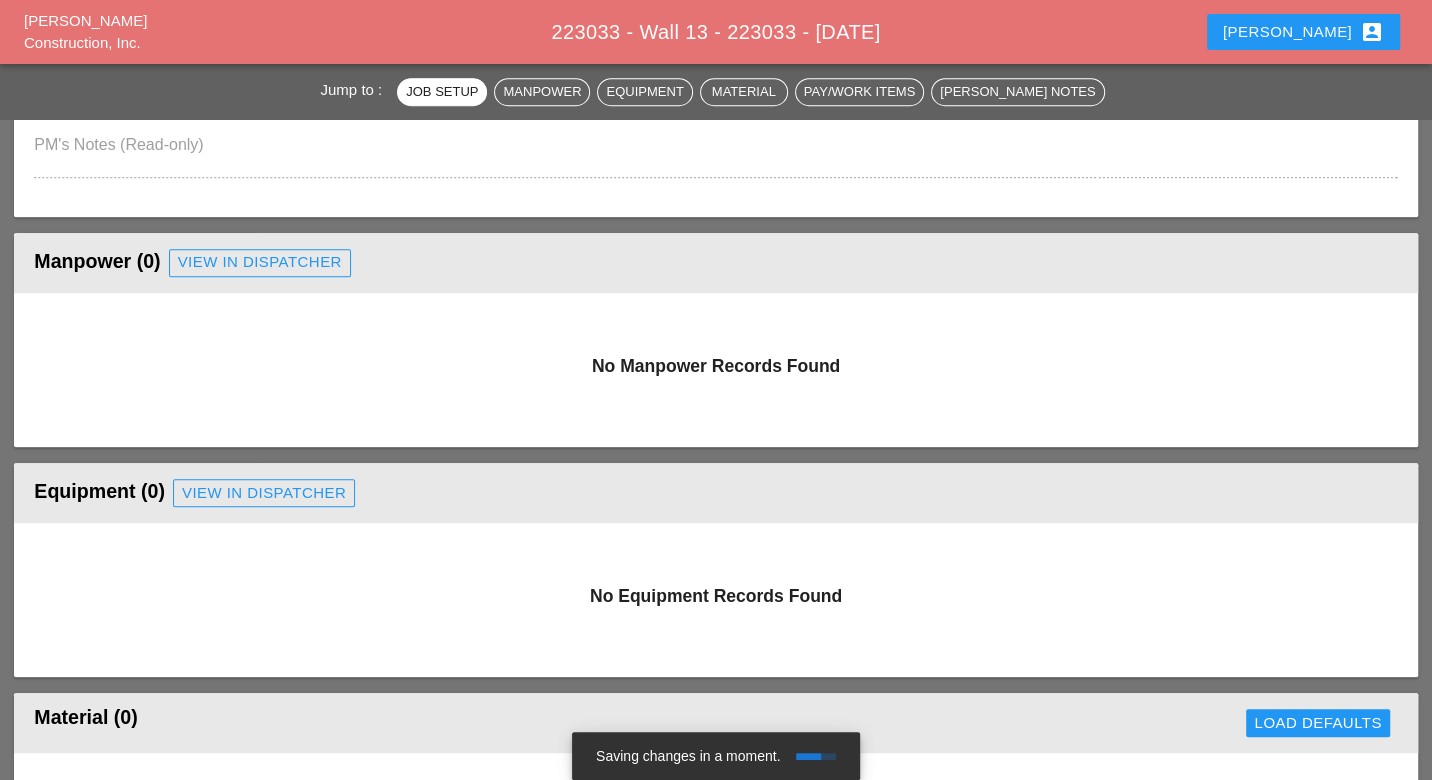 type on "LOCATION: 02
WALL: 13
WIN: 1-908-103
[FRONT FACE]
HUTCHINSON RIVER PARKWAY - SOUTH BOUND
RIGHT LANE CLOSED FROM LAFAYETTE AVE TO
WENNER PLACE
WORK HOURS: 10 AM-3PM
SCOPE OF WORK: WZTC for a right lane closer
Assist the subcontractor
SETUP WZTC
PROTECTIVE SEALANT" 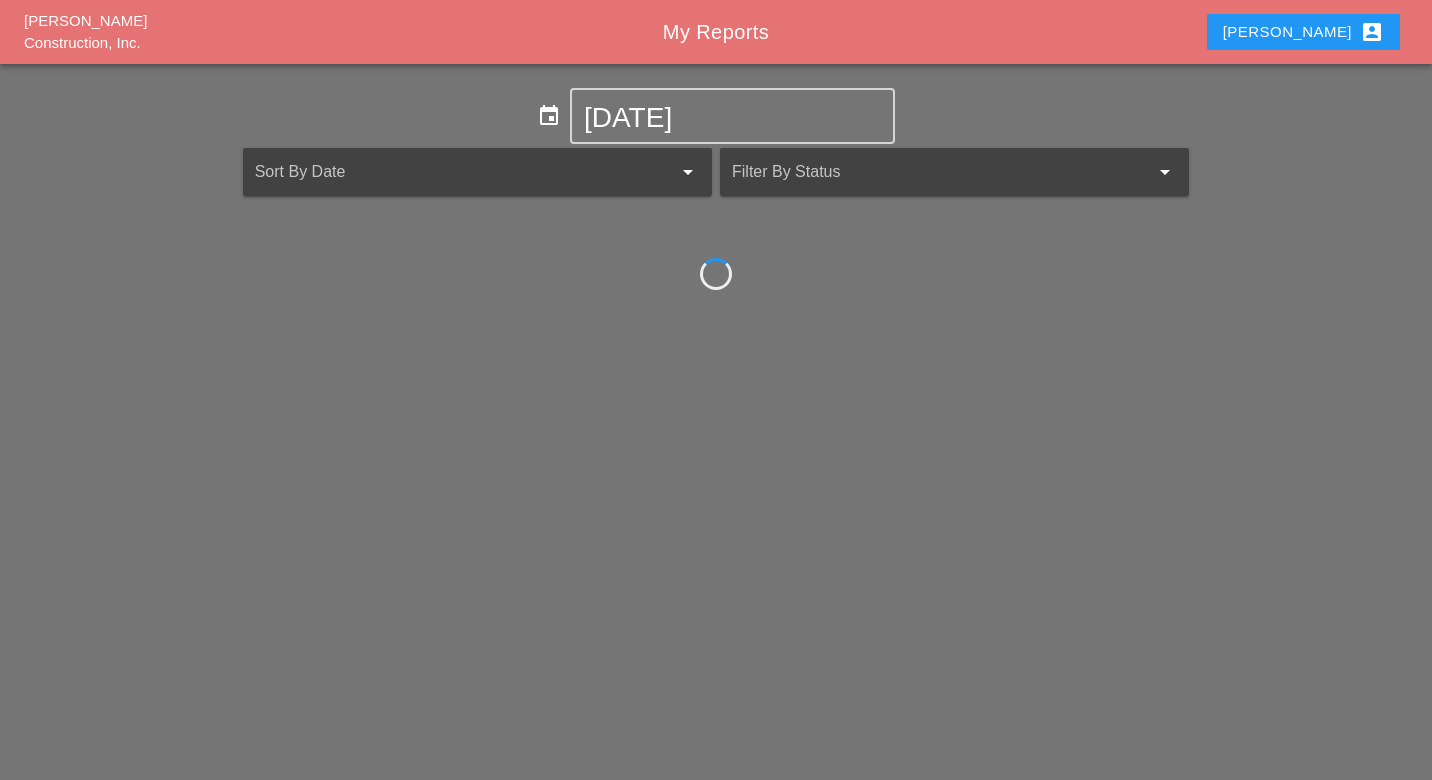 scroll, scrollTop: 0, scrollLeft: 0, axis: both 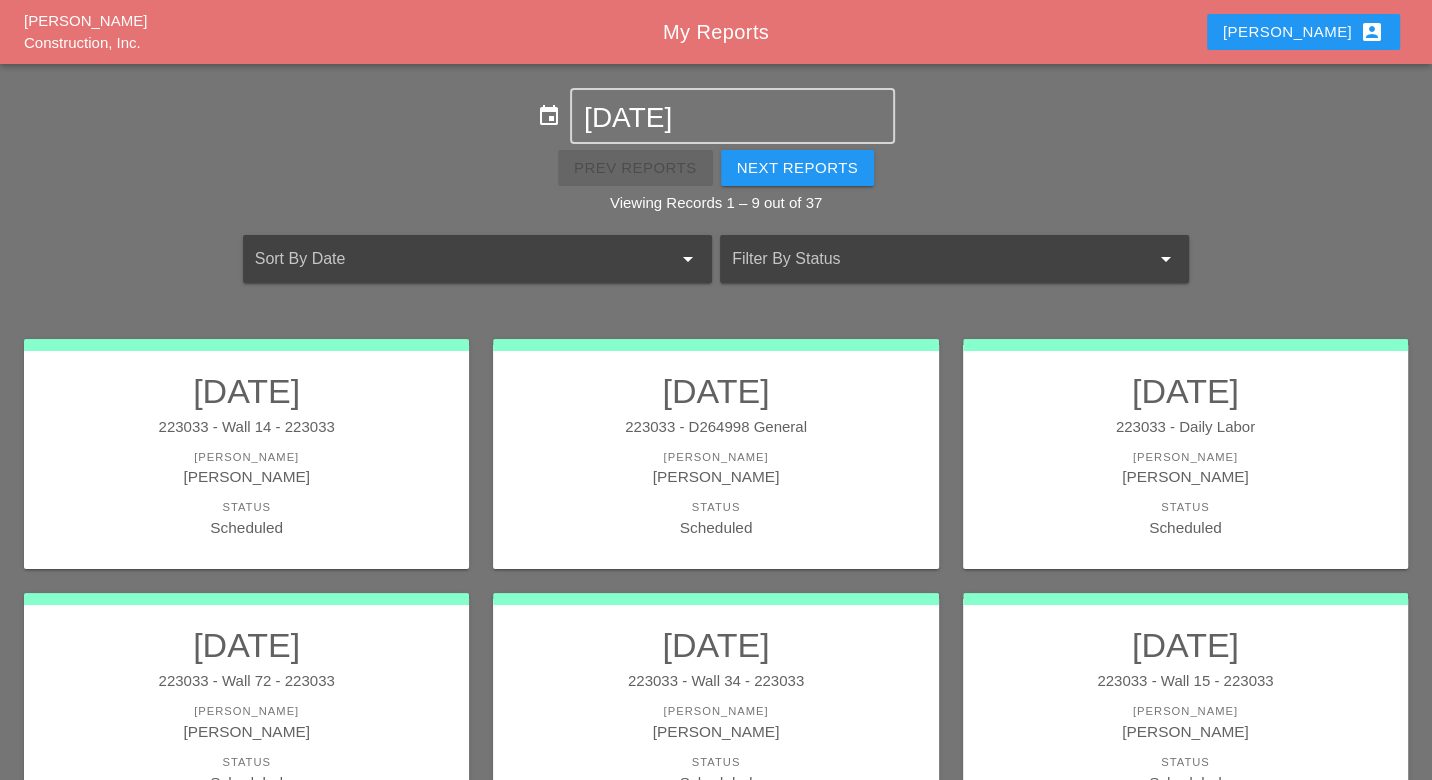 click on "Luca account_box" at bounding box center [1303, 32] 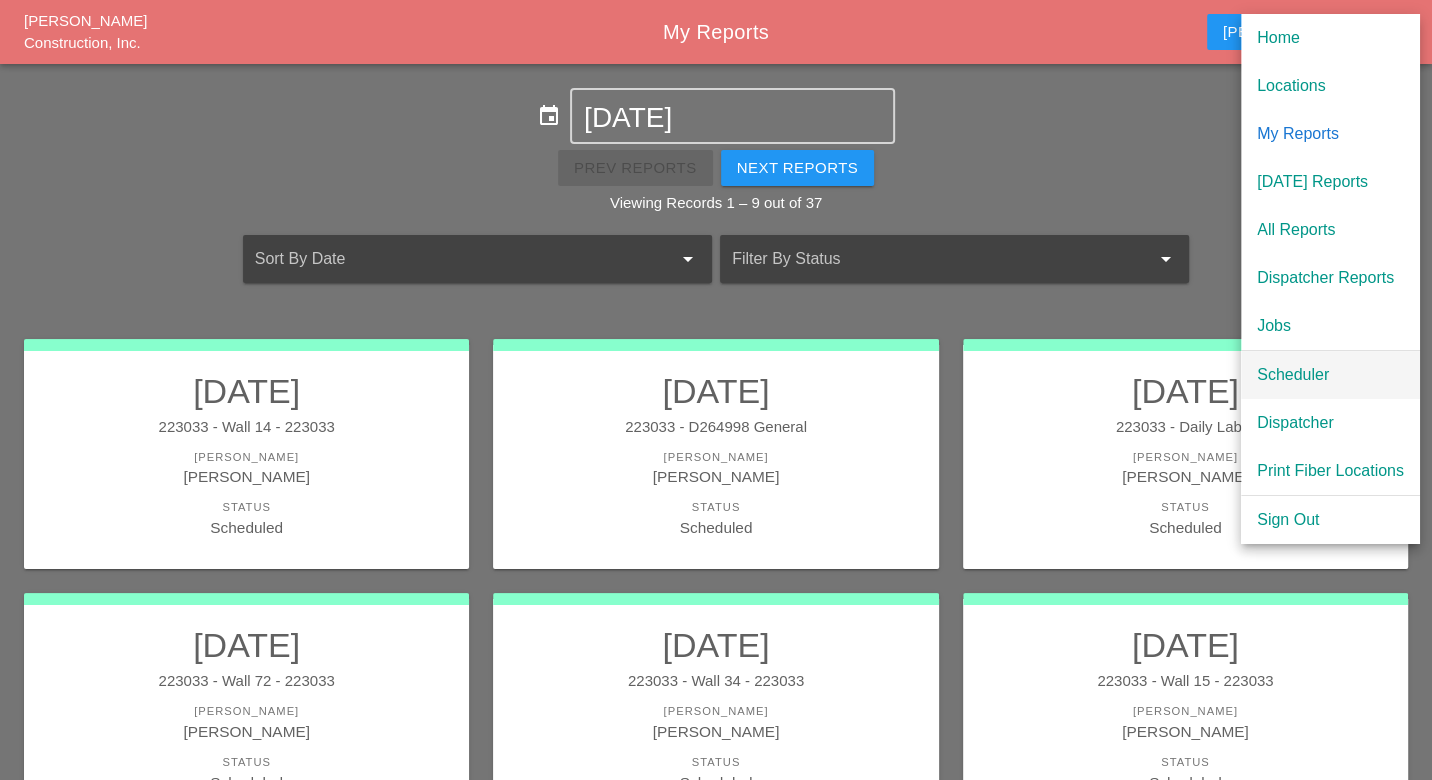 click on "Scheduler" at bounding box center [1330, 375] 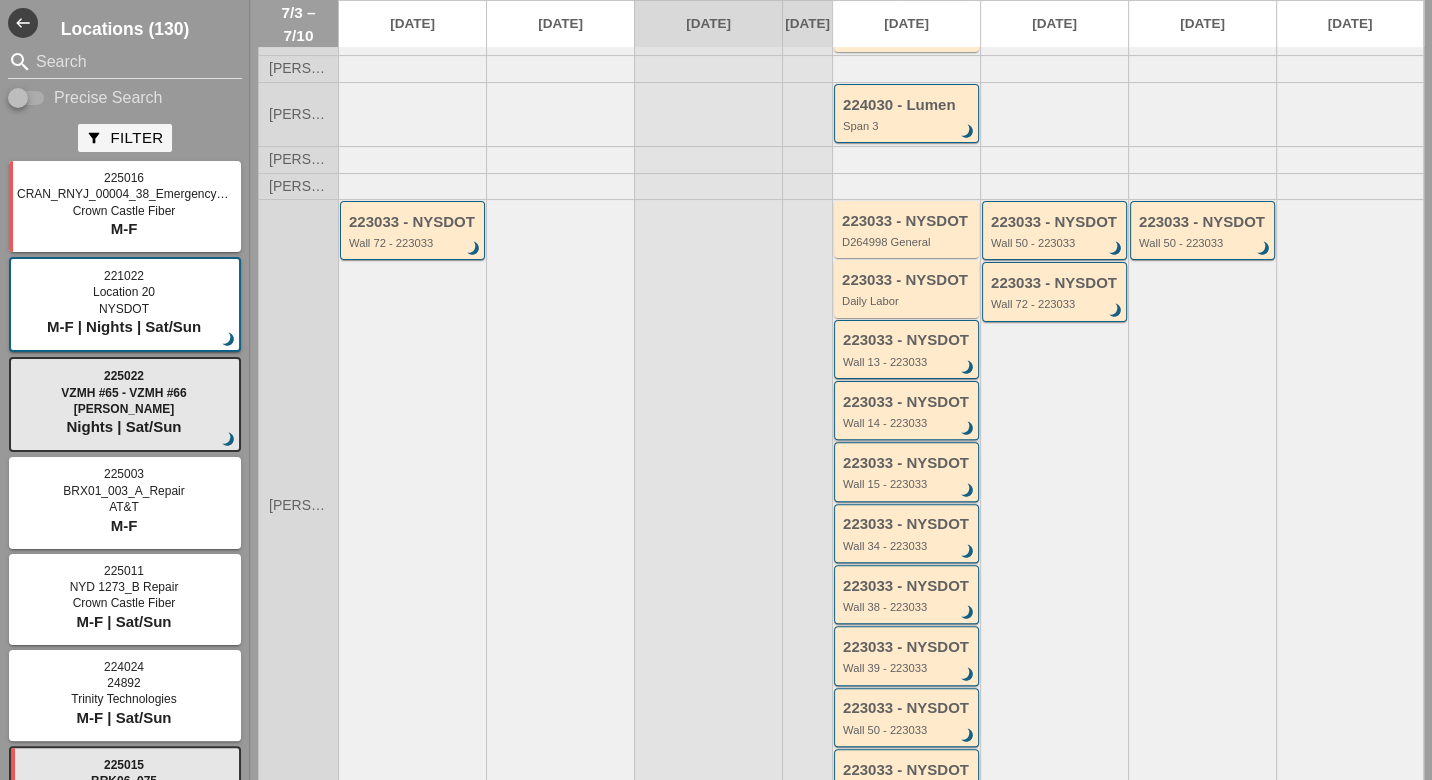 scroll, scrollTop: 333, scrollLeft: 0, axis: vertical 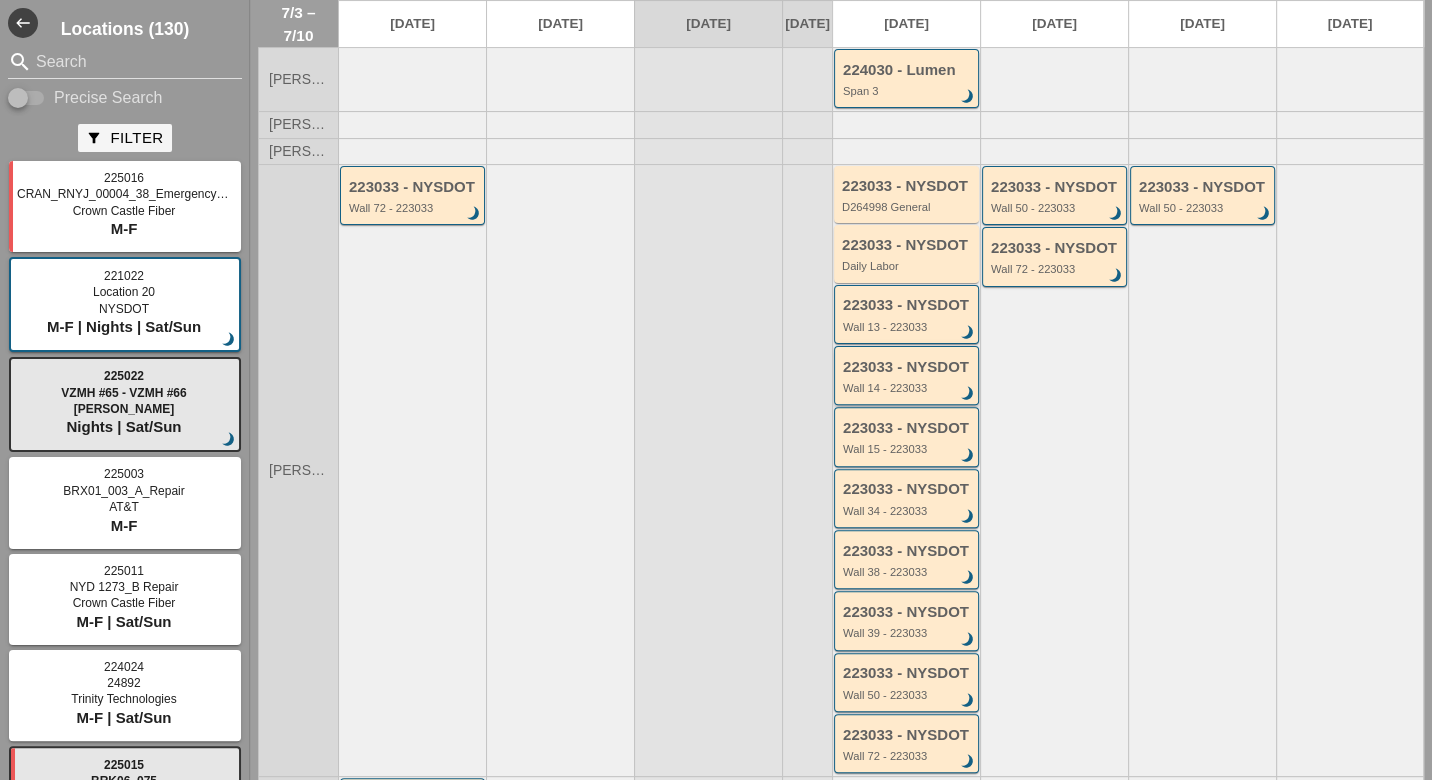 click on "Wall 14 - 223033" at bounding box center (908, 388) 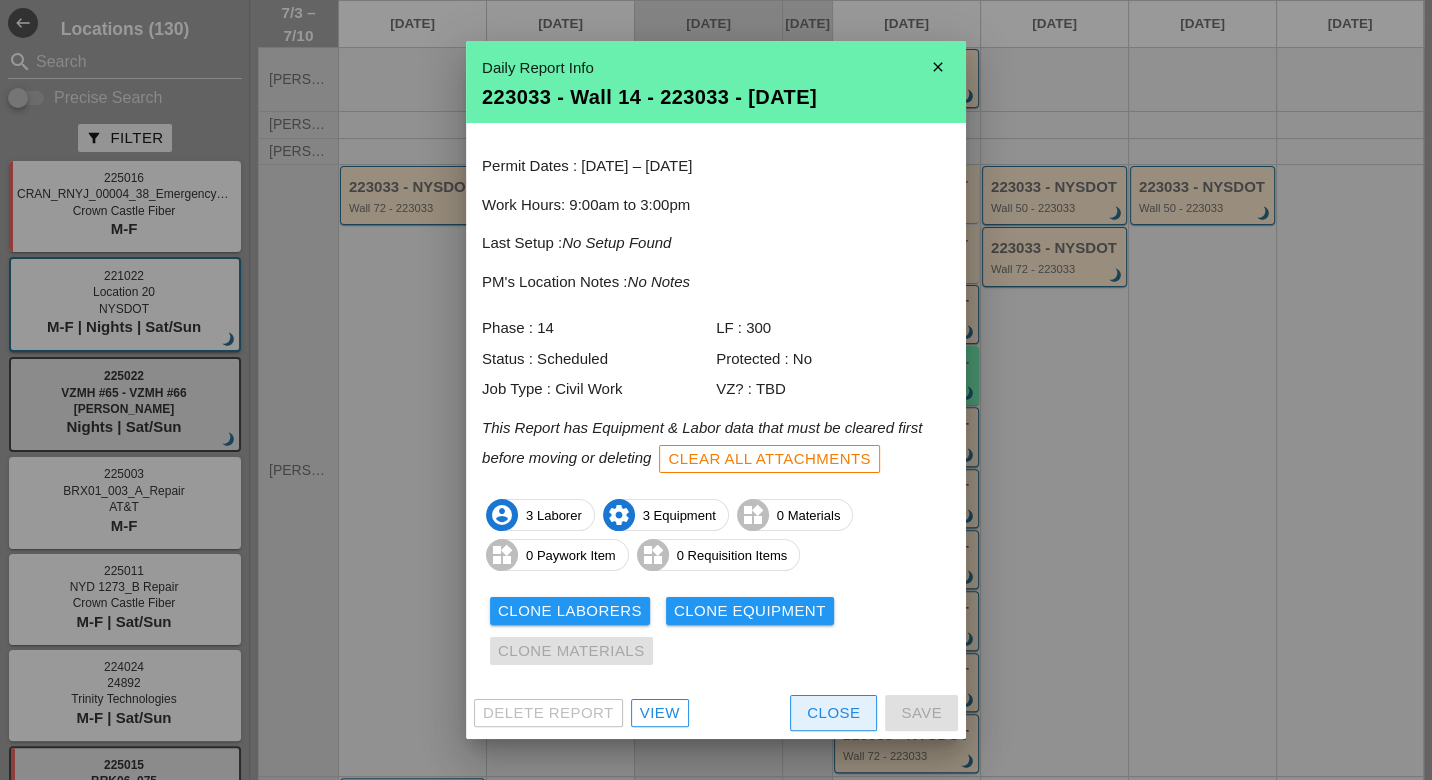 drag, startPoint x: 823, startPoint y: 707, endPoint x: 833, endPoint y: 689, distance: 20.59126 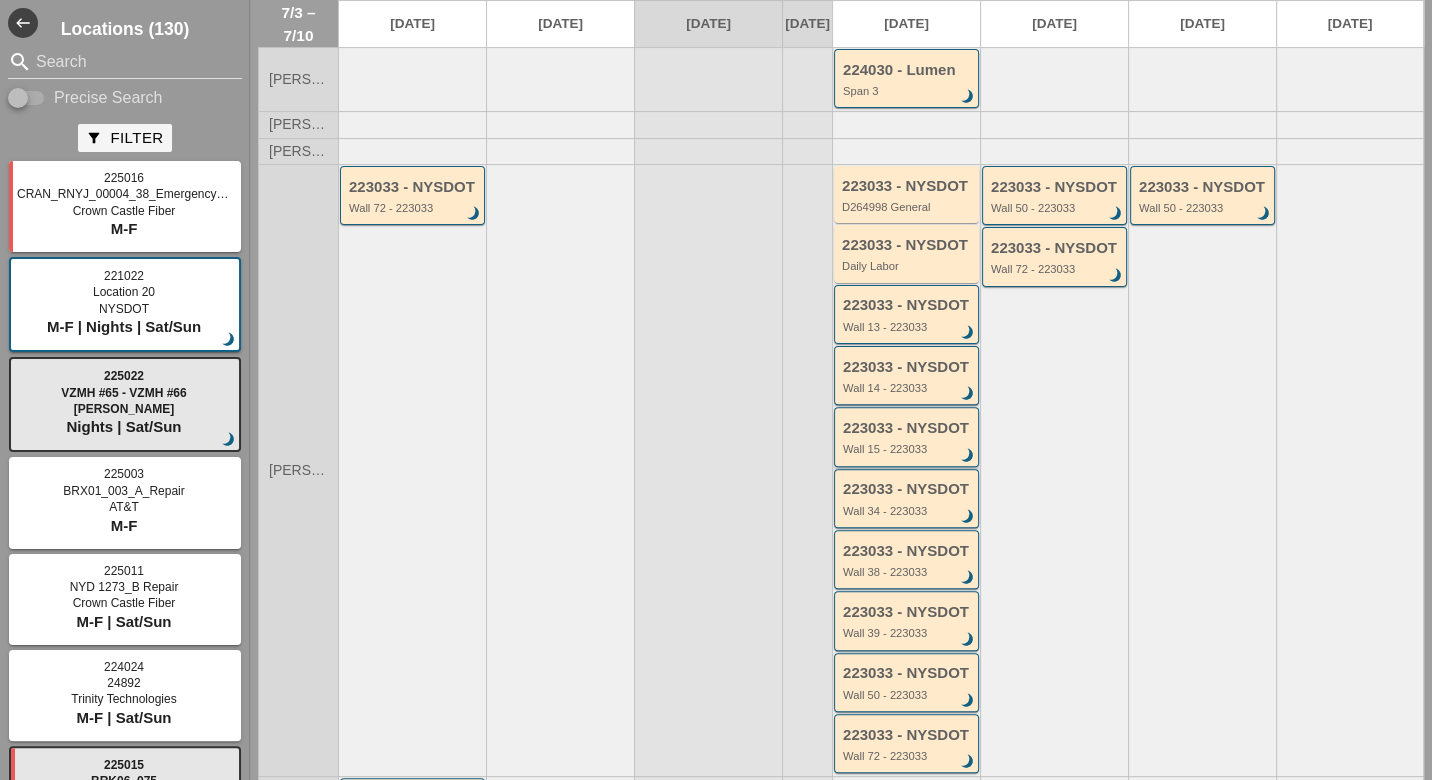 click on "Wall 15 - 223033" at bounding box center [908, 449] 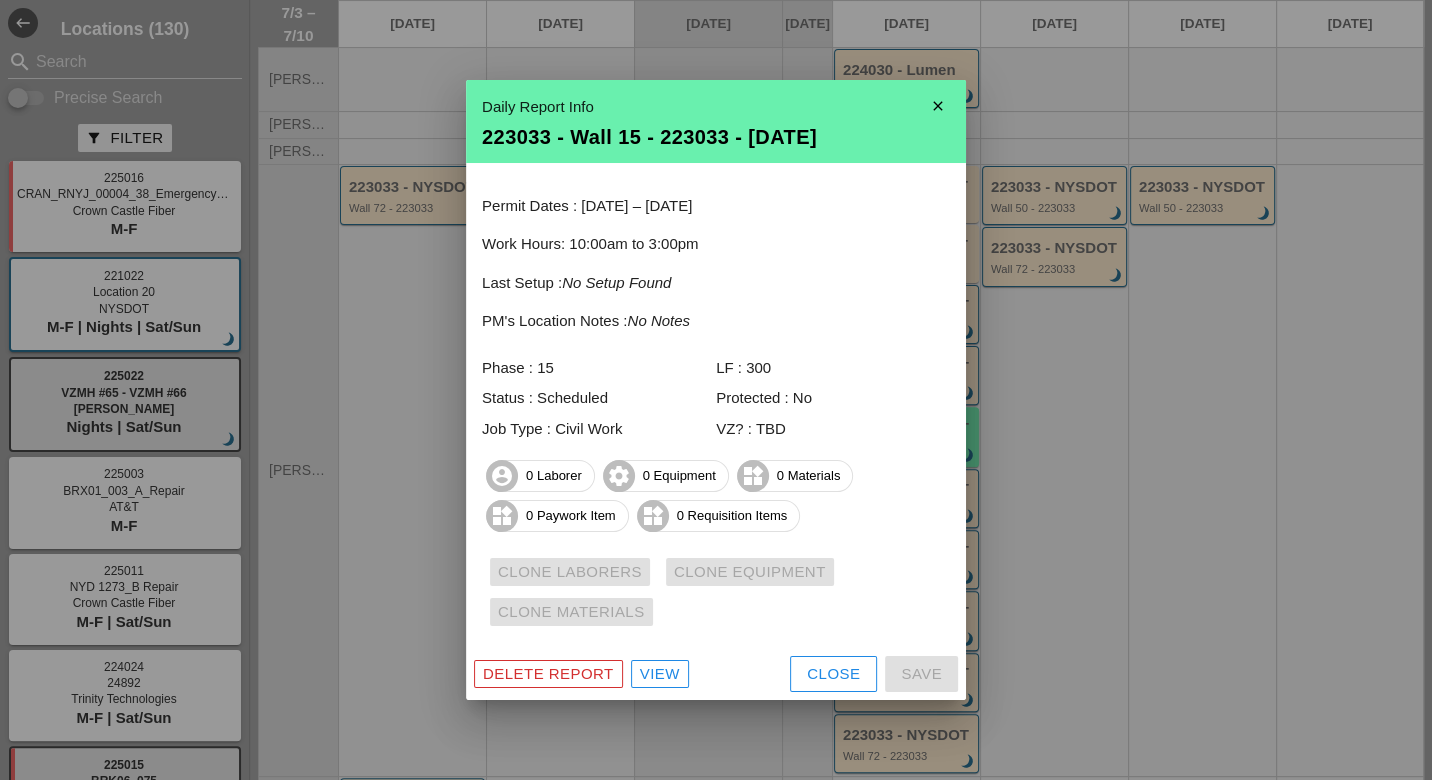 click on "View" at bounding box center (660, 674) 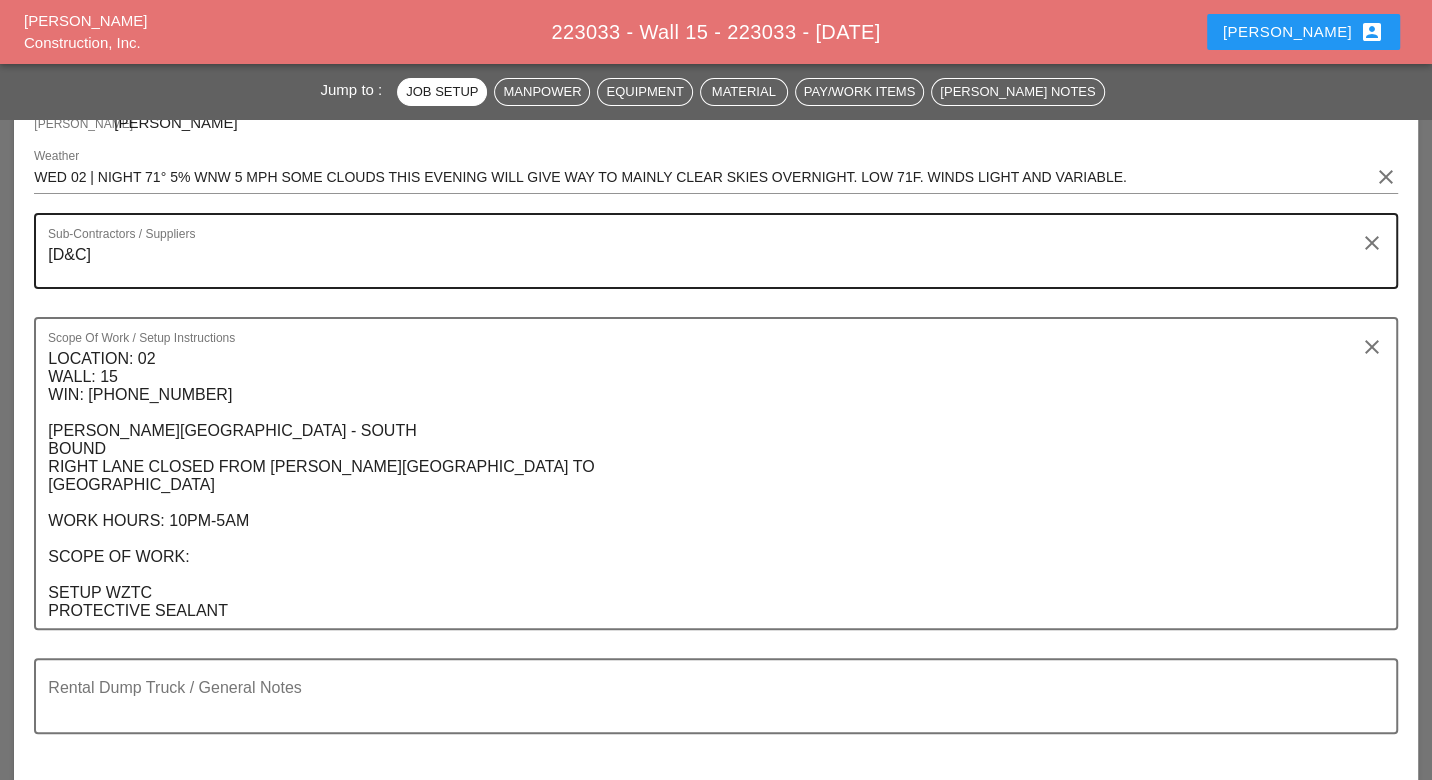 scroll, scrollTop: 222, scrollLeft: 0, axis: vertical 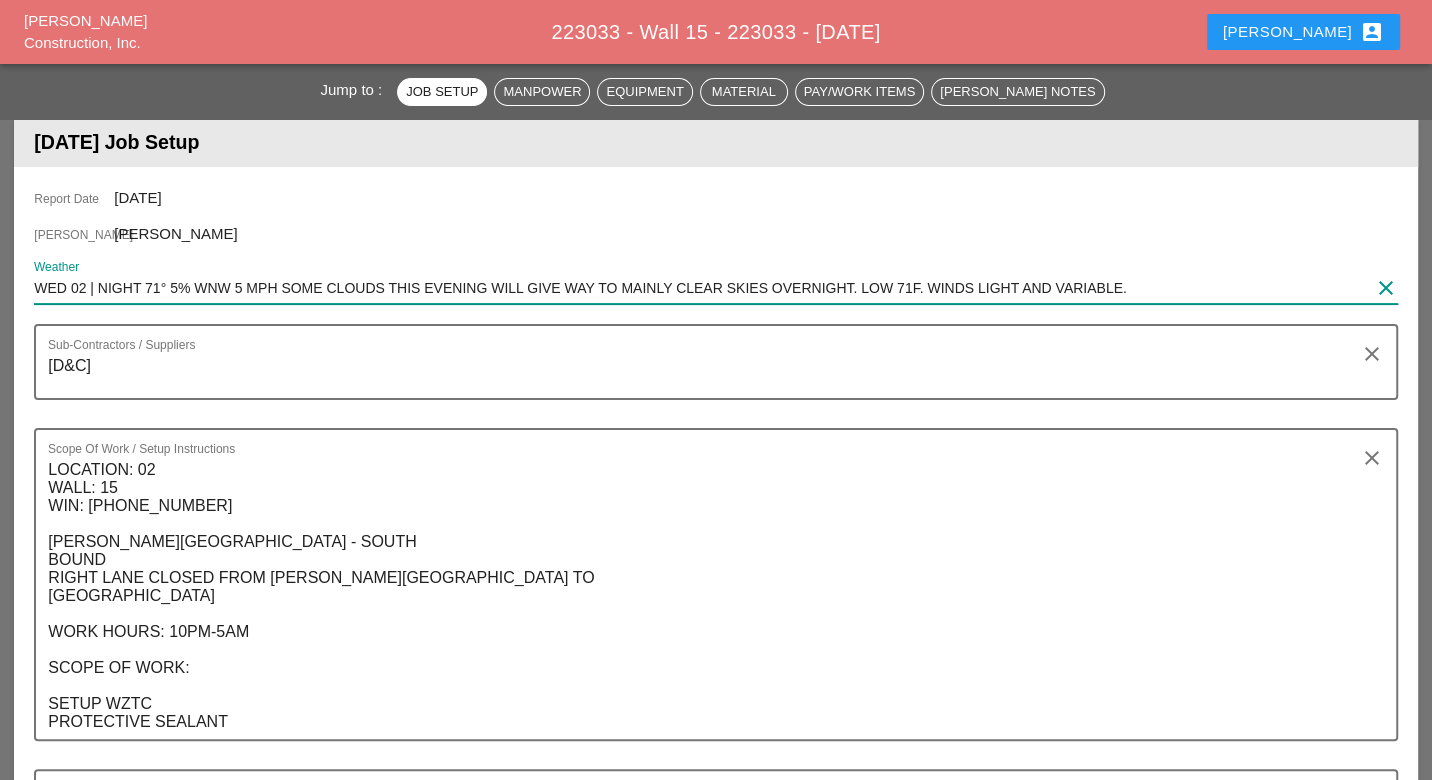 drag, startPoint x: 1142, startPoint y: 294, endPoint x: 73, endPoint y: 288, distance: 1069.0168 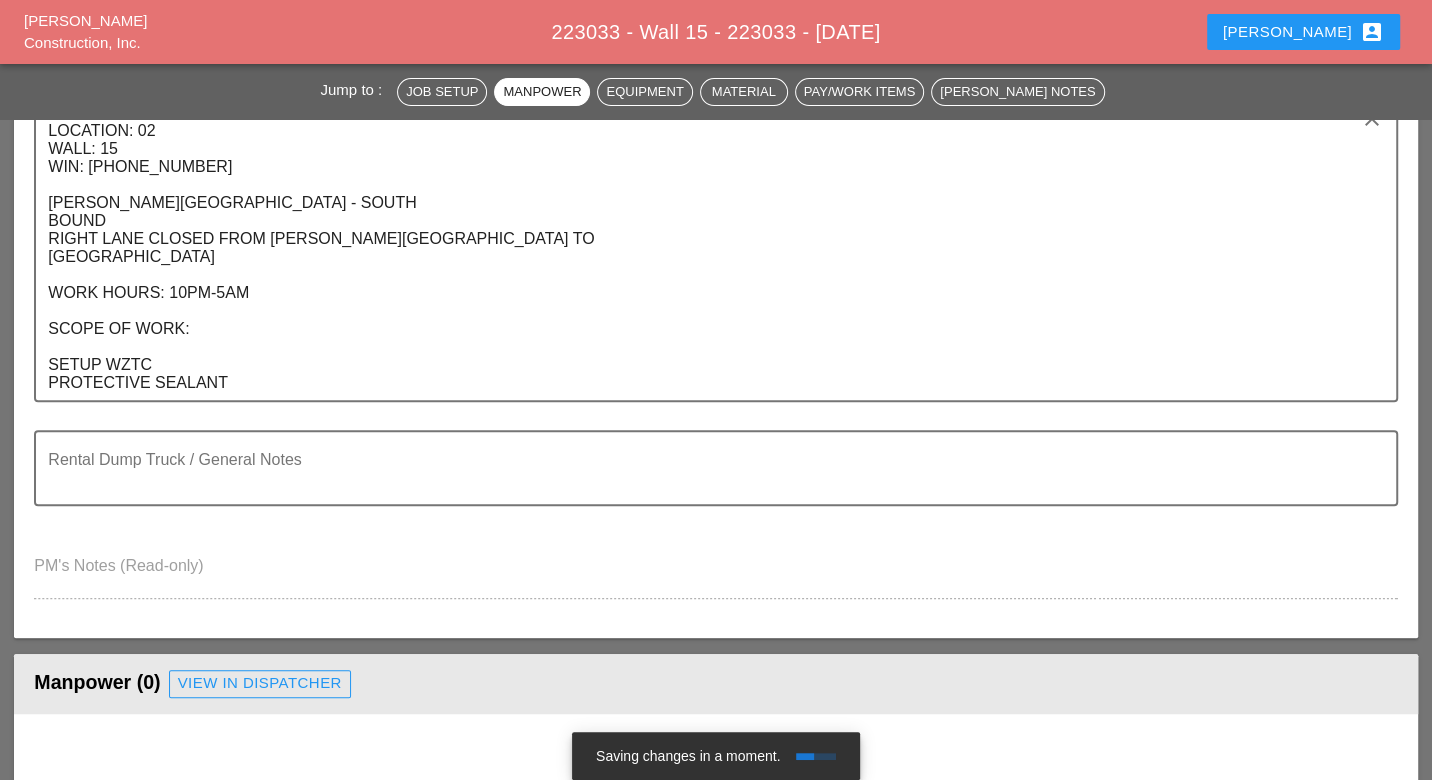 scroll, scrollTop: 555, scrollLeft: 0, axis: vertical 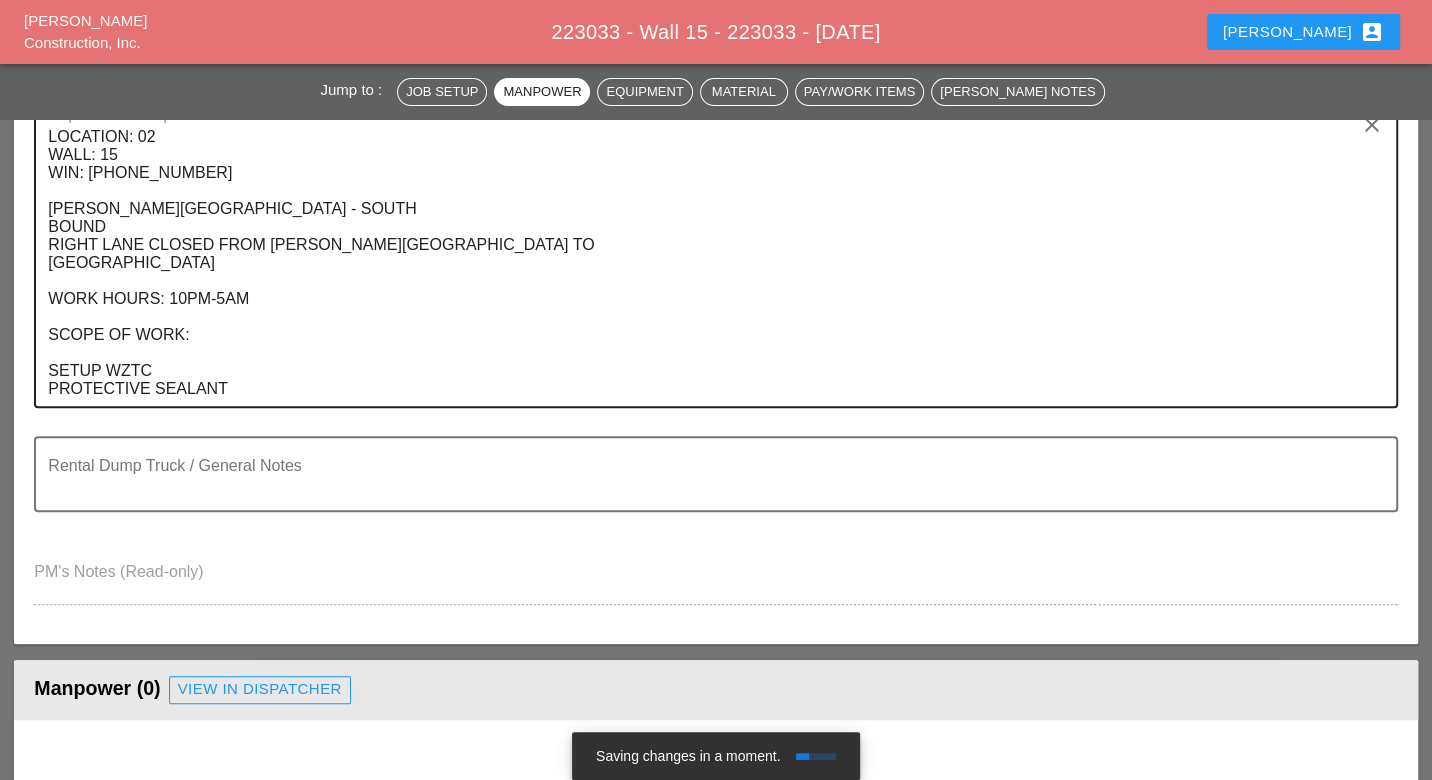 type on "Mon 07 | Day 87° 22% SSW 11 mph Intervals of clouds and sunshine. High 87F. Winds SSW at 10 to 15 mph." 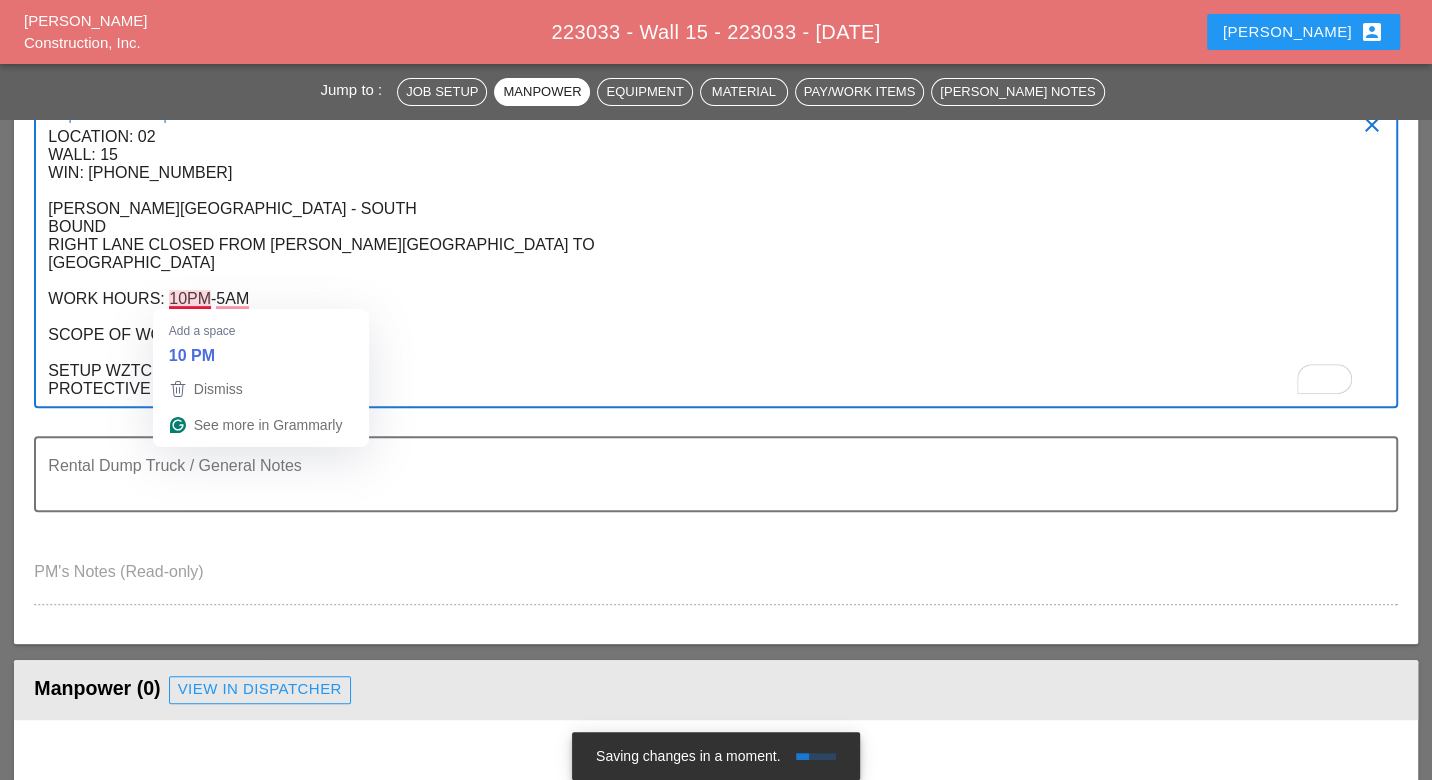 click on "LOCATION: 02
WALL: 15
WIN: 1-908-101
HUTCHINSON RIVER EXPRESSWAY - SOUTH
BOUND
RIGHT LANE CLOSED FROM BRUCKNER BLVD TO
LAFAYETTE AVE
WORK HOURS: 10PM-5AM
SCOPE OF WORK:
SETUP WZTC
PROTECTIVE SEALANT" at bounding box center (707, 263) 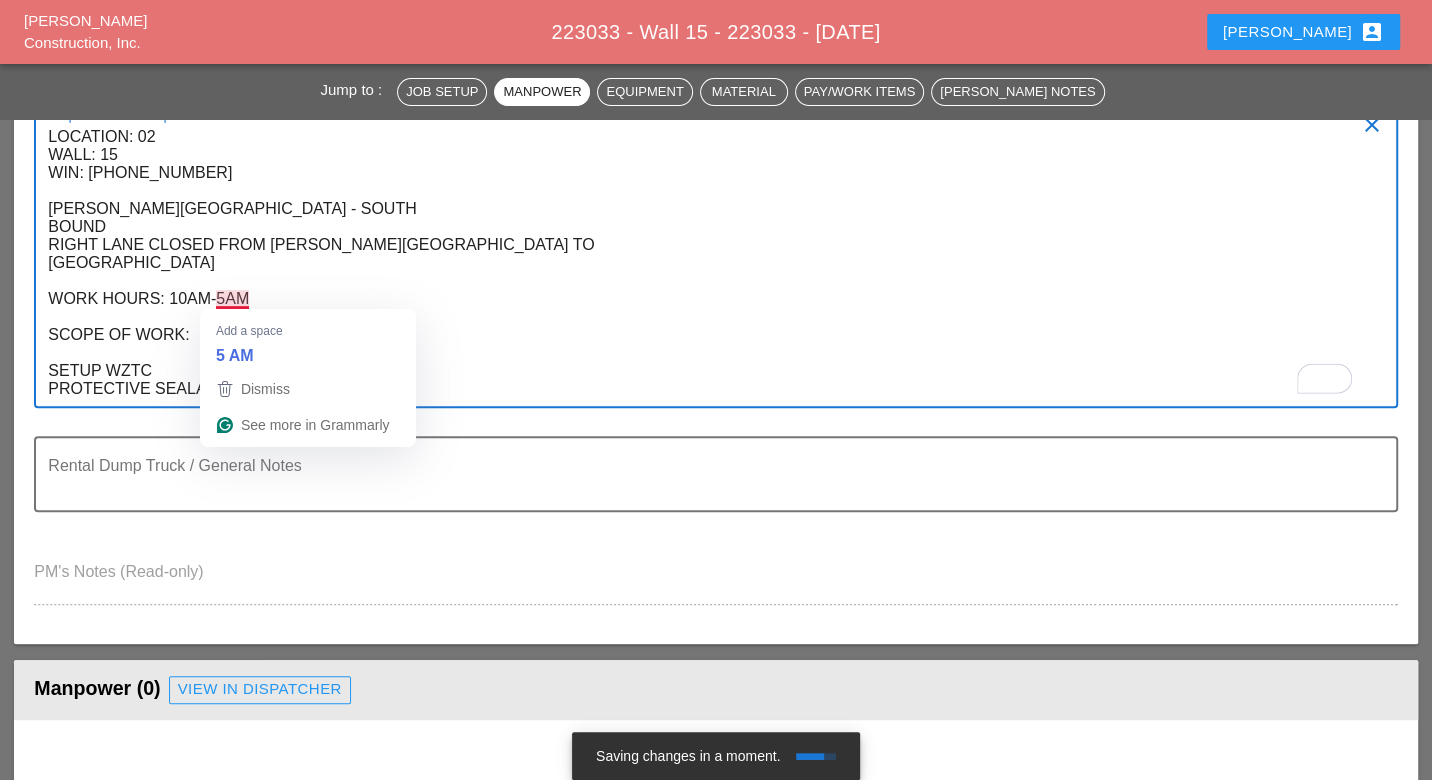click on "LOCATION: 02
WALL: 15
WIN: 1-908-101
HUTCHINSON RIVER EXPRESSWAY - SOUTH
BOUND
RIGHT LANE CLOSED FROM BRUCKNER BLVD TO
LAFAYETTE AVE
WORK HOURS: 10AM-5AM
SCOPE OF WORK:
SETUP WZTC
PROTECTIVE SEALANT" at bounding box center [707, 263] 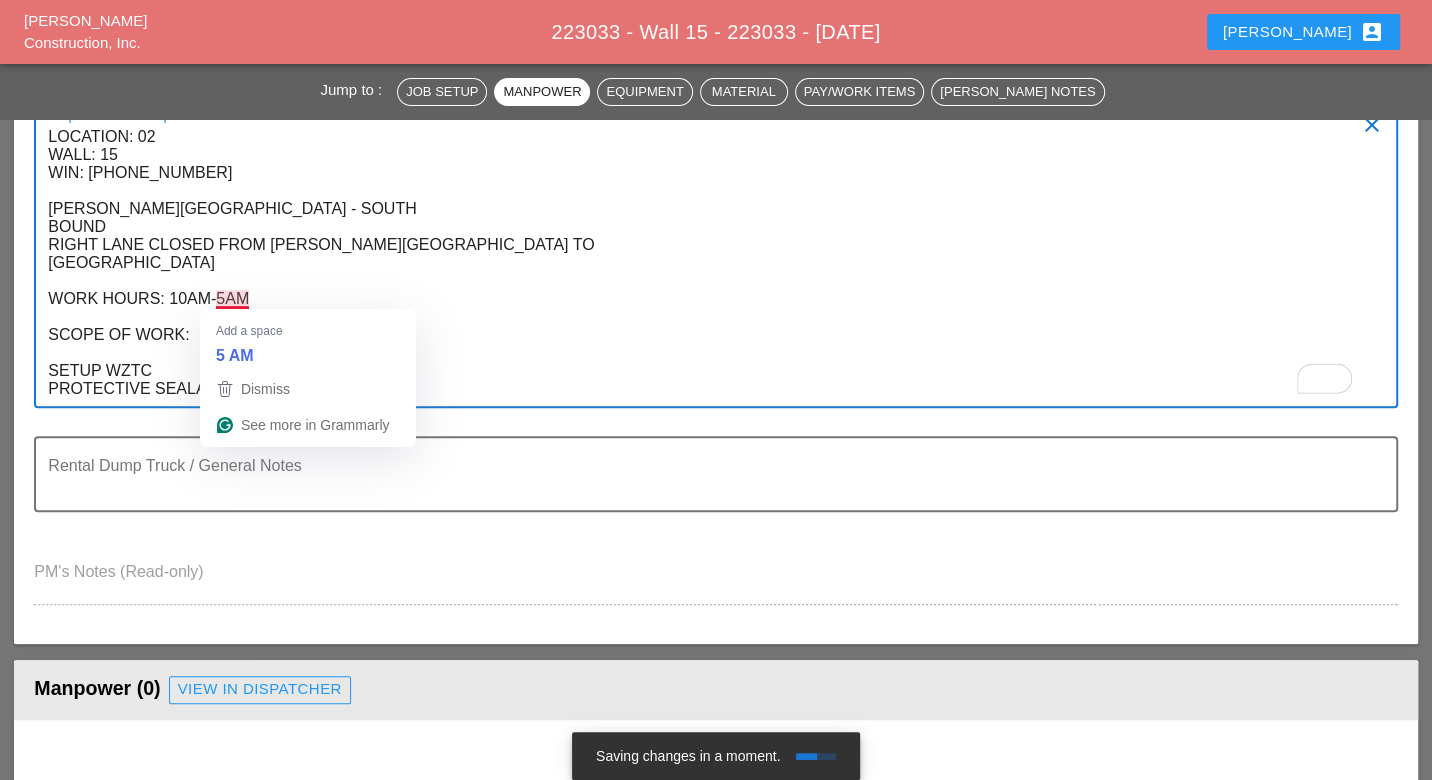 drag, startPoint x: 252, startPoint y: 294, endPoint x: 217, endPoint y: 294, distance: 35 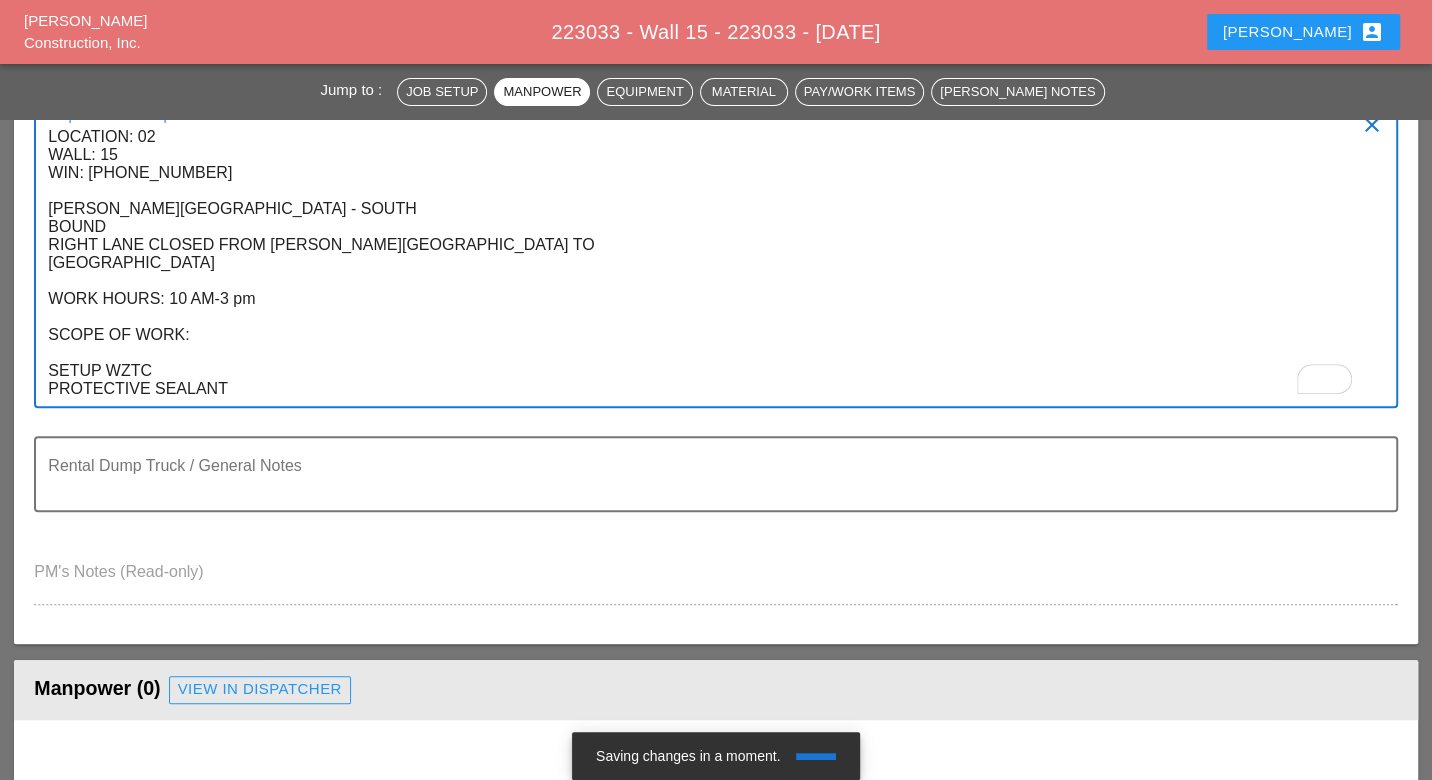 click on "LOCATION: 02
WALL: 15
WIN: 1-908-101
HUTCHINSON RIVER EXPRESSWAY - SOUTH
BOUND
RIGHT LANE CLOSED FROM BRUCKNER BLVD TO
LAFAYETTE AVE
WORK HOURS: 10 AM-3 pm
SCOPE OF WORK:
SETUP WZTC
PROTECTIVE SEALANT" at bounding box center (707, 263) 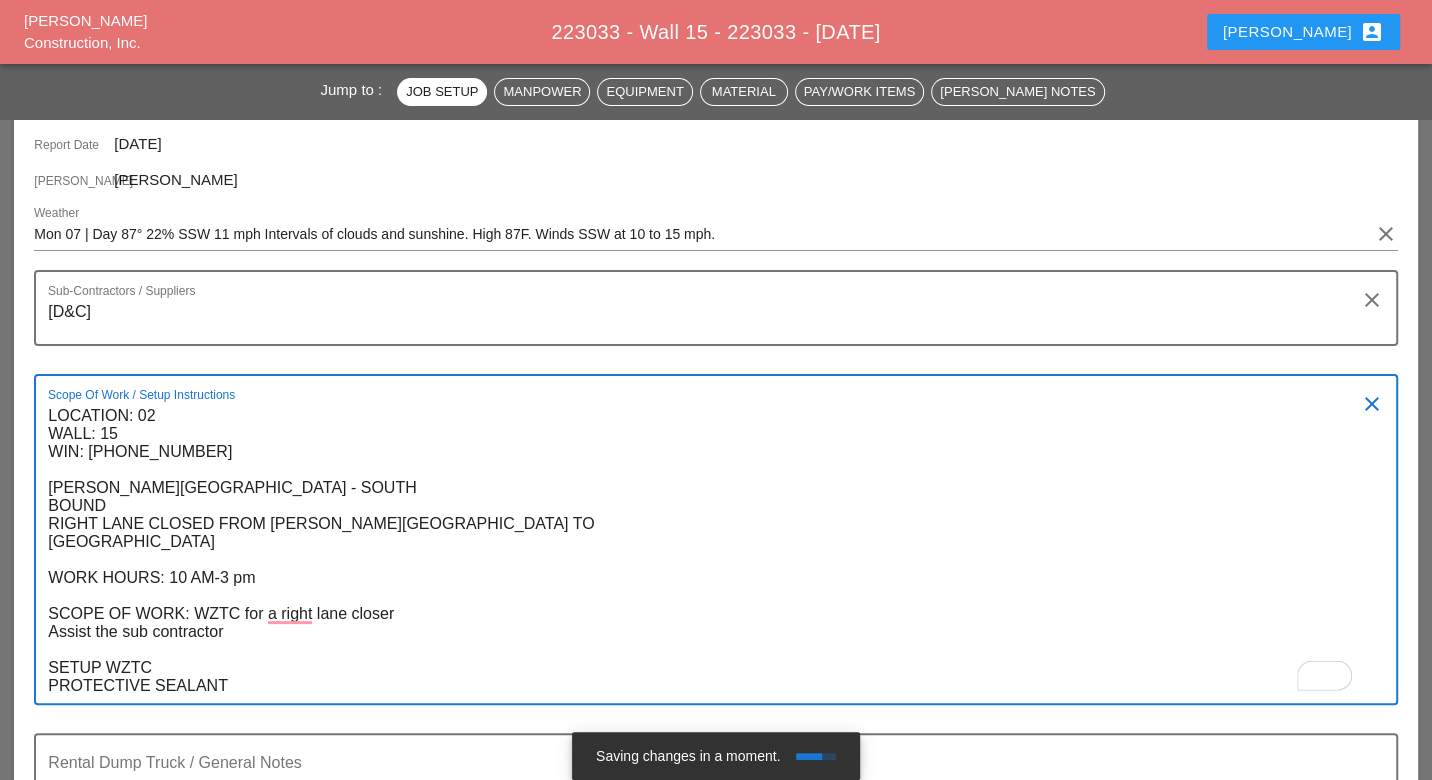 scroll, scrollTop: 222, scrollLeft: 0, axis: vertical 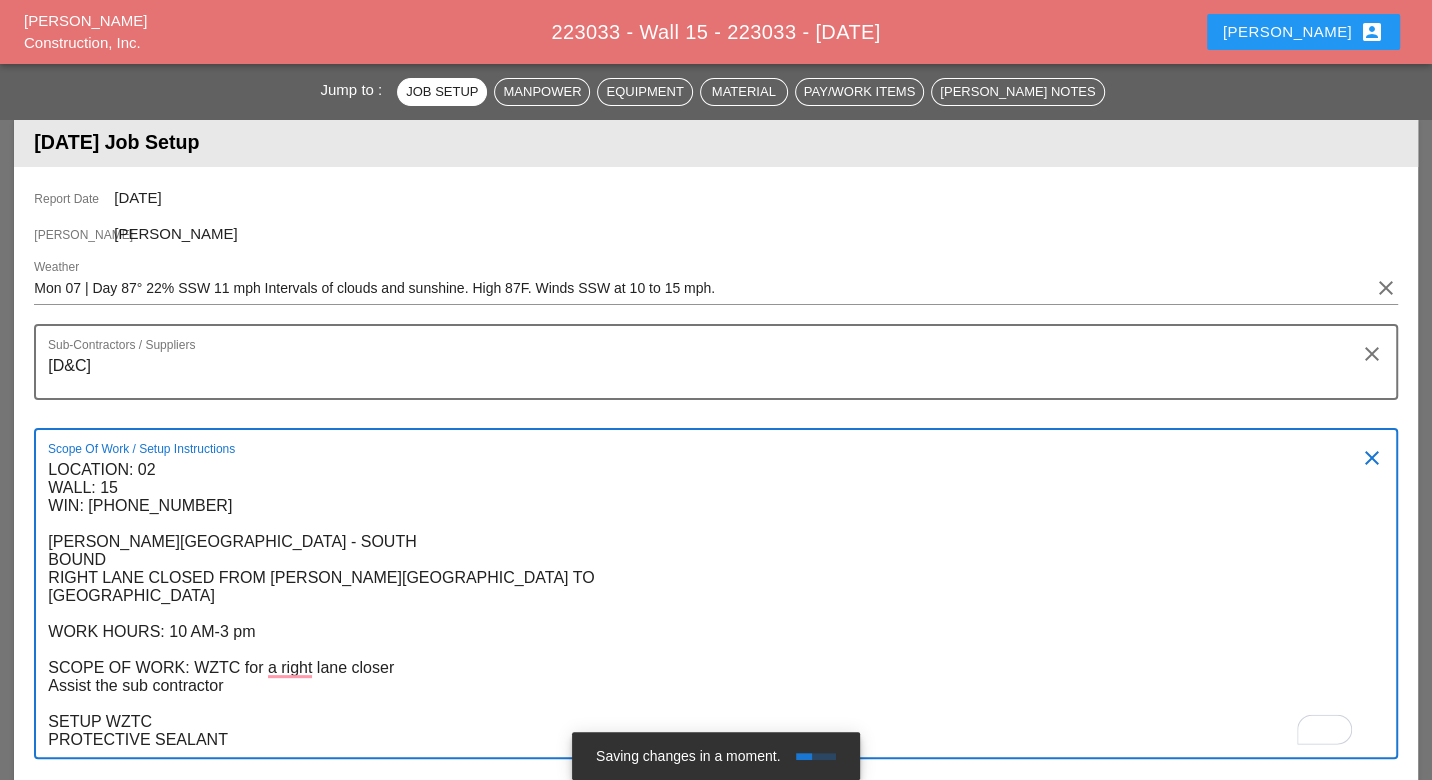 type on "LOCATION: 02
WALL: 15
WIN: 1-908-101
HUTCHINSON RIVER EXPRESSWAY - SOUTH
BOUND
RIGHT LANE CLOSED FROM BRUCKNER BLVD TO
LAFAYETTE AVE
WORK HOURS: 10 AM-3 pm
SCOPE OF WORK: WZTC for a right lane closer
Assist the sub contractor
SETUP WZTC
PROTECTIVE SEALANT" 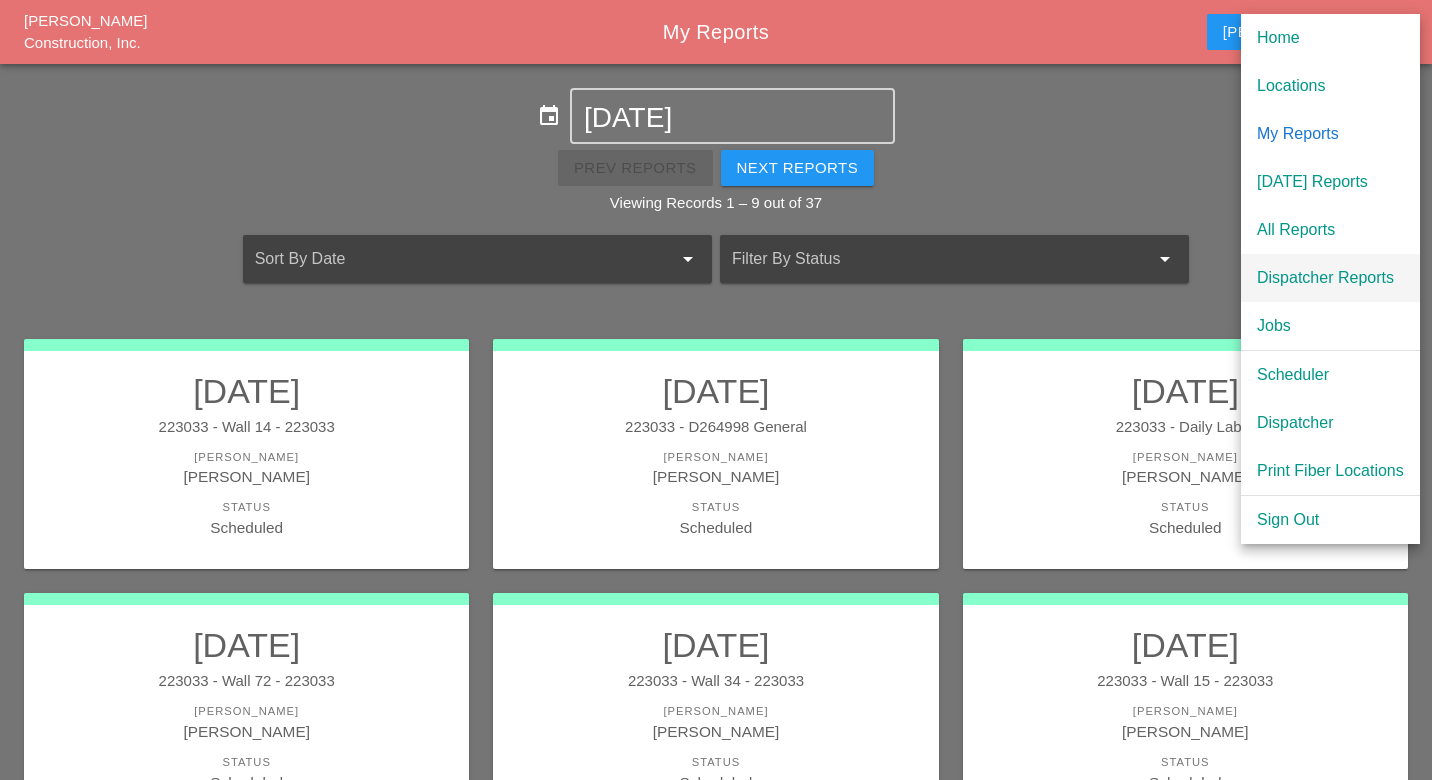 scroll, scrollTop: 0, scrollLeft: 0, axis: both 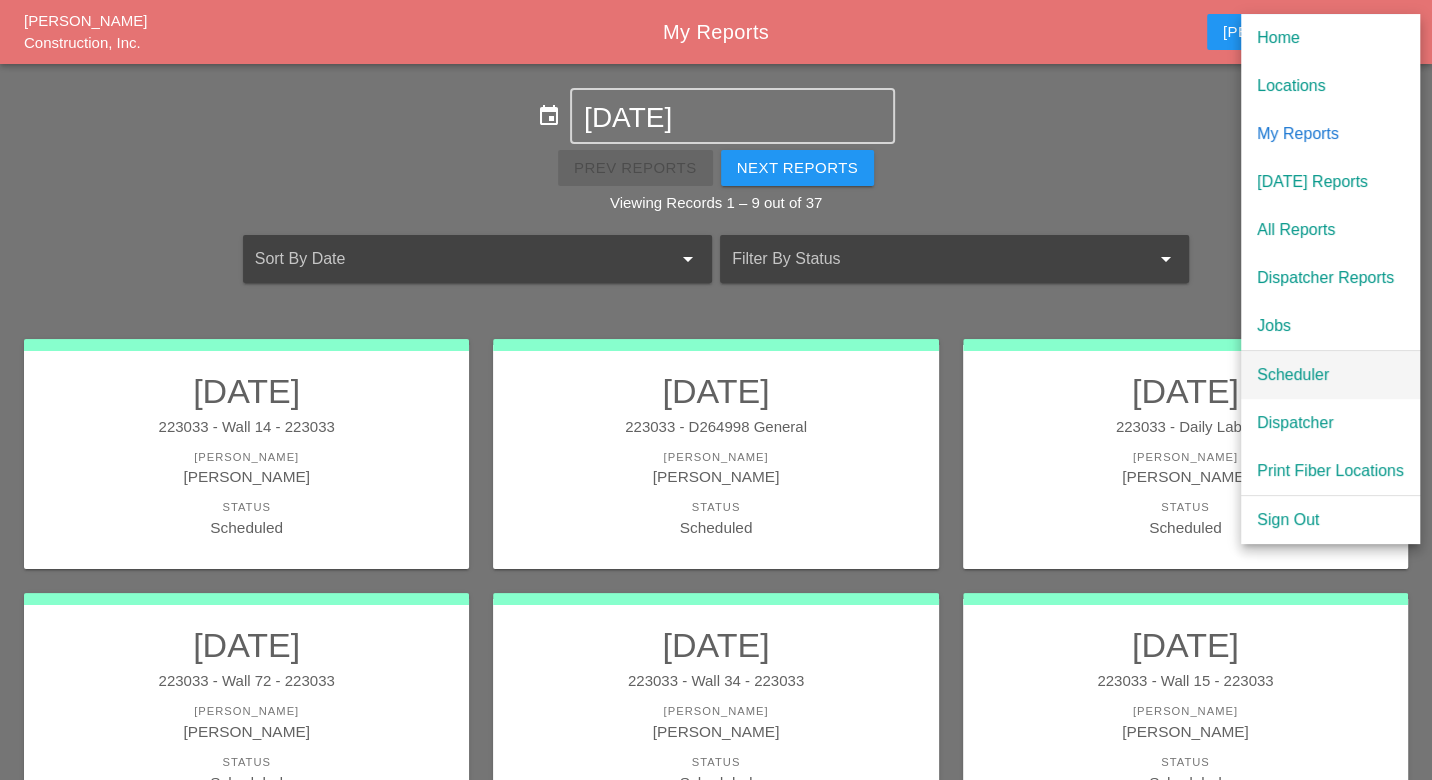 click on "Scheduler" at bounding box center [1330, 375] 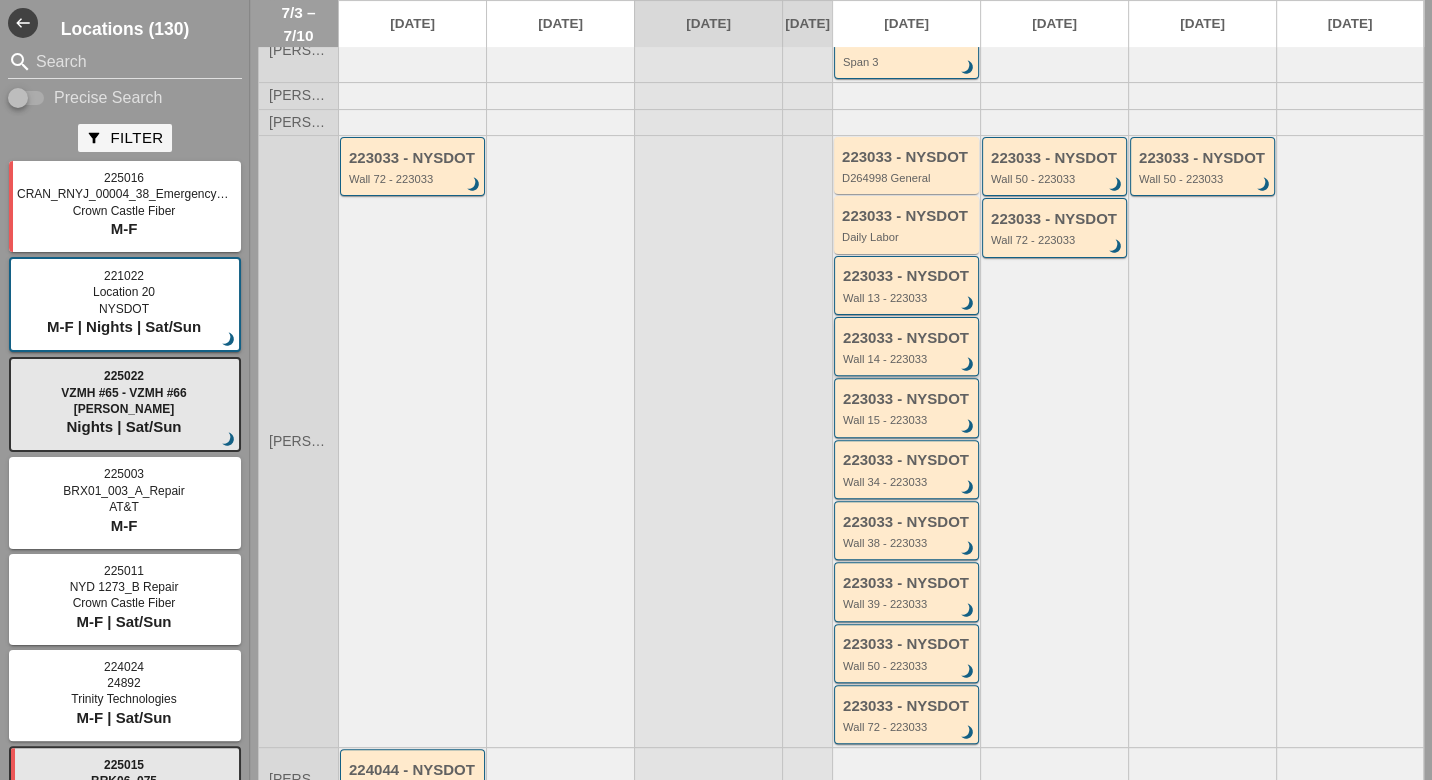 scroll, scrollTop: 444, scrollLeft: 0, axis: vertical 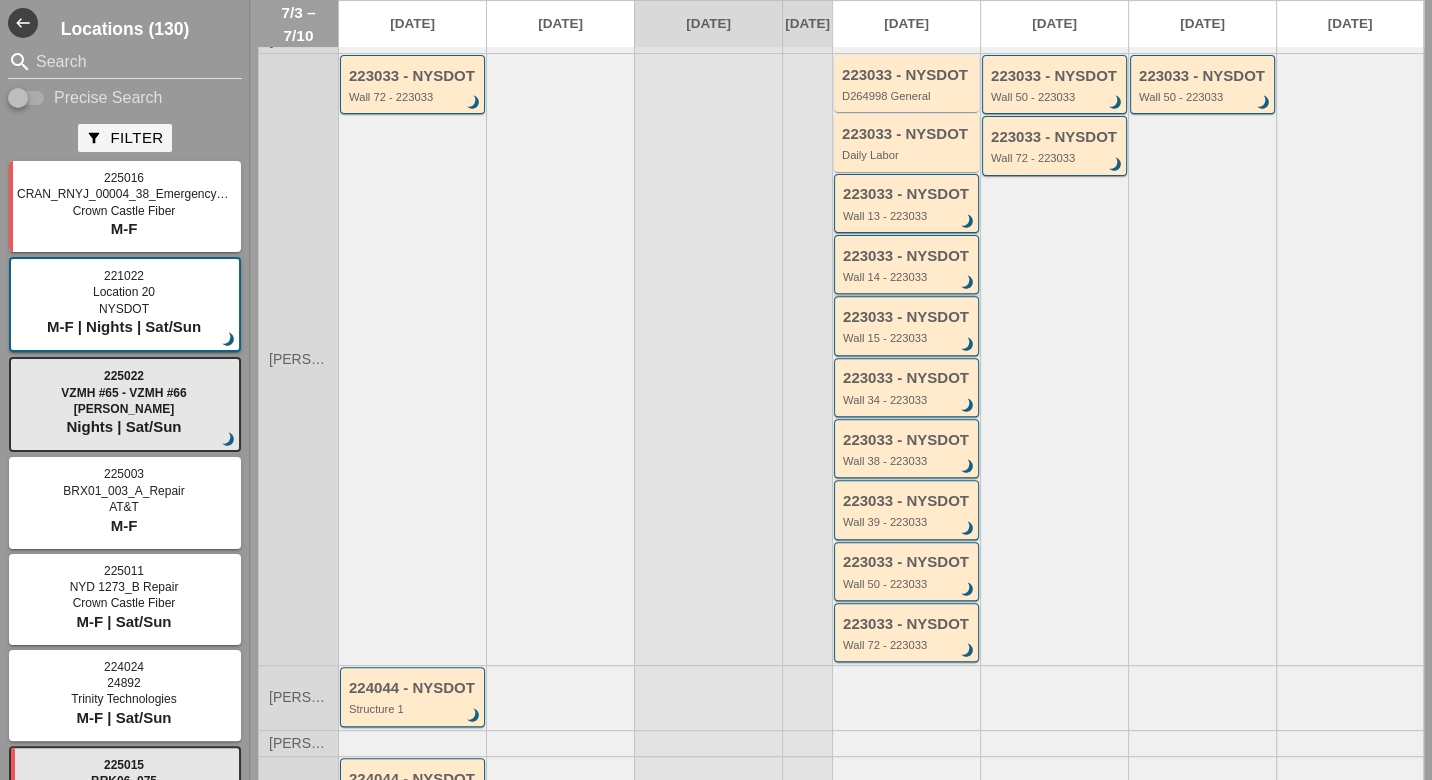 click on "Wall 14 - 223033" at bounding box center [908, 277] 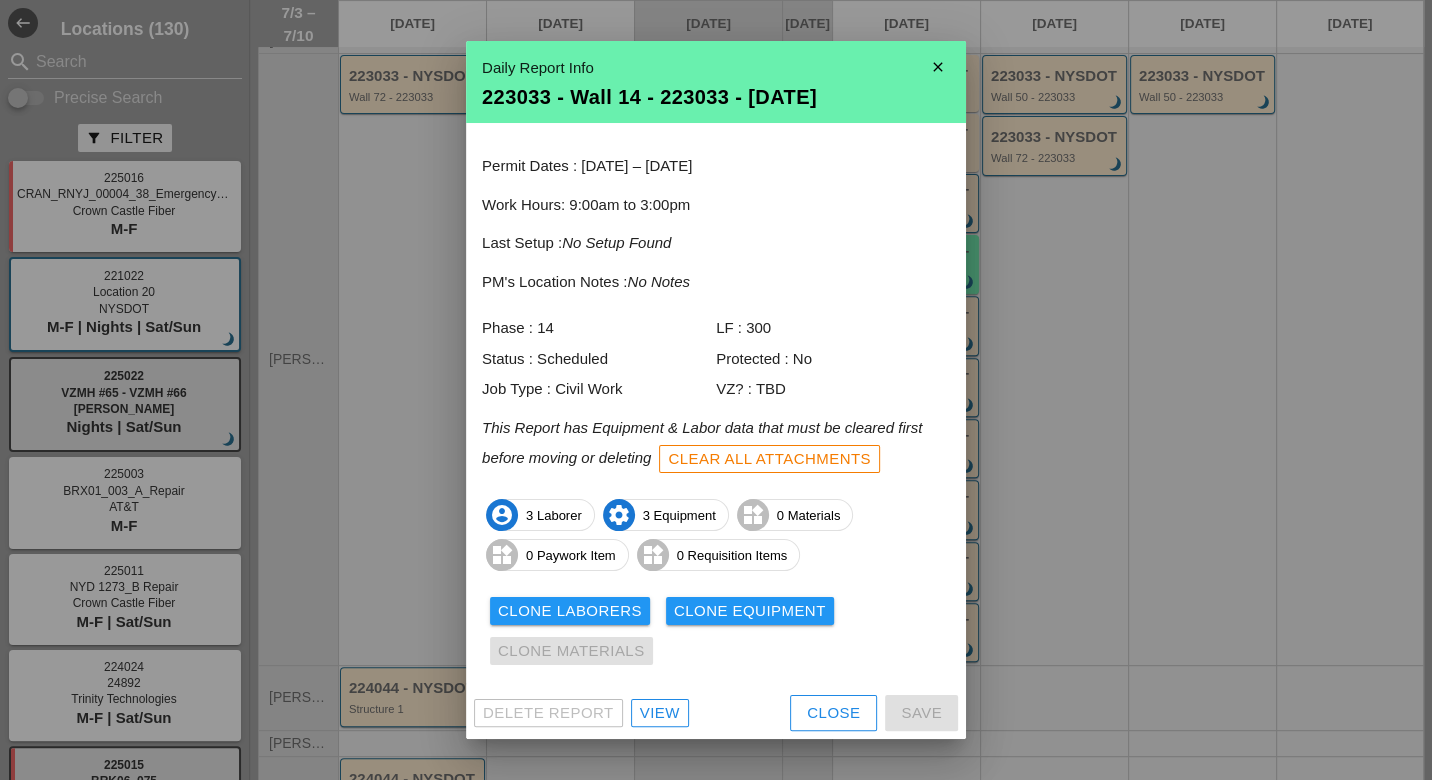 click on "View" at bounding box center [660, 713] 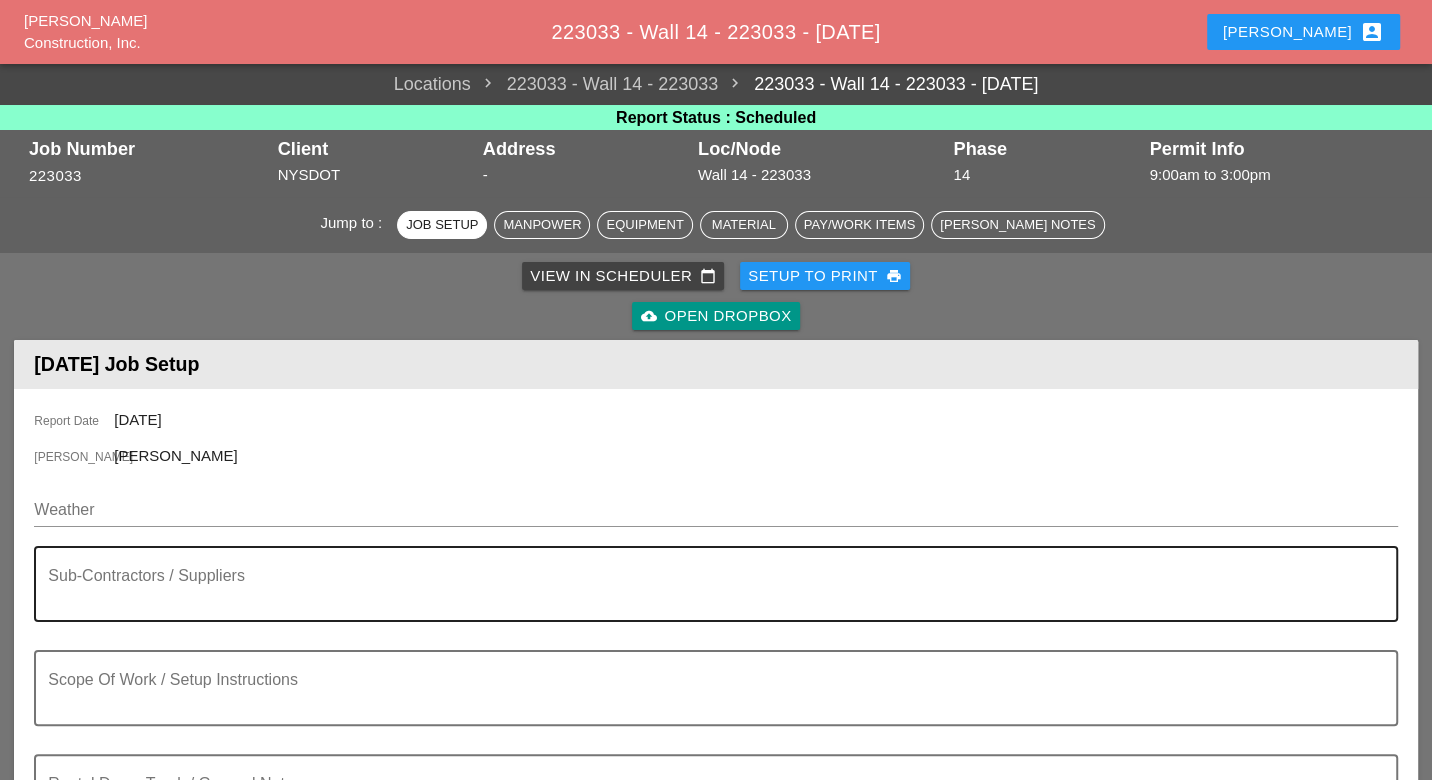 scroll, scrollTop: 111, scrollLeft: 0, axis: vertical 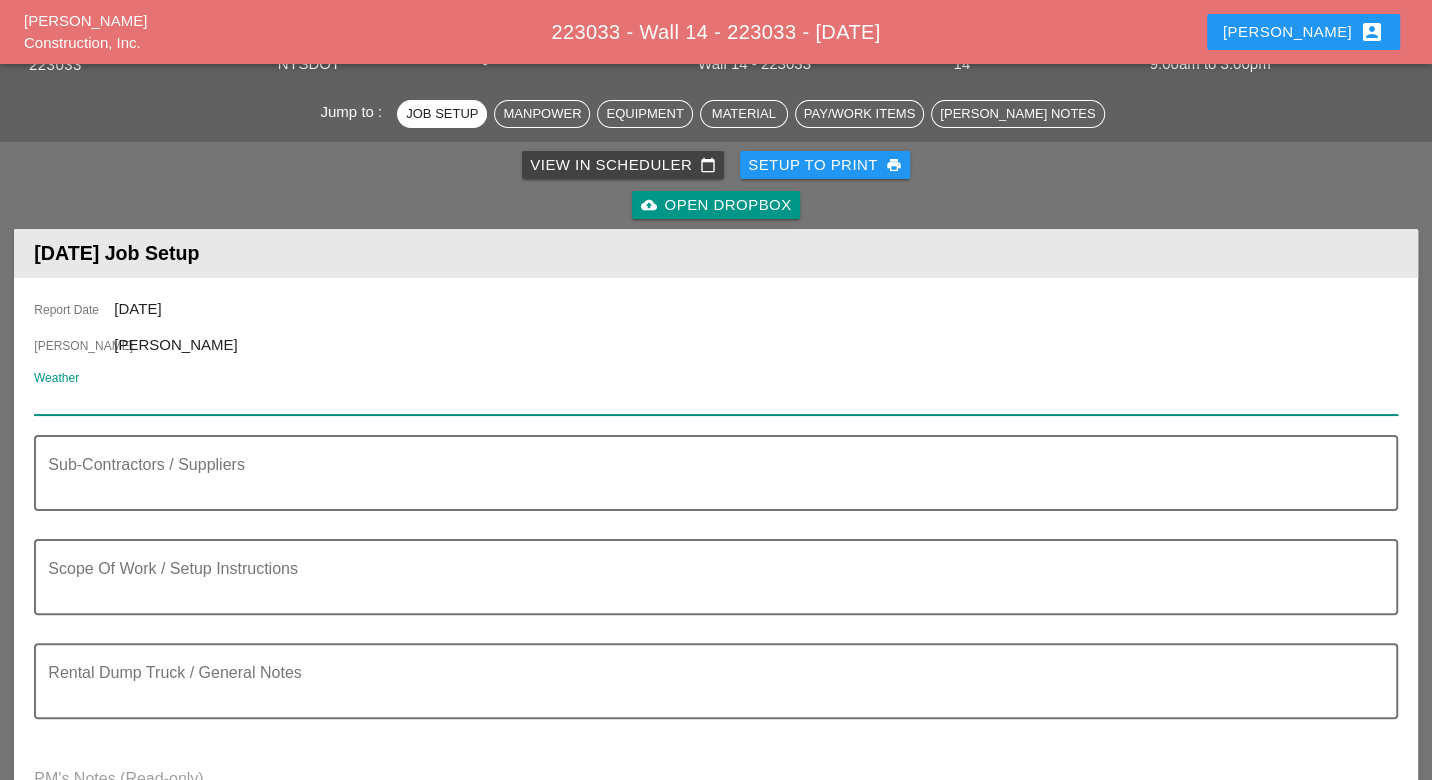 paste on "Mon 07 | Day 87° 22% SSW 11 mph Intervals of clouds and sunshine. High 87F. Winds SSW at 10 to 15 mph." 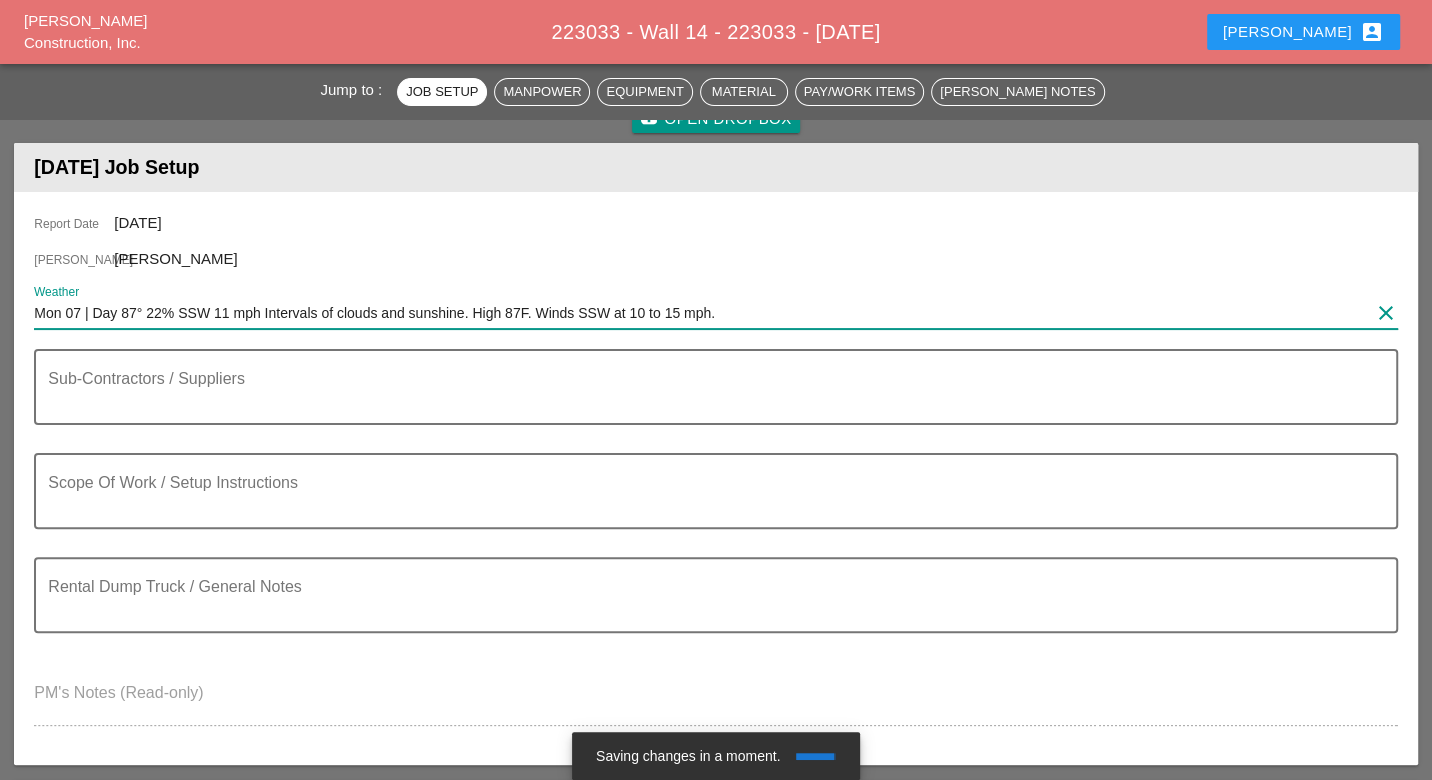 scroll, scrollTop: 222, scrollLeft: 0, axis: vertical 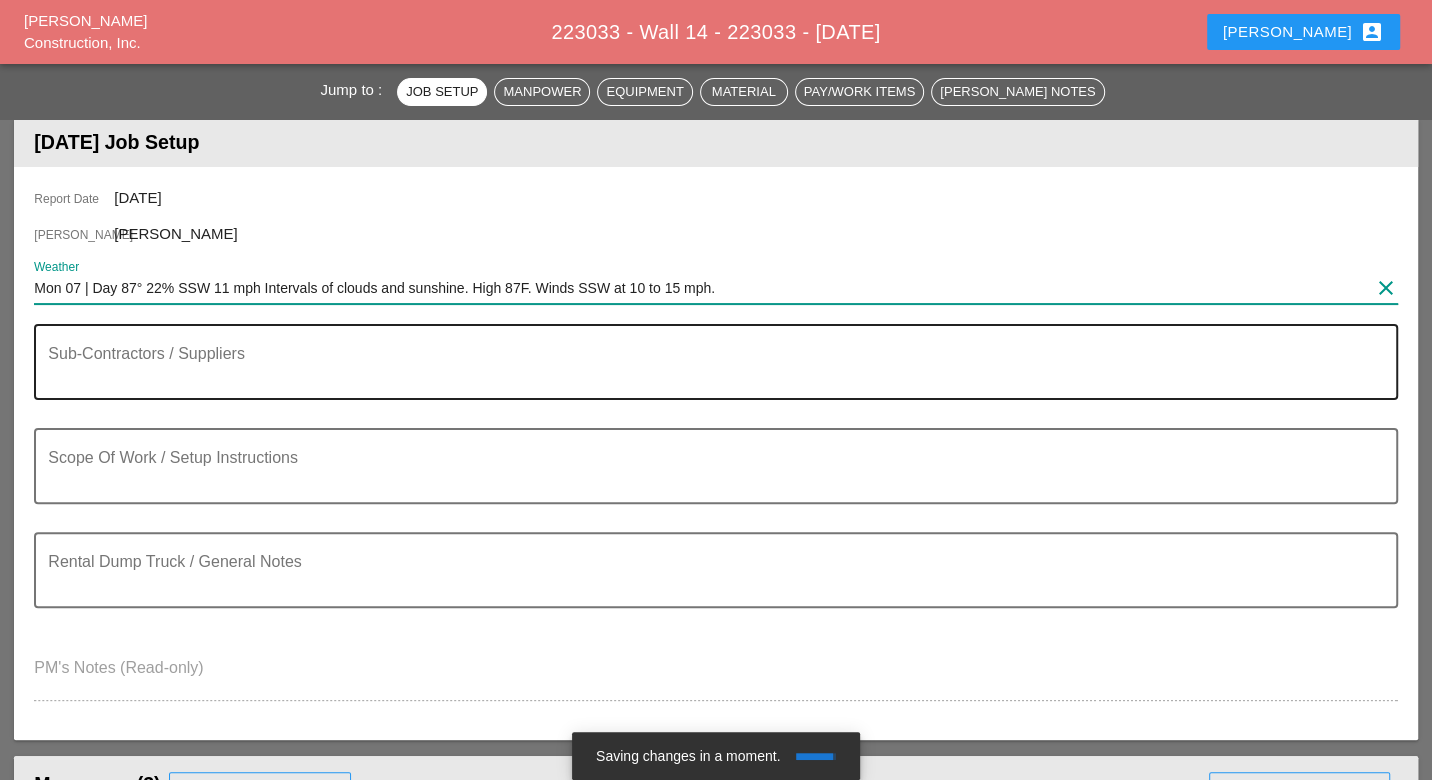type on "Mon 07 | Day 87° 22% SSW 11 mph Intervals of clouds and sunshine. High 87F. Winds SSW at 10 to 15 mph." 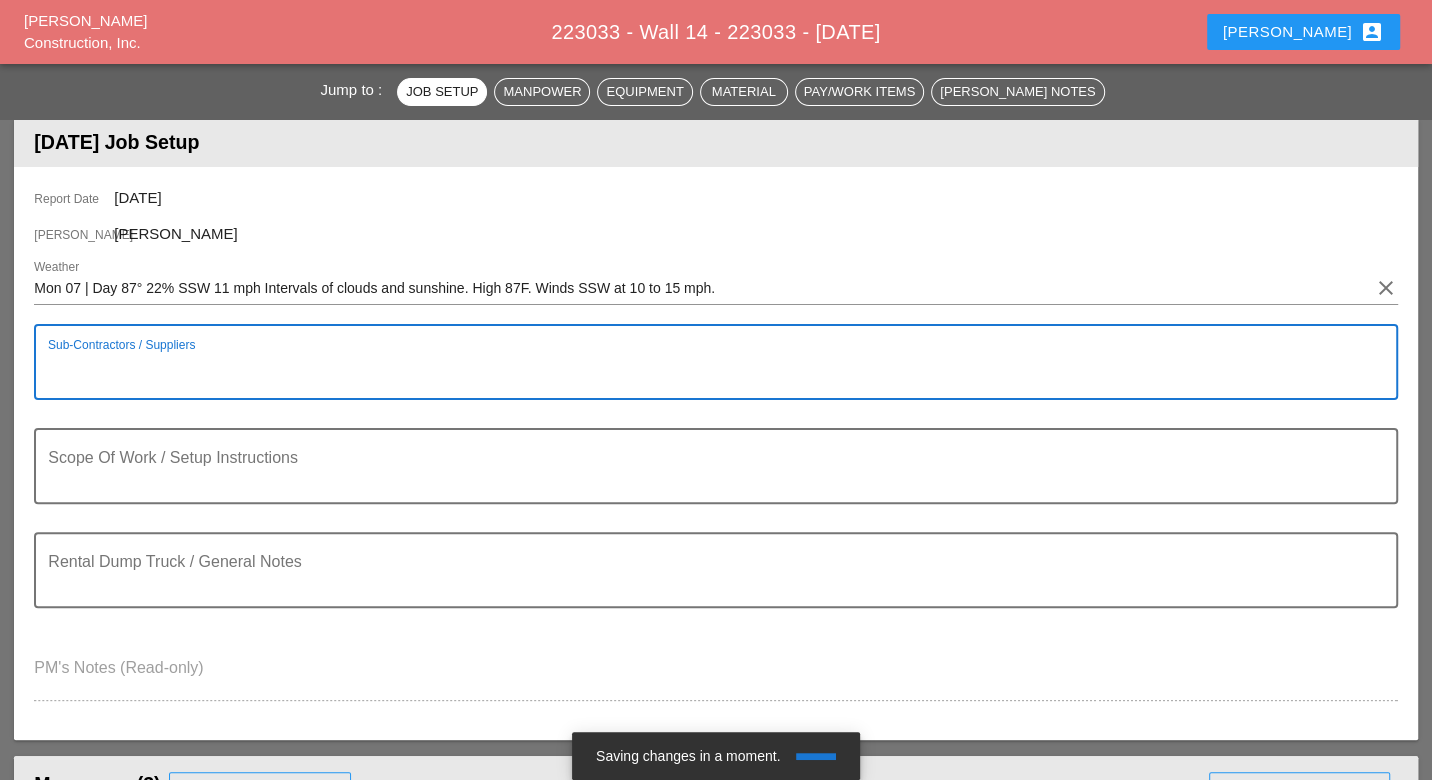 click at bounding box center [707, 374] 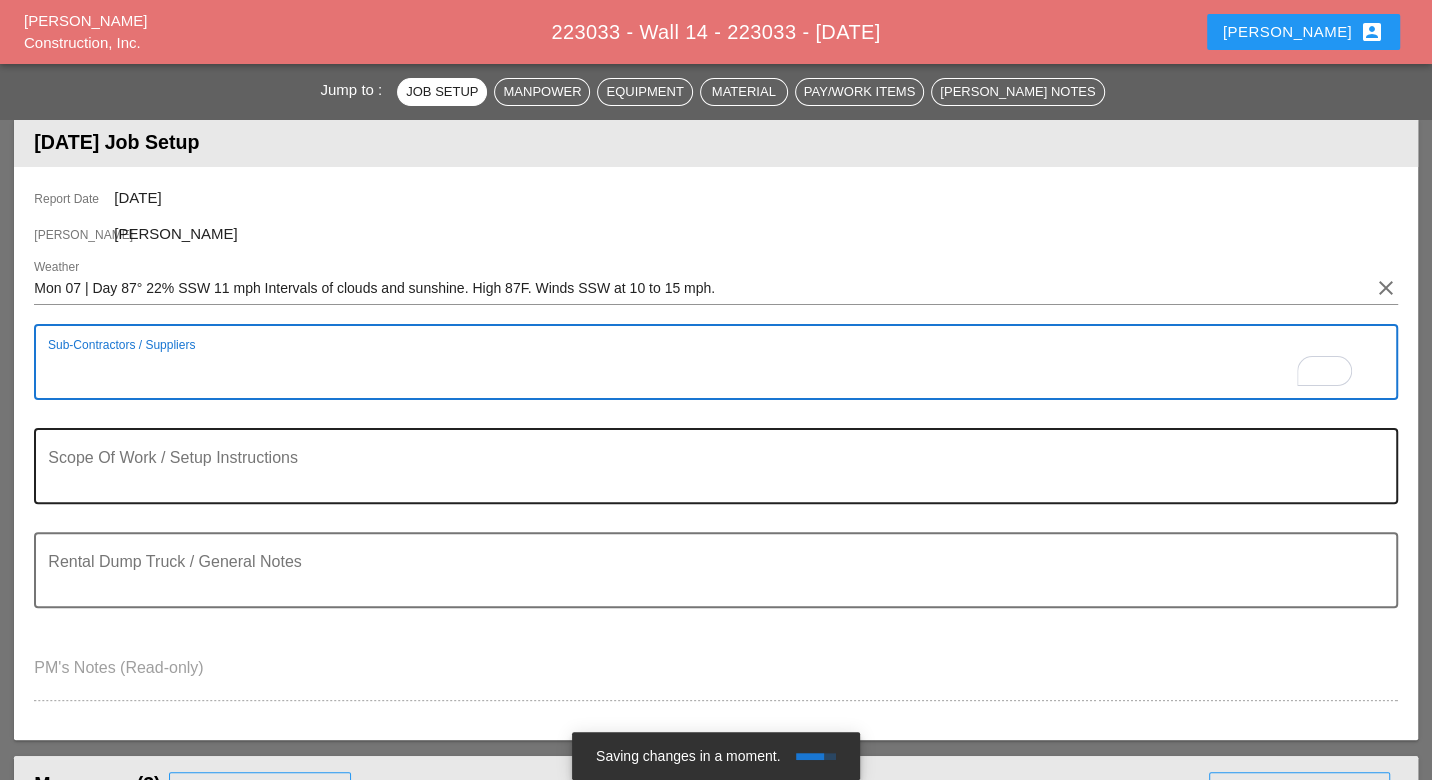 click at bounding box center [707, 478] 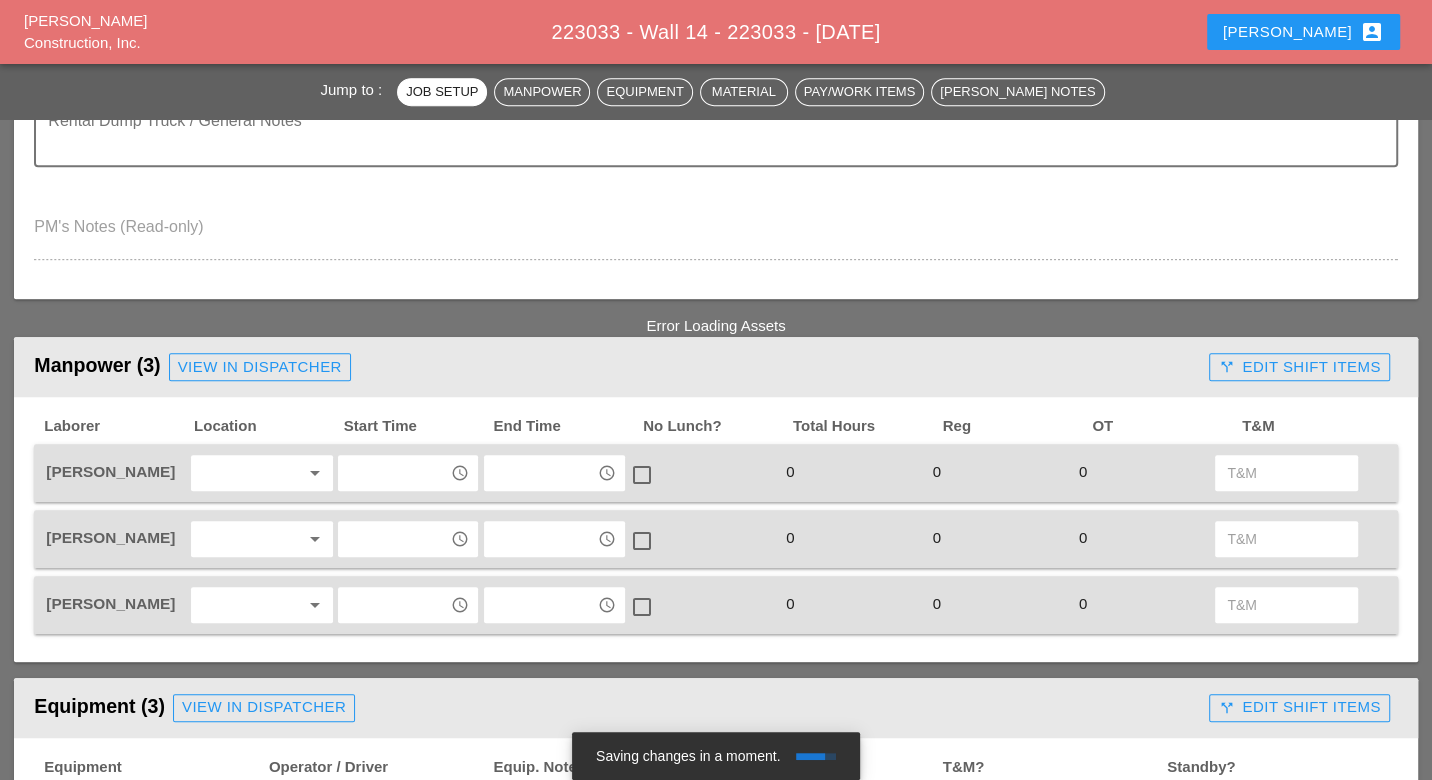 scroll, scrollTop: 666, scrollLeft: 0, axis: vertical 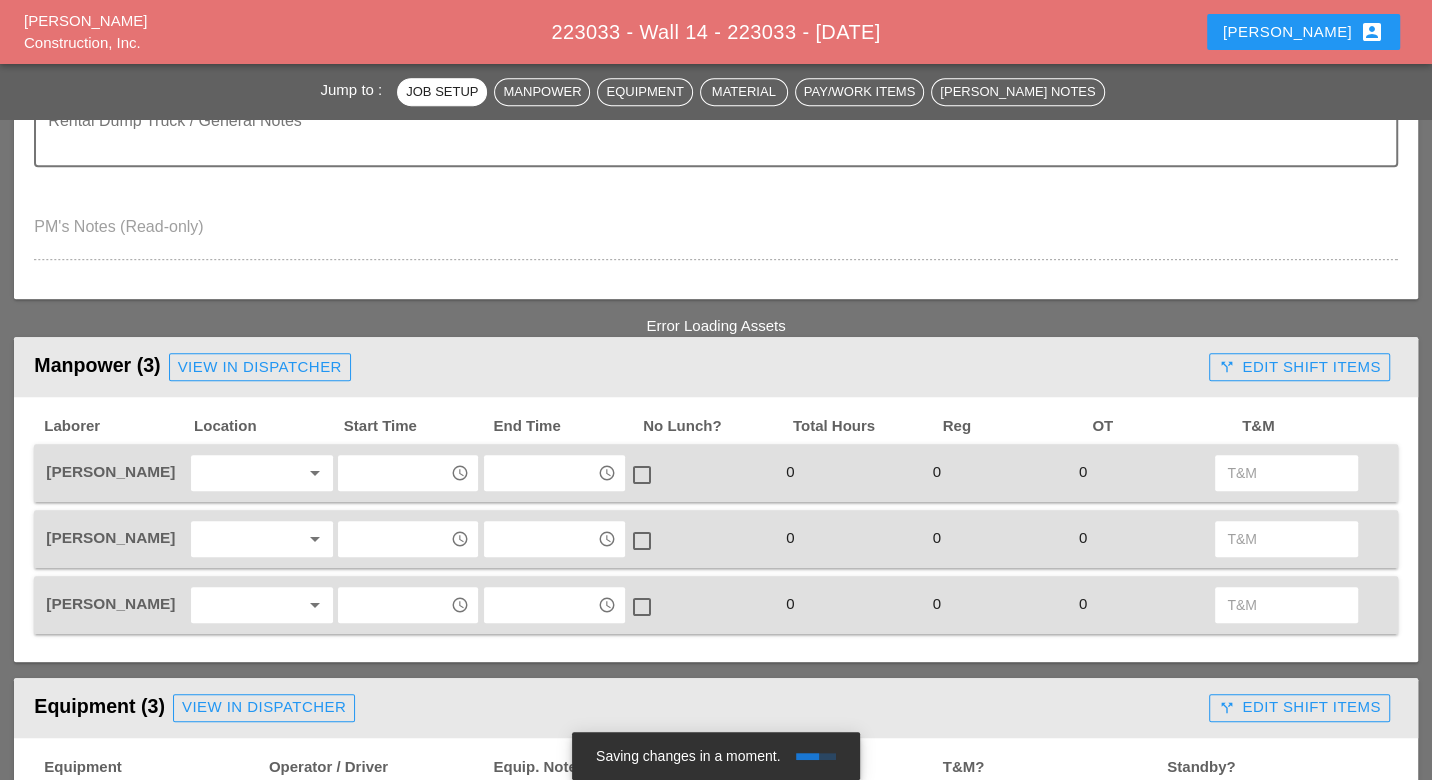 type on "Install new Brick facing
cleane up the shoulder" 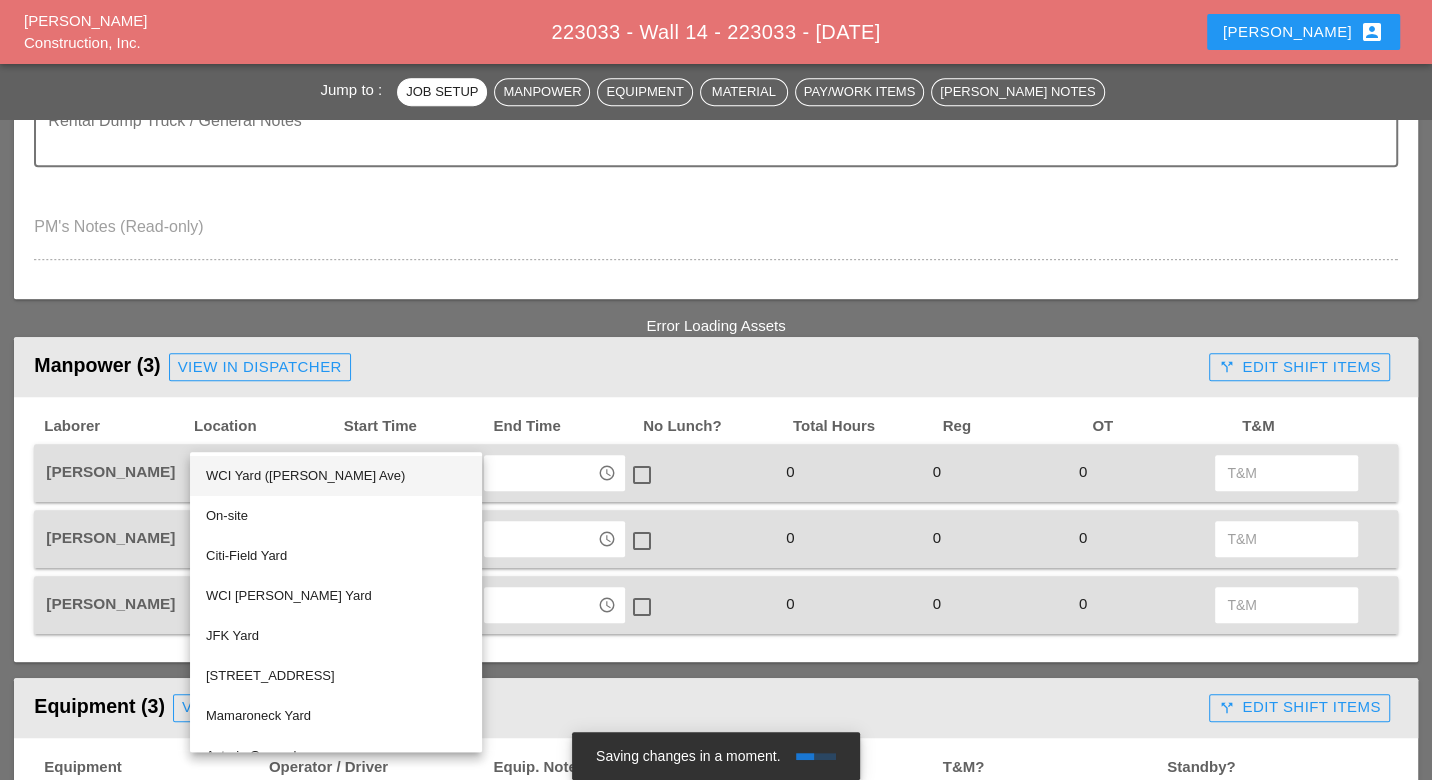click on "WCI Yard ([PERSON_NAME] Ave)" at bounding box center (336, 476) 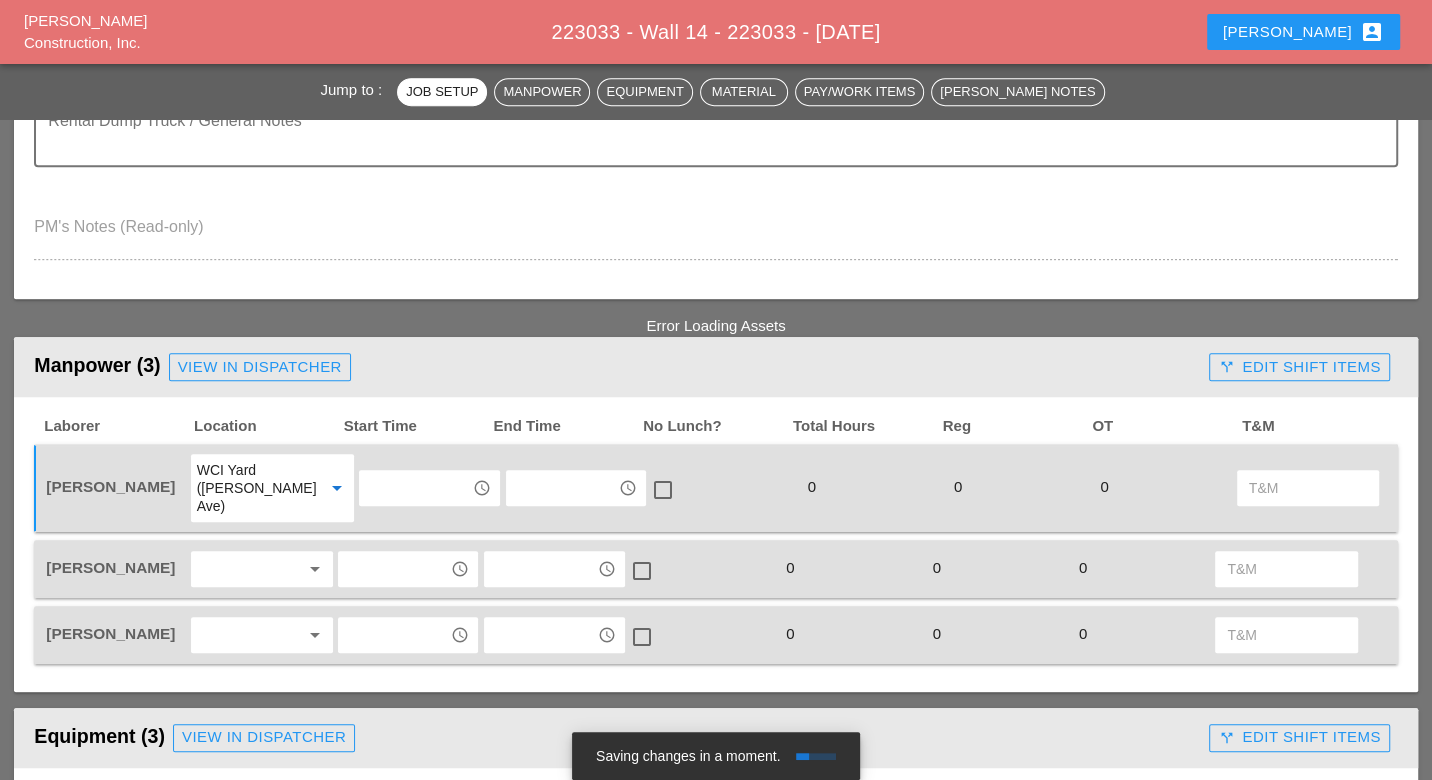 click at bounding box center [248, 569] 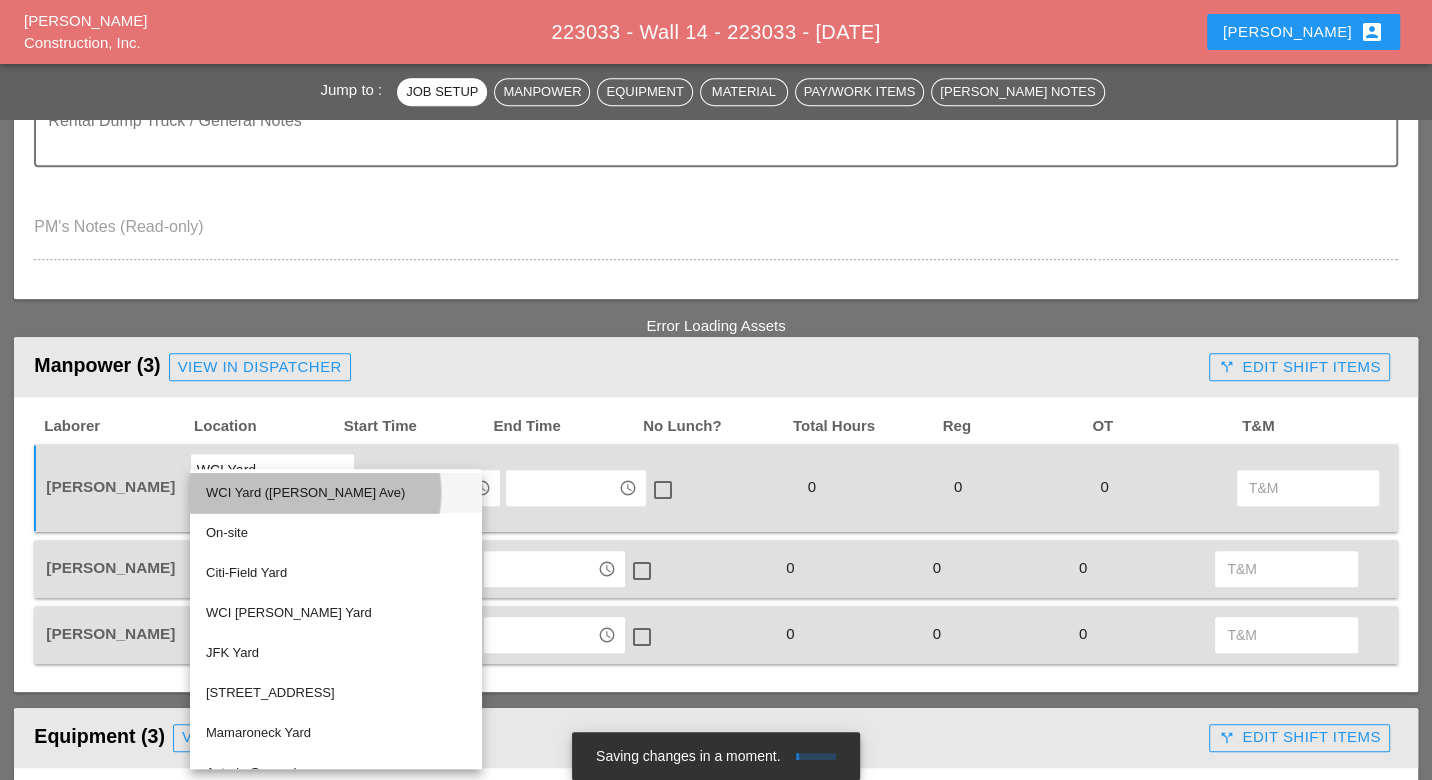 click on "WCI Yard ([PERSON_NAME] Ave)" at bounding box center (336, 493) 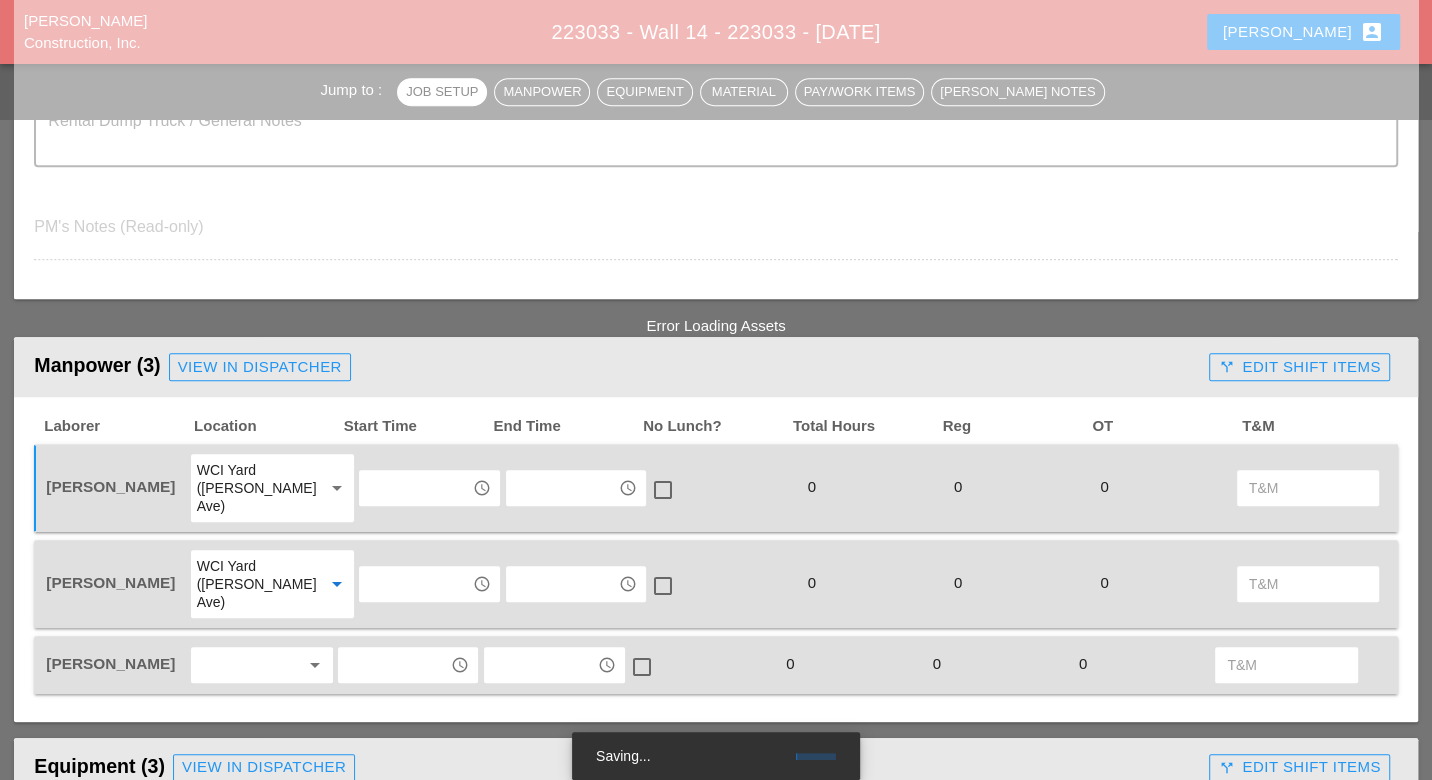 click at bounding box center (248, 665) 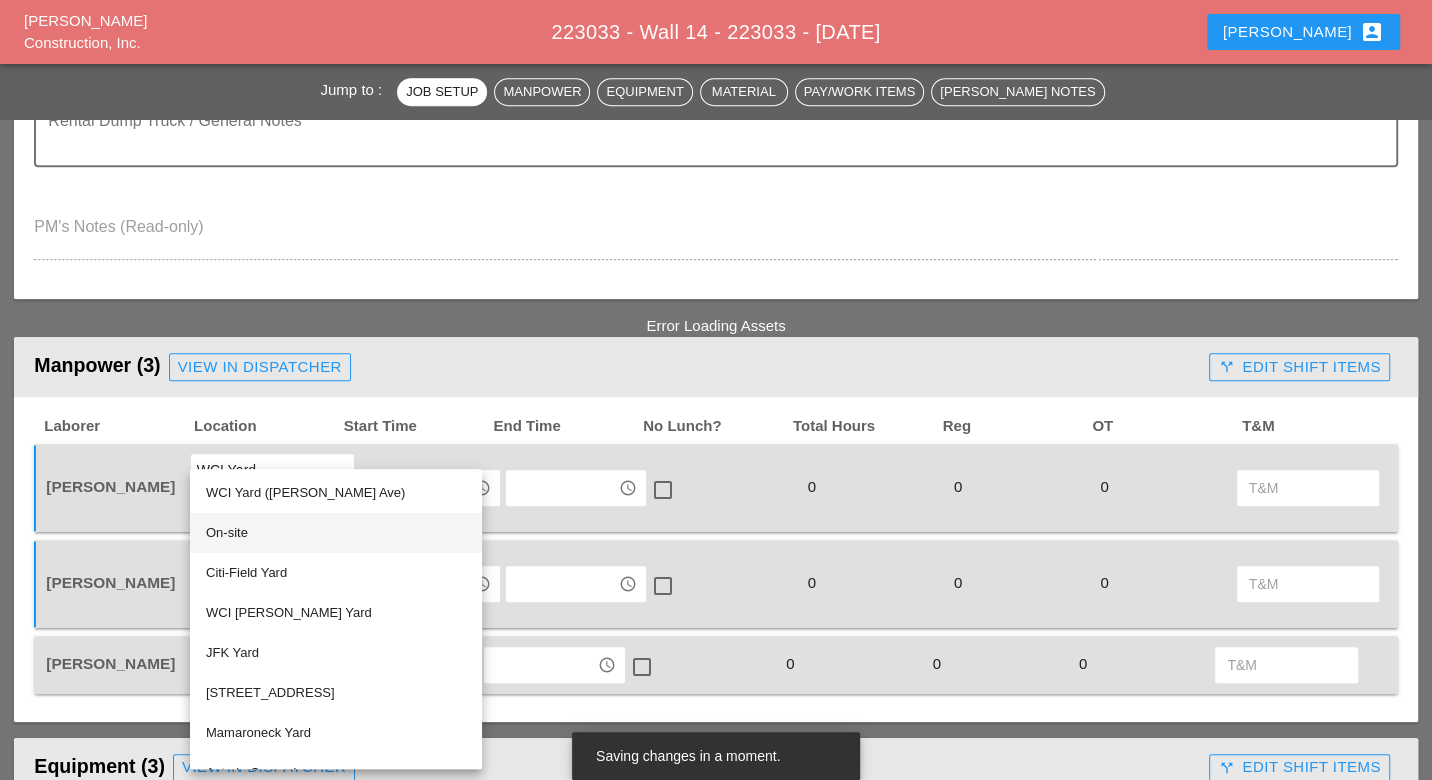 click on "On-site" at bounding box center (336, 533) 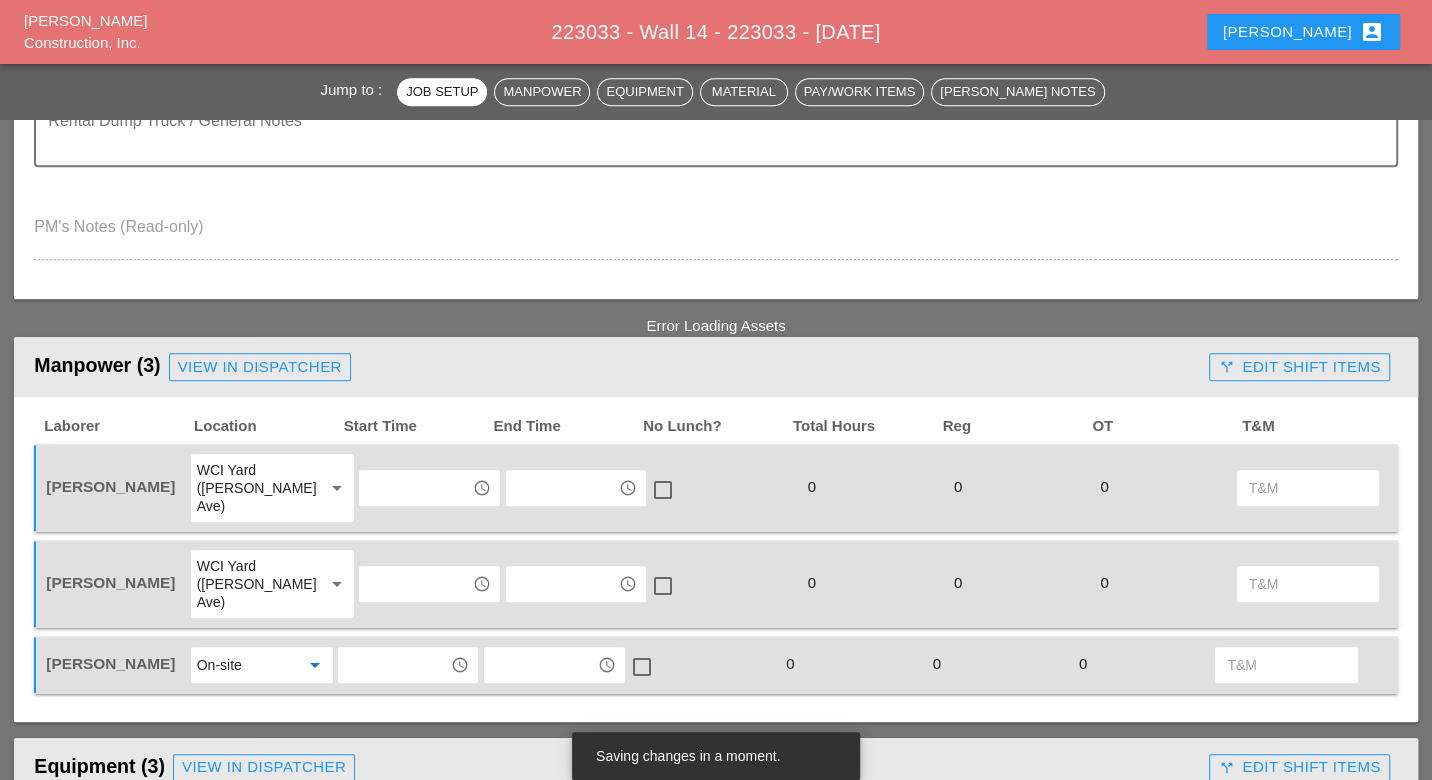 click at bounding box center [415, 488] 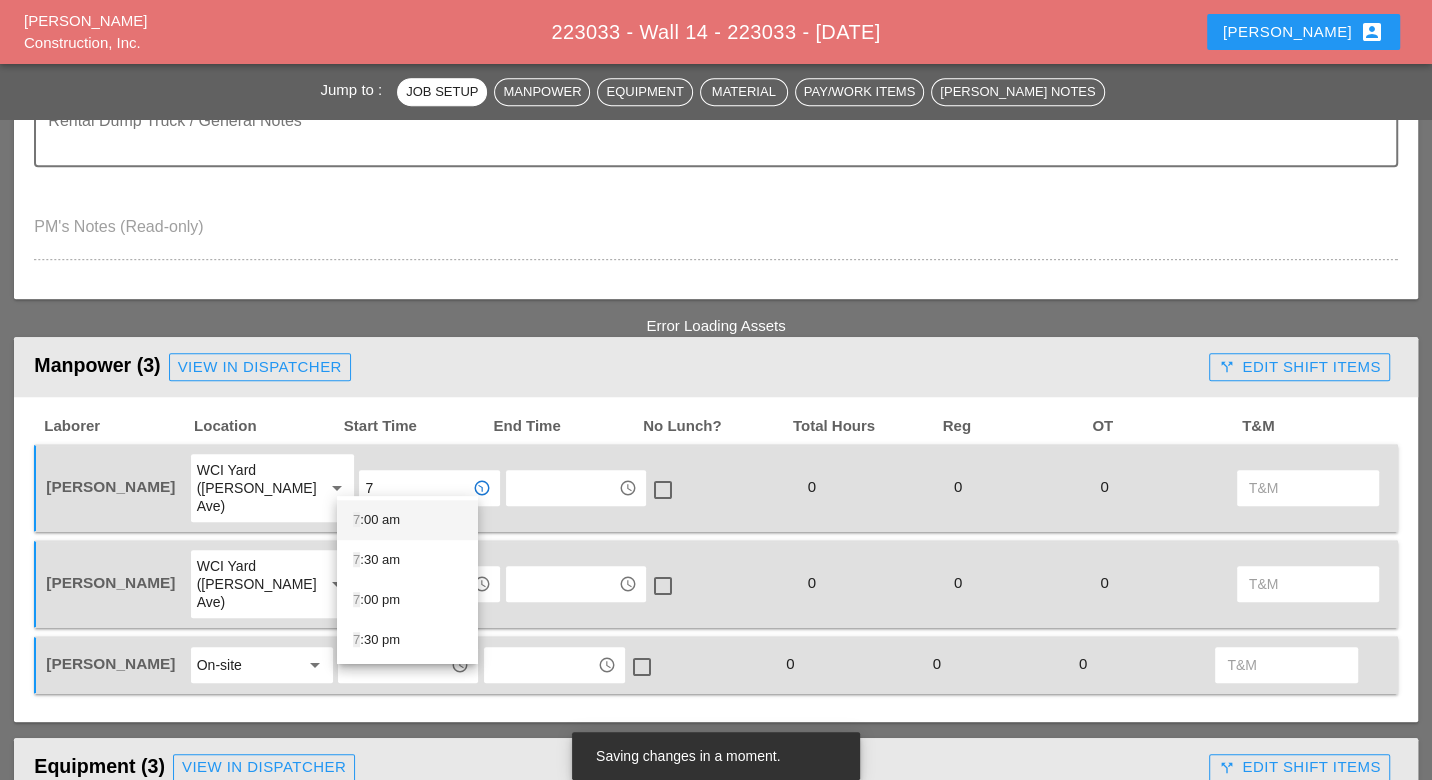click on "7 :00 am" at bounding box center (407, 520) 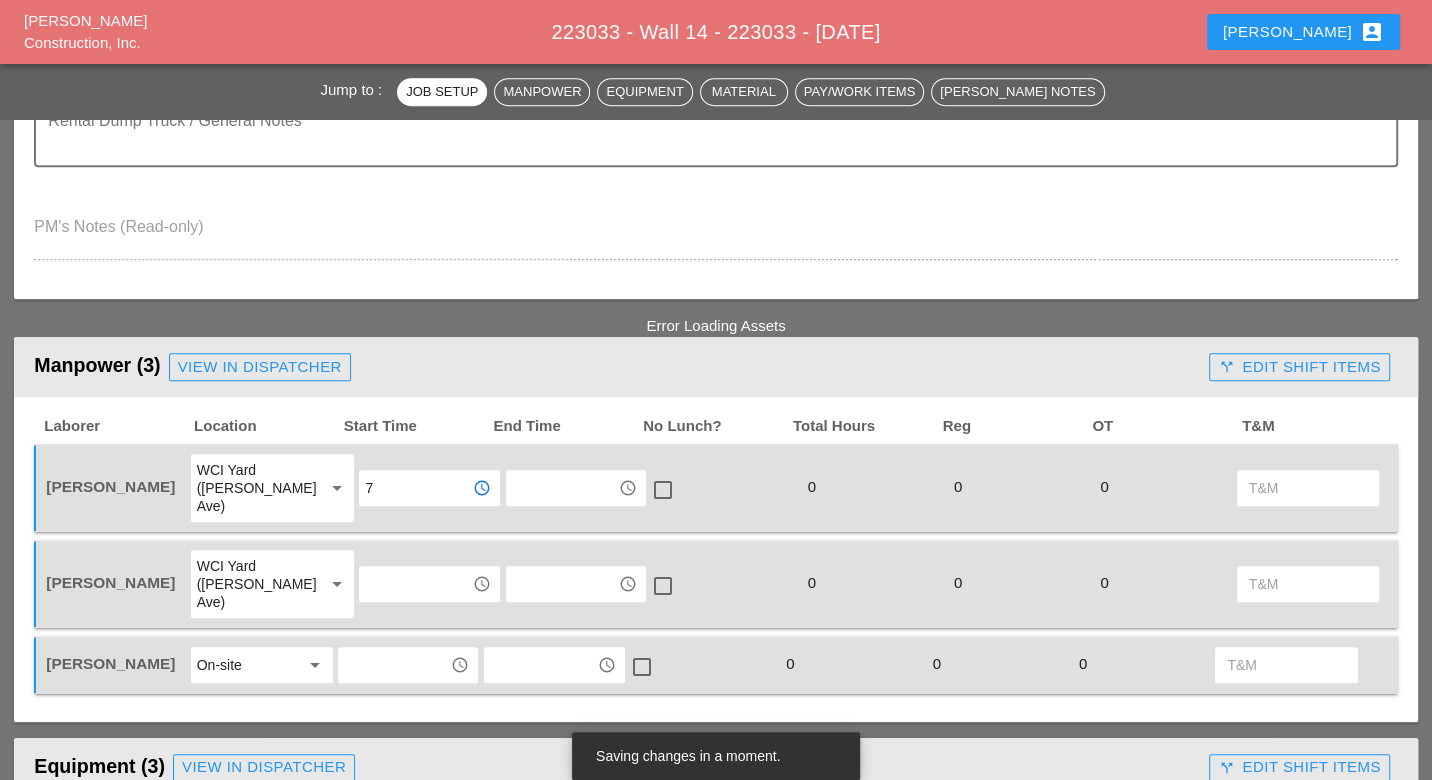 type on "7:00 am" 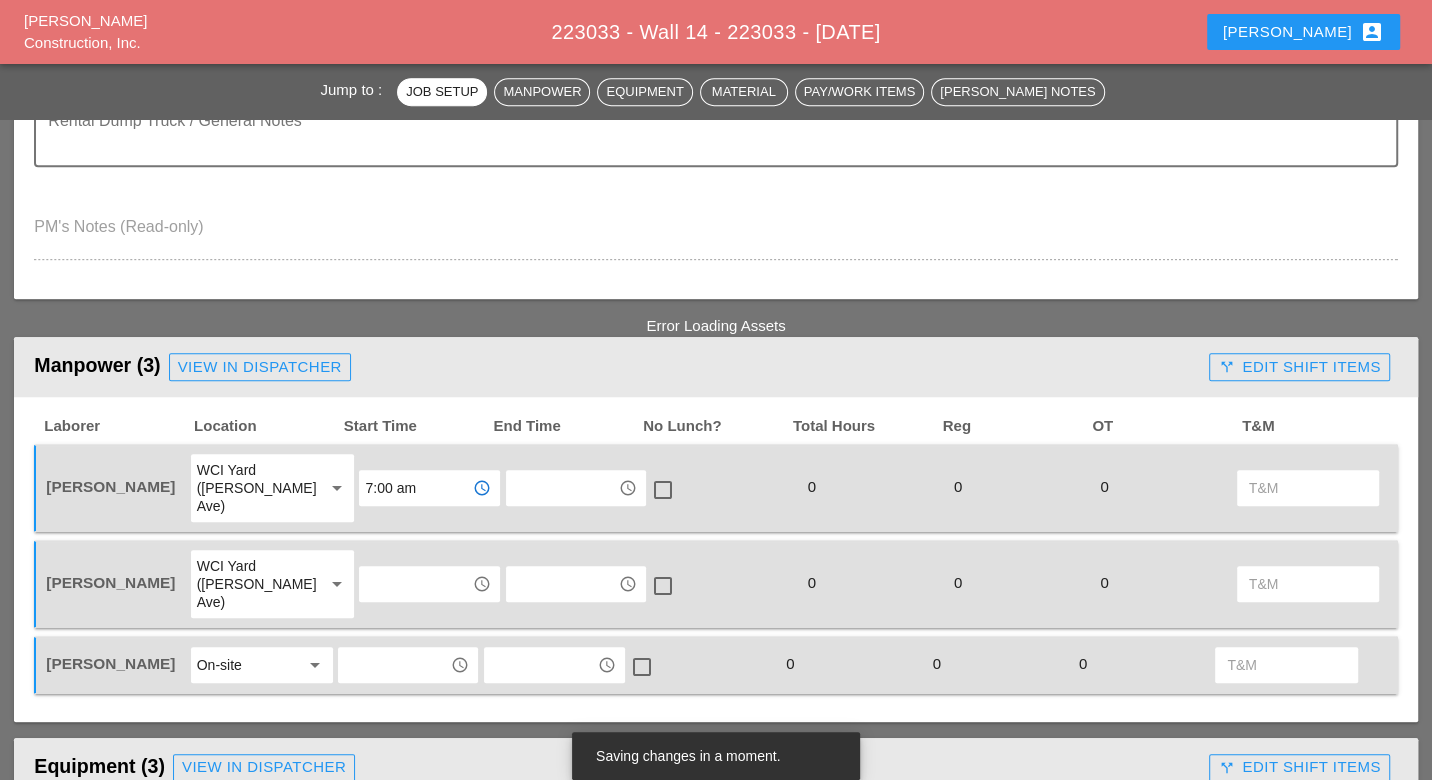 click at bounding box center [415, 584] 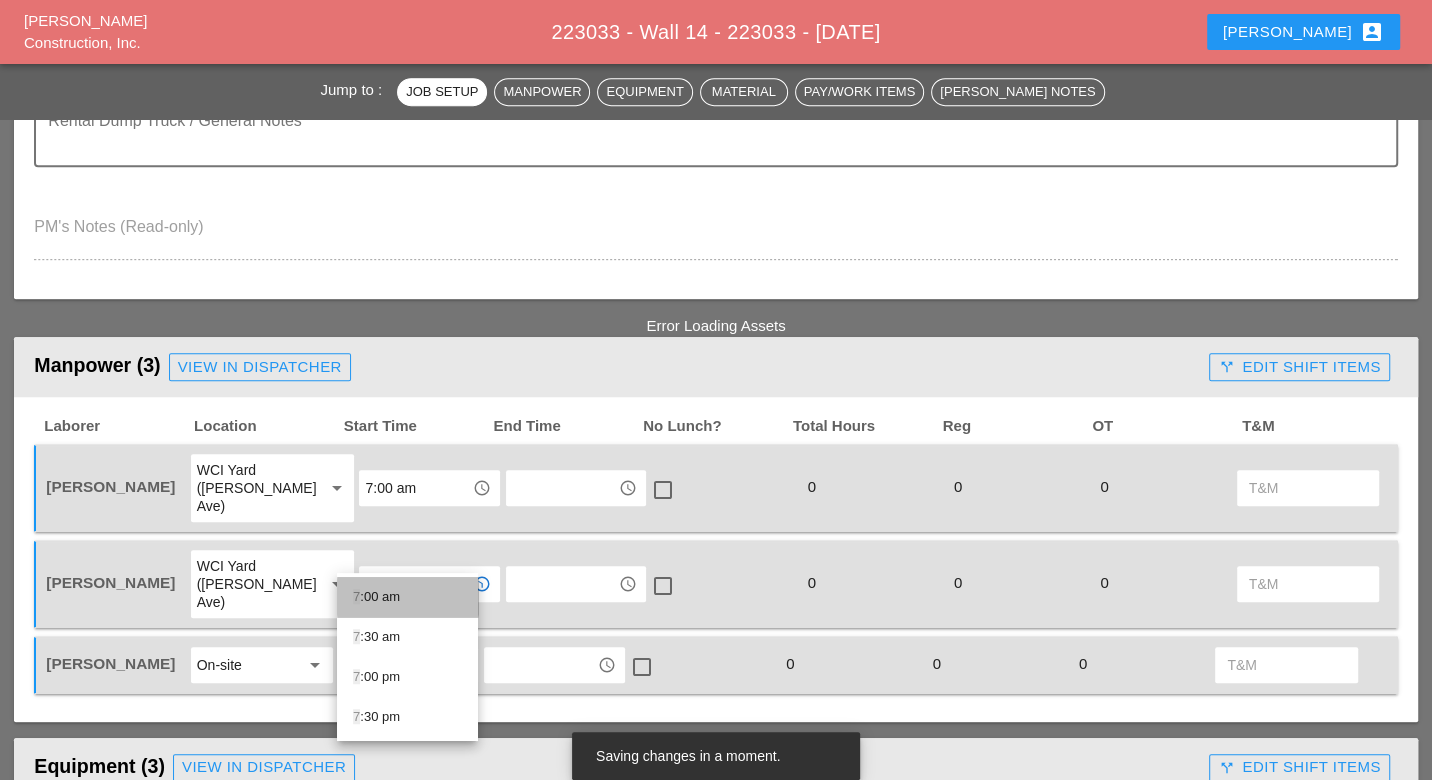 click on "7 :00 am" at bounding box center (407, 597) 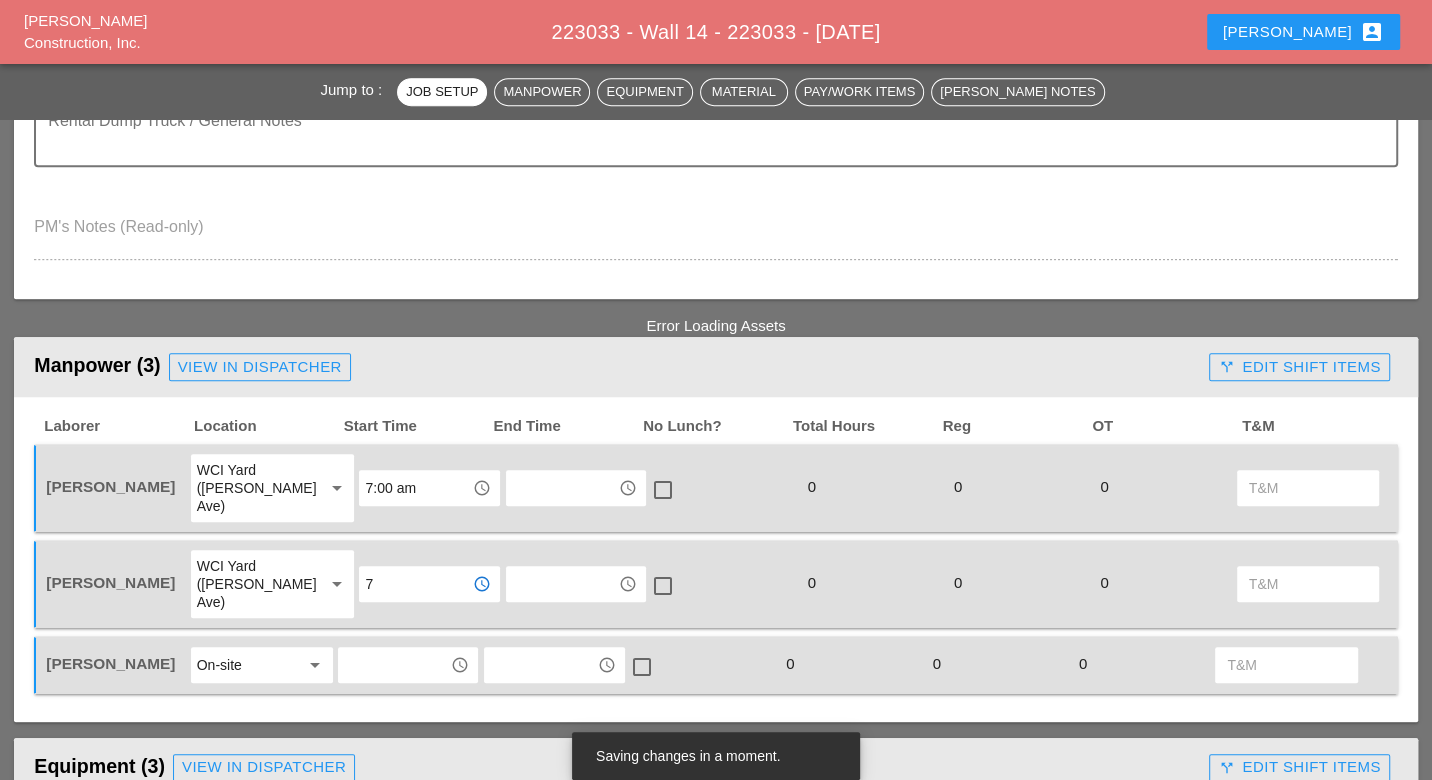 type on "7:00 am" 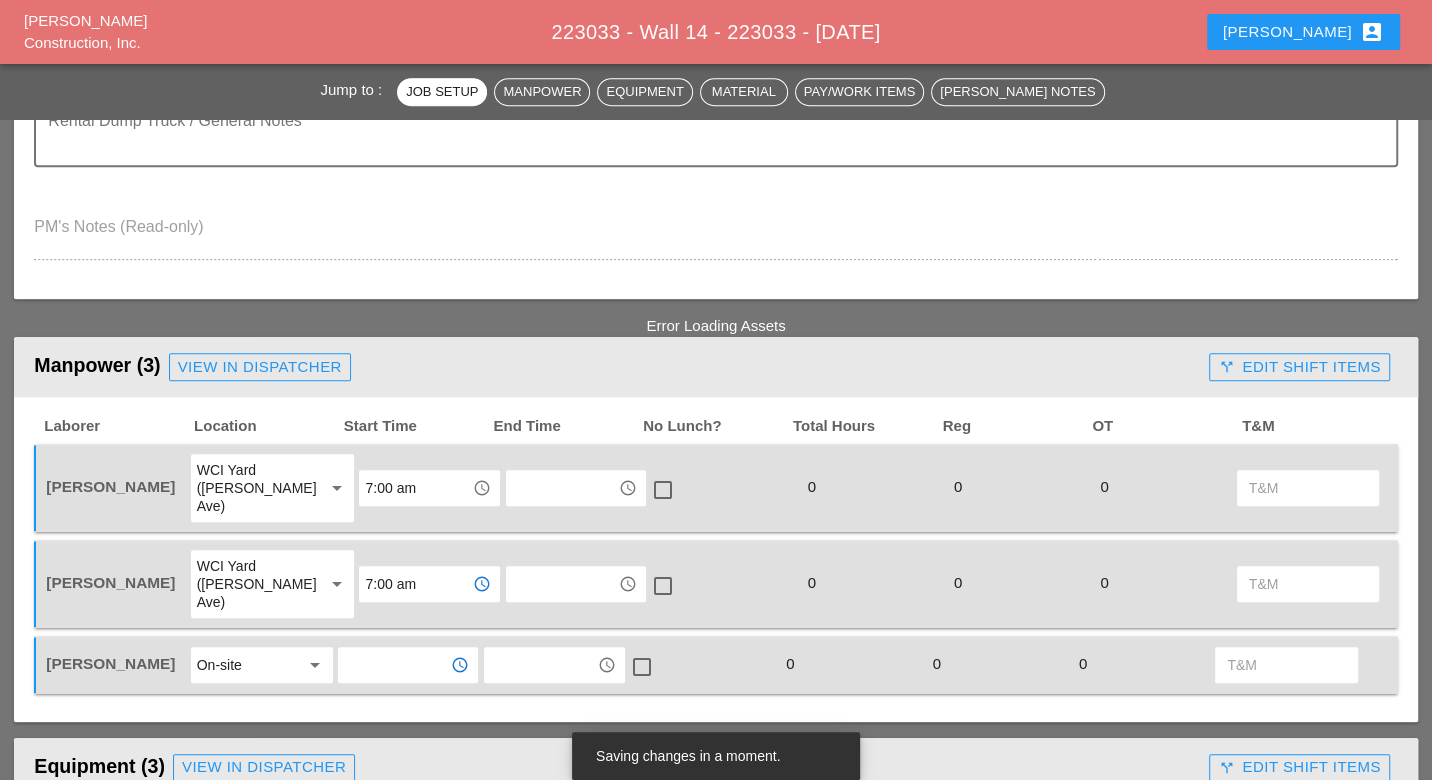 click at bounding box center (394, 665) 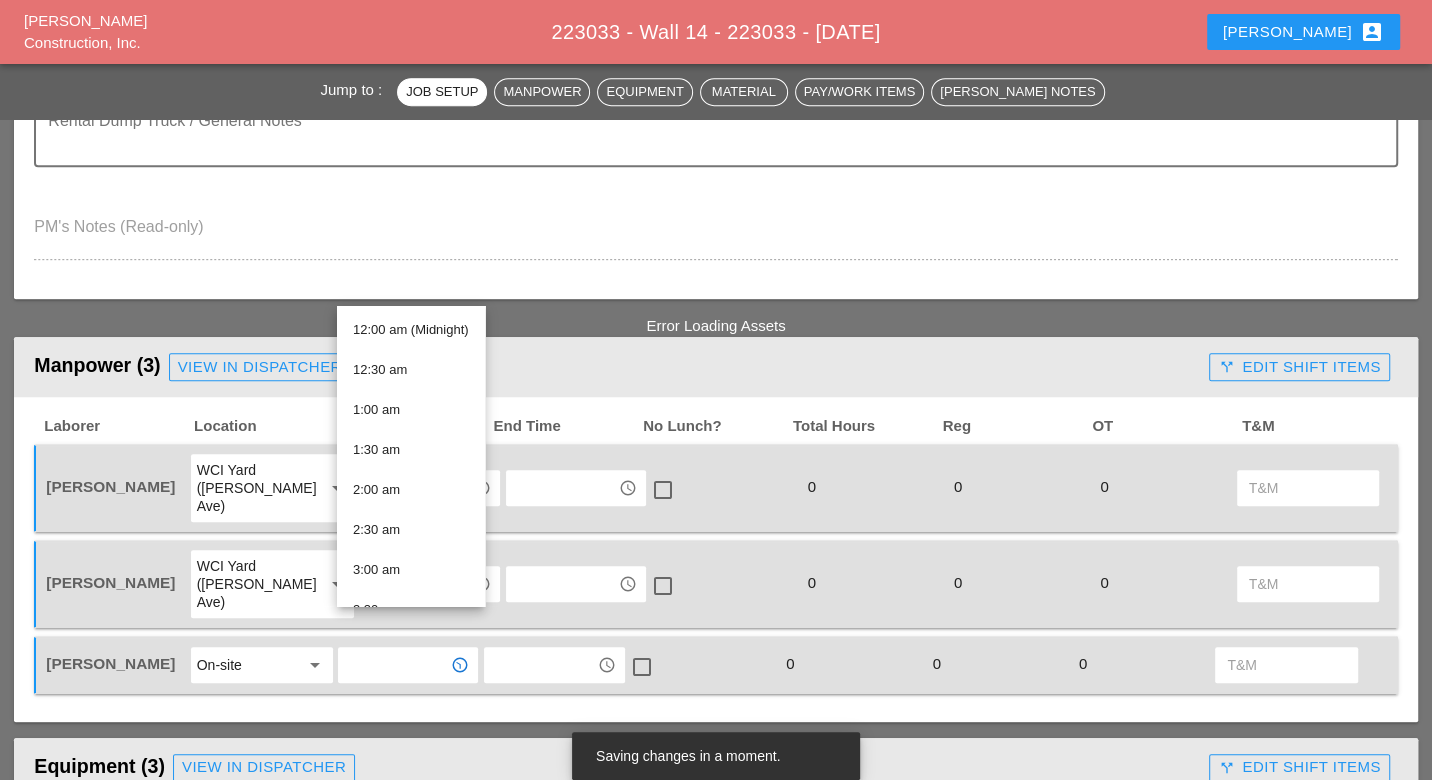 type on "7" 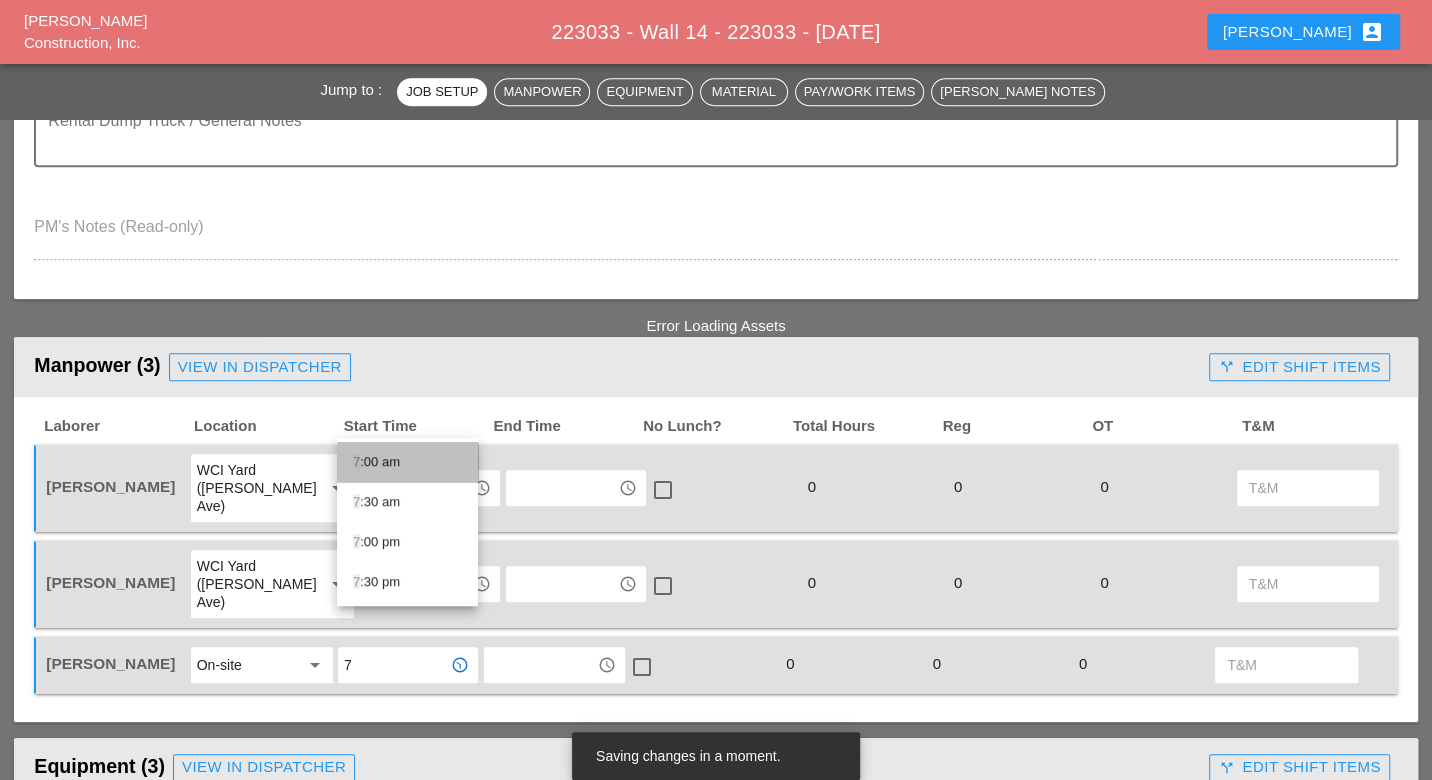 click on "7 :00 am" at bounding box center [407, 462] 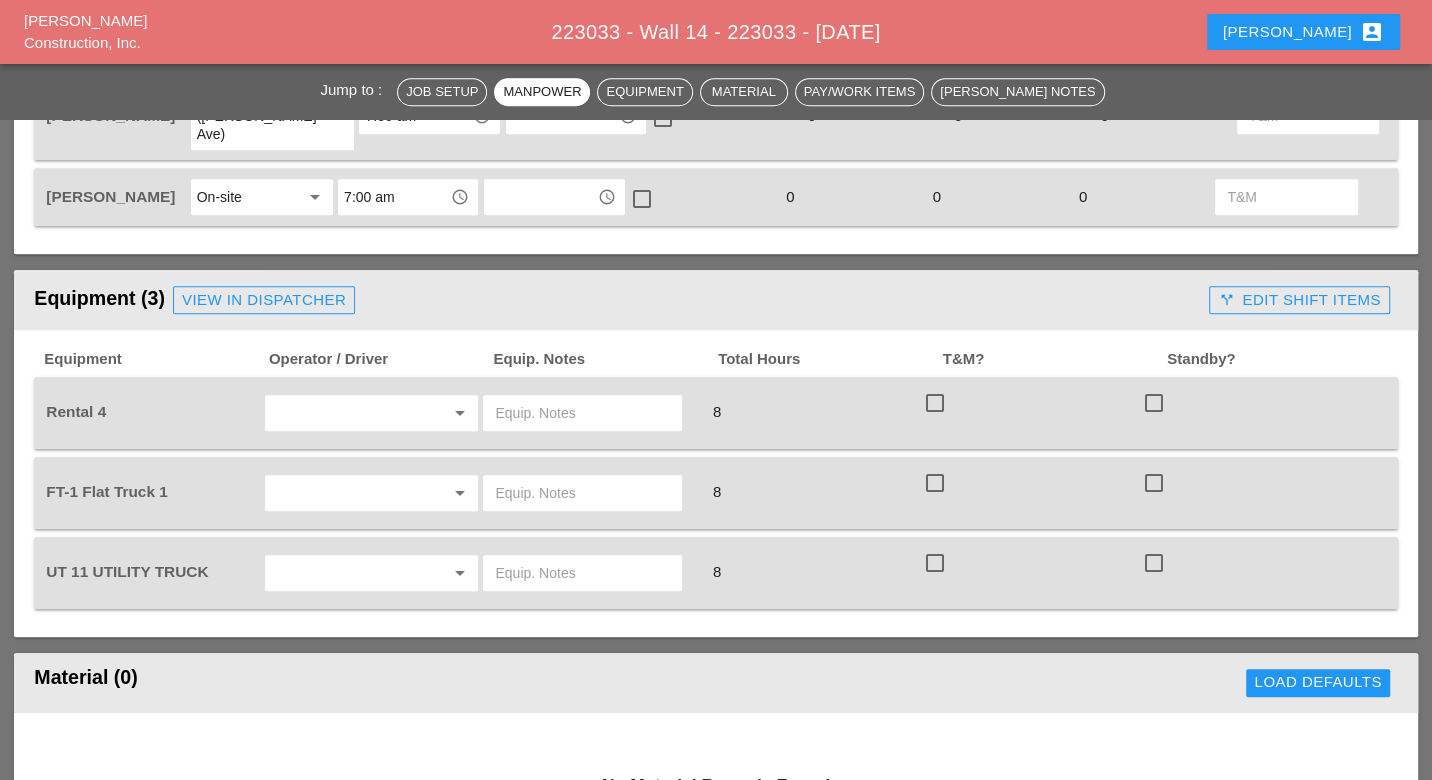 scroll, scrollTop: 888, scrollLeft: 0, axis: vertical 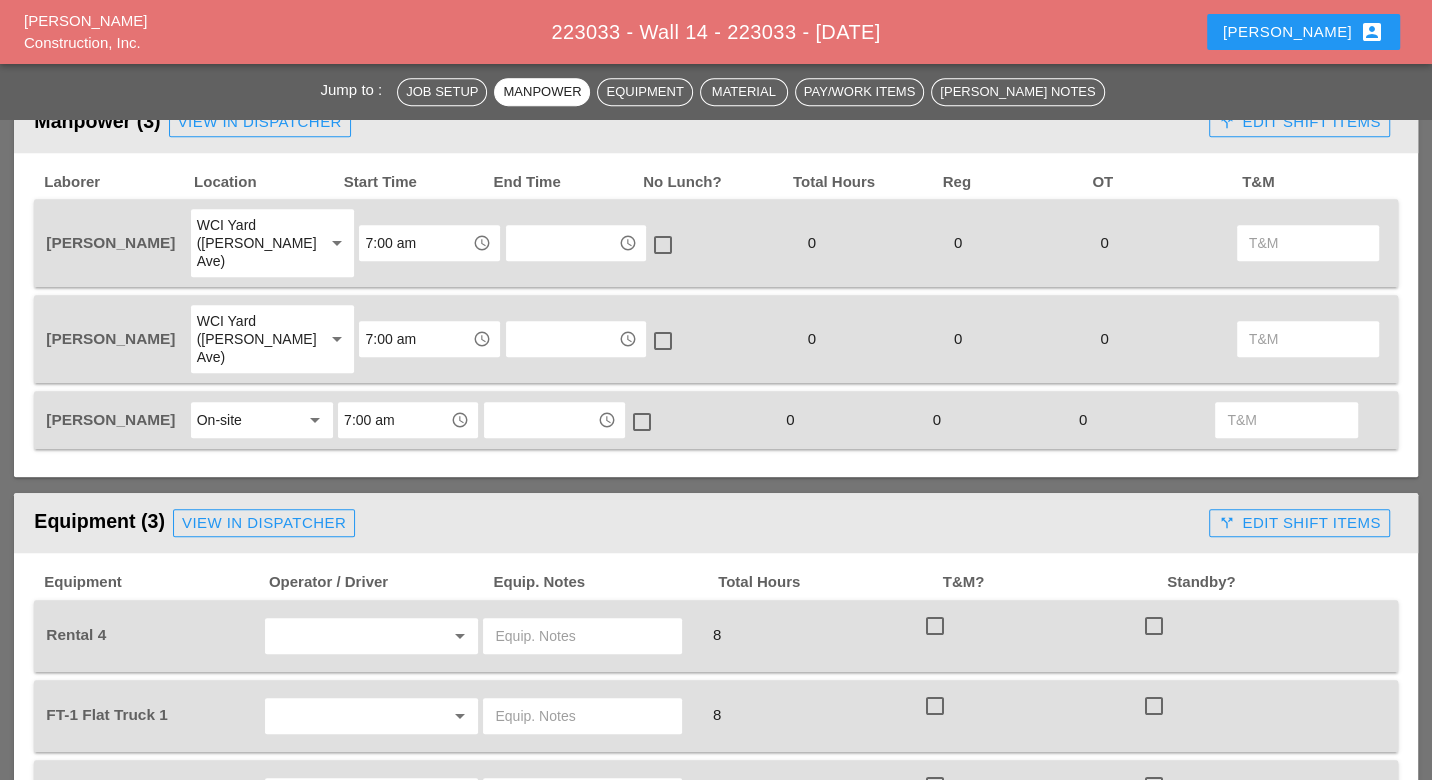 click on "On-site" at bounding box center [248, 420] 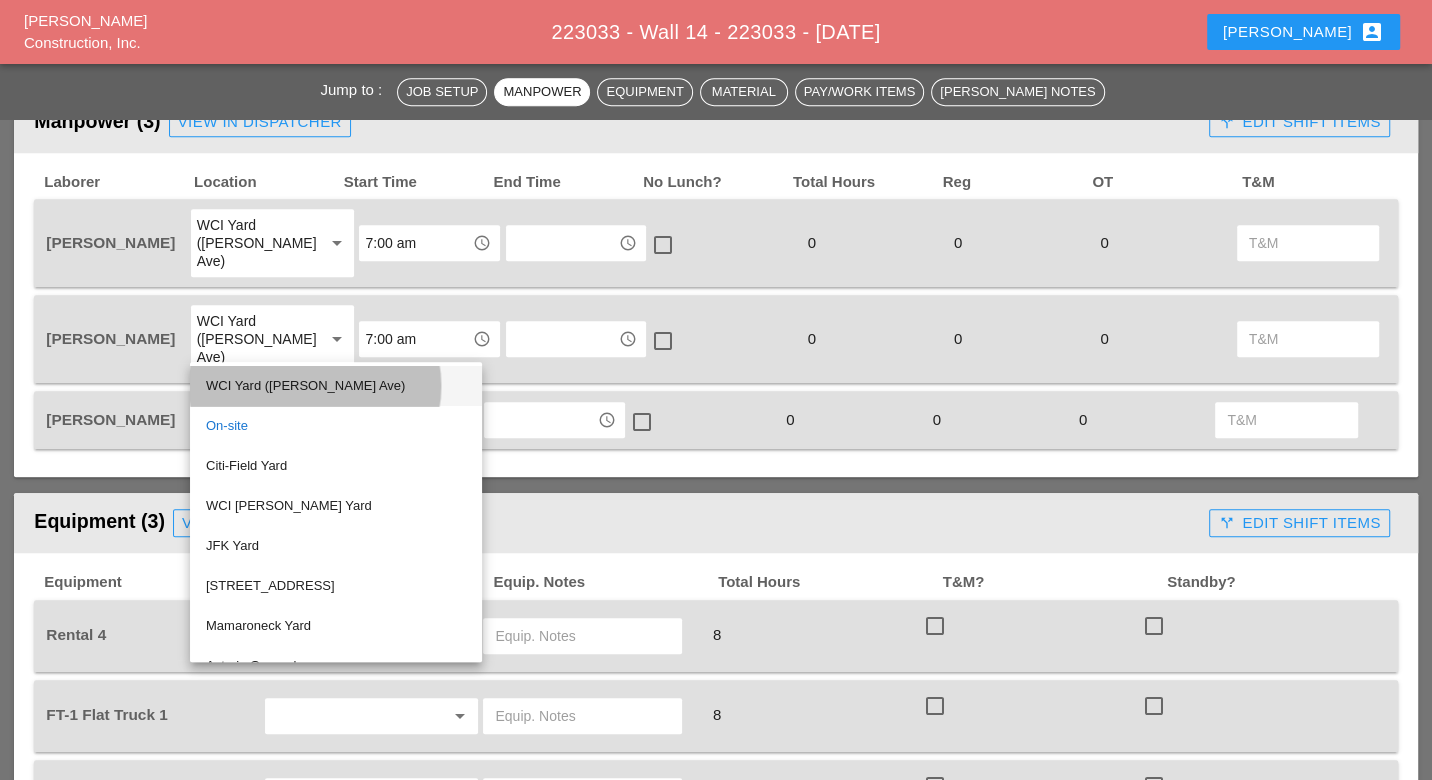 click on "WCI Yard ([PERSON_NAME] Ave)" at bounding box center [336, 386] 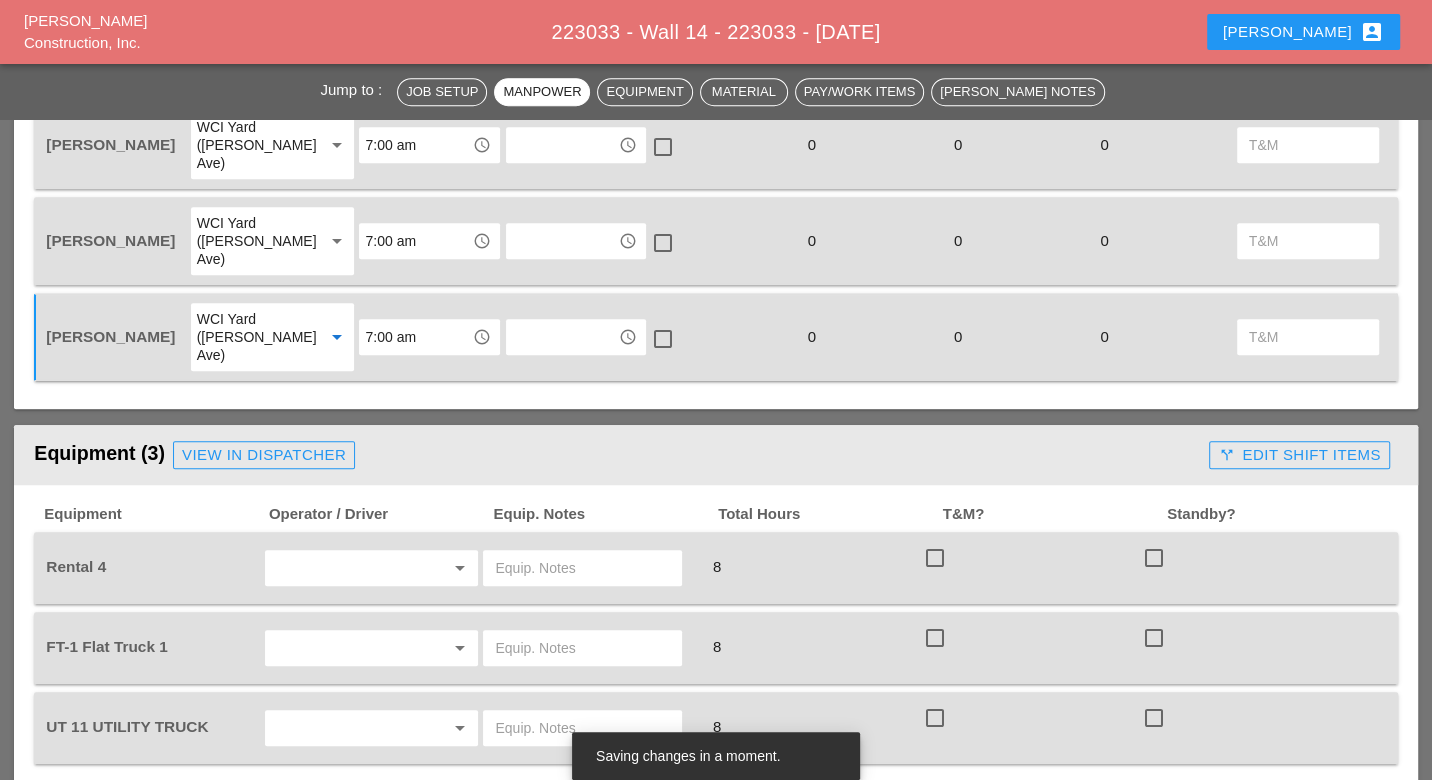 scroll, scrollTop: 1111, scrollLeft: 0, axis: vertical 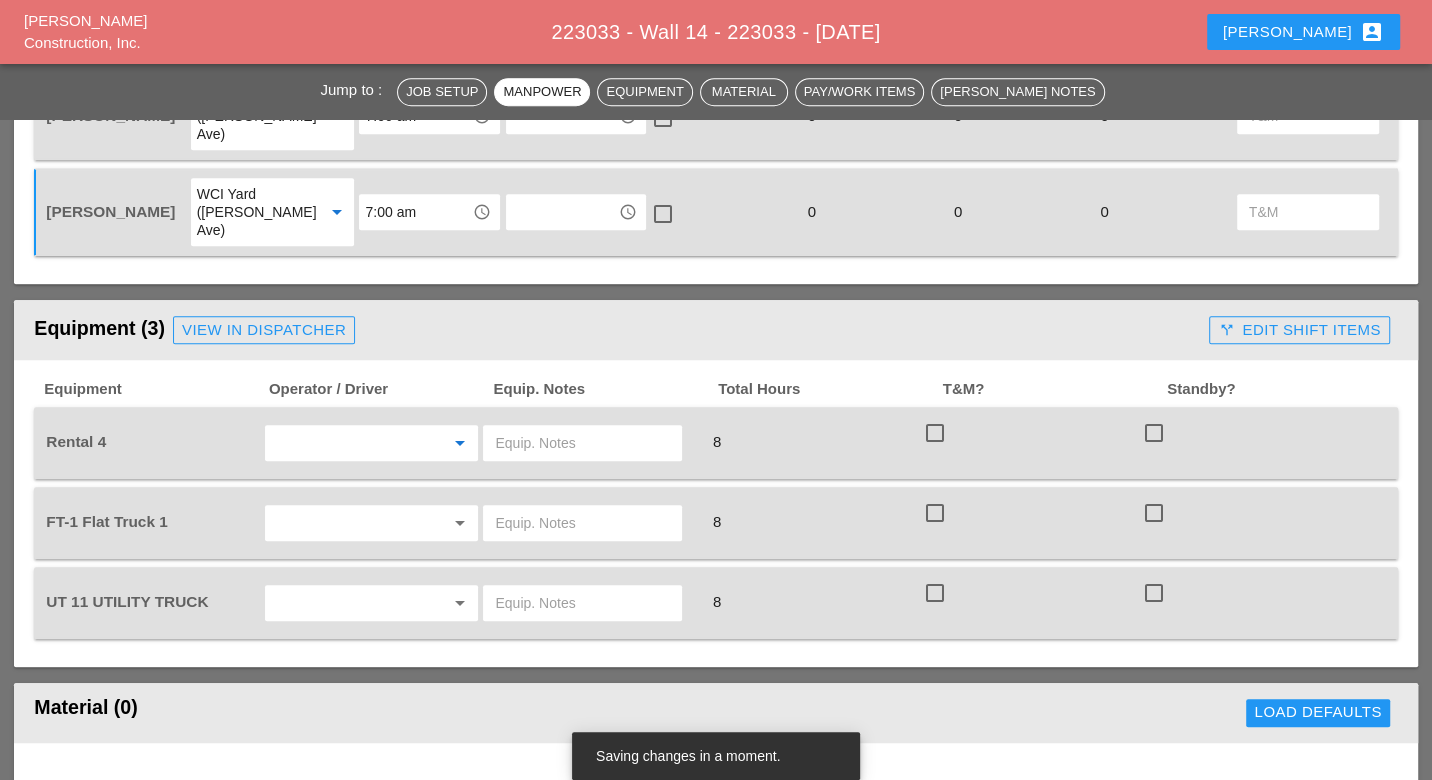click at bounding box center [344, 443] 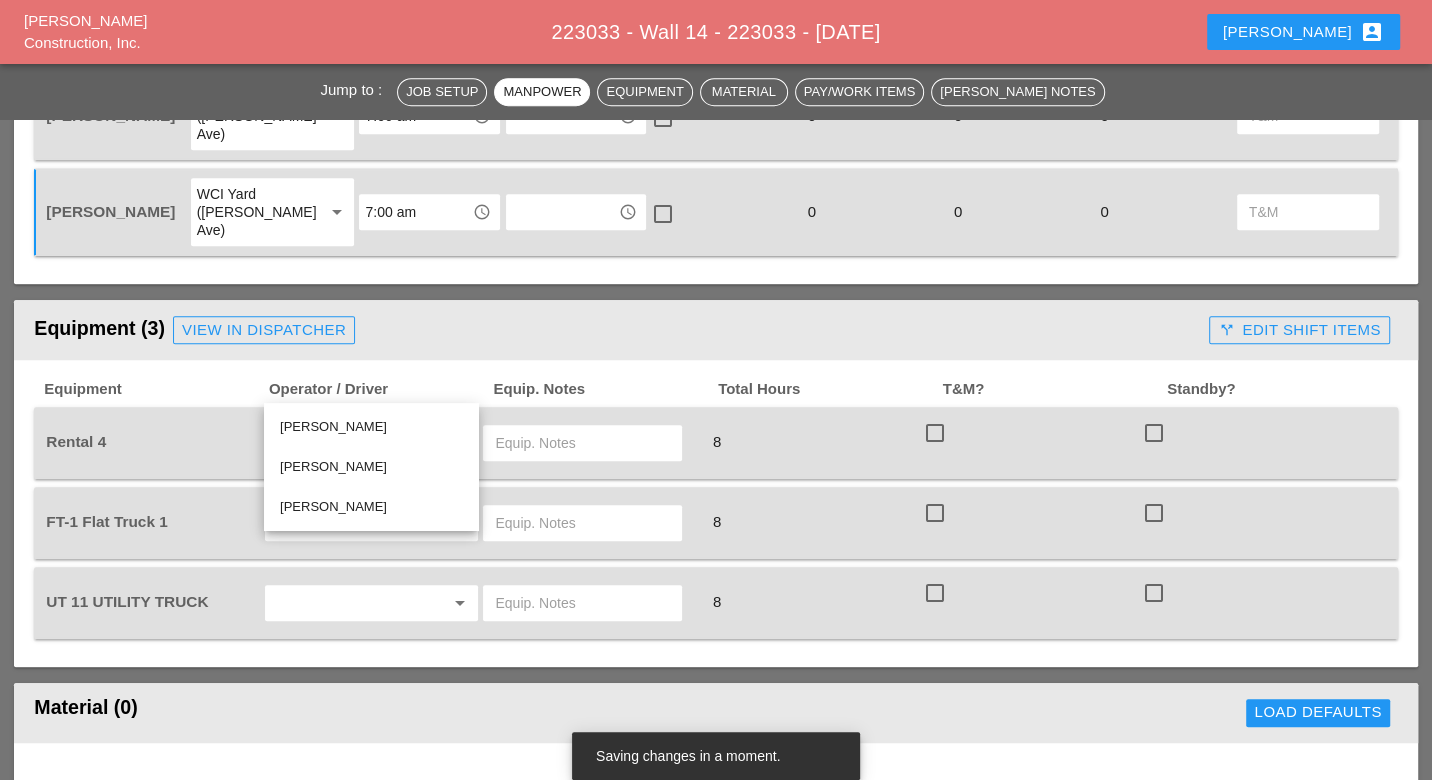 click at bounding box center [582, 443] 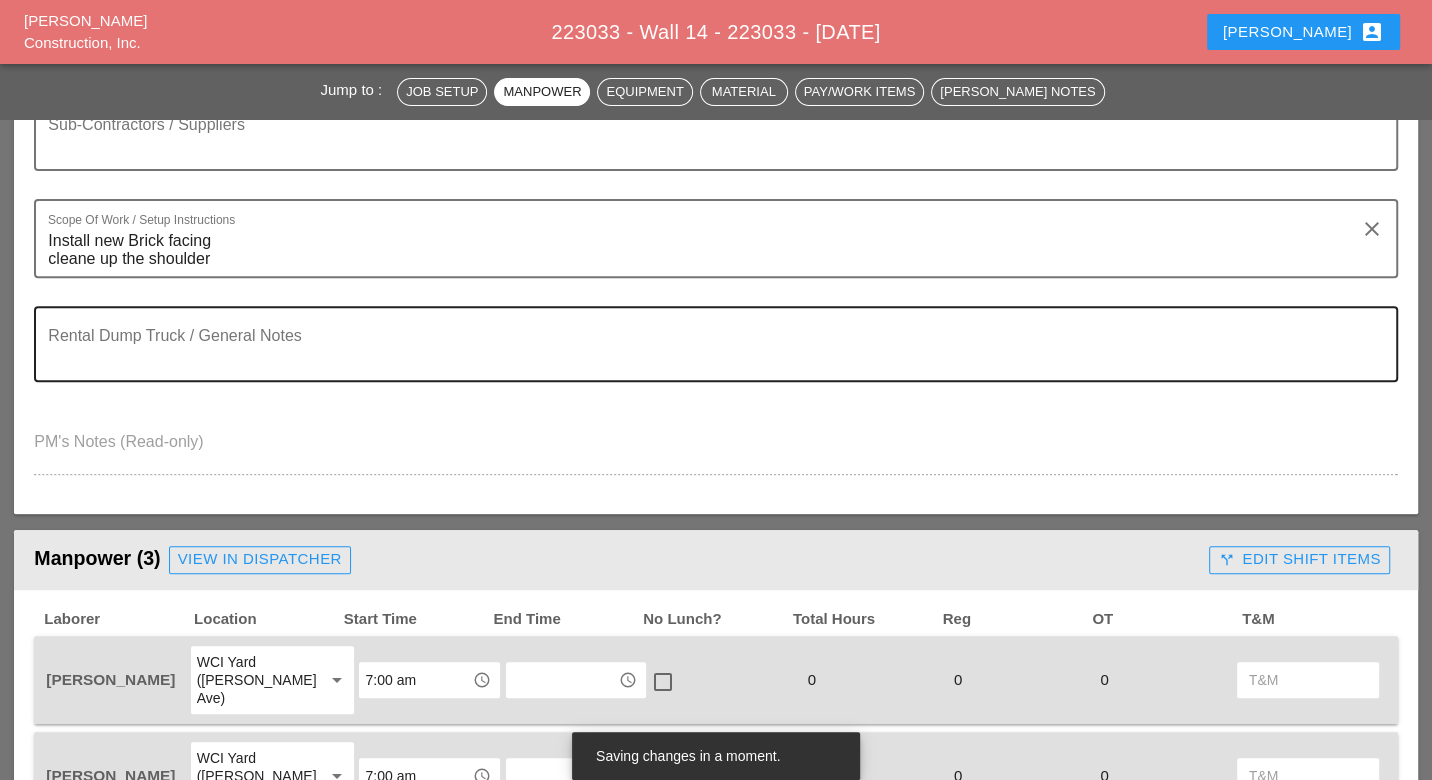 scroll, scrollTop: 444, scrollLeft: 0, axis: vertical 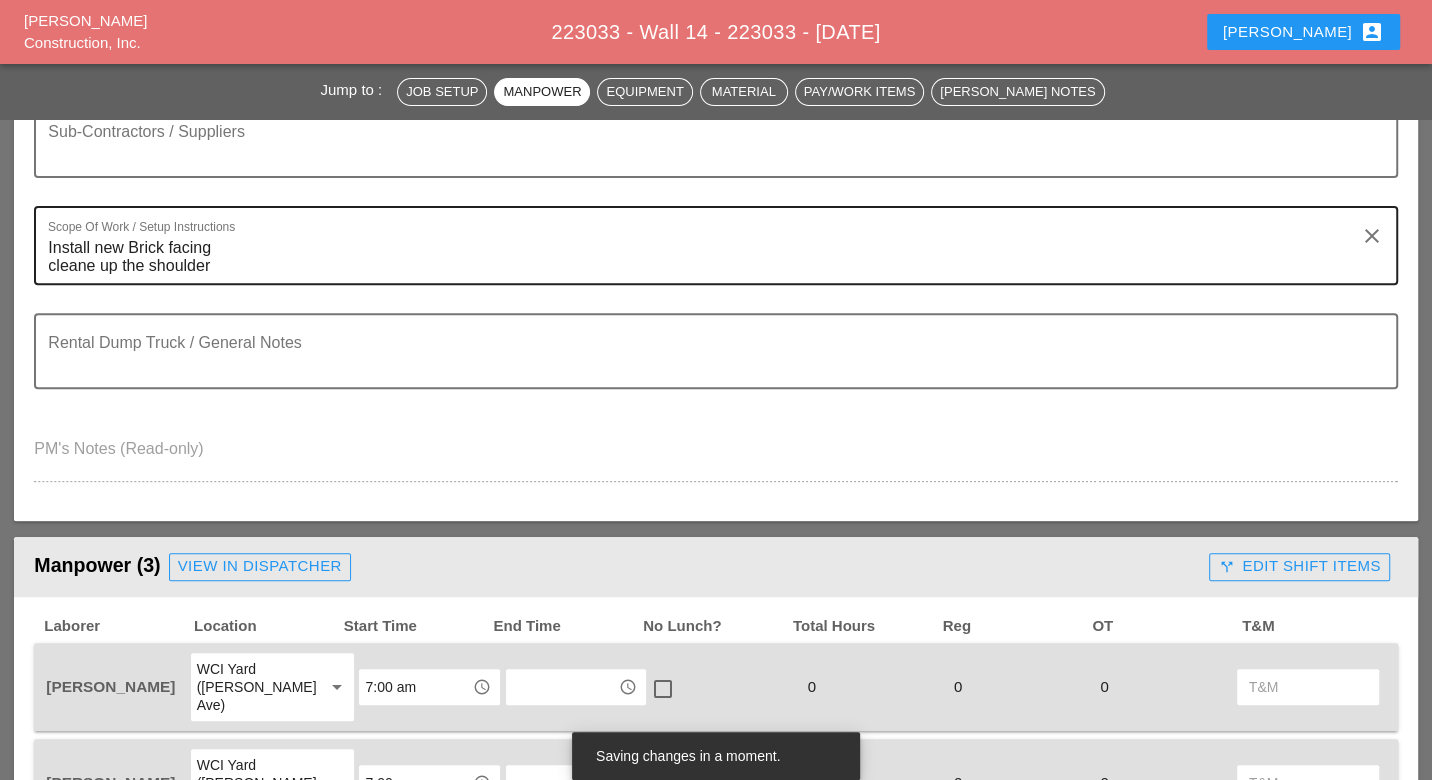 type on "Scissor lift" 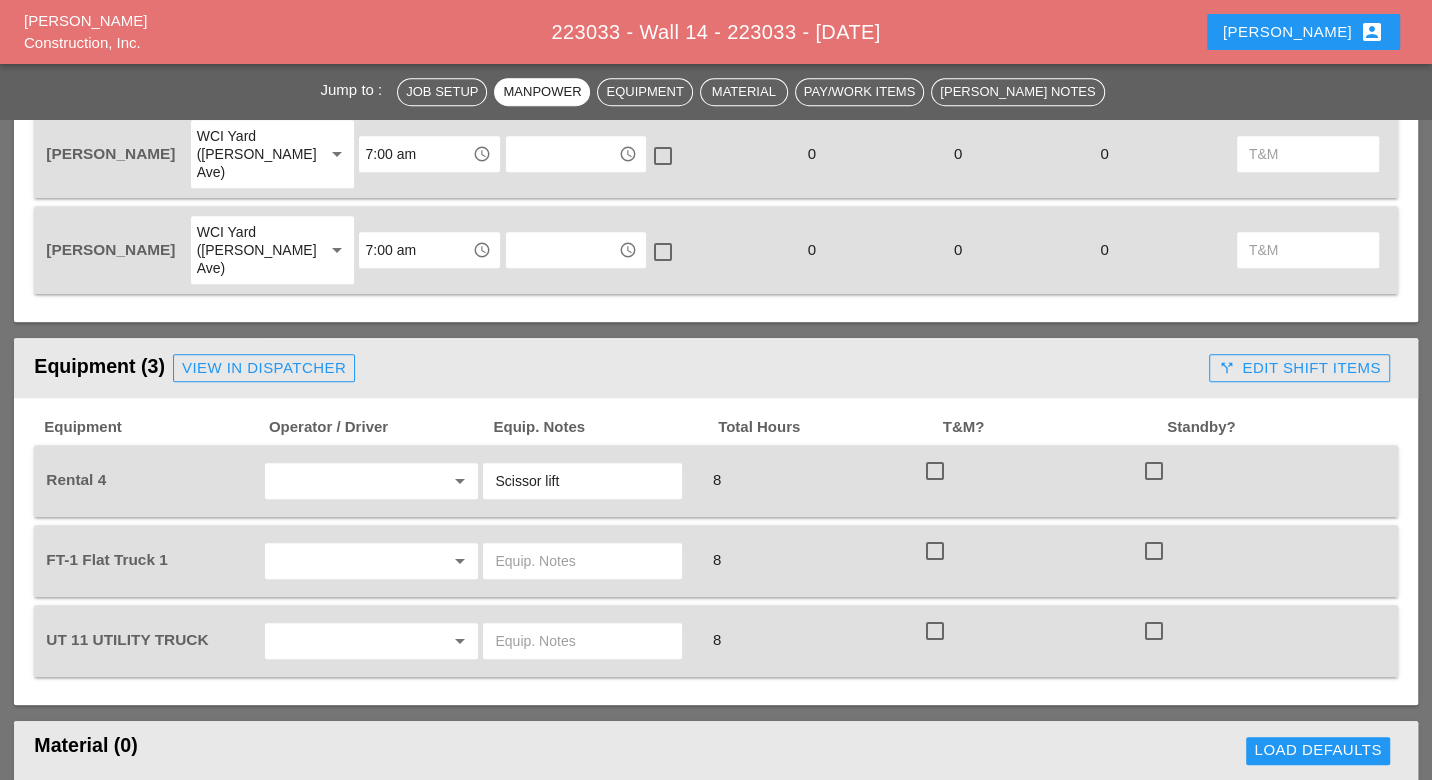 scroll, scrollTop: 1111, scrollLeft: 0, axis: vertical 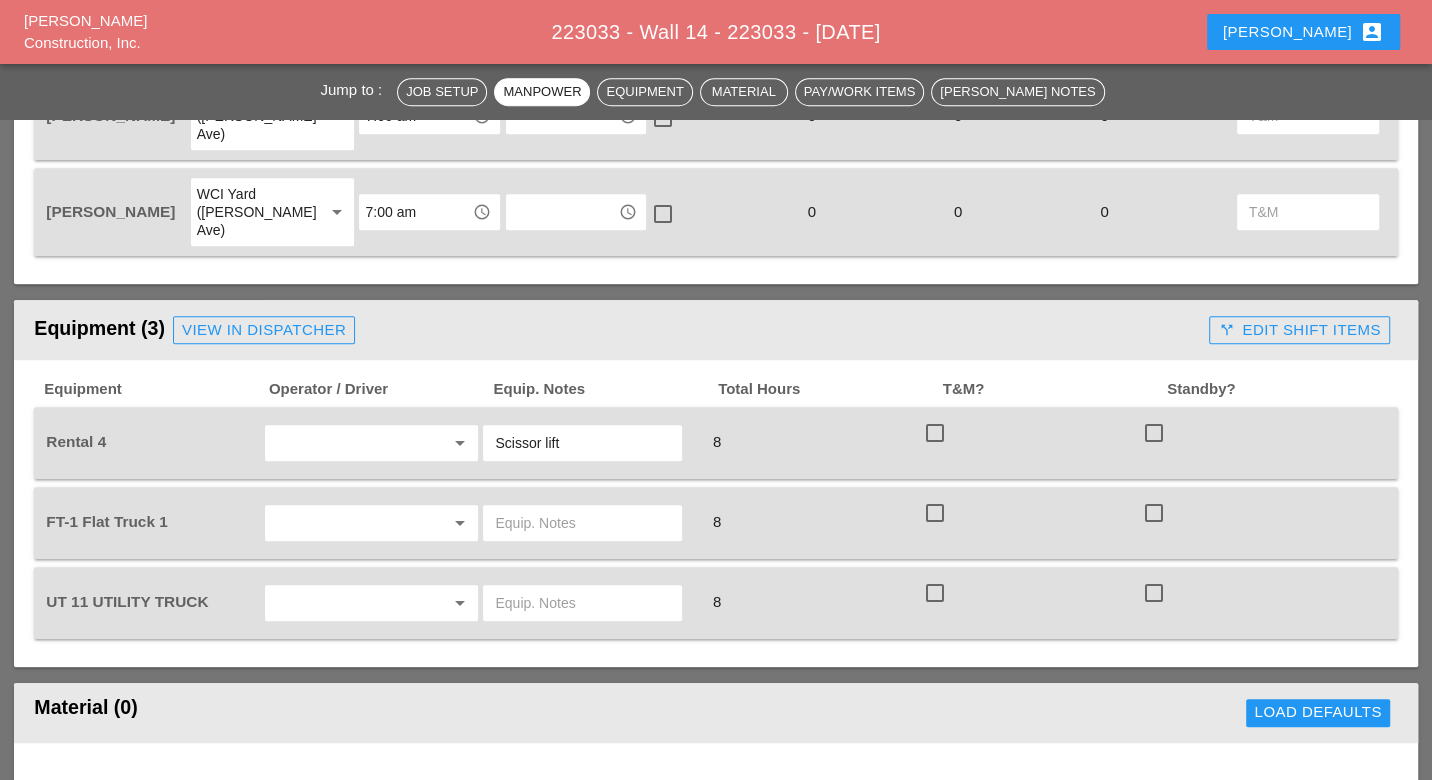 type on "Install new Brick facing
cleane up the shoulder will drop off a scissor lift in the am" 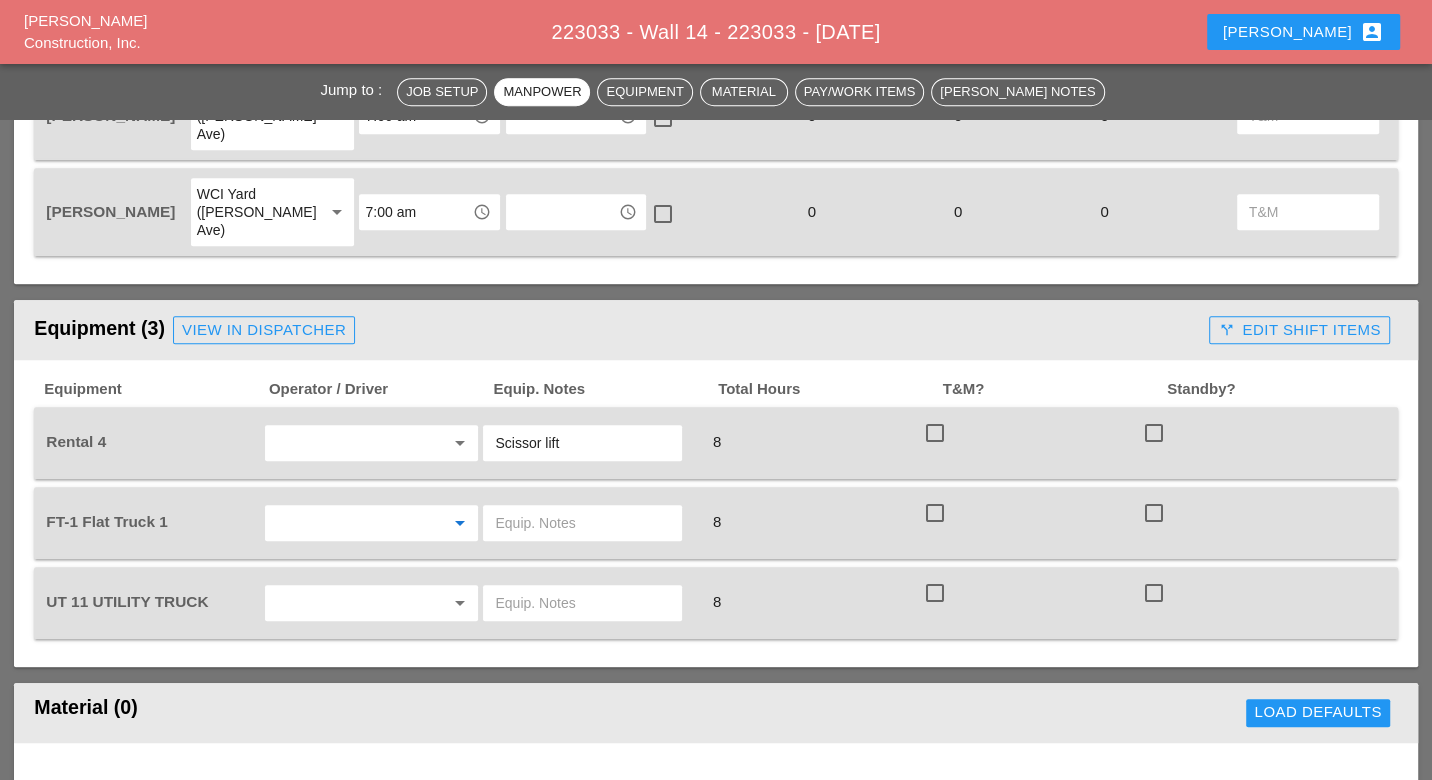 click at bounding box center (344, 523) 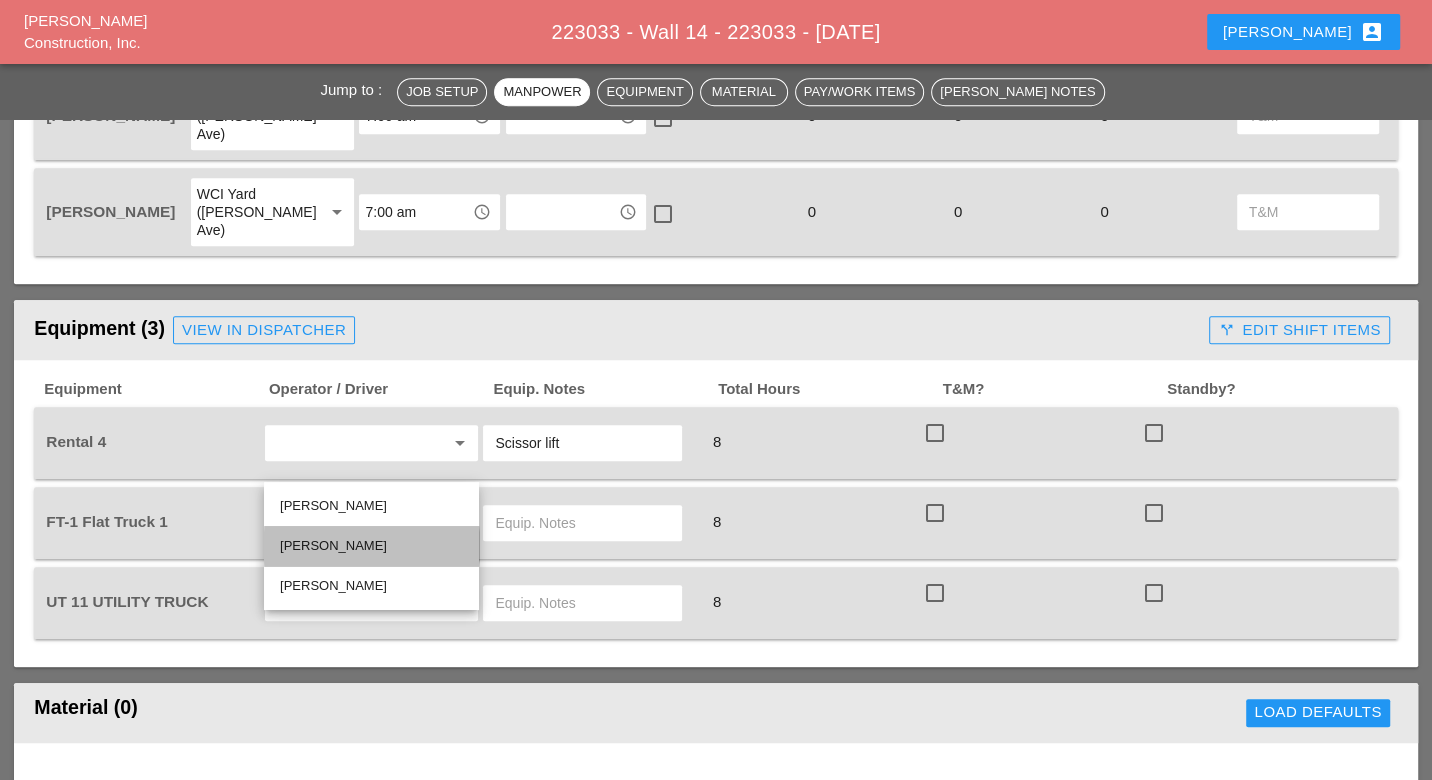 click on "[PERSON_NAME]" at bounding box center [371, 546] 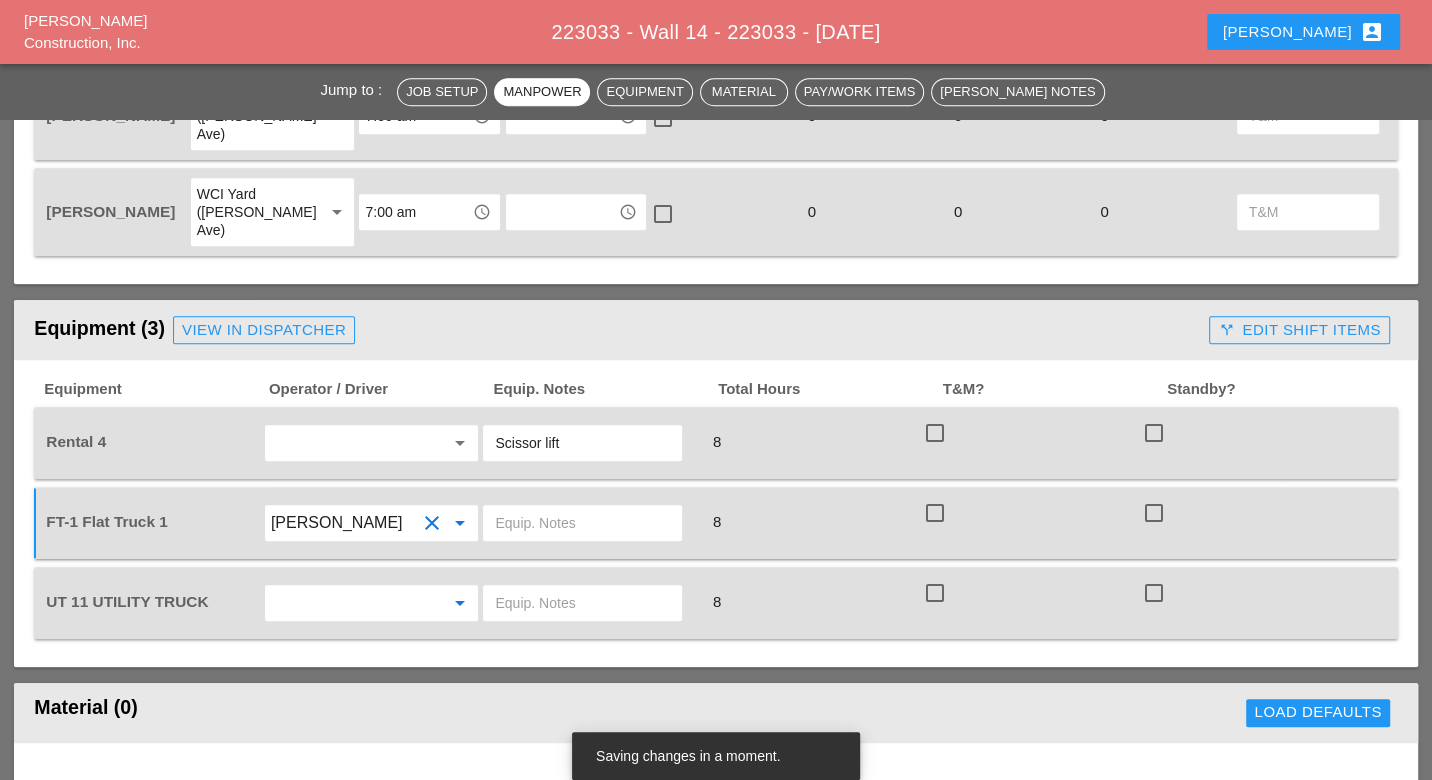 click at bounding box center (344, 603) 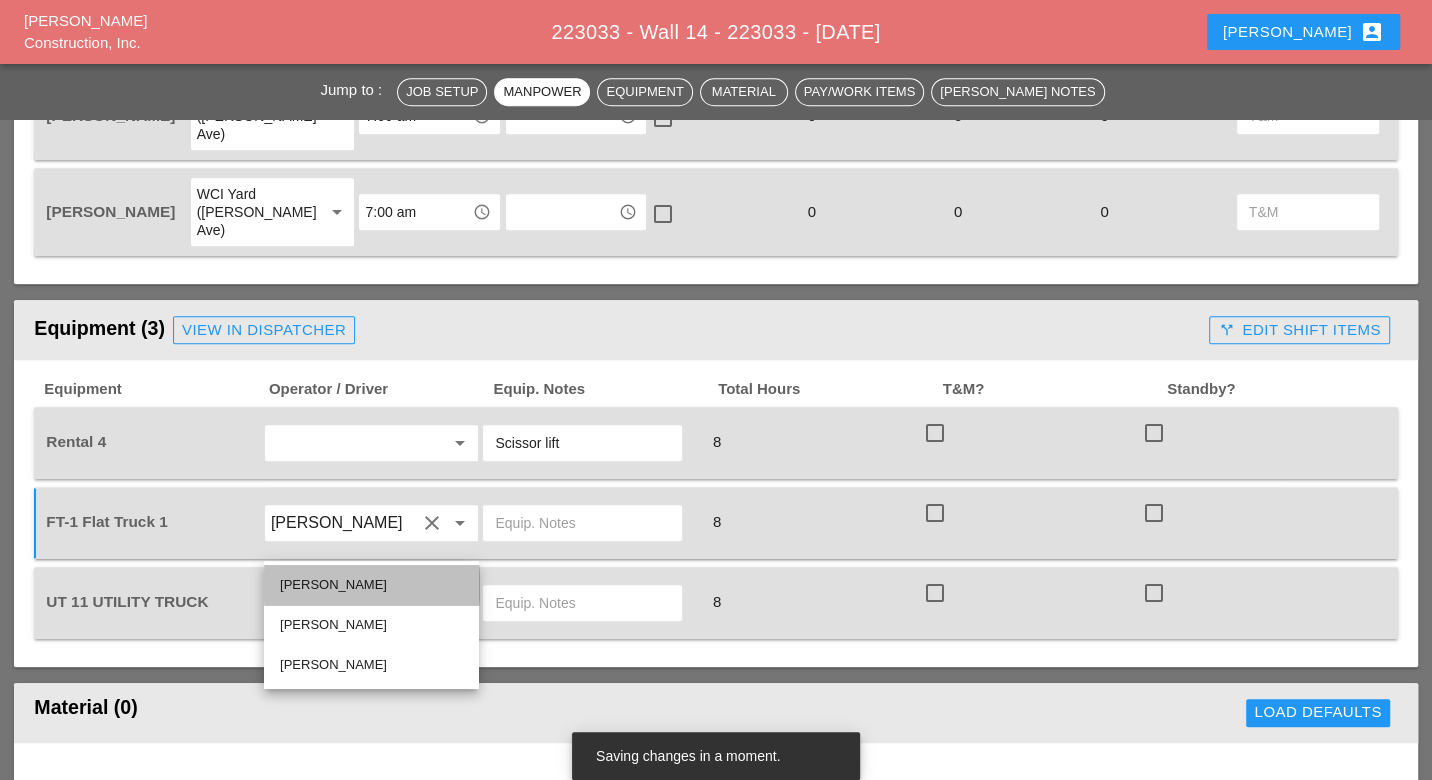 click on "[PERSON_NAME]" at bounding box center (371, 585) 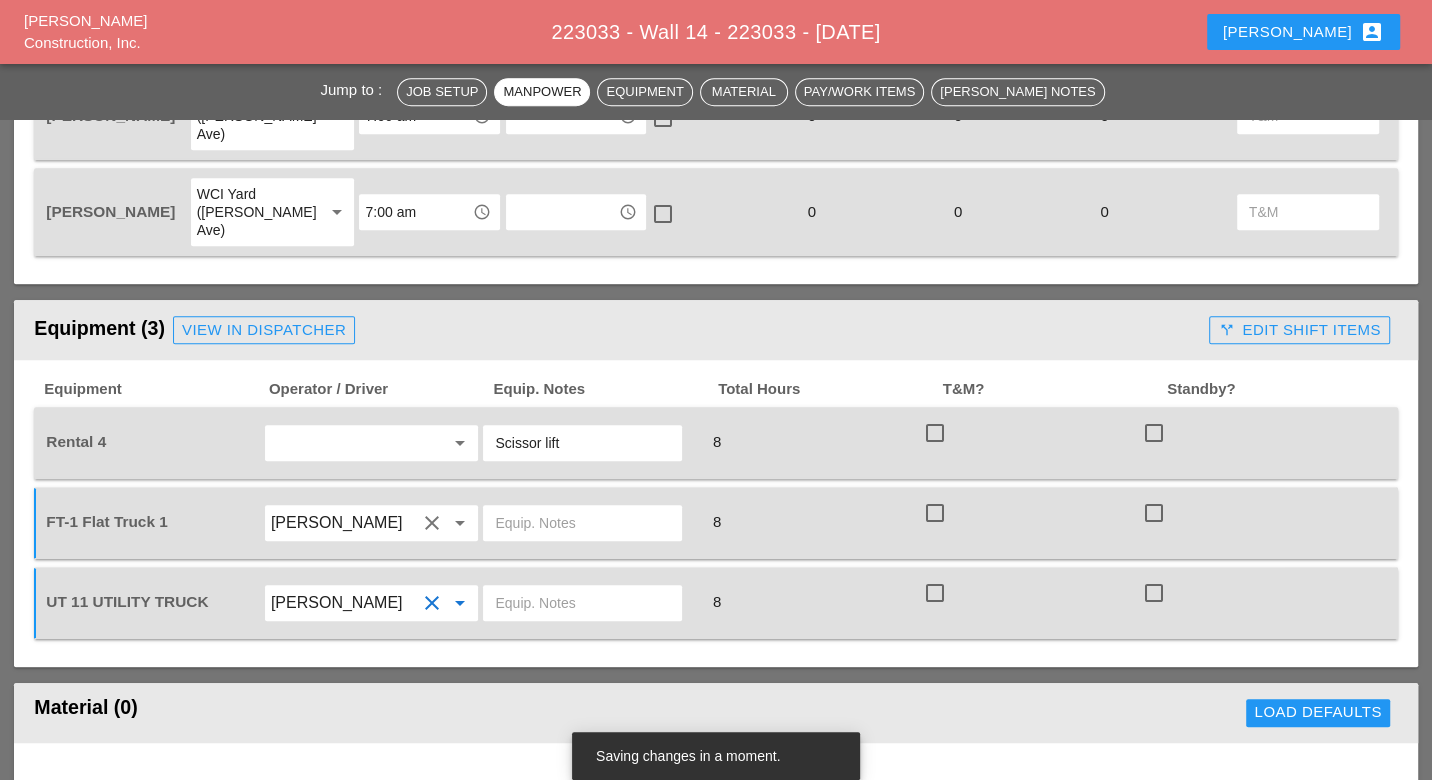 click at bounding box center [582, 603] 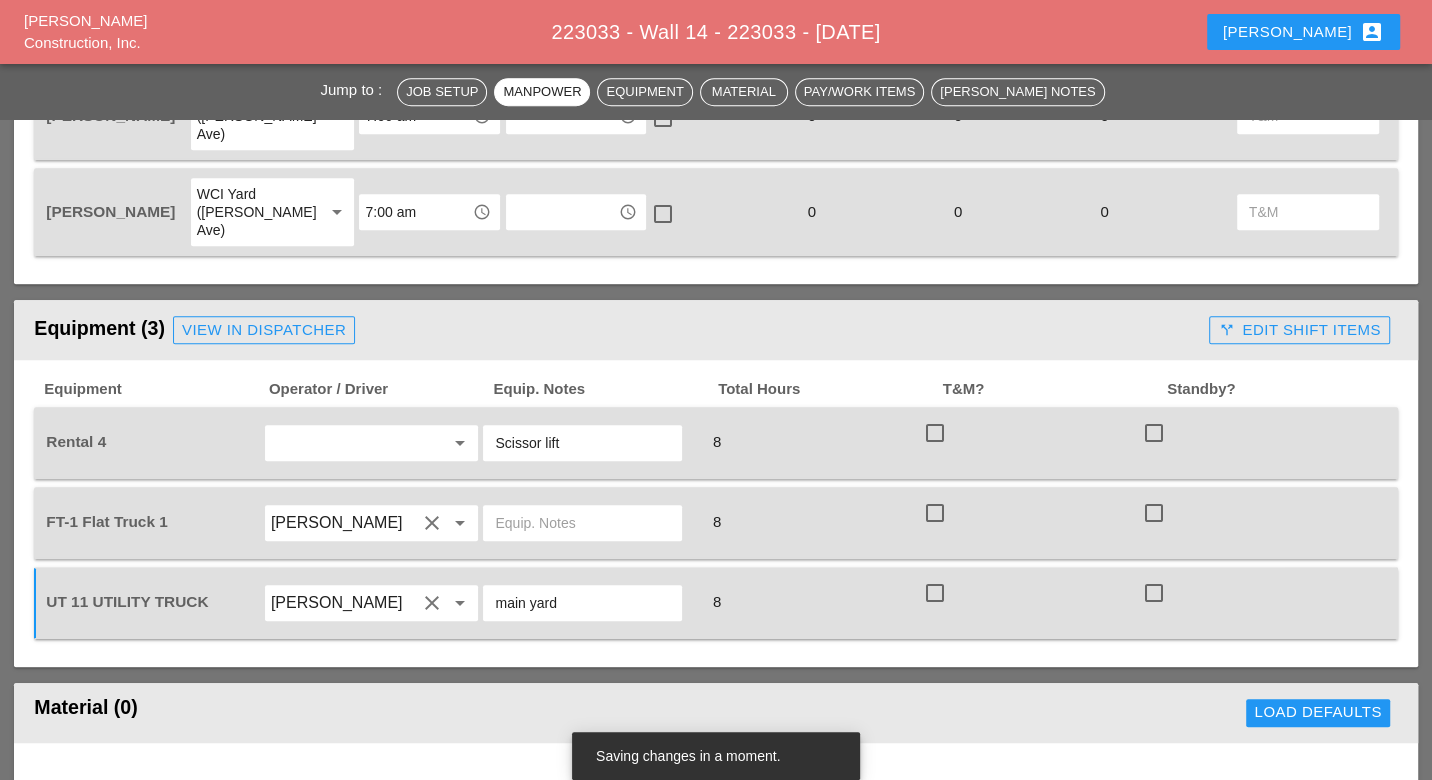 type on "main yard" 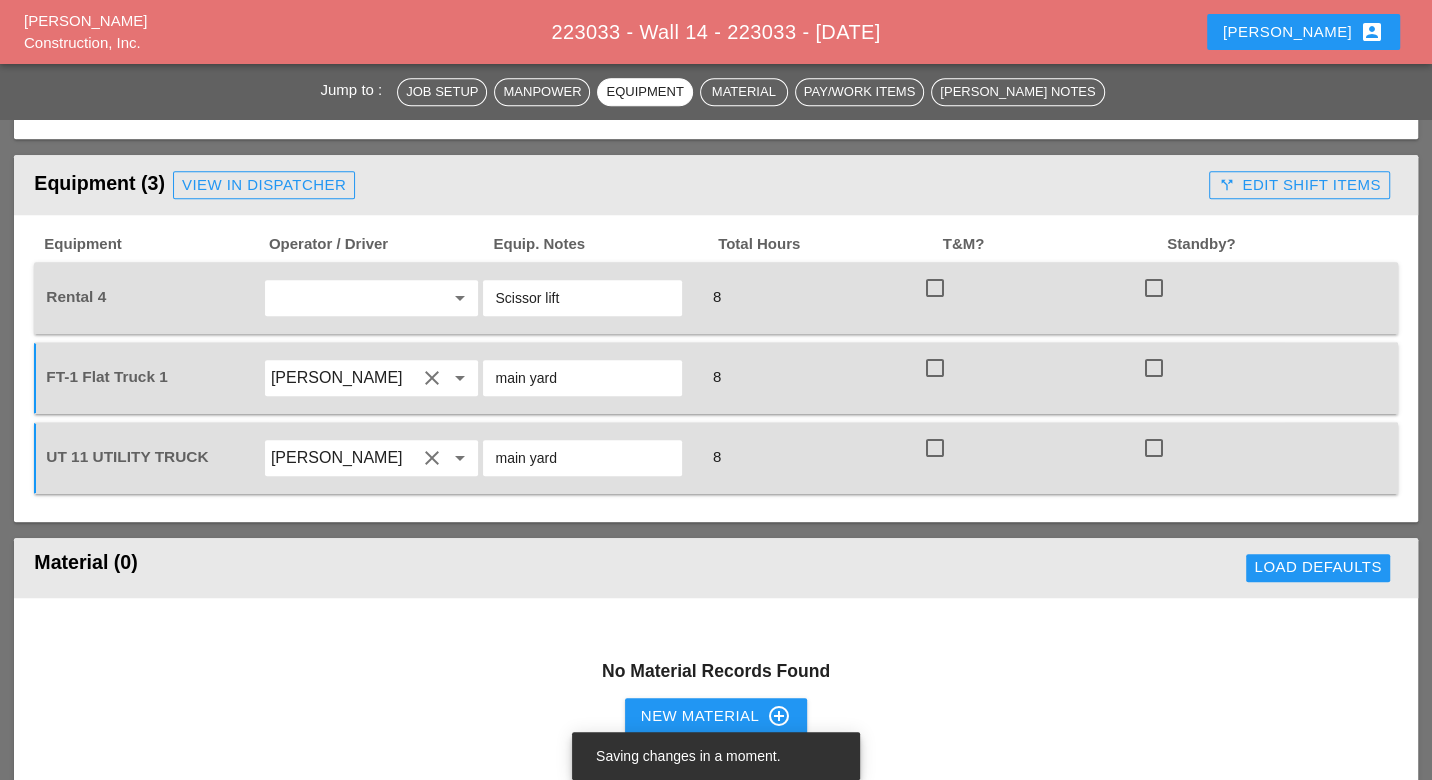 scroll, scrollTop: 1444, scrollLeft: 0, axis: vertical 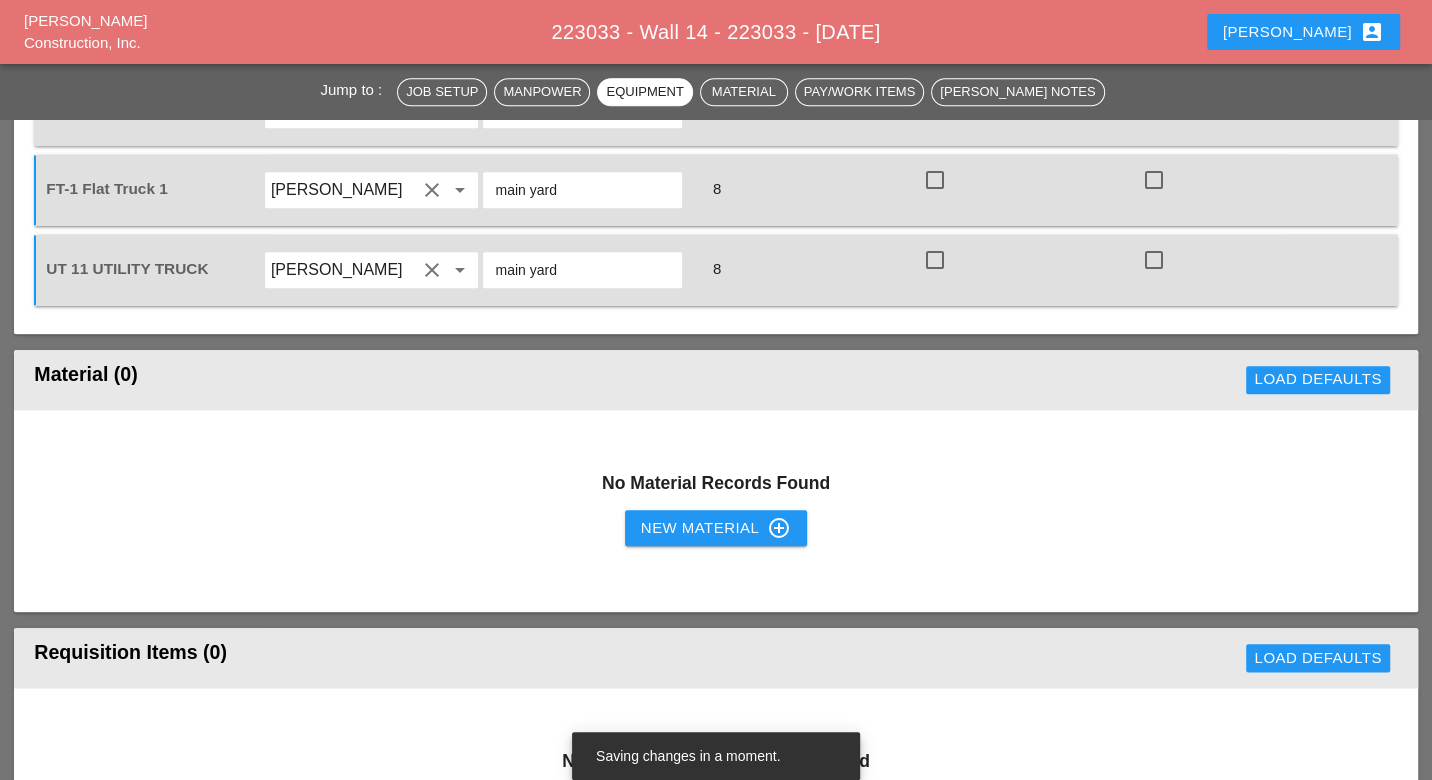 type on "main yard" 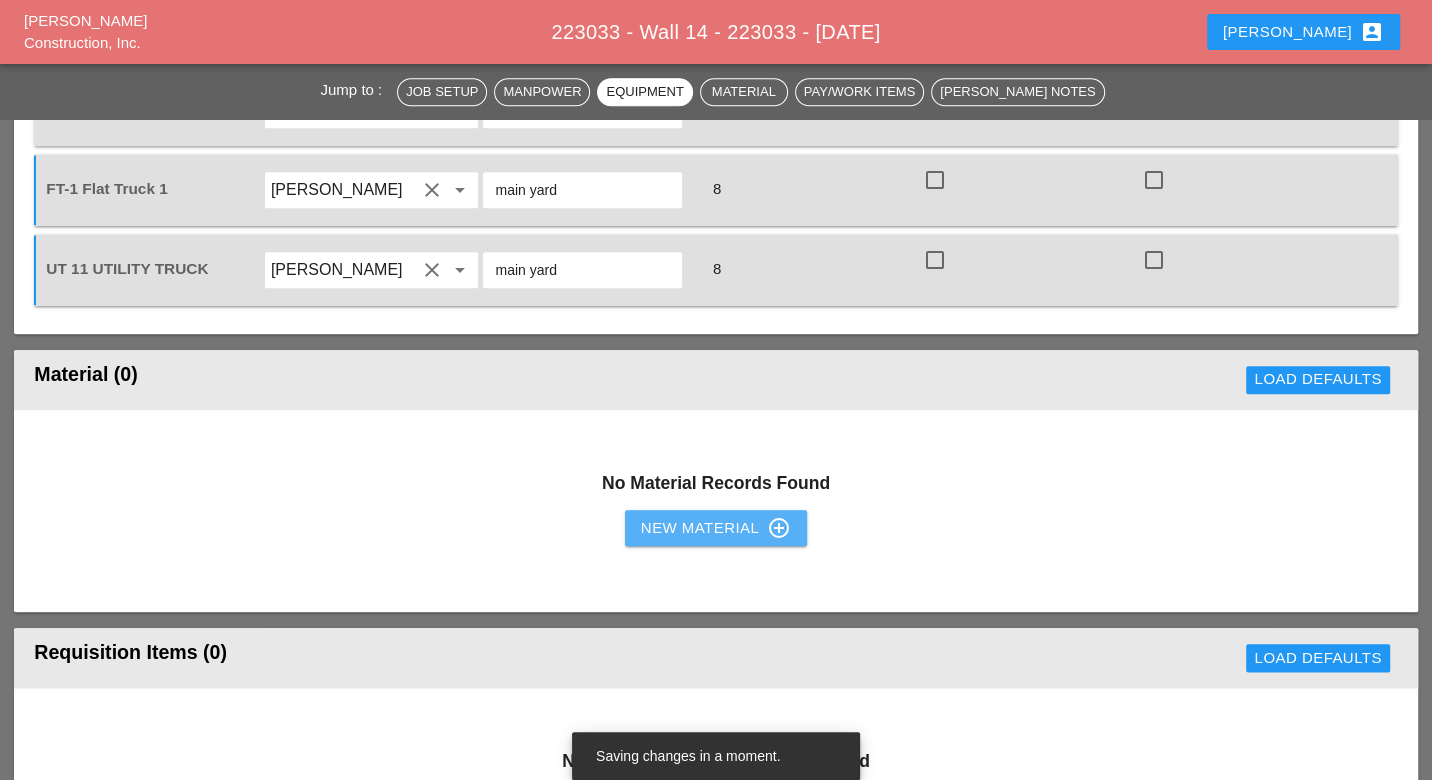 click on "New Material control_point" at bounding box center (716, 528) 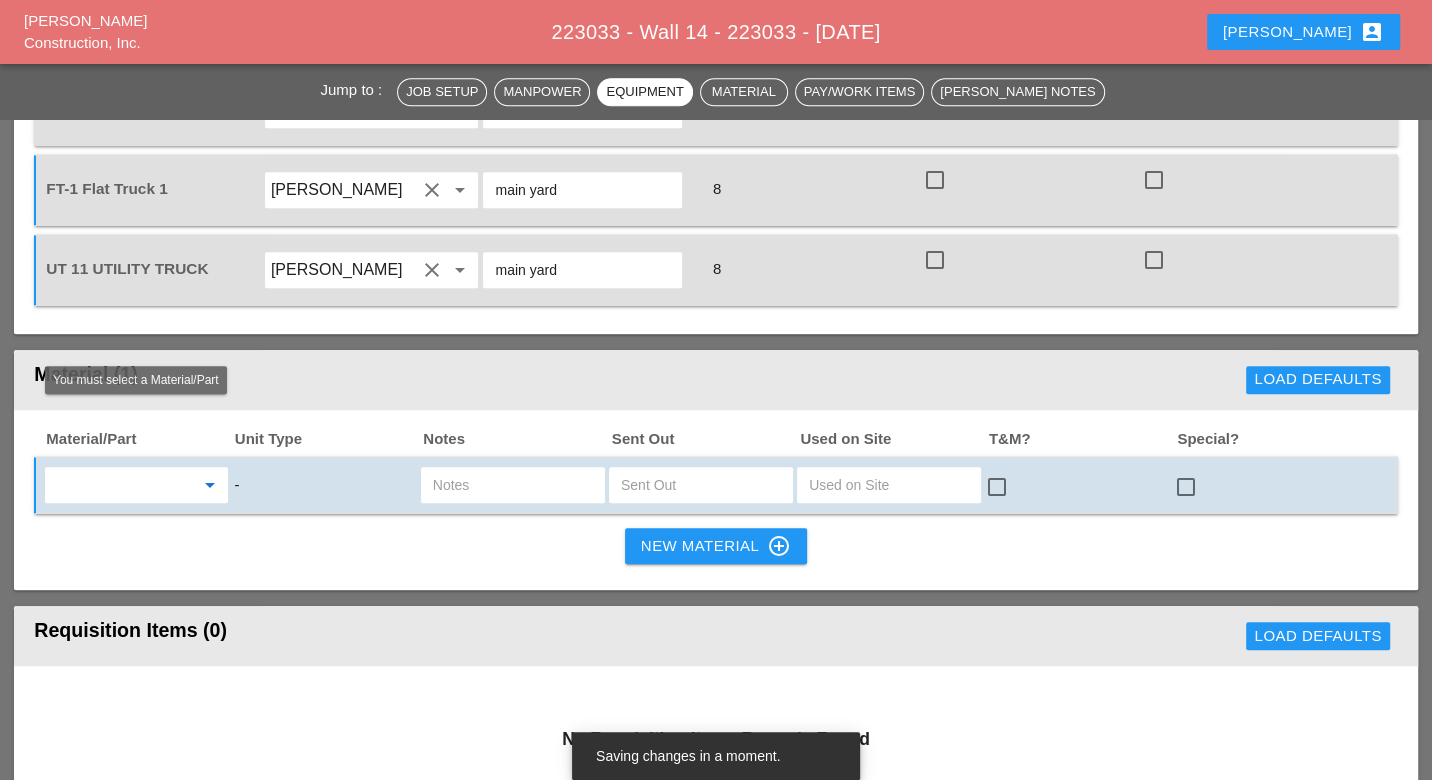 click at bounding box center (122, 485) 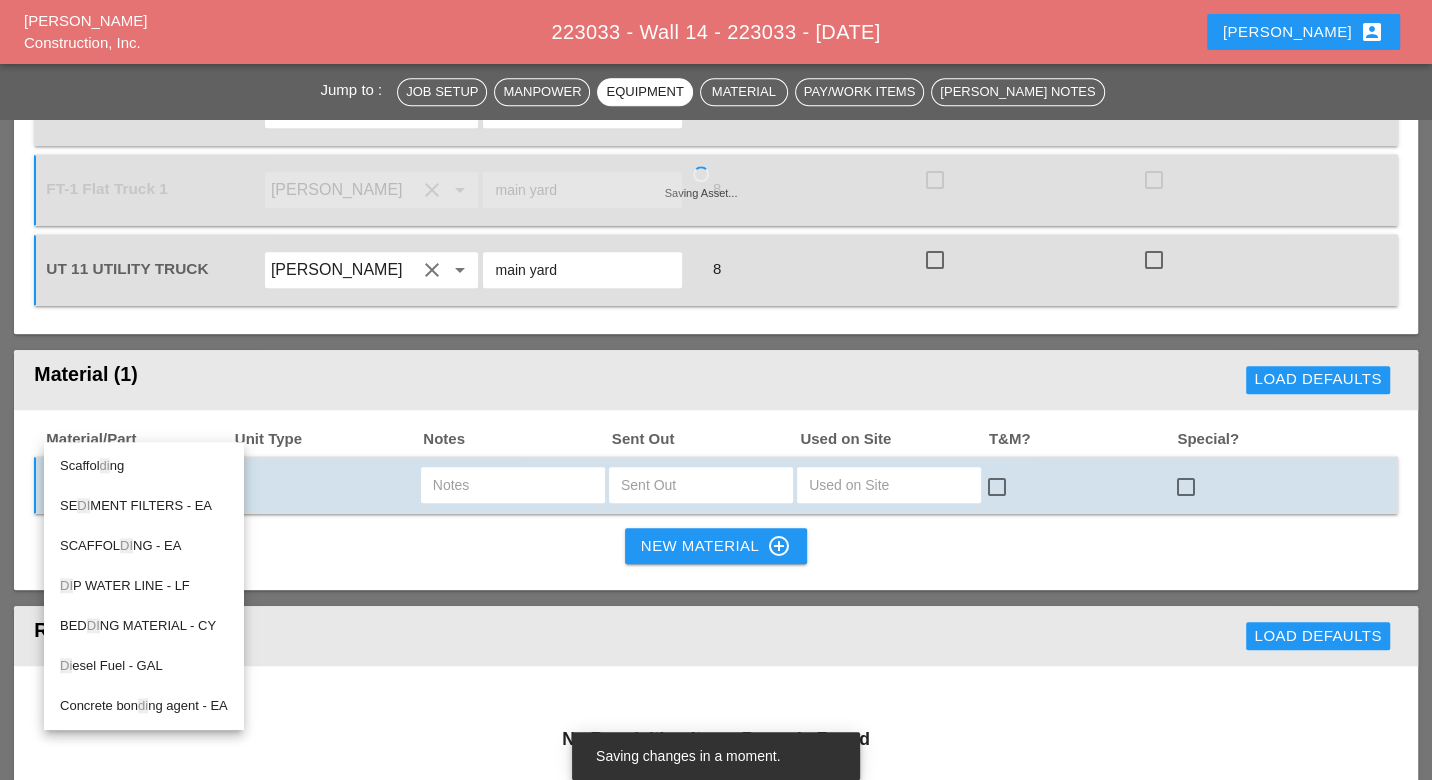 click on "Di esel Fuel - GAL" at bounding box center [144, 666] 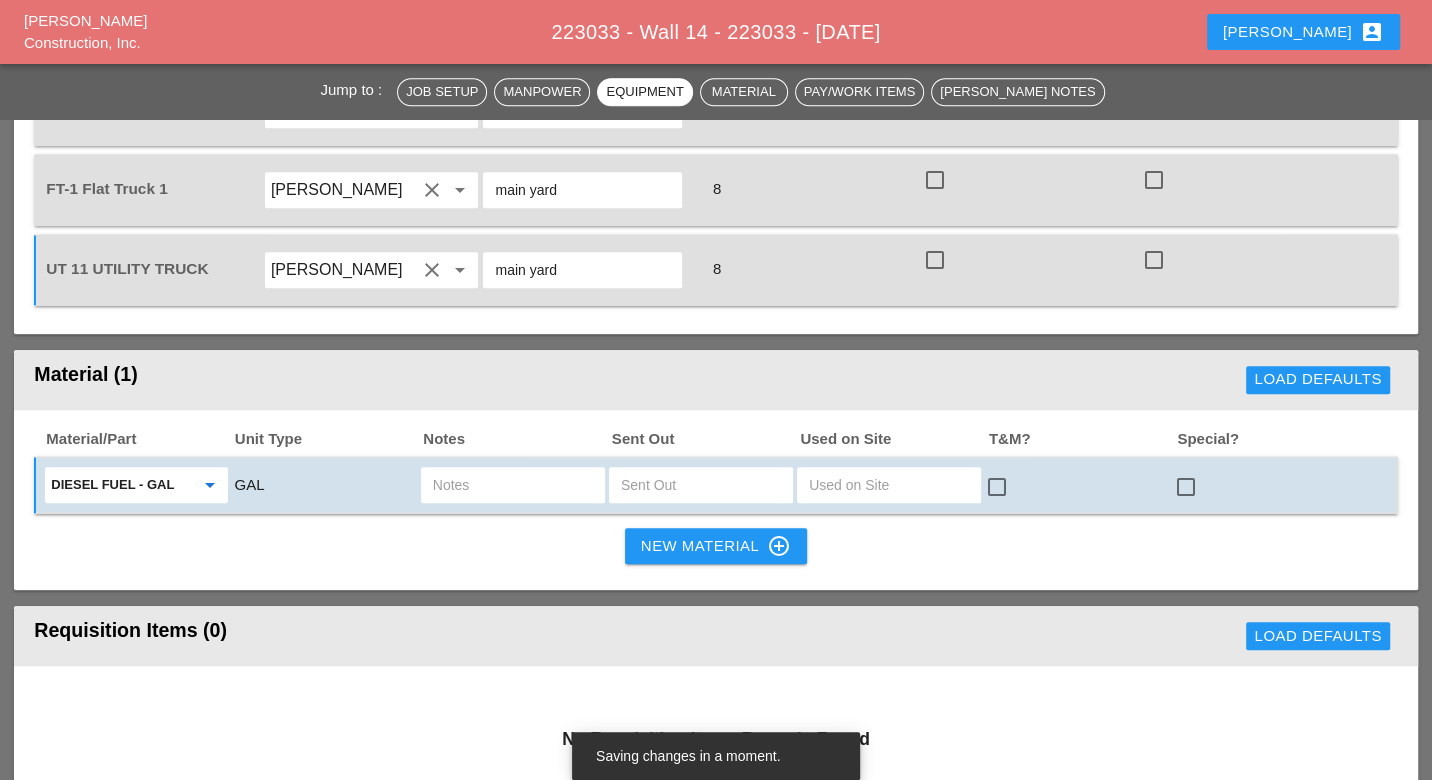 type on "Diesel Fuel - GAL" 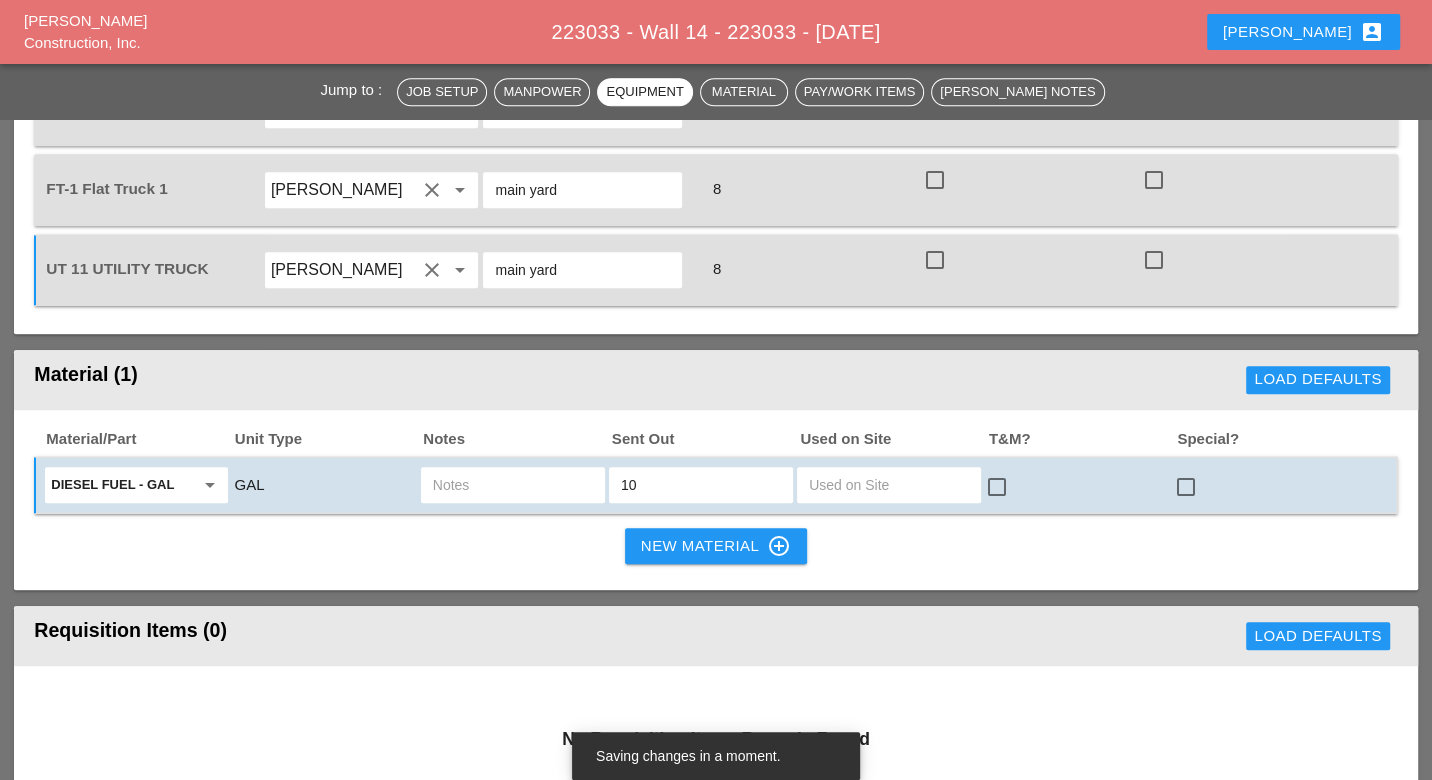 type on "10" 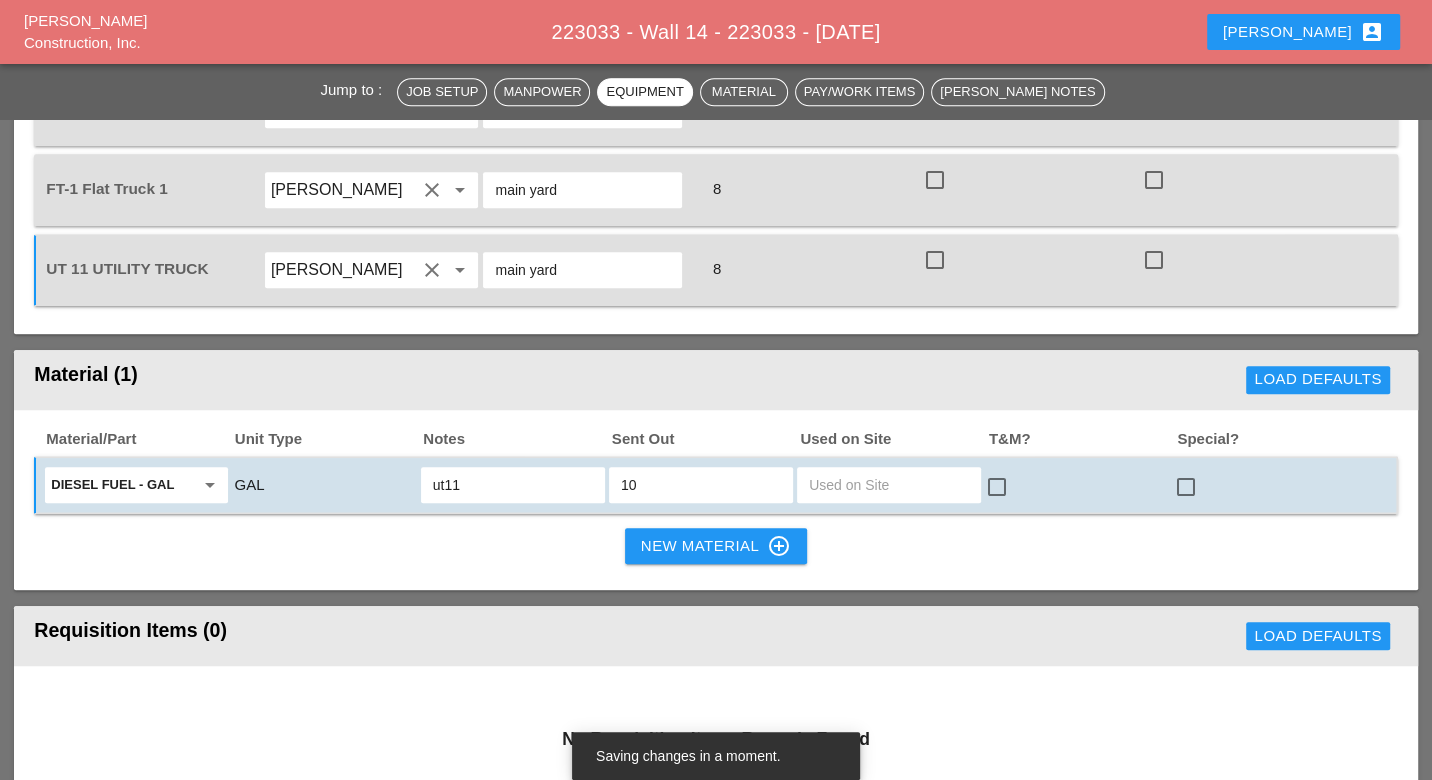 type on "ut11" 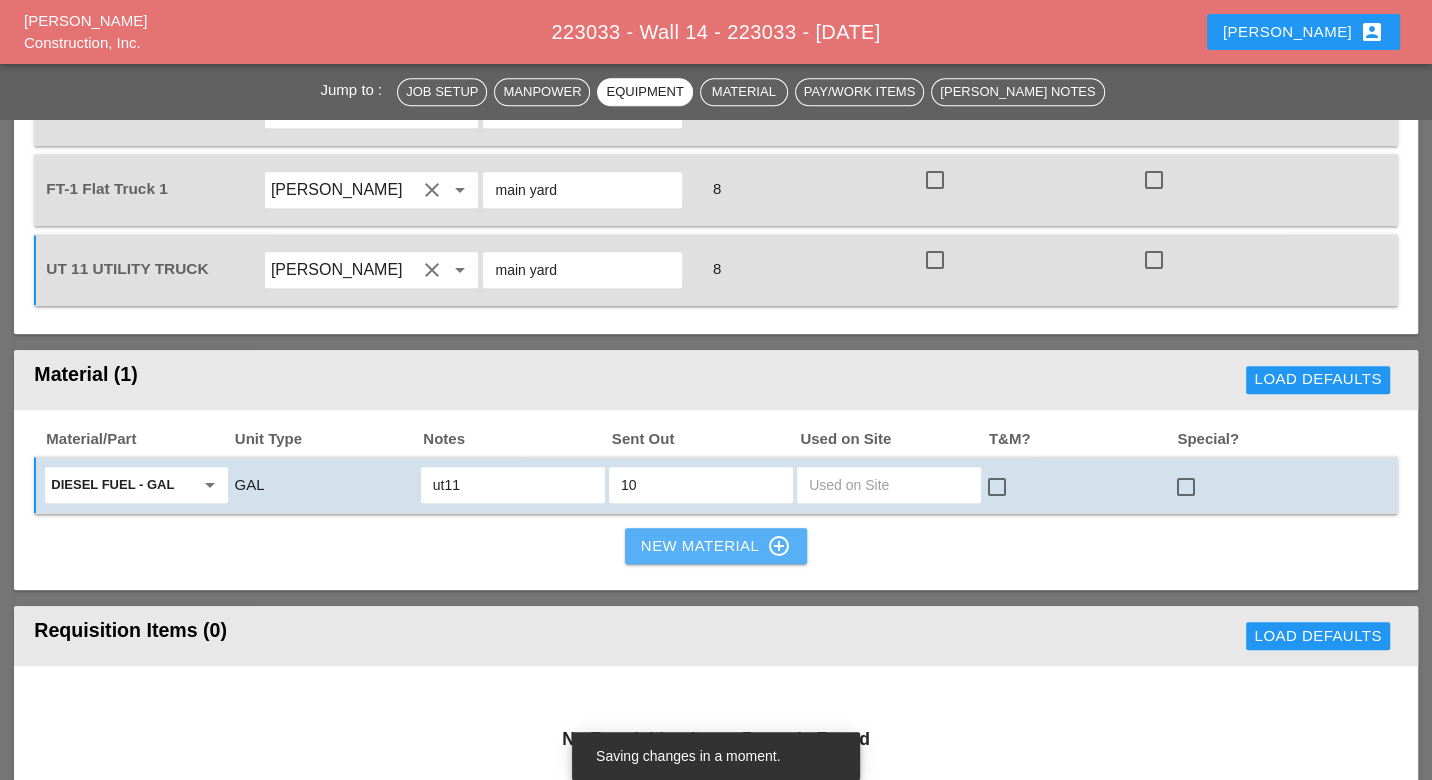 click on "New Material control_point" at bounding box center (716, 546) 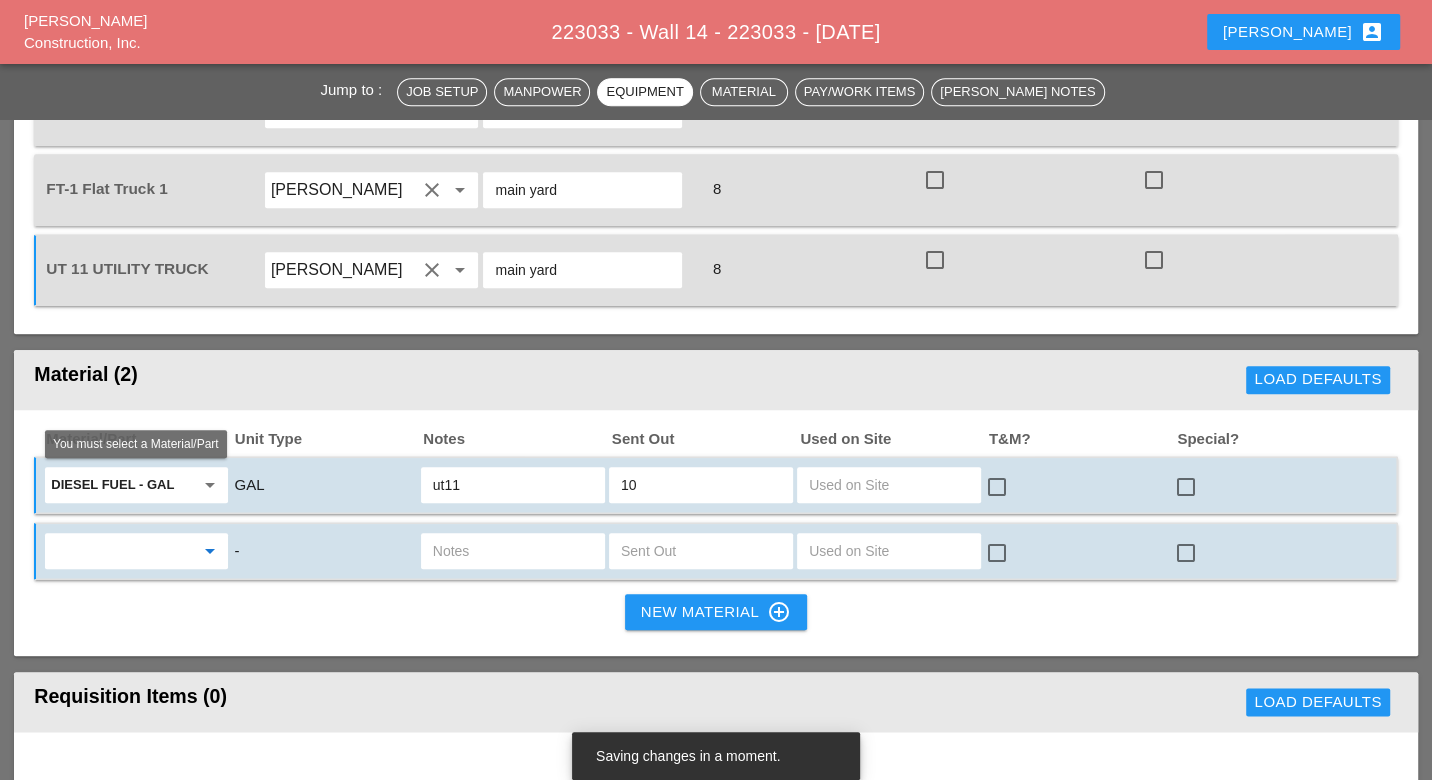 click at bounding box center (122, 551) 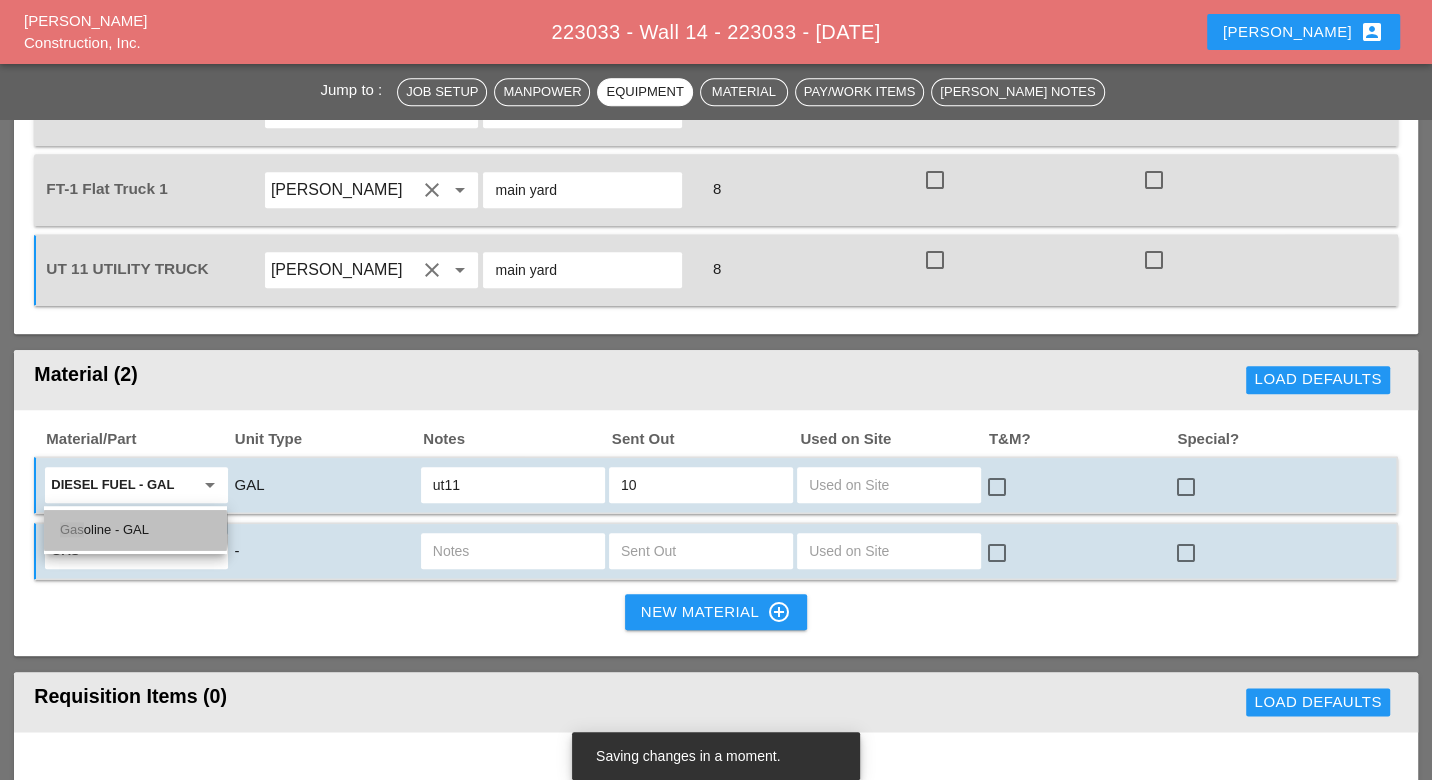 click on "Gas oline - GAL" at bounding box center (135, 530) 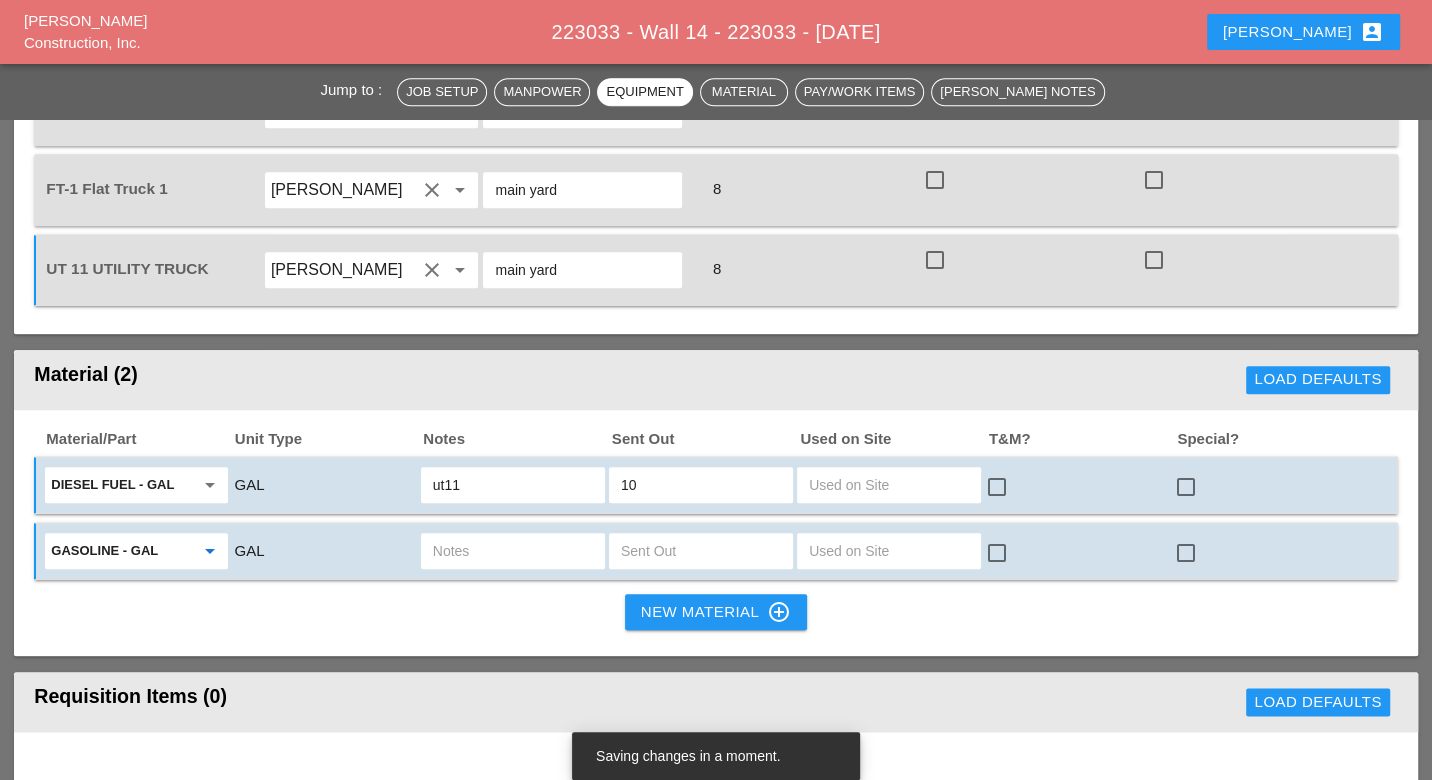 type on "Gasoline - GAL" 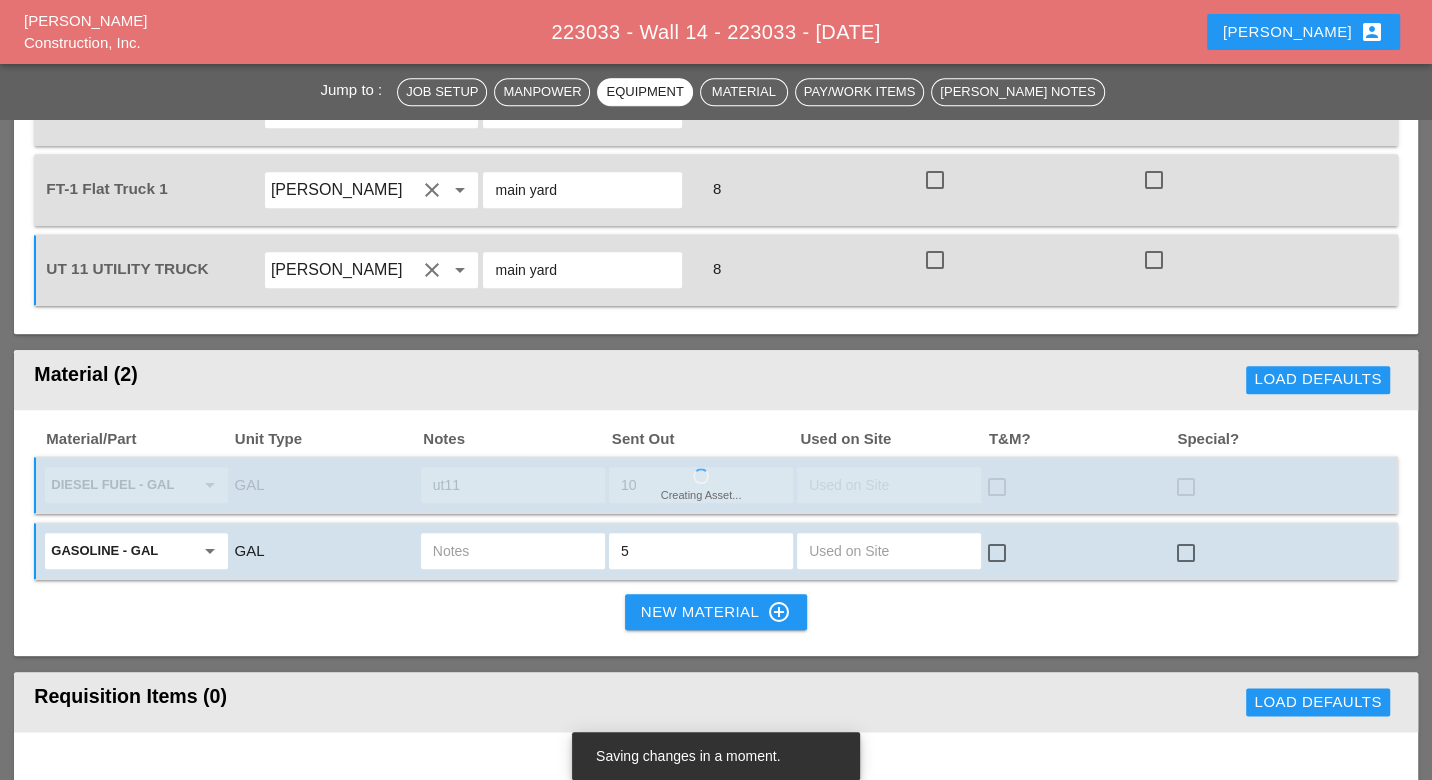 type on "5" 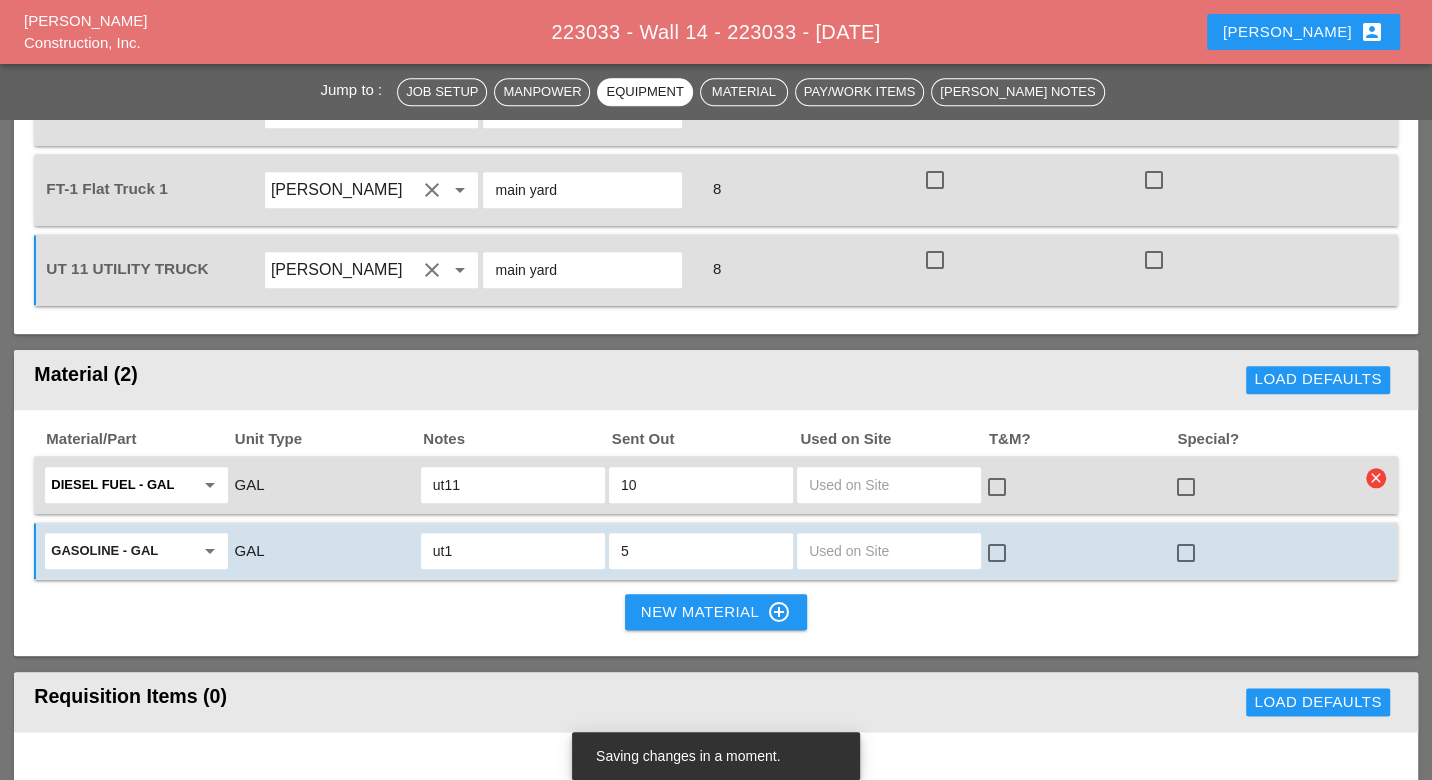 type on "ut11" 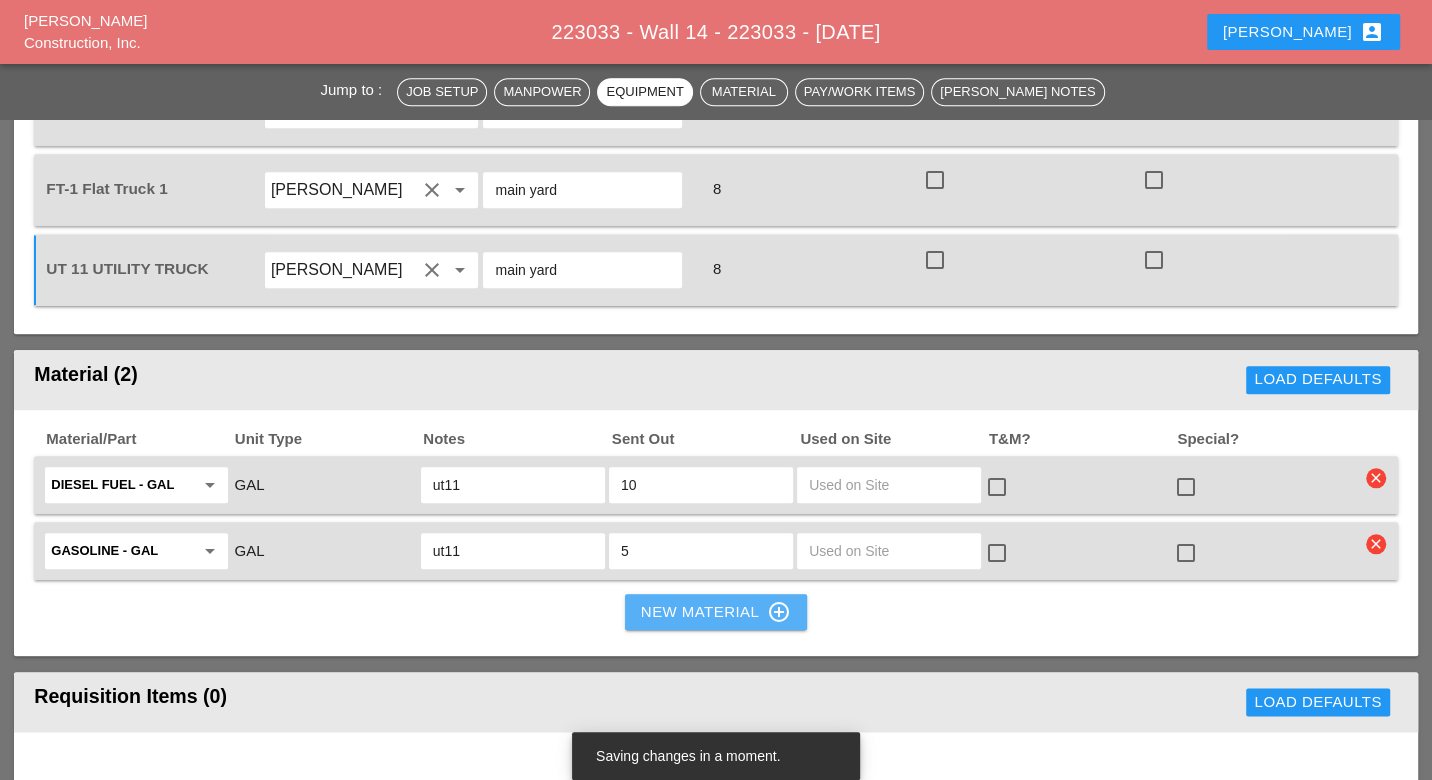 click on "New Material control_point" at bounding box center (716, 612) 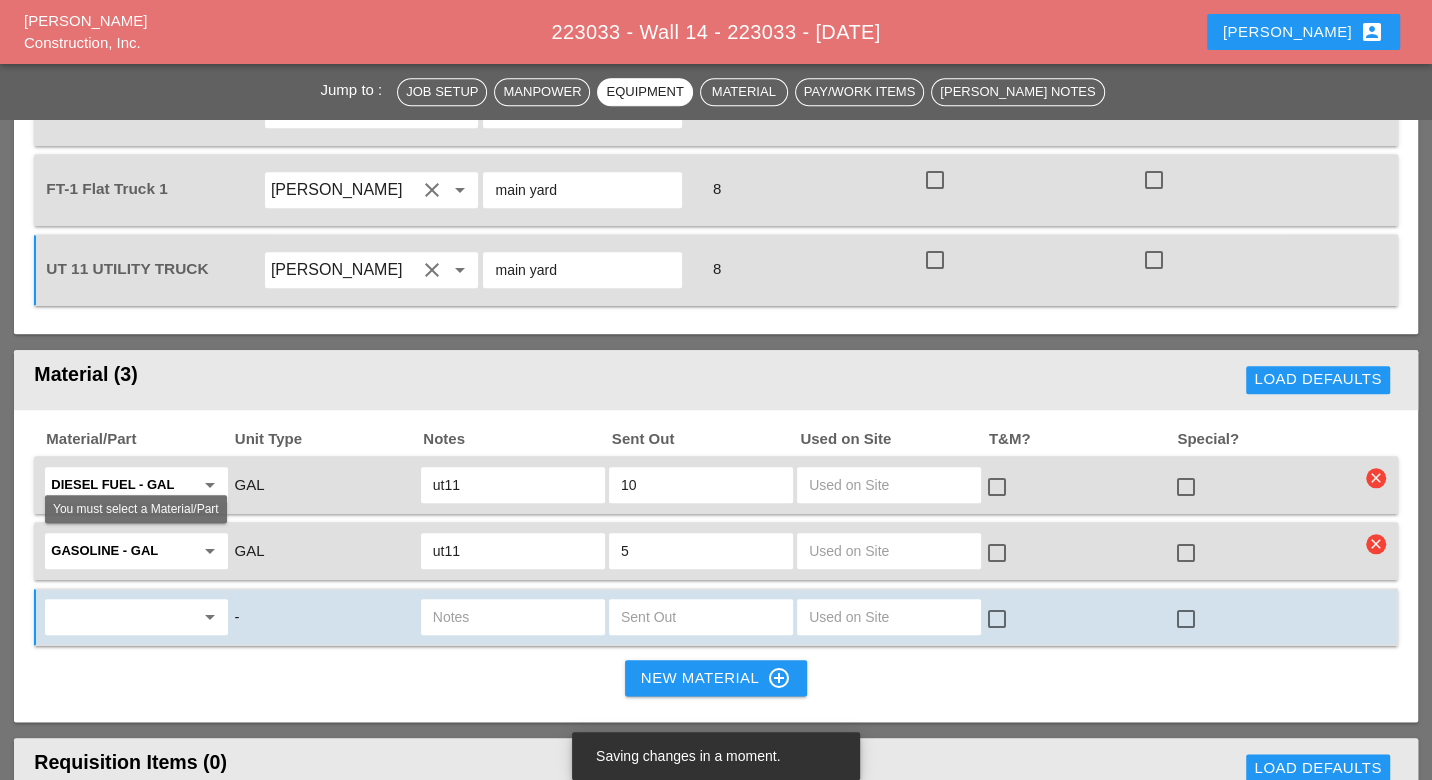 click at bounding box center (122, 617) 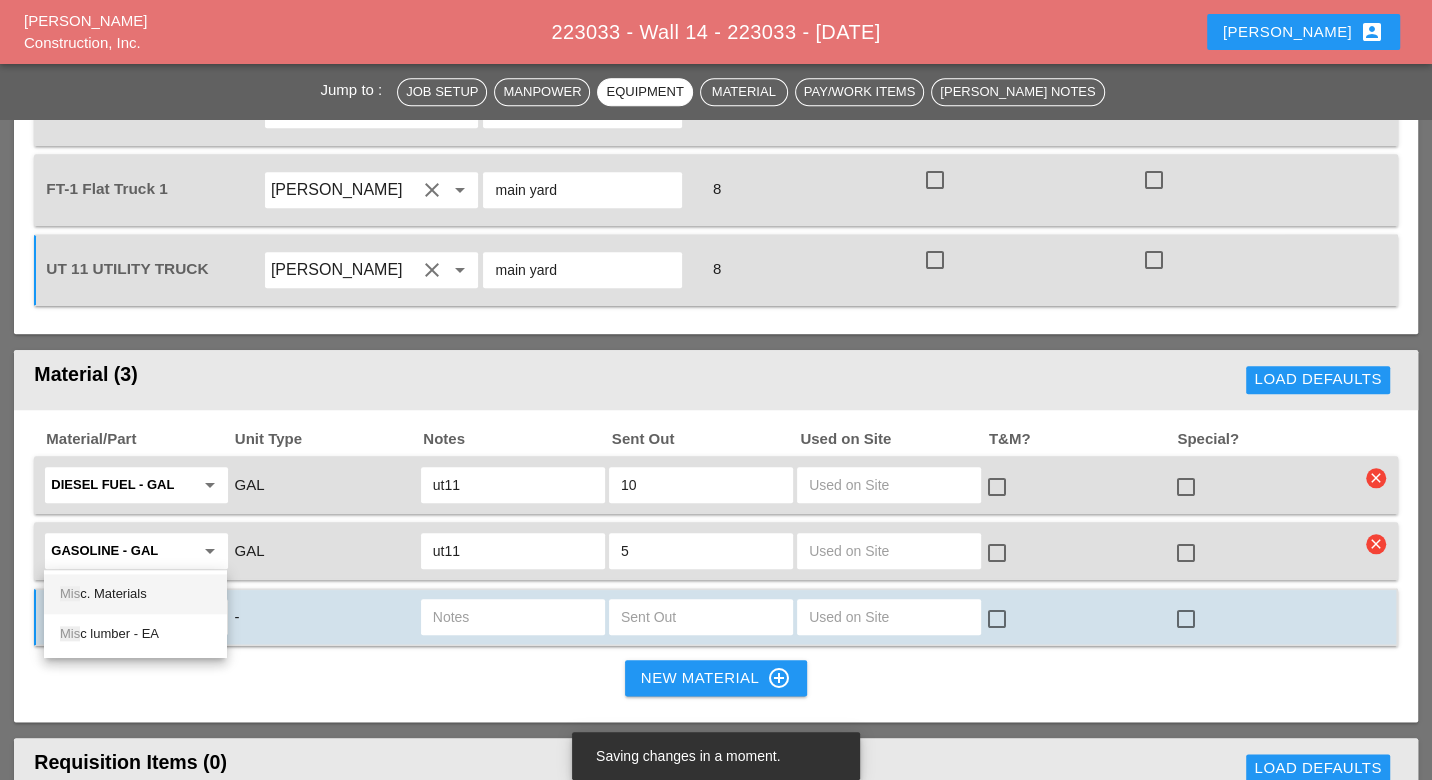 click on "Mis c. Materials" at bounding box center (135, 594) 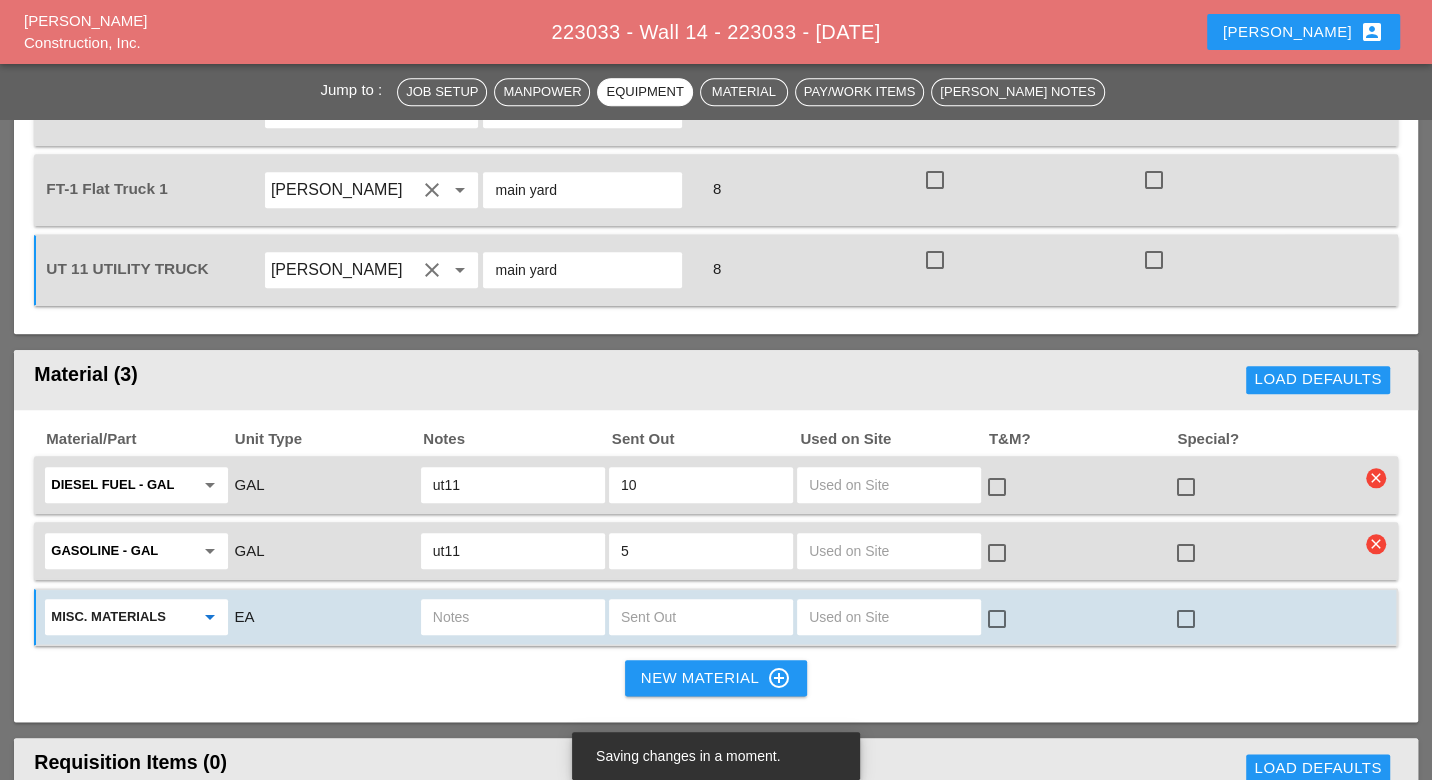 type on "Misc. Materials" 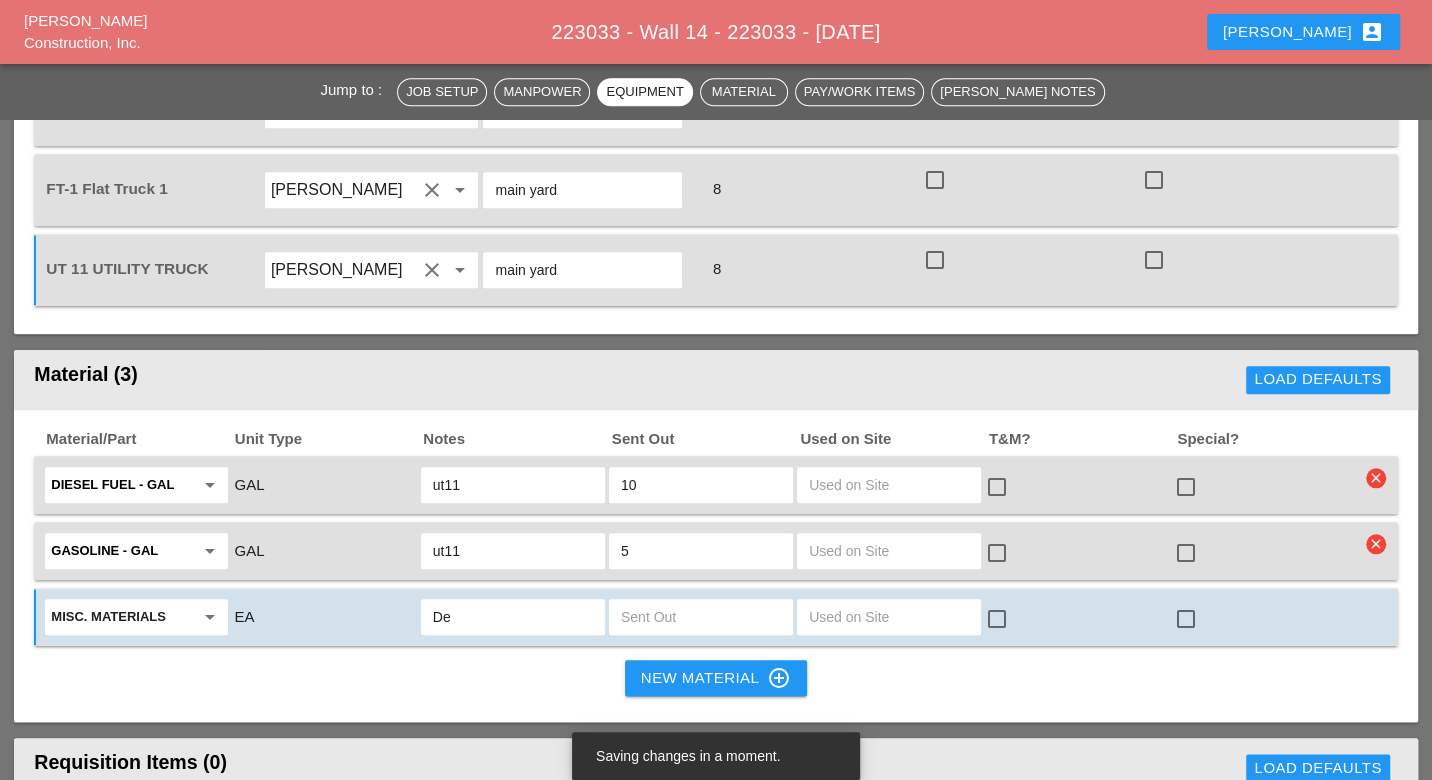 type on "D" 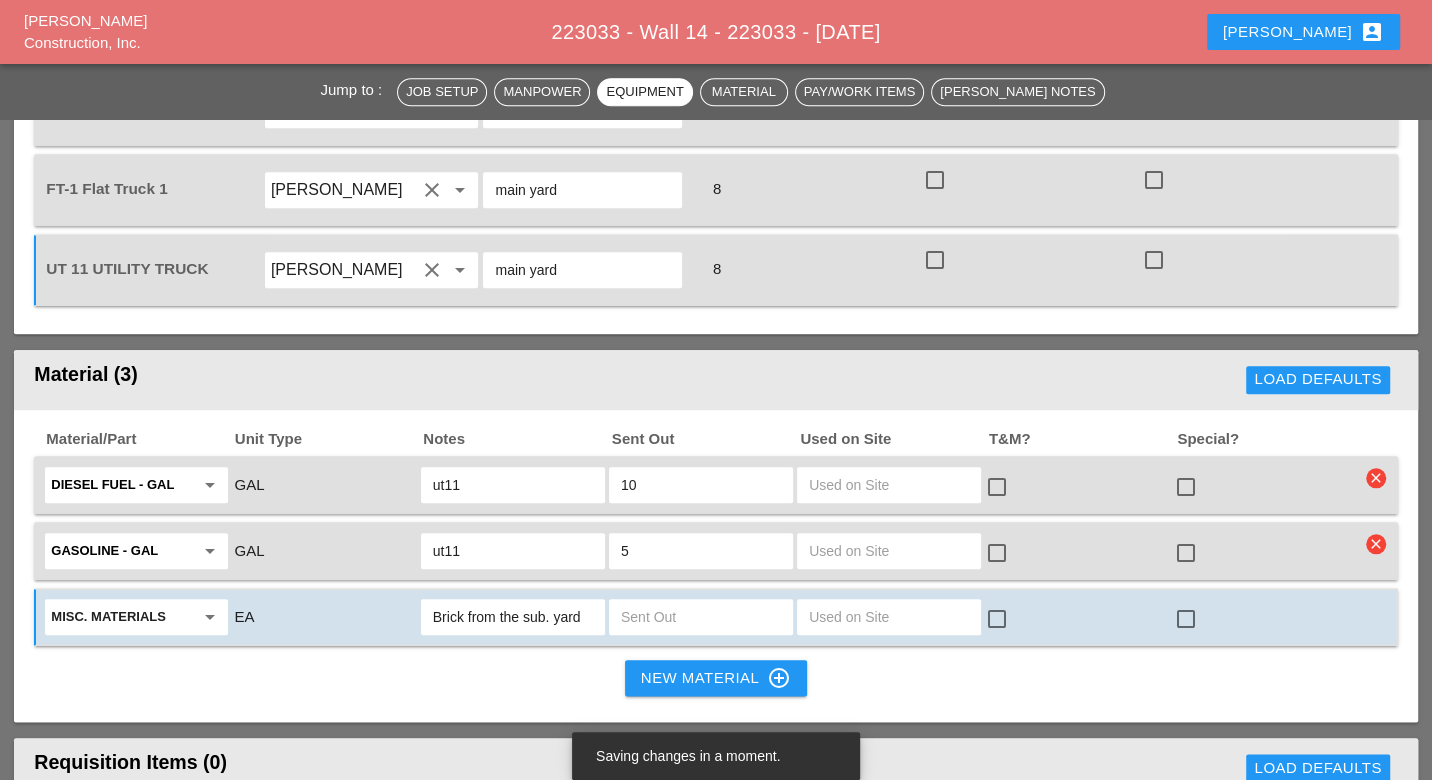 type on "Brick from the sub. yard" 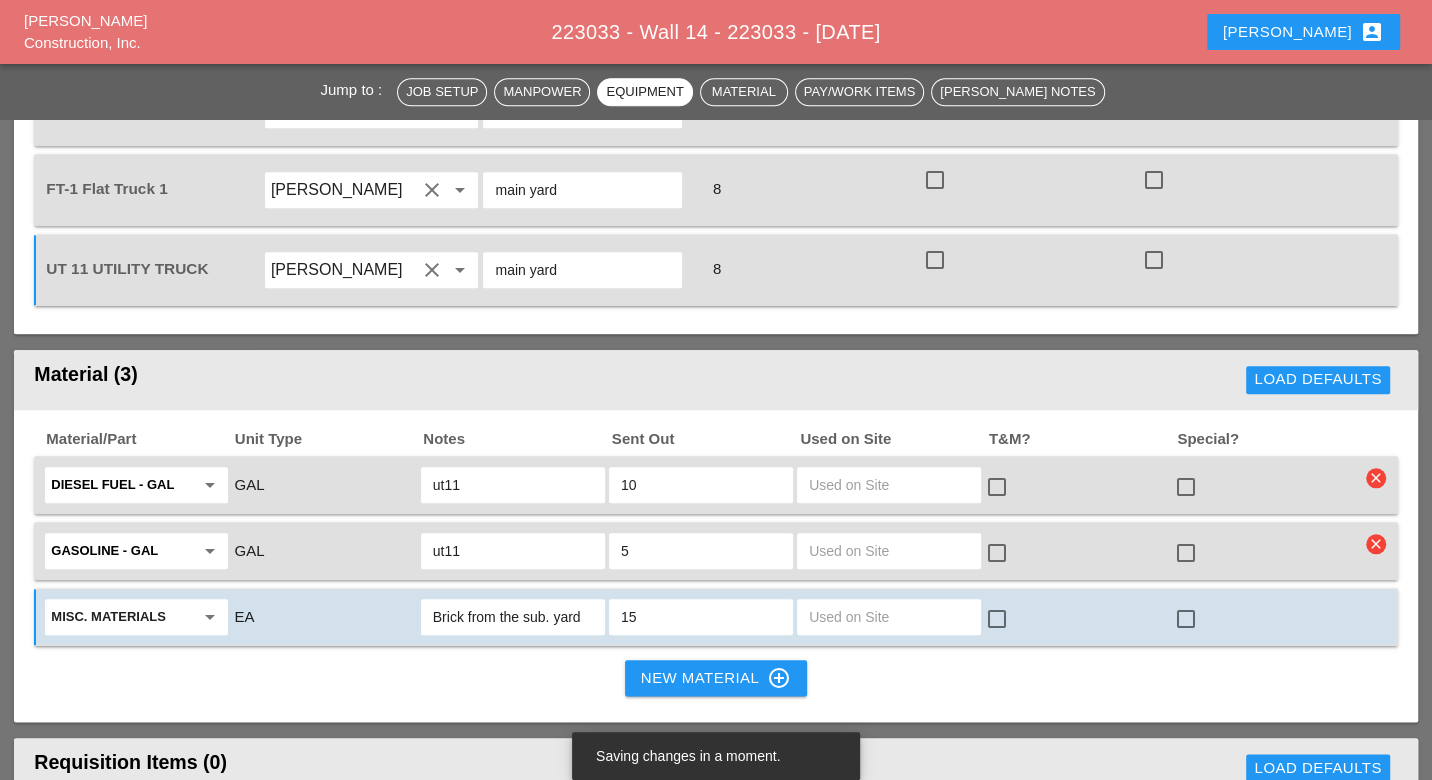 type on "150" 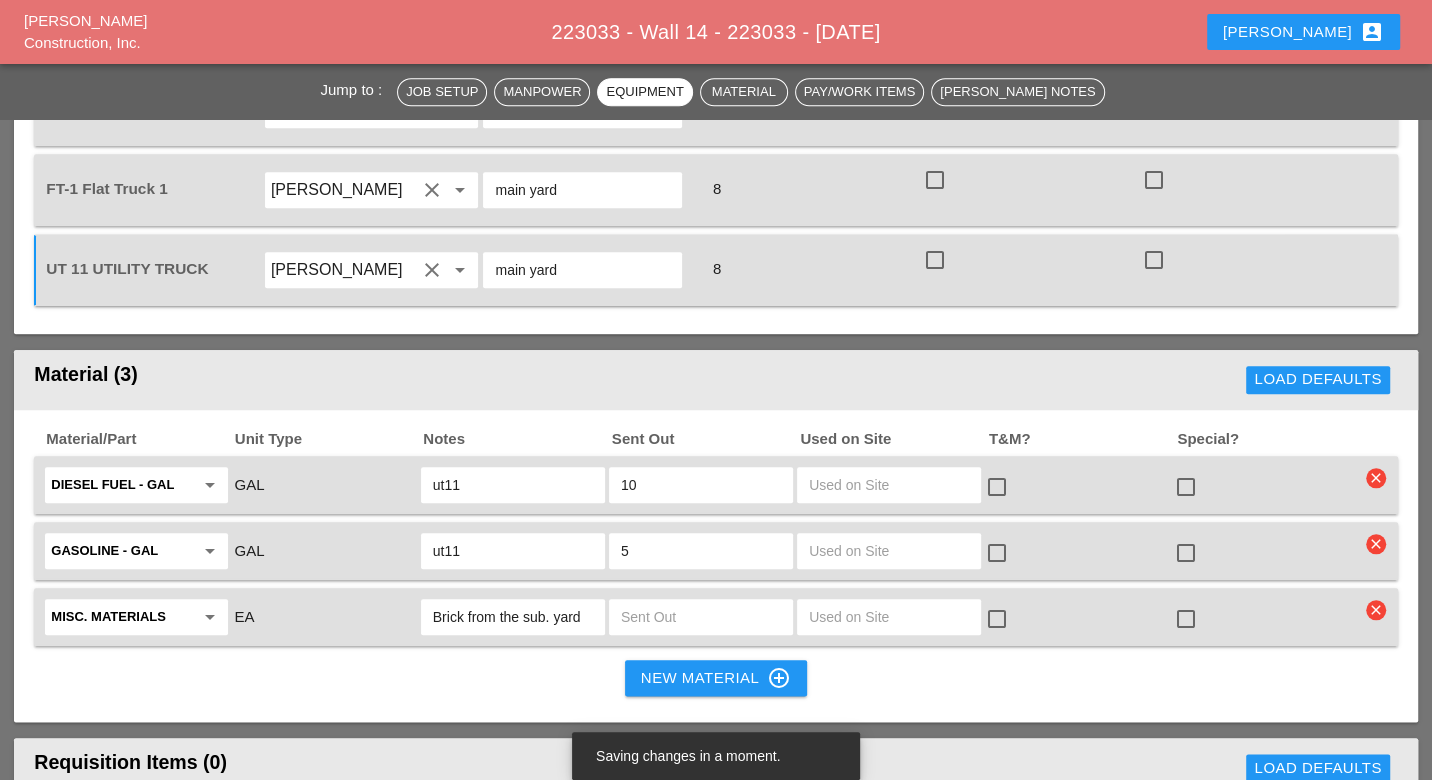 click at bounding box center [701, 617] 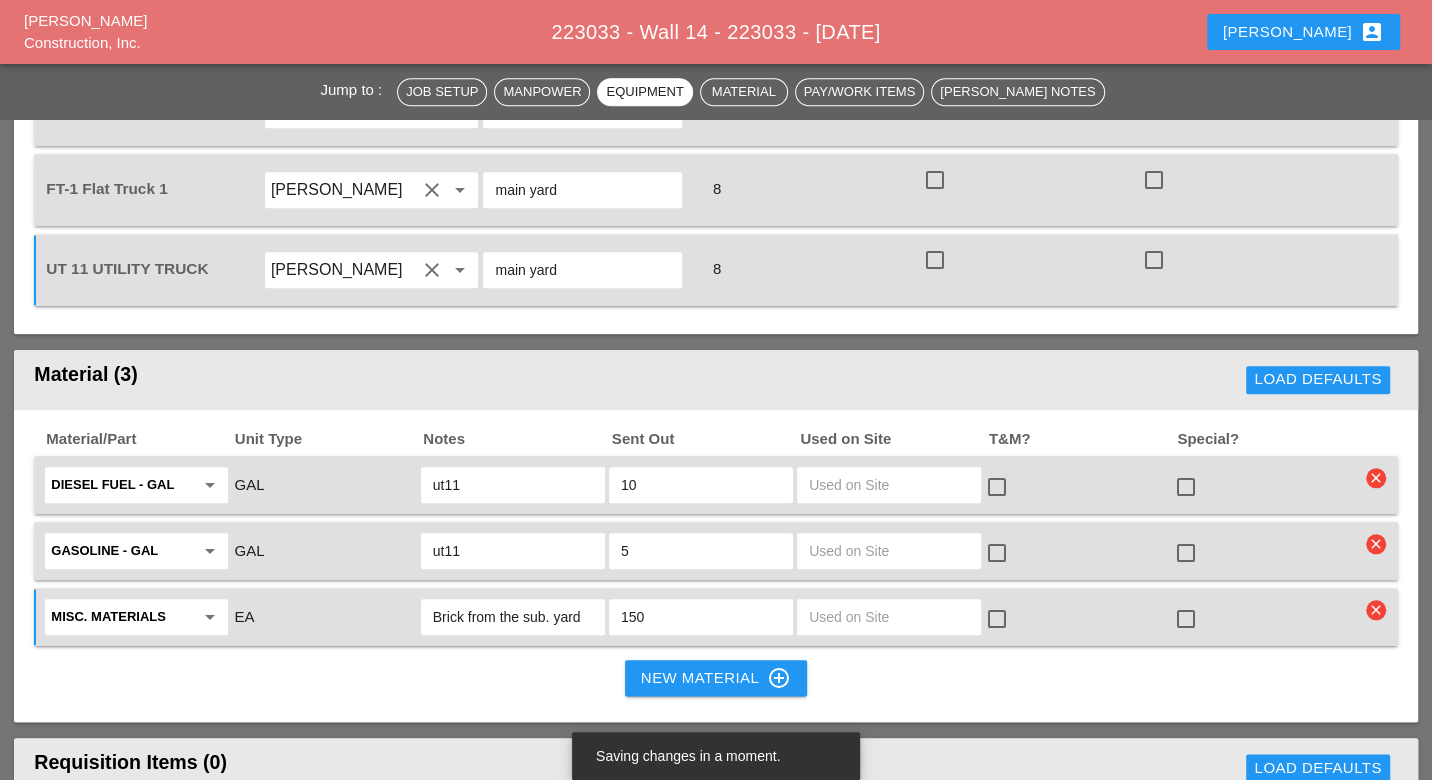 type on "150" 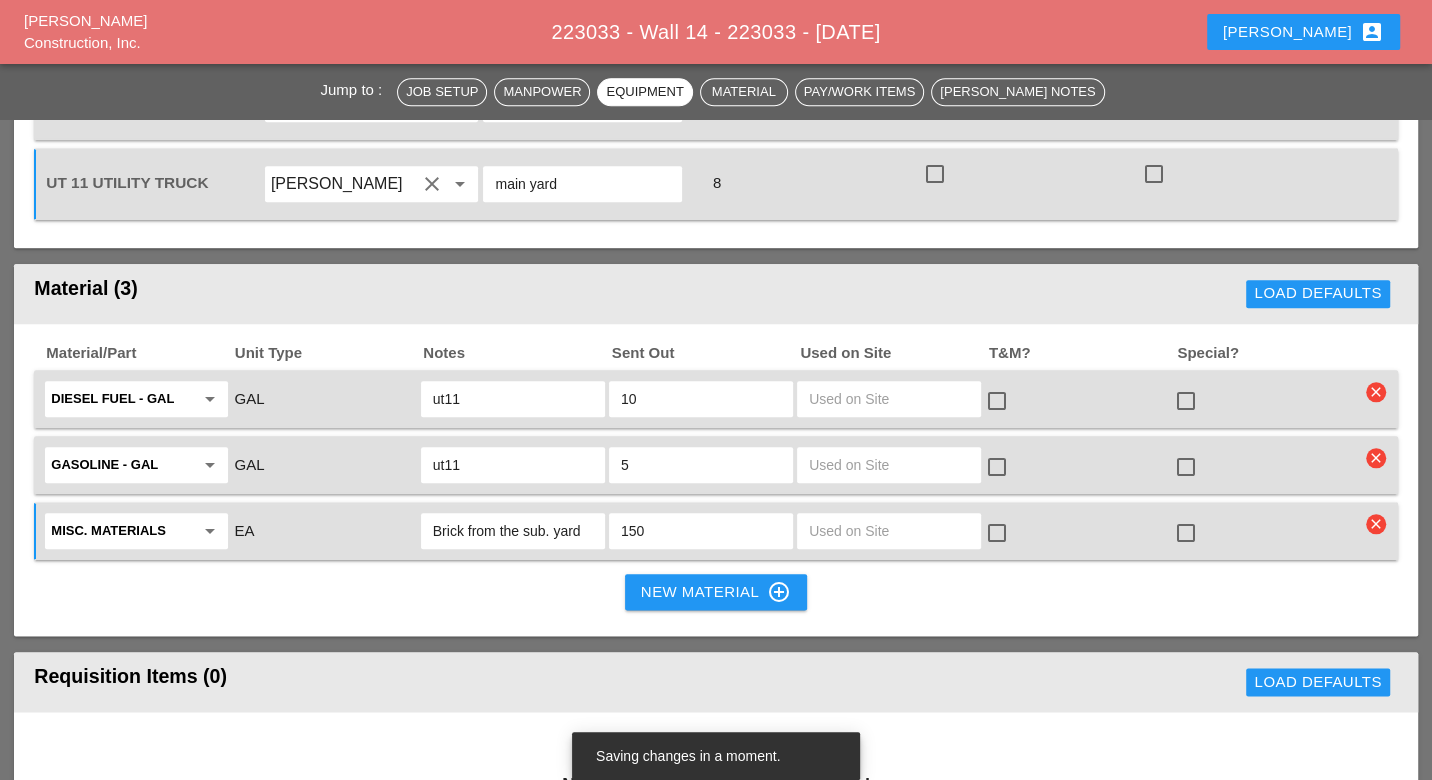 scroll, scrollTop: 1555, scrollLeft: 0, axis: vertical 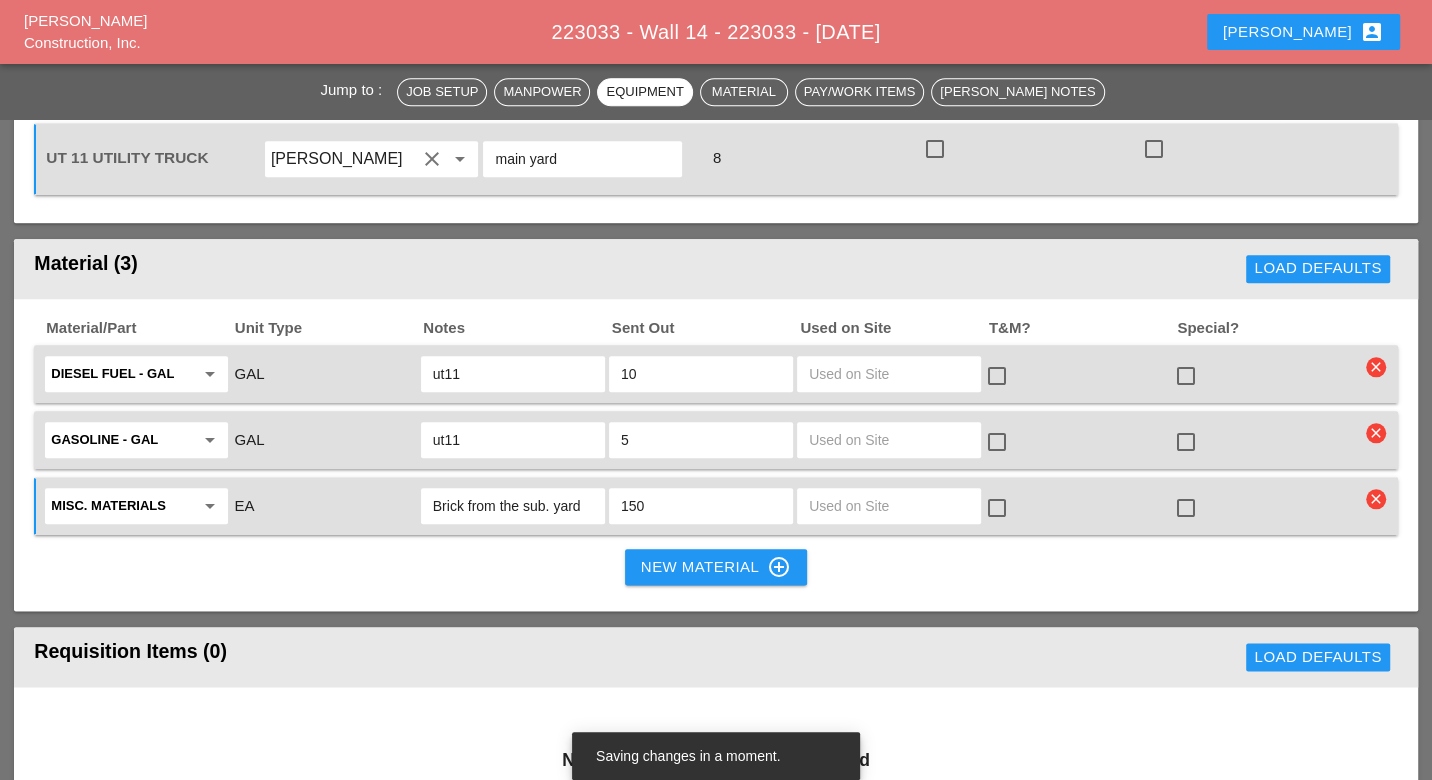 click on "New Material control_point" at bounding box center [716, 567] 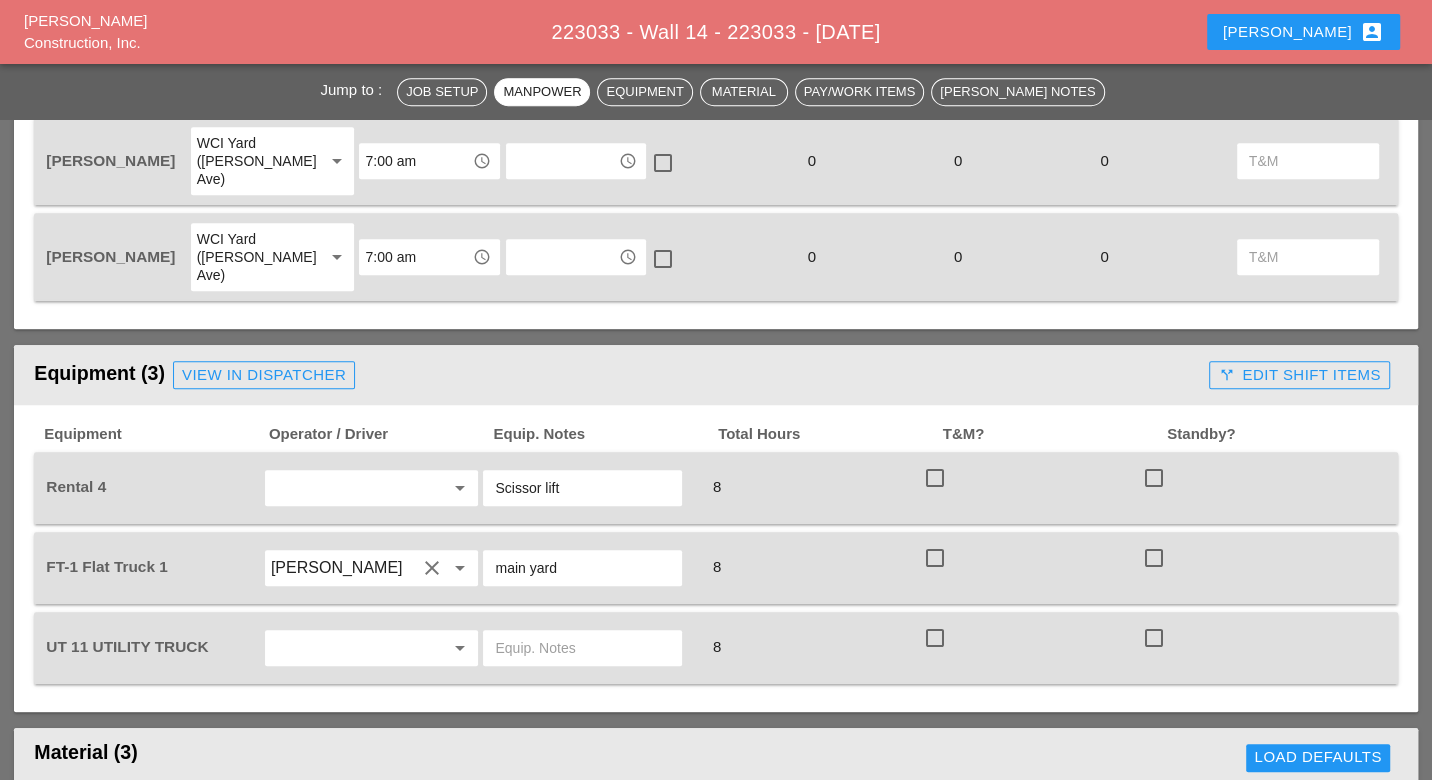scroll, scrollTop: 1111, scrollLeft: 0, axis: vertical 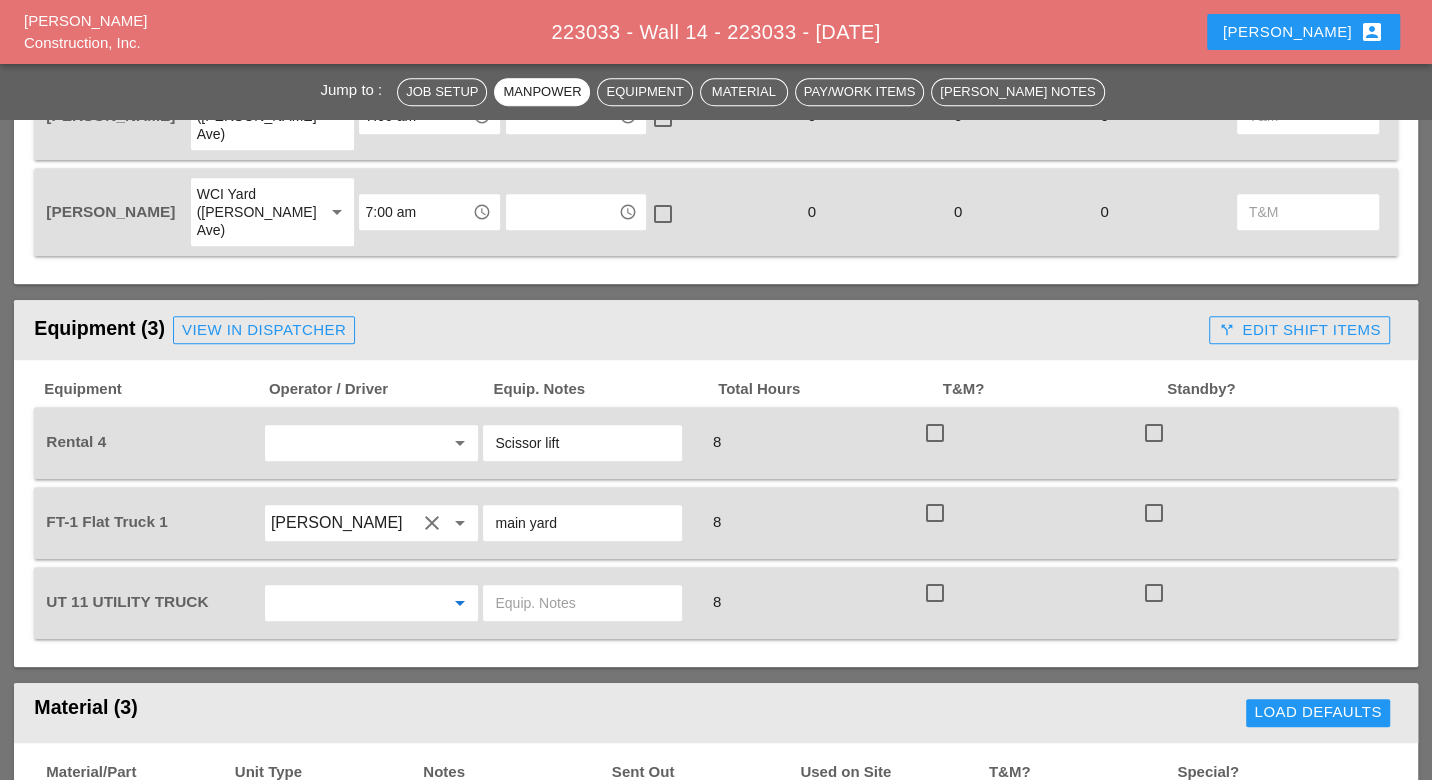 click at bounding box center [344, 603] 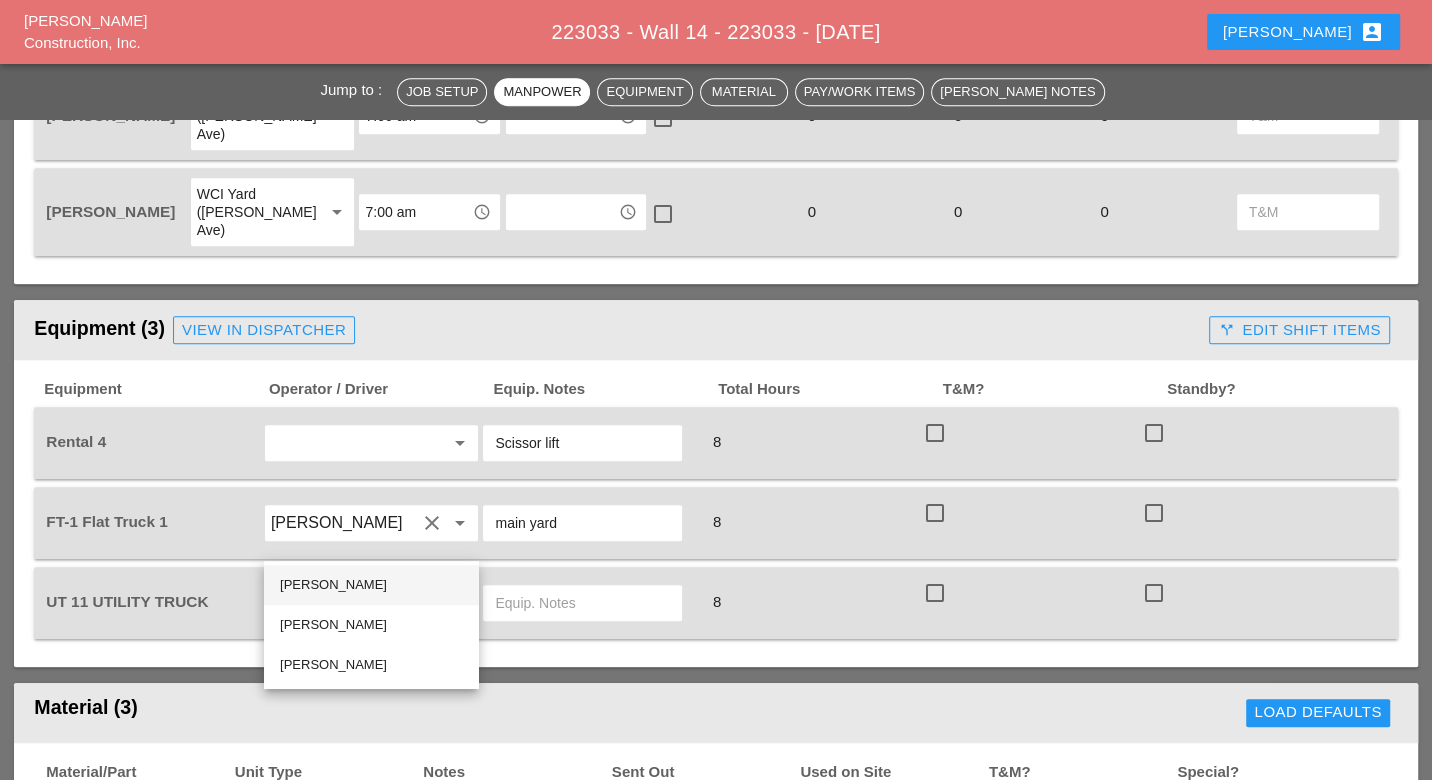 click on "[PERSON_NAME]" at bounding box center [371, 585] 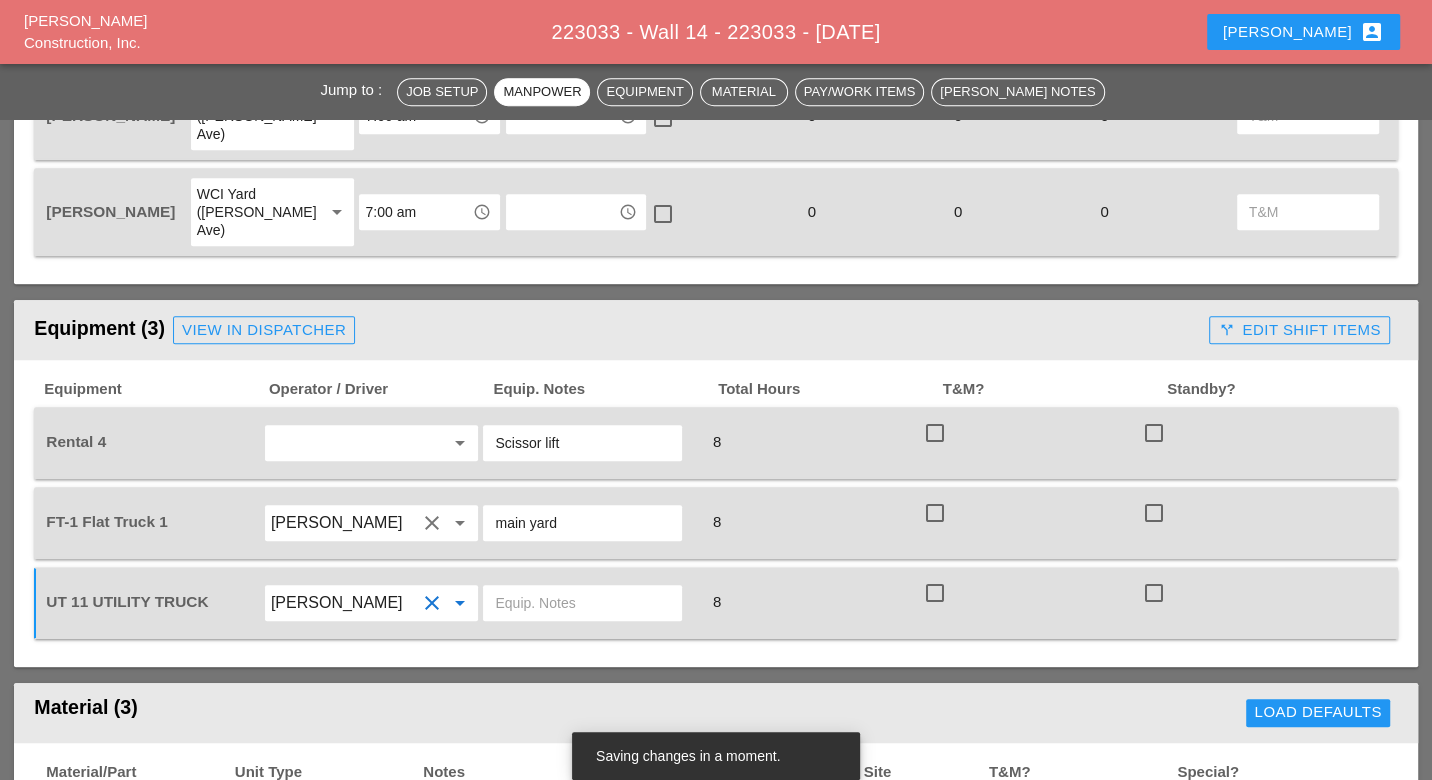 click at bounding box center (582, 603) 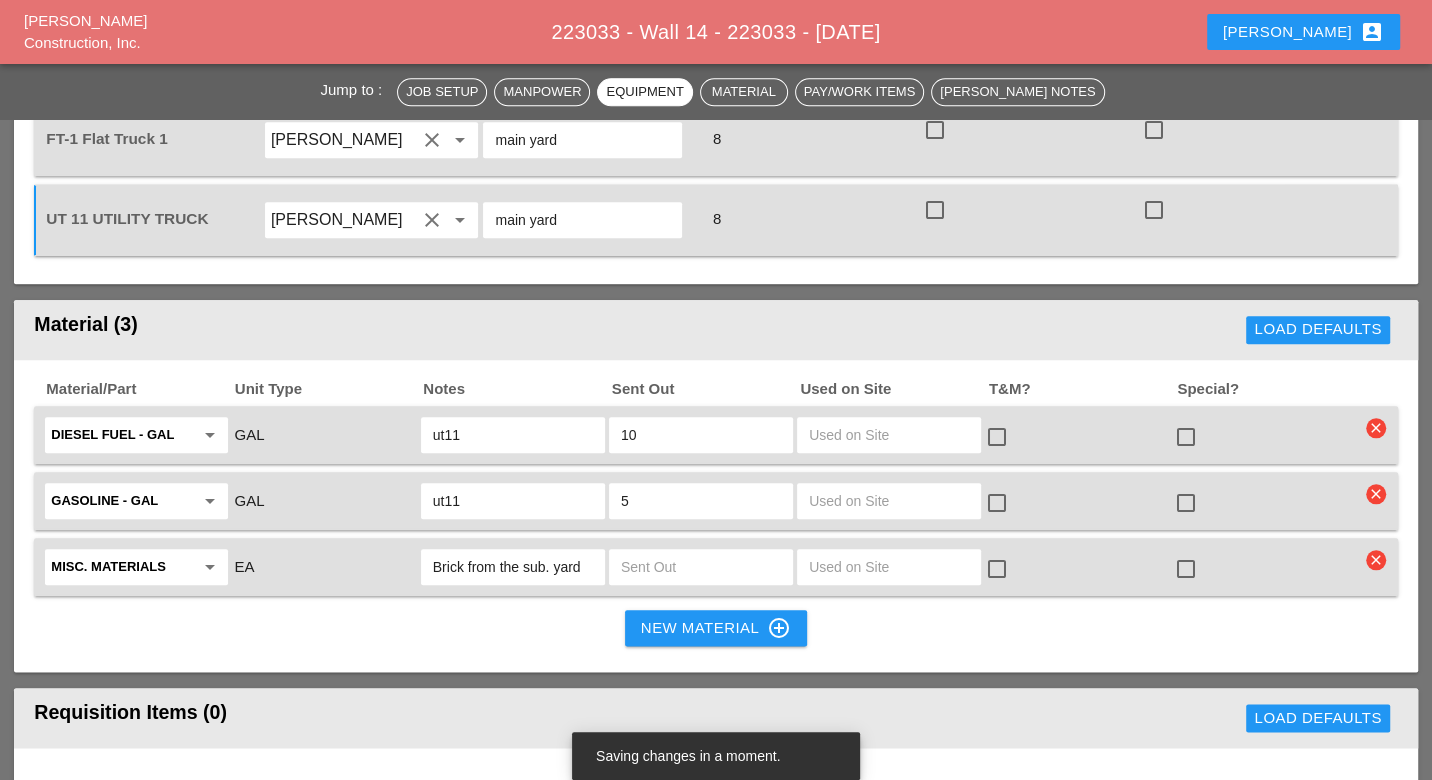 scroll, scrollTop: 1555, scrollLeft: 0, axis: vertical 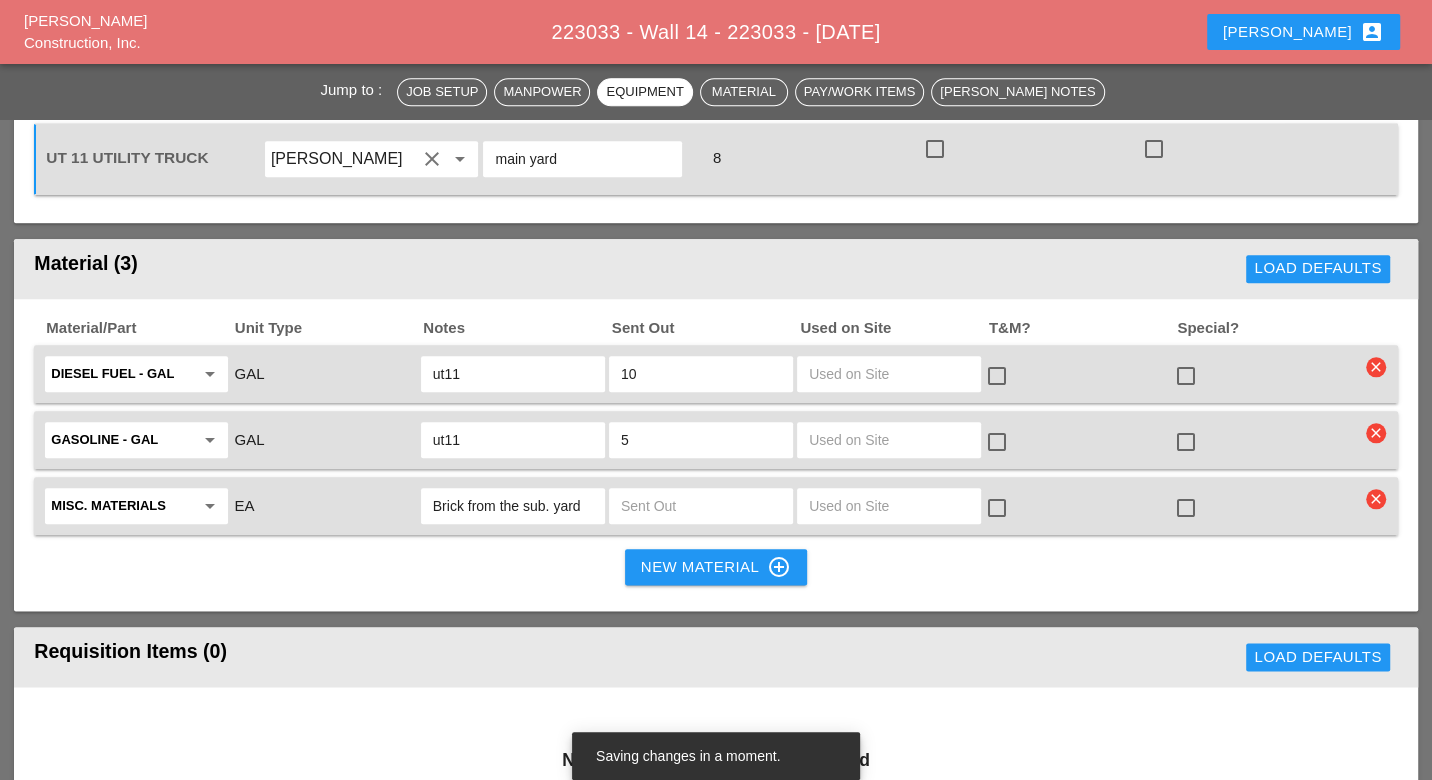 type on "main yard" 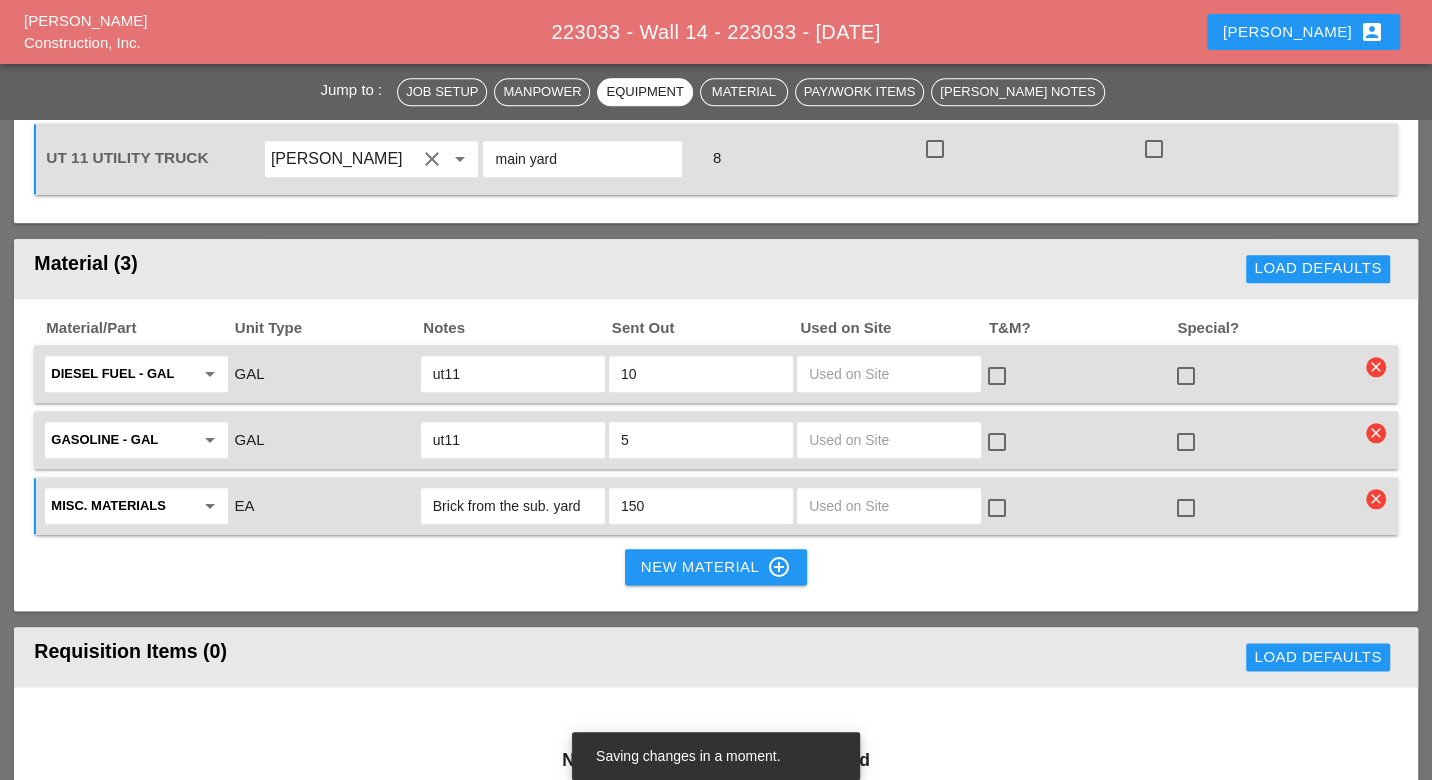 type on "150" 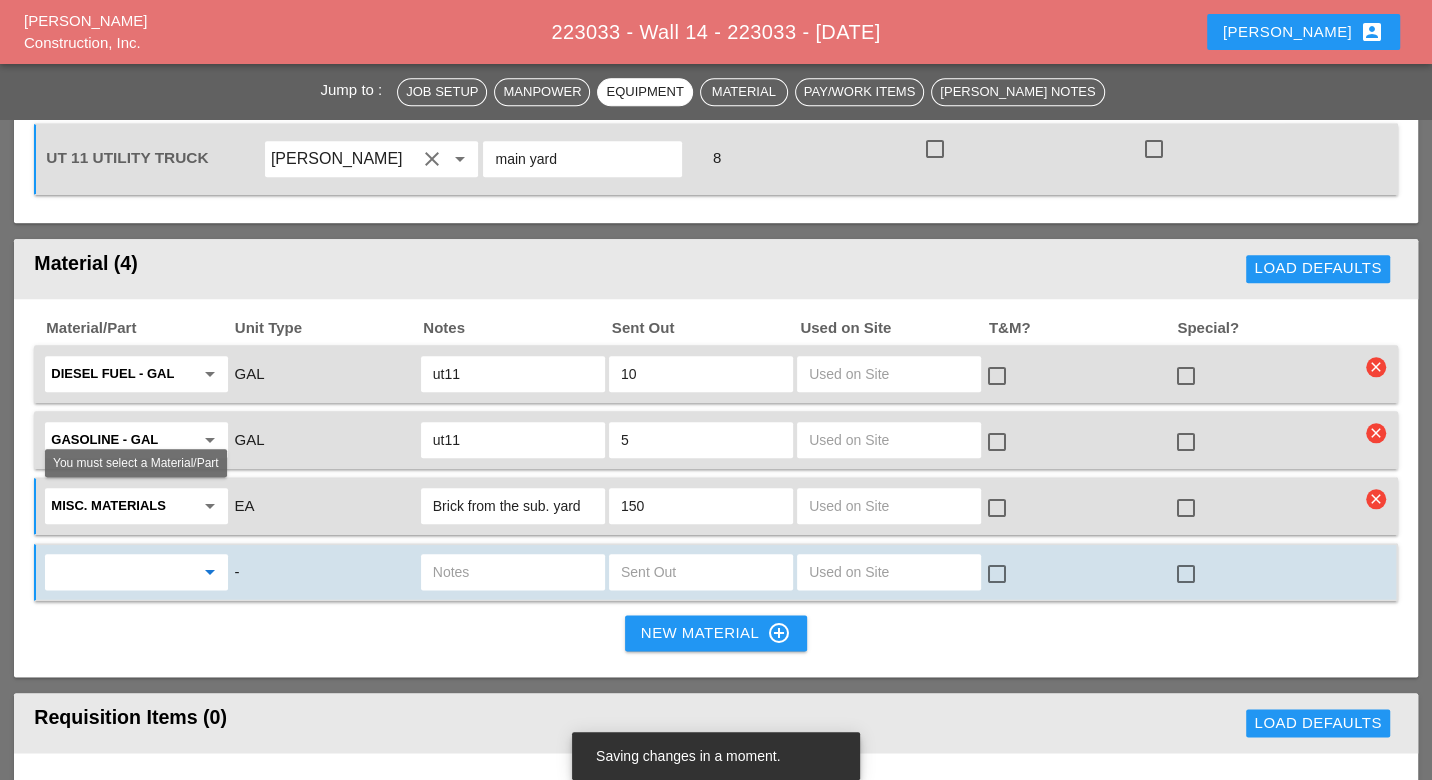 click at bounding box center (122, 572) 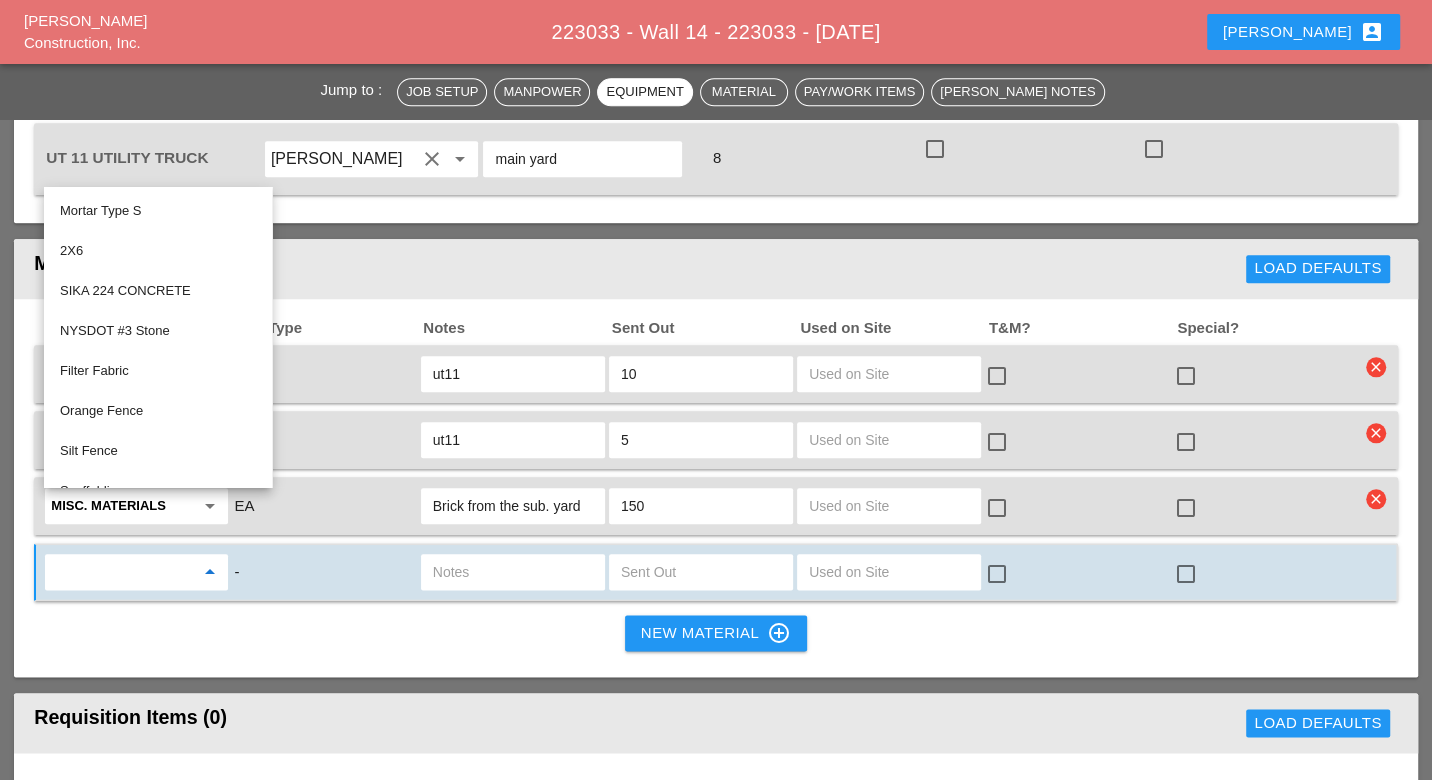 click on "Mortar Type S" at bounding box center (158, 211) 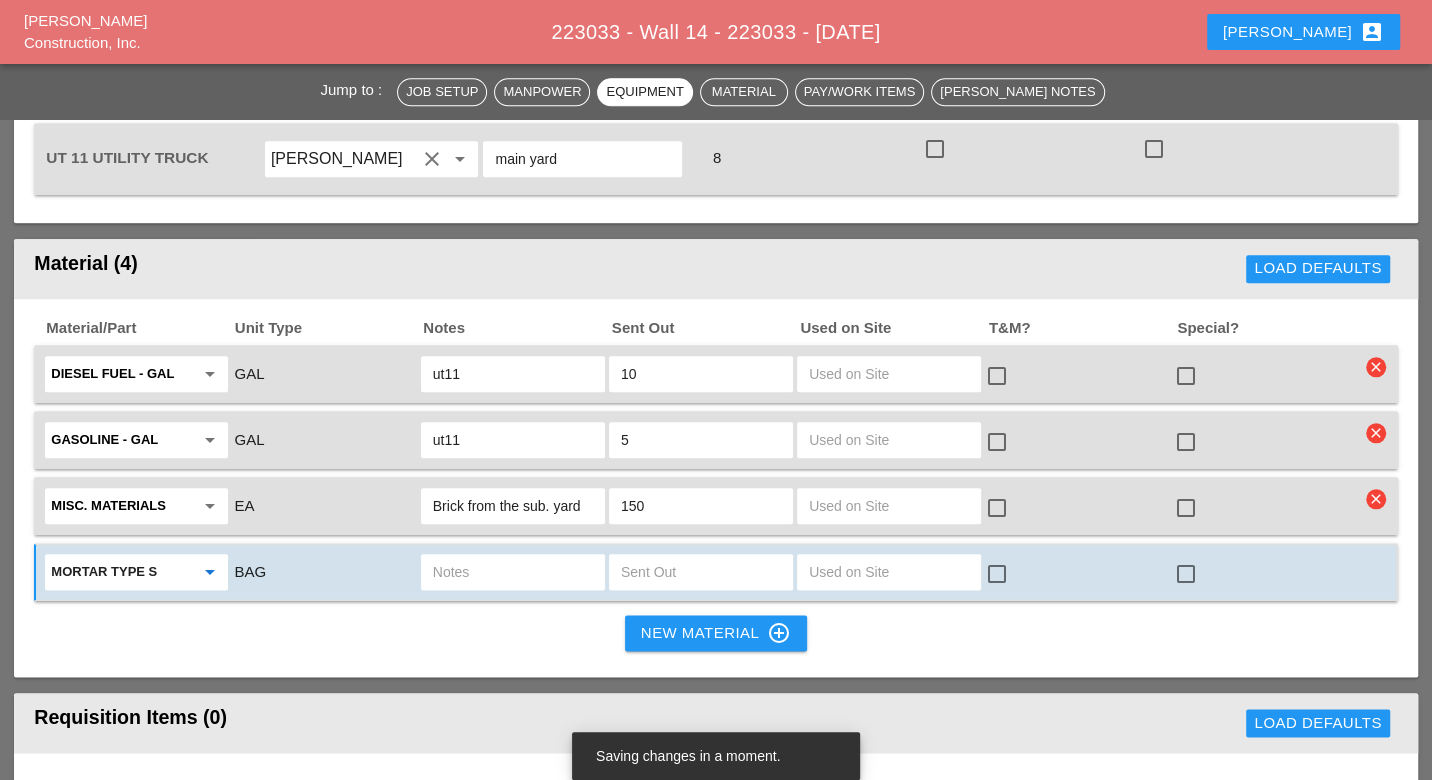 click at bounding box center (701, 572) 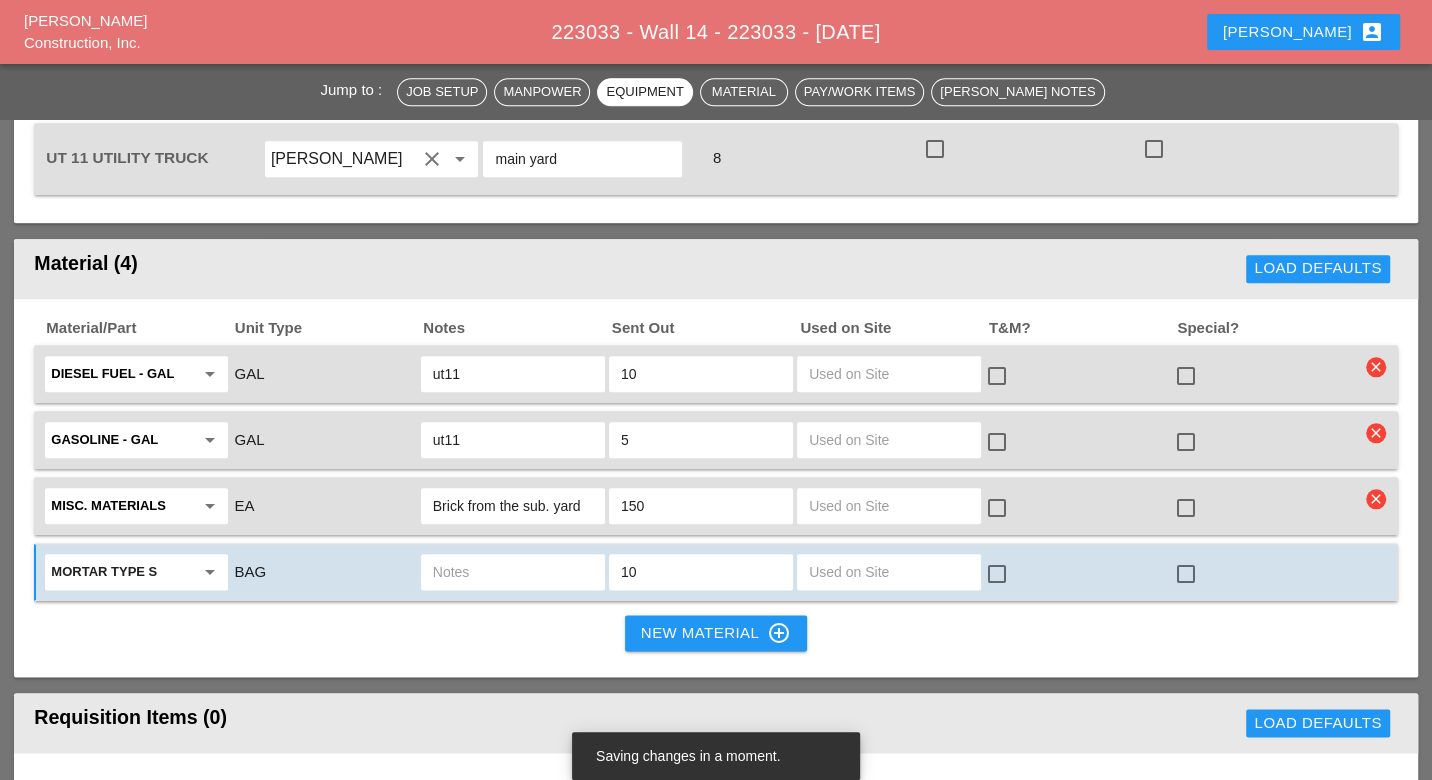 type on "10" 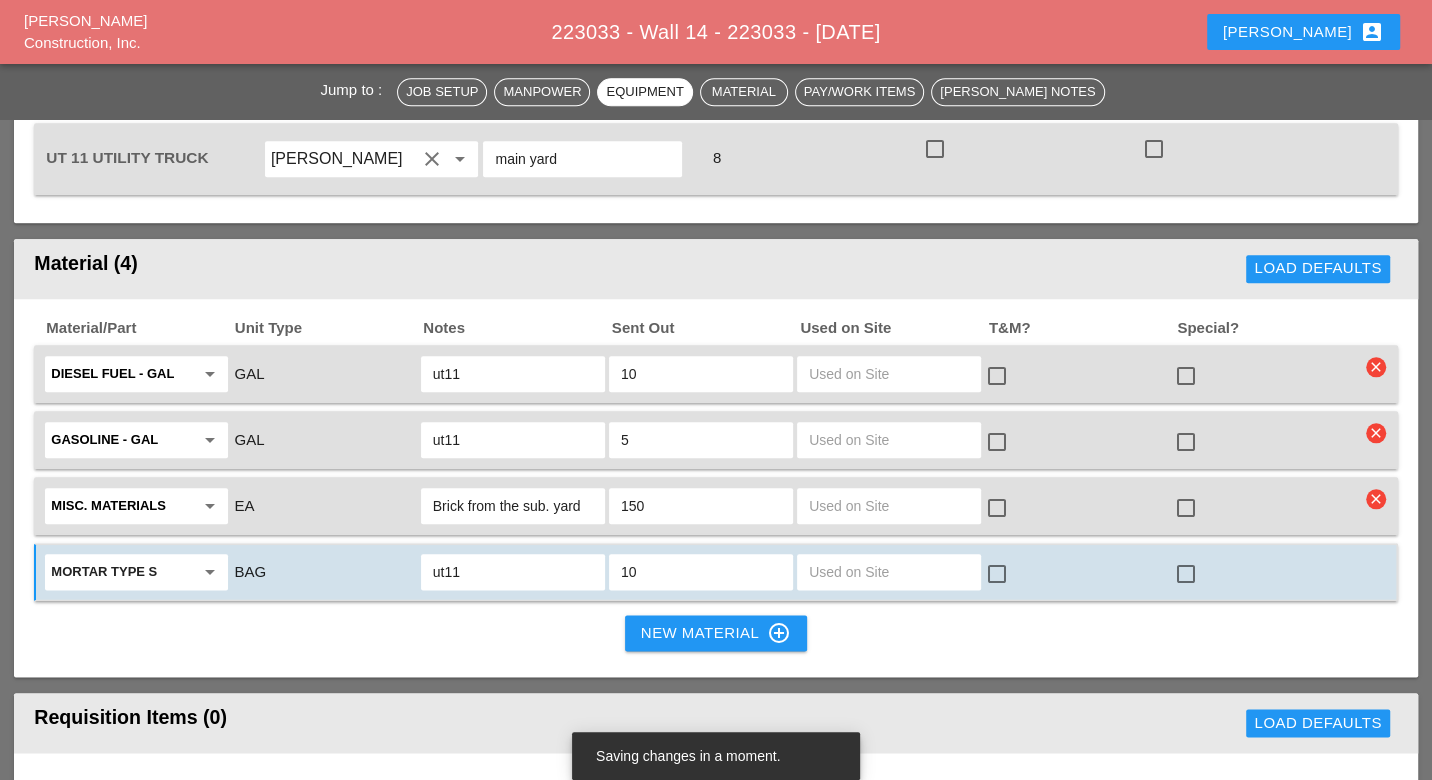type on "ut11" 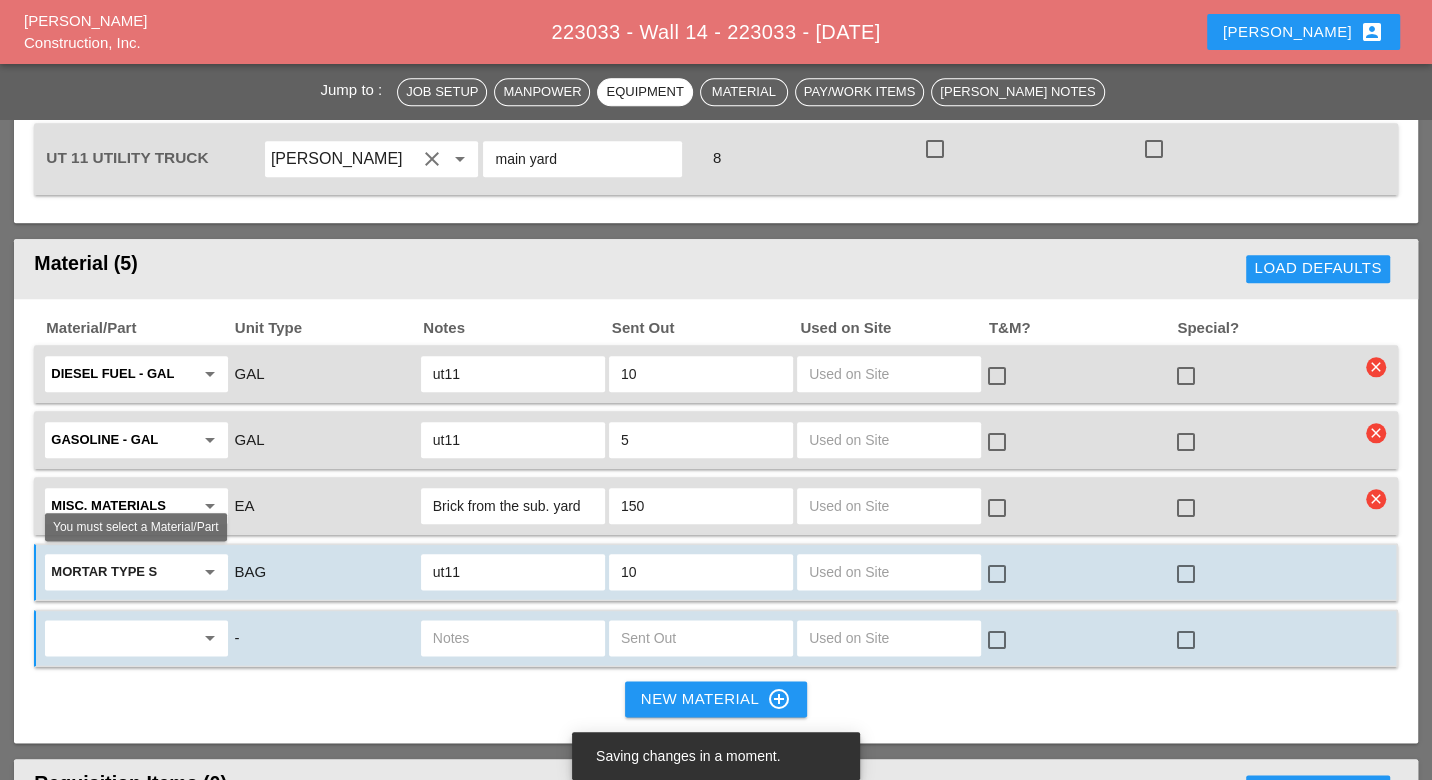 click at bounding box center (122, 638) 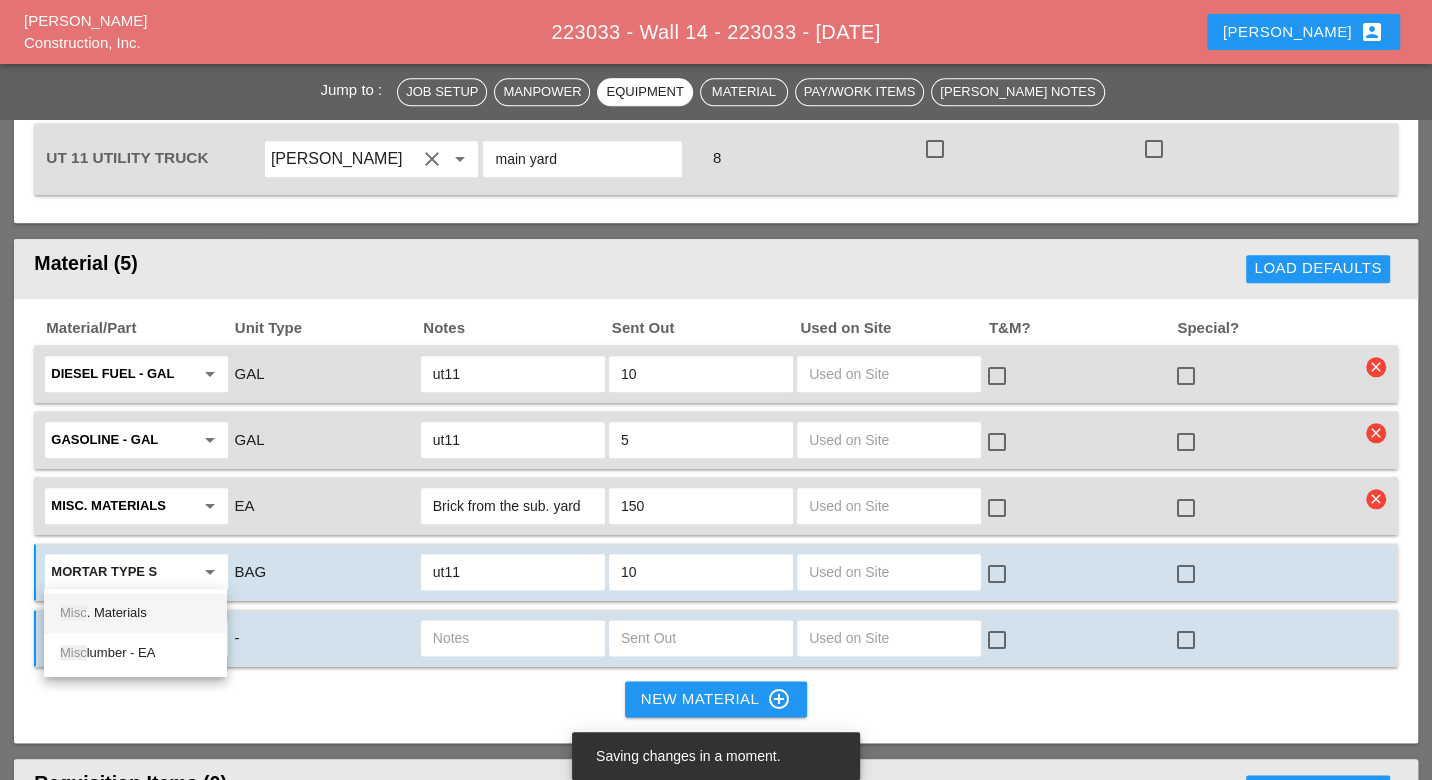click on "Misc . Materials" at bounding box center (135, 613) 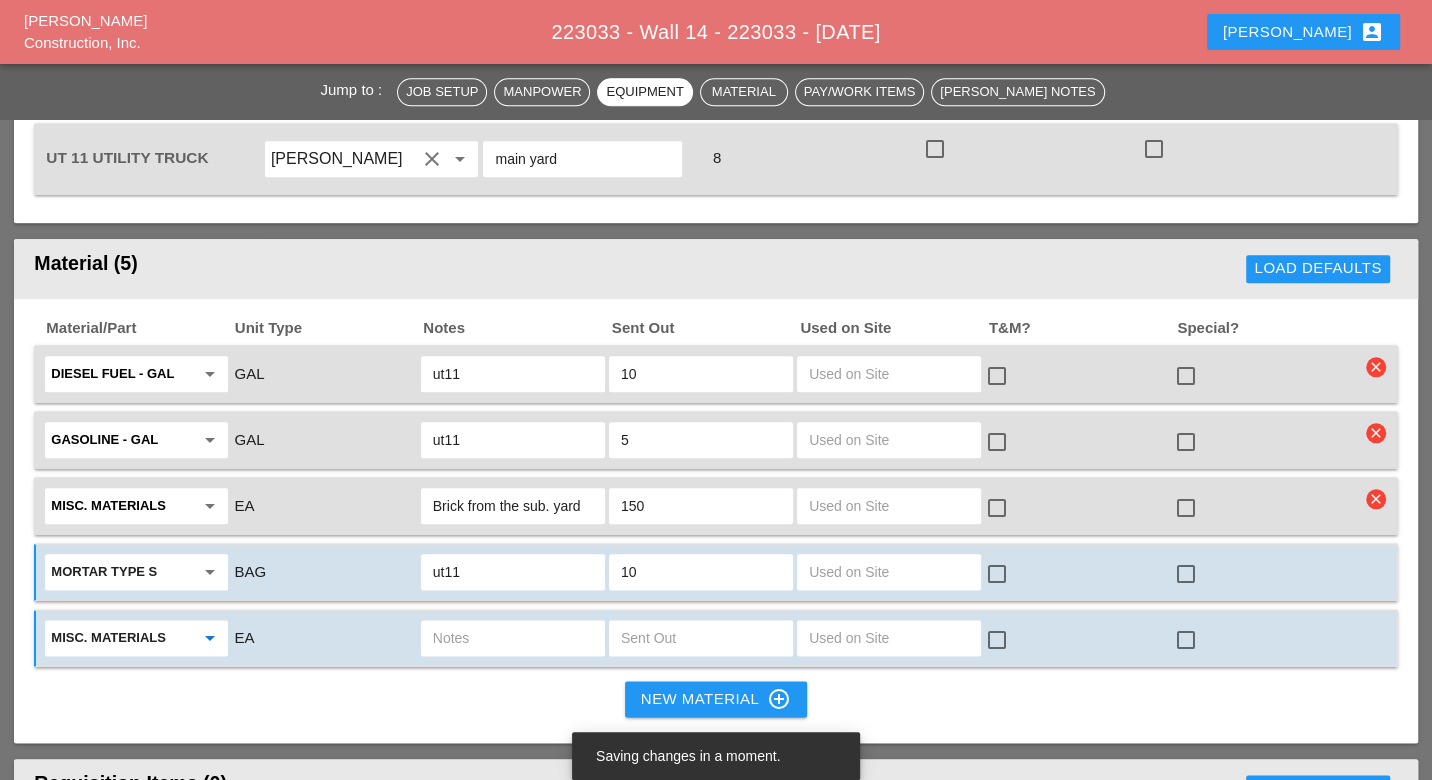 type on "Misc. Materials" 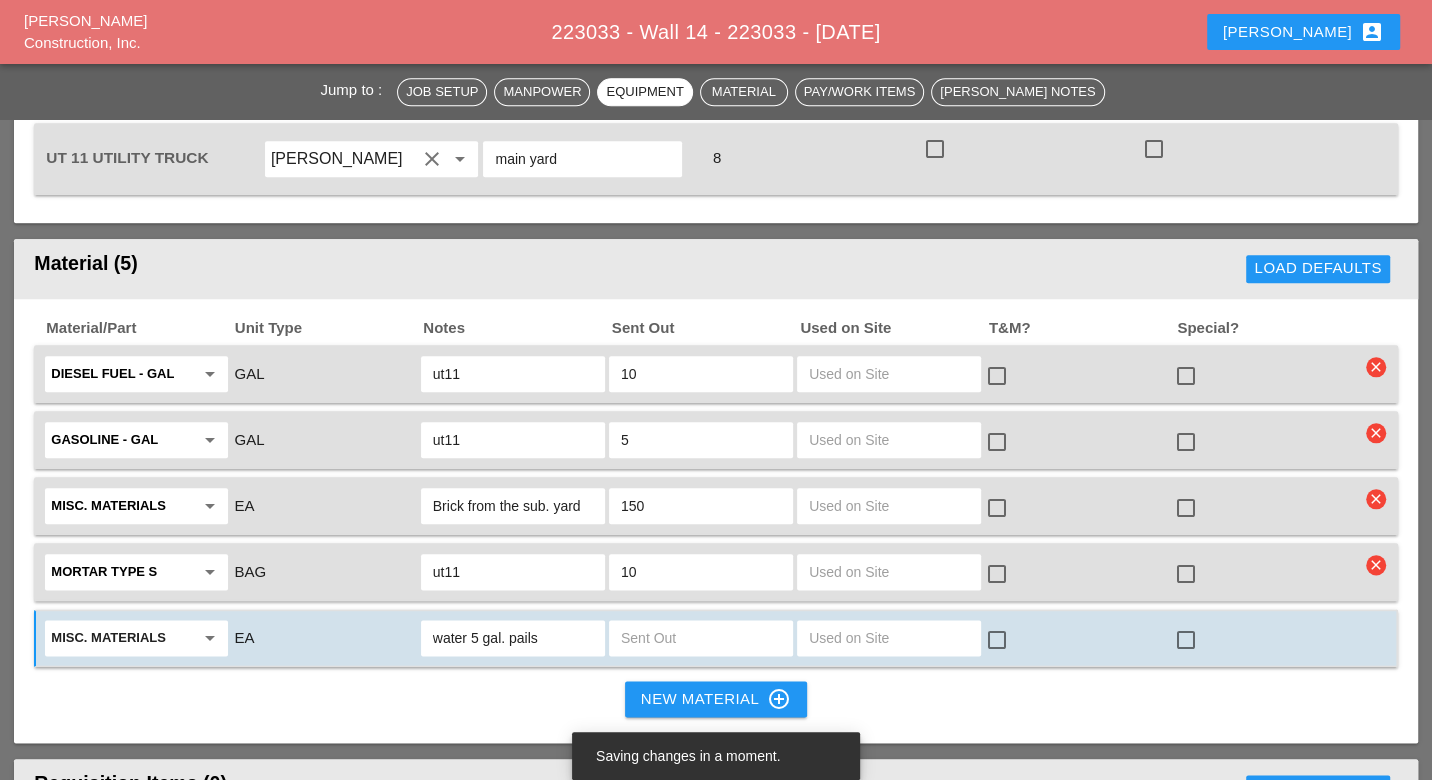 type on "water 5 gal. pails" 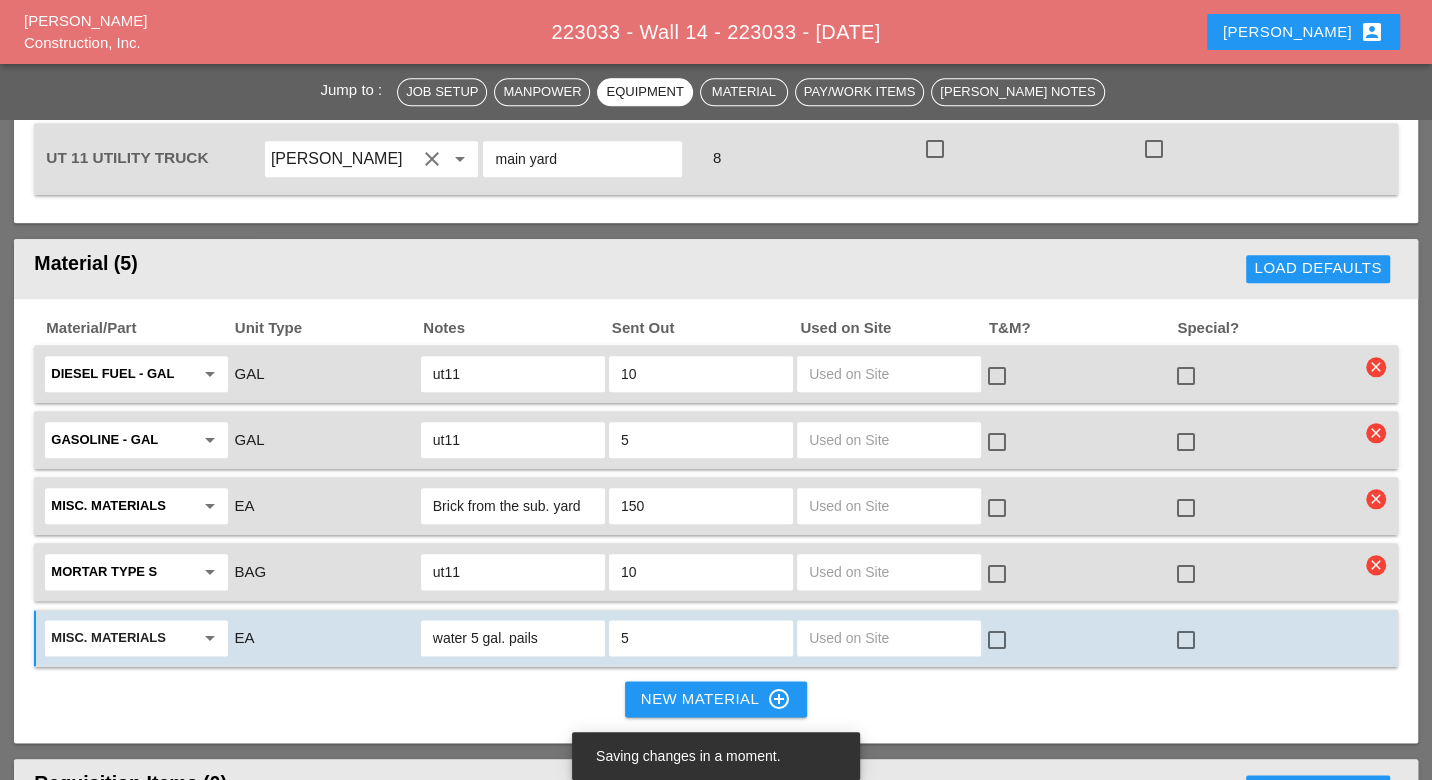 type on "5" 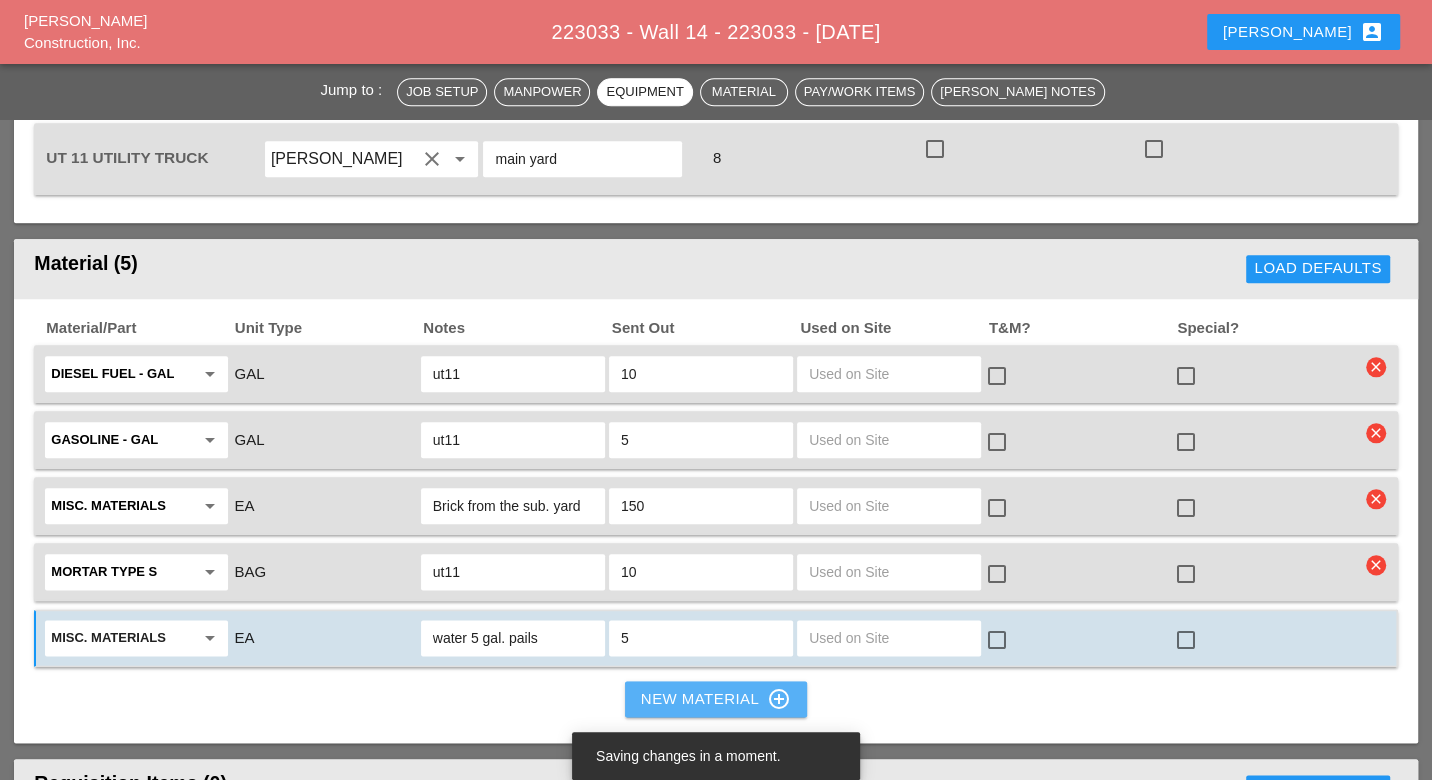 click on "New Material control_point" at bounding box center (716, 699) 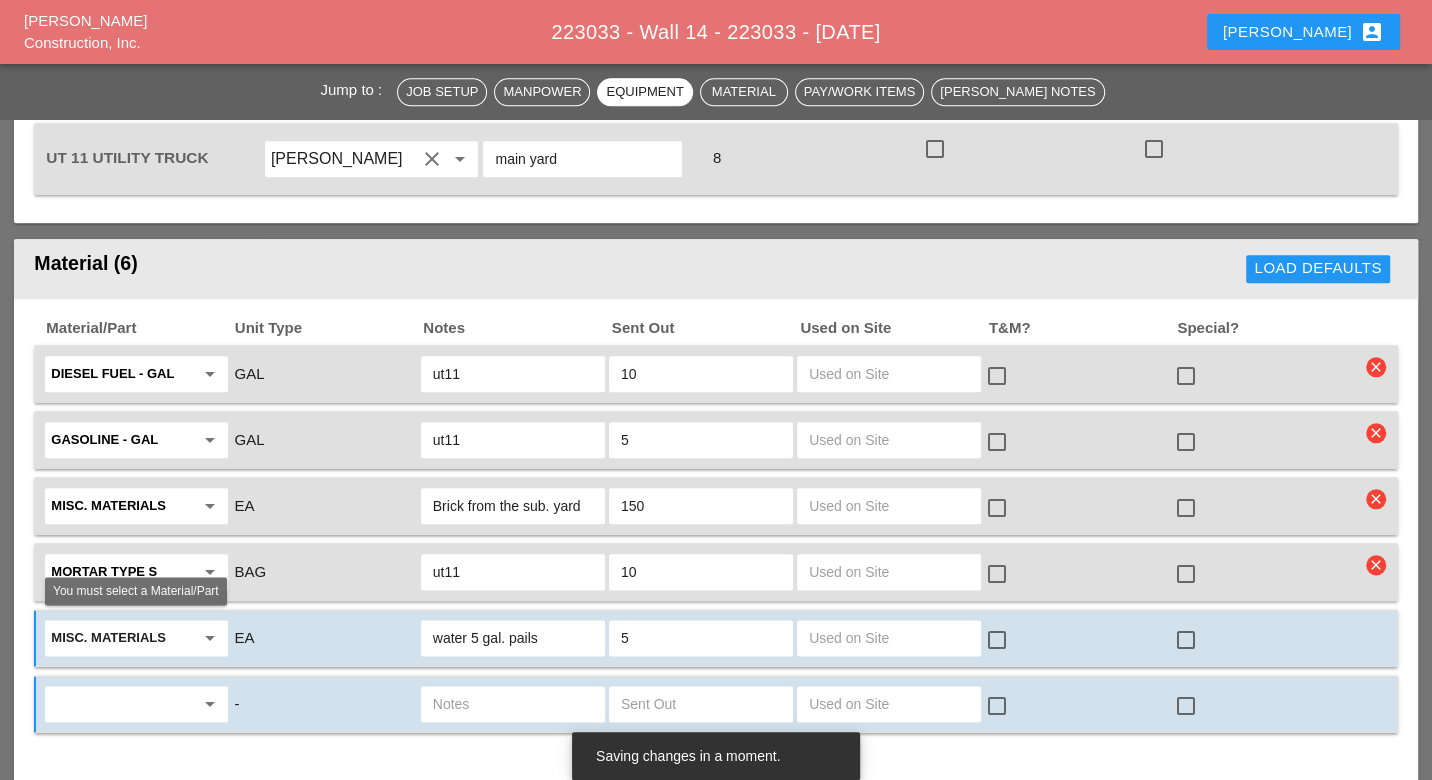 click at bounding box center (122, 704) 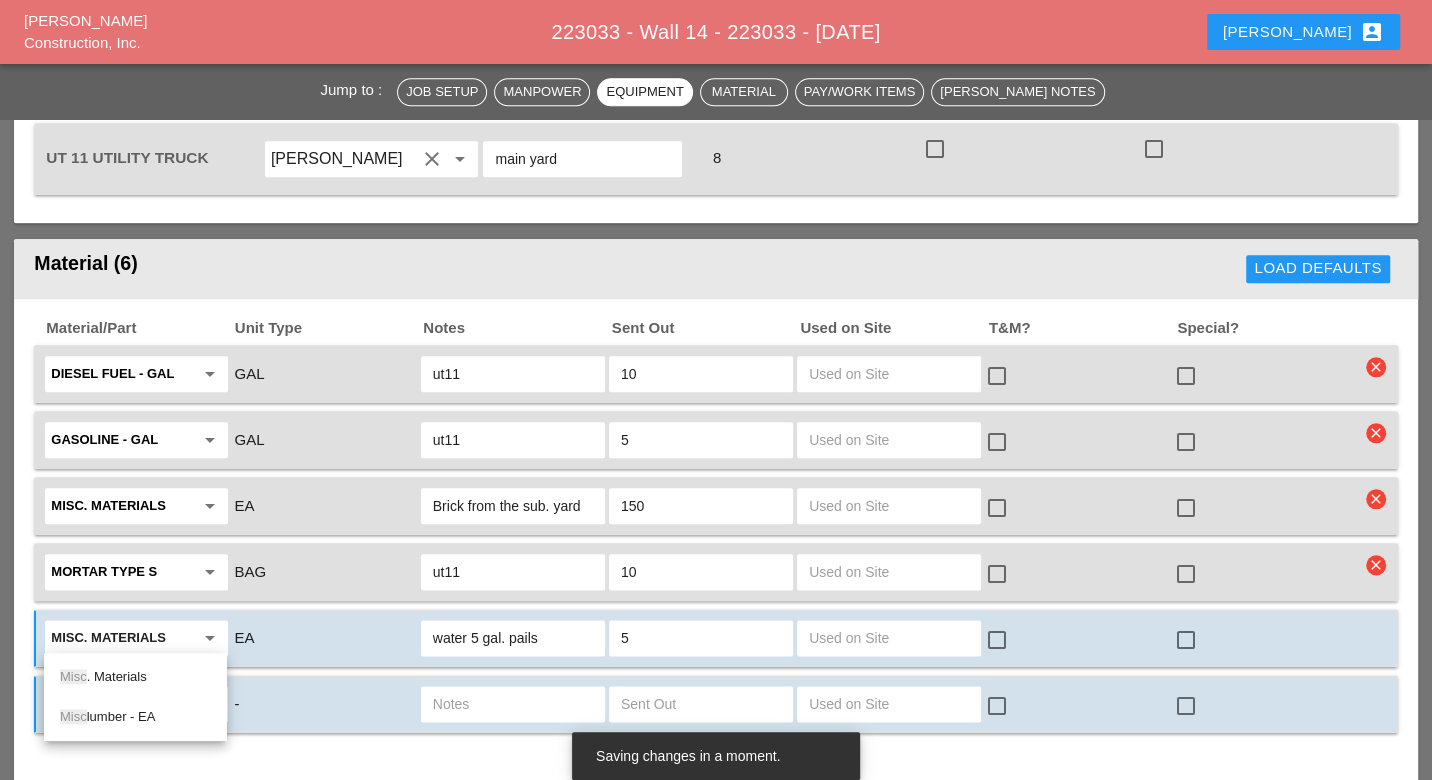 drag, startPoint x: 129, startPoint y: 675, endPoint x: 140, endPoint y: 675, distance: 11 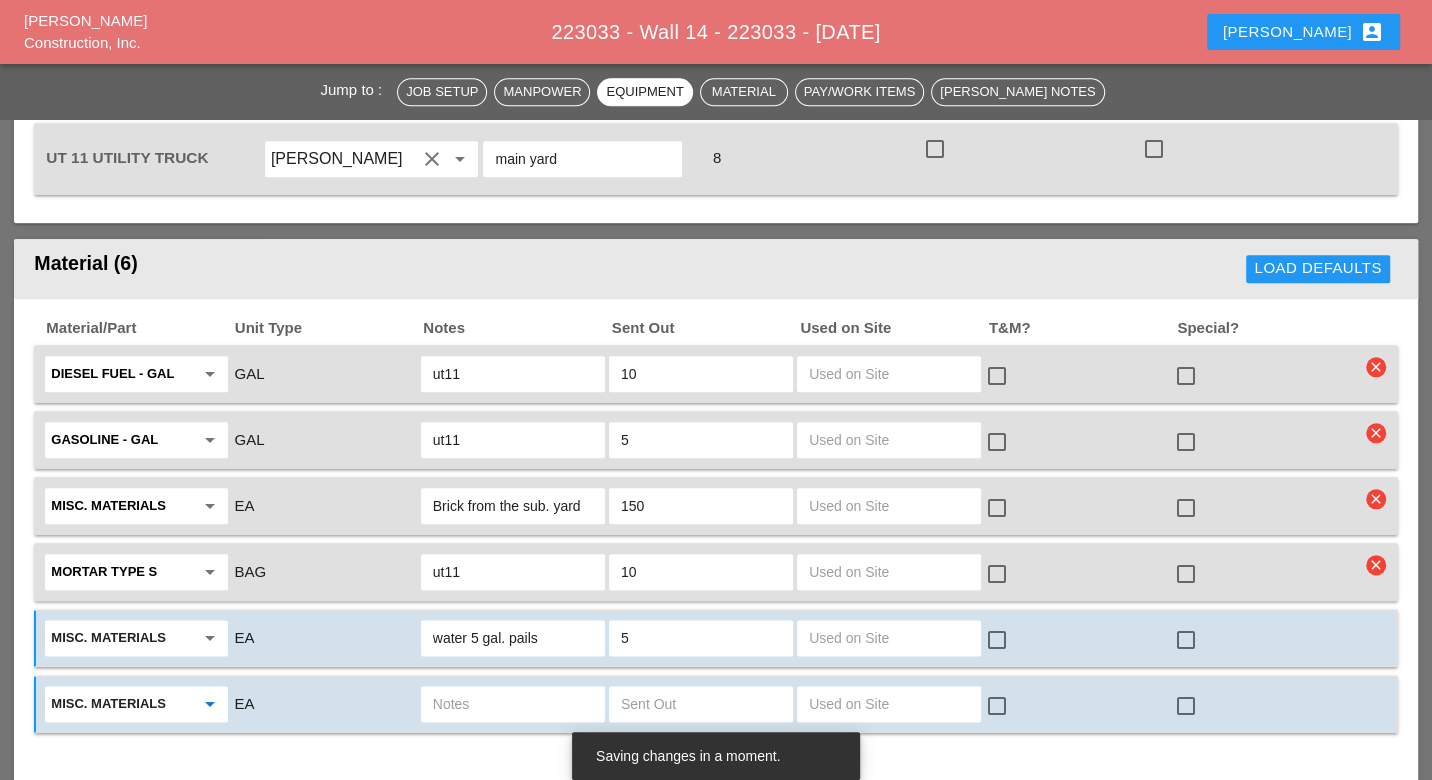 type on "Misc. Materials" 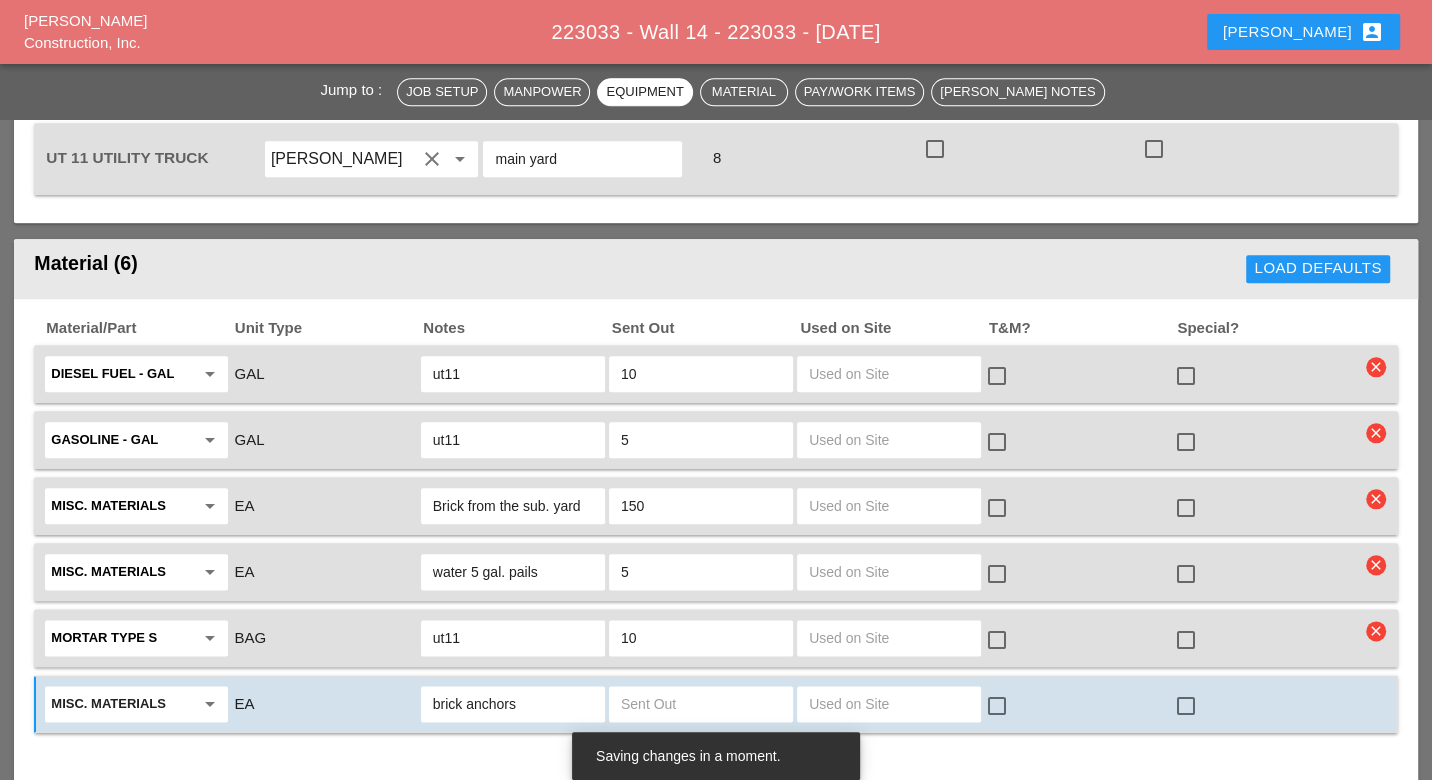 type on "brick anchors" 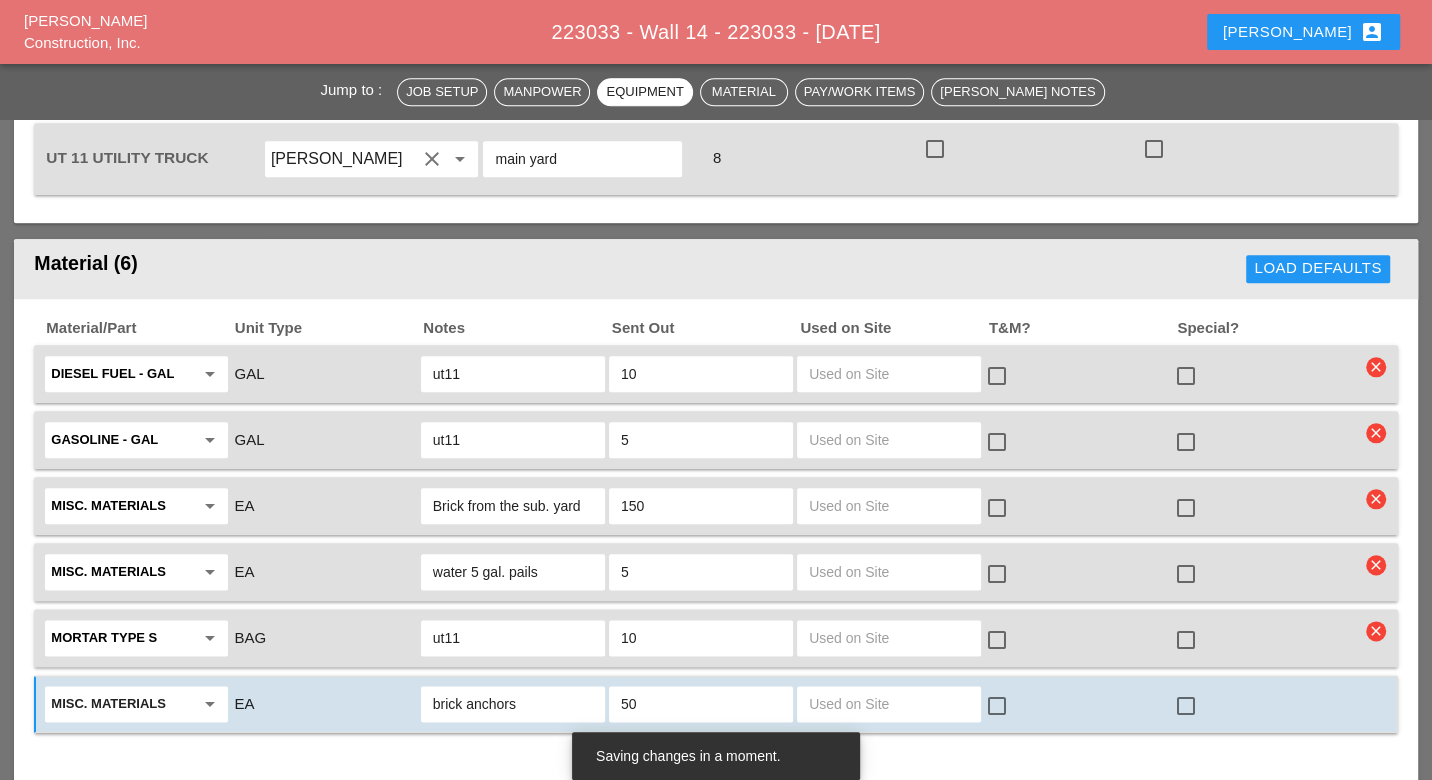 type on "50" 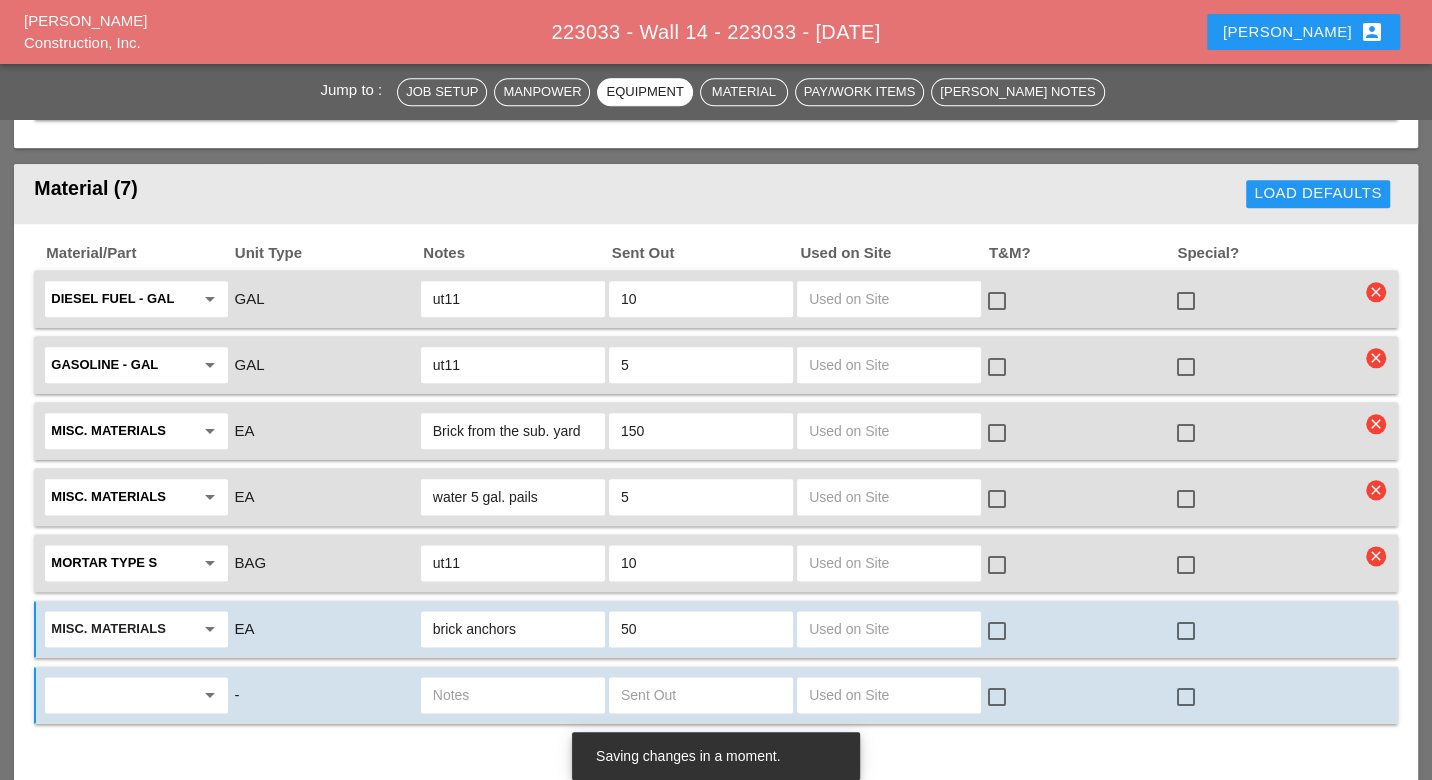 scroll, scrollTop: 1666, scrollLeft: 0, axis: vertical 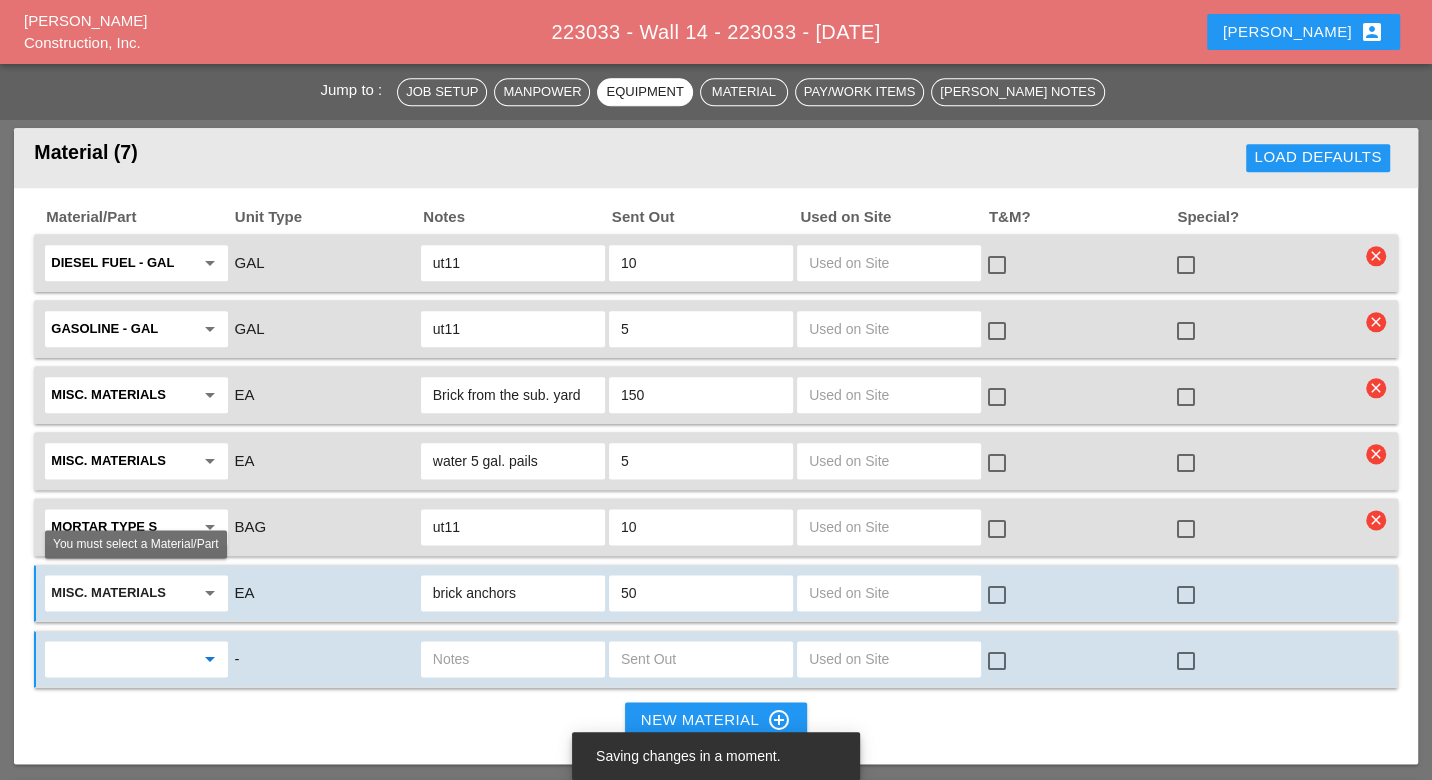 click at bounding box center [122, 659] 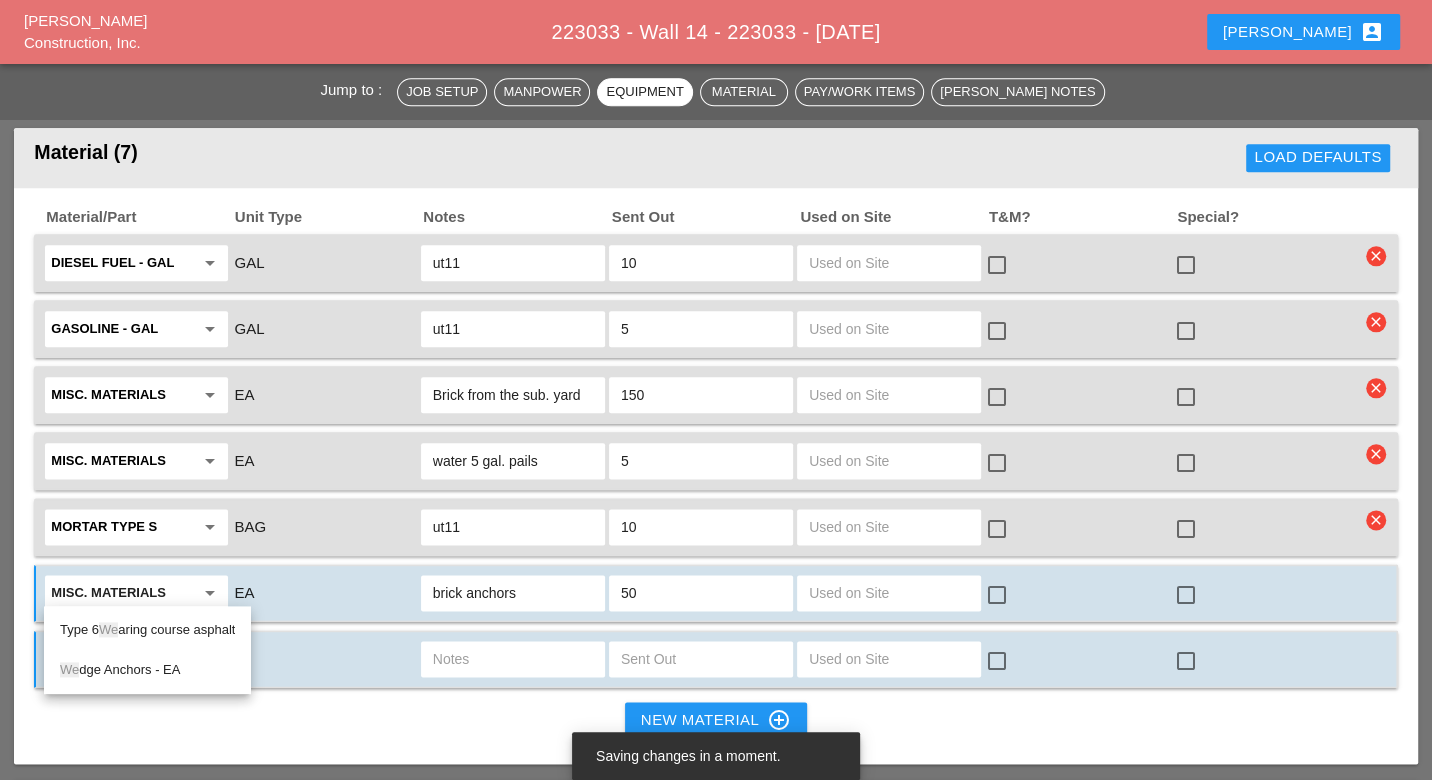 drag, startPoint x: 140, startPoint y: 658, endPoint x: 151, endPoint y: 657, distance: 11.045361 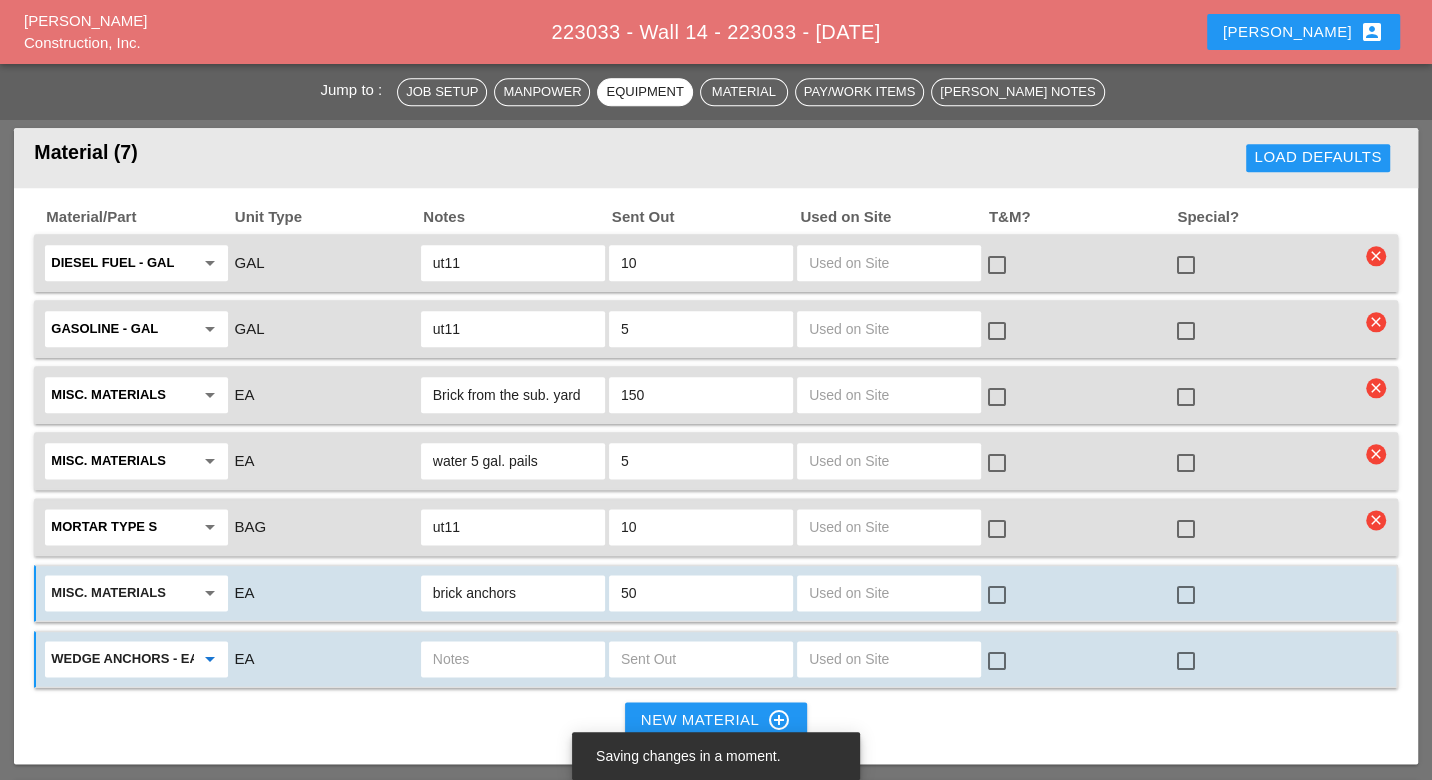 type on "Wedge Anchors - EA" 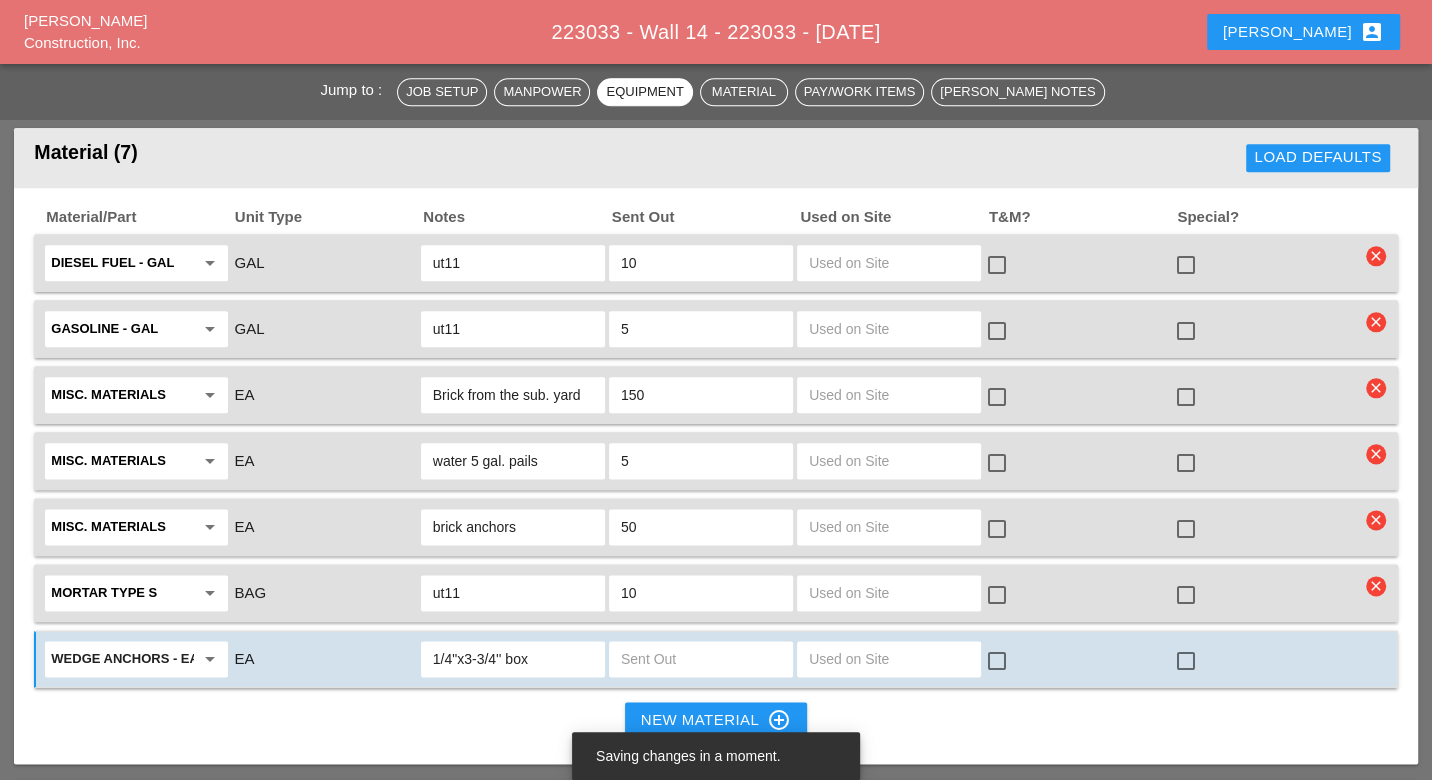 type on "1/4"x3-3/4'' box" 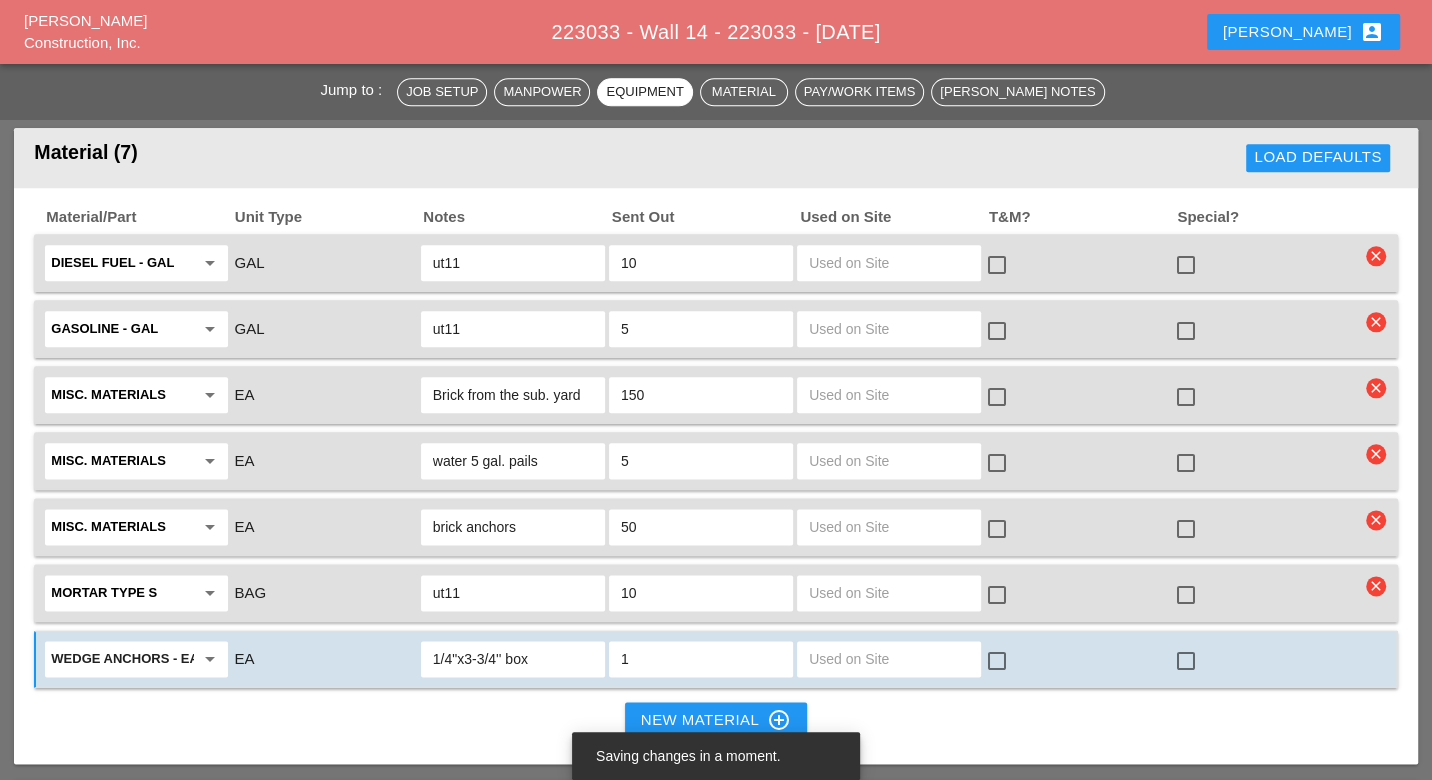 scroll, scrollTop: 1777, scrollLeft: 0, axis: vertical 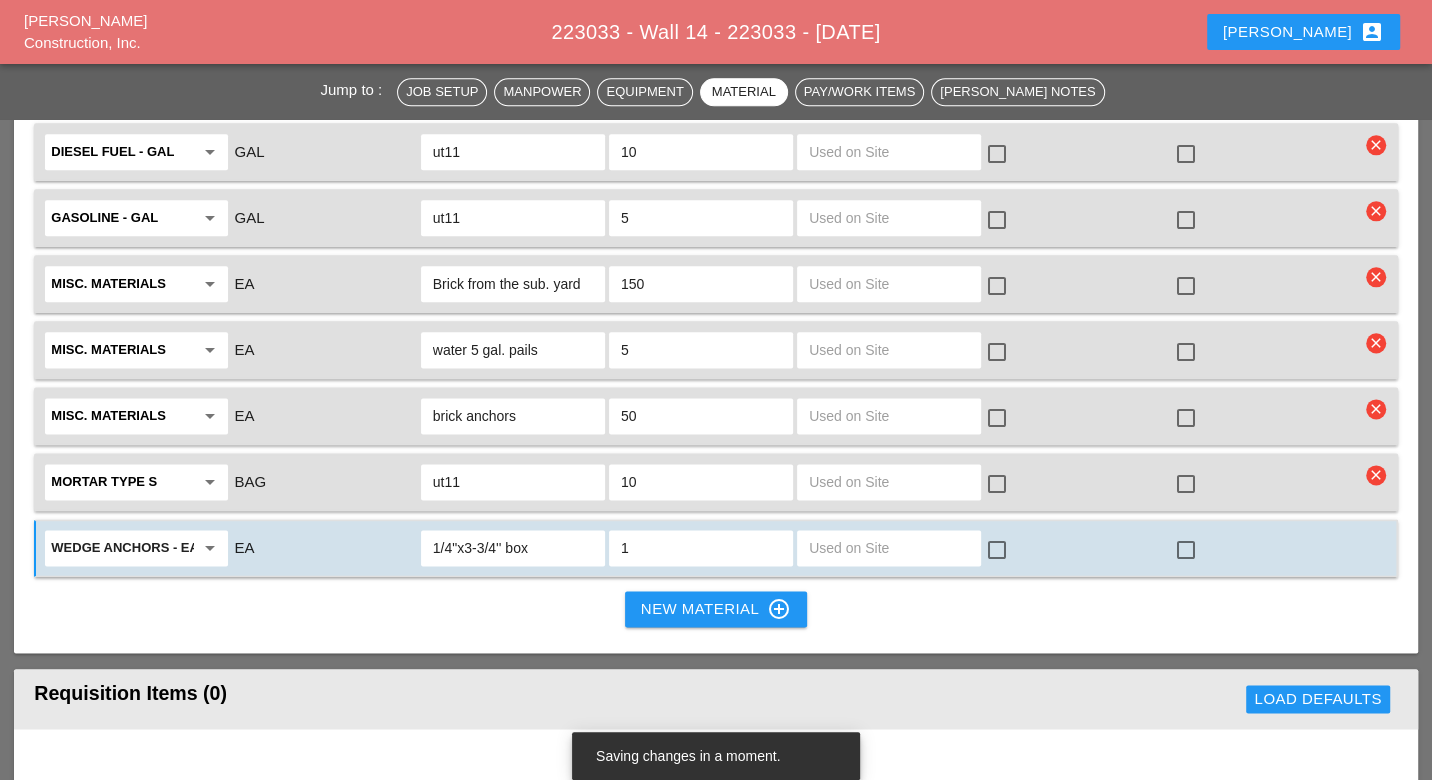 type on "1" 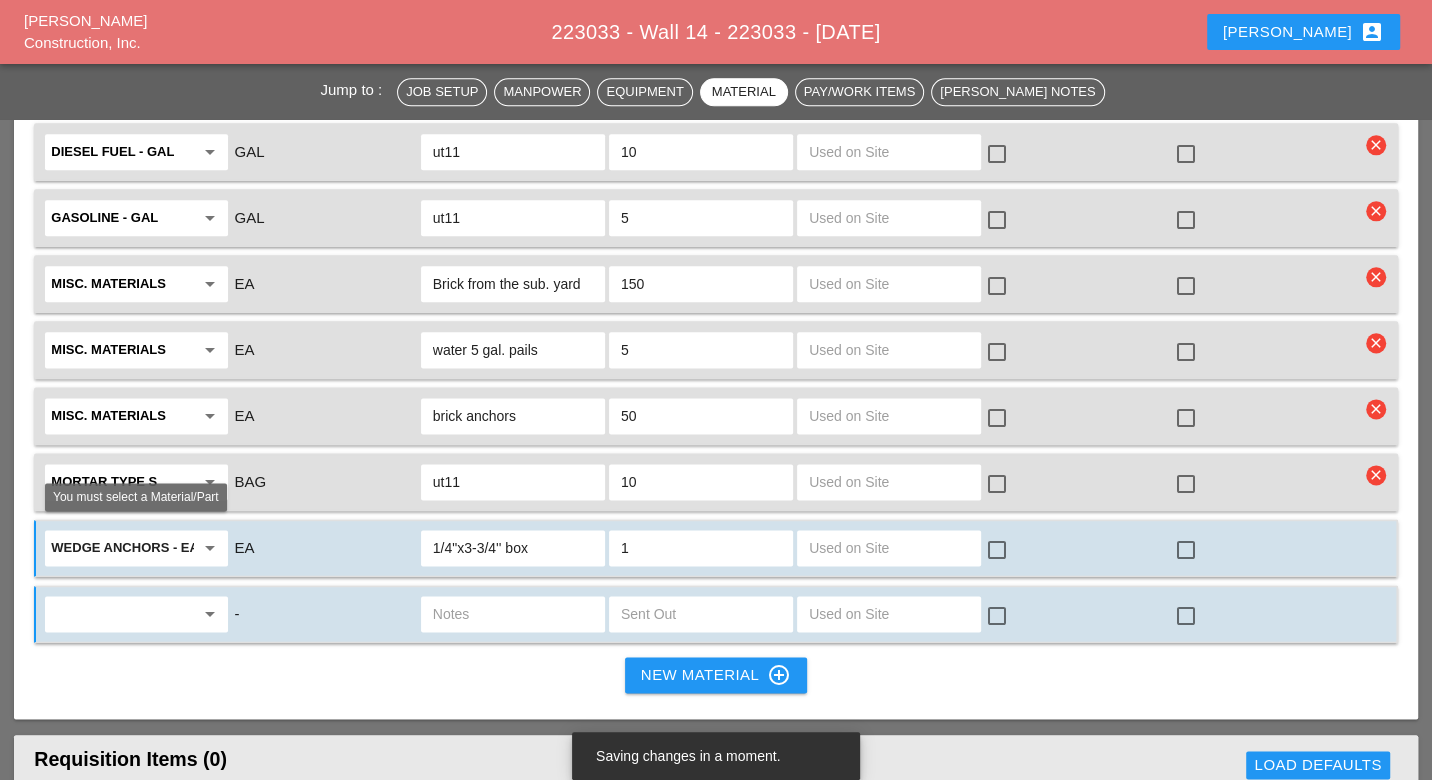 click at bounding box center (122, 614) 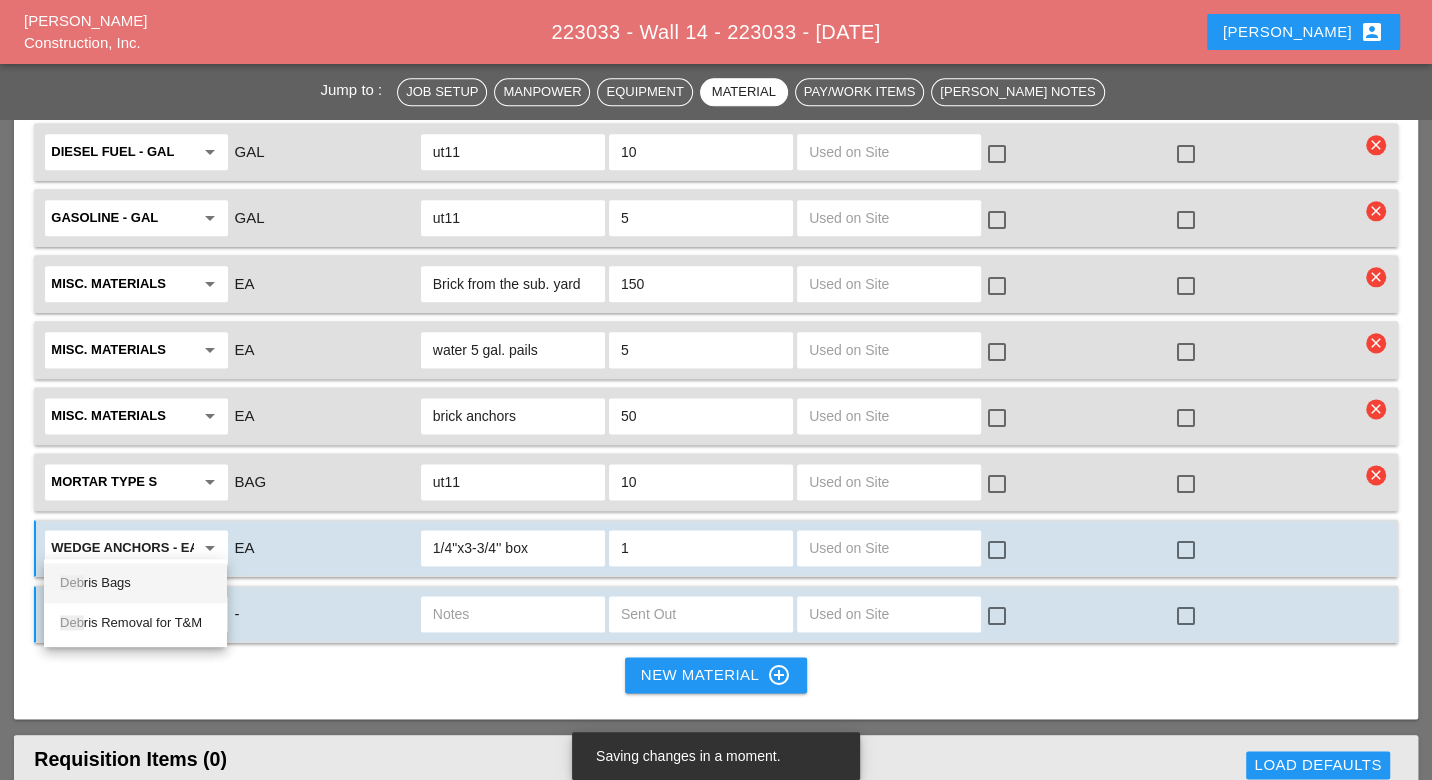 click on "Deb ris Bags" at bounding box center [135, 583] 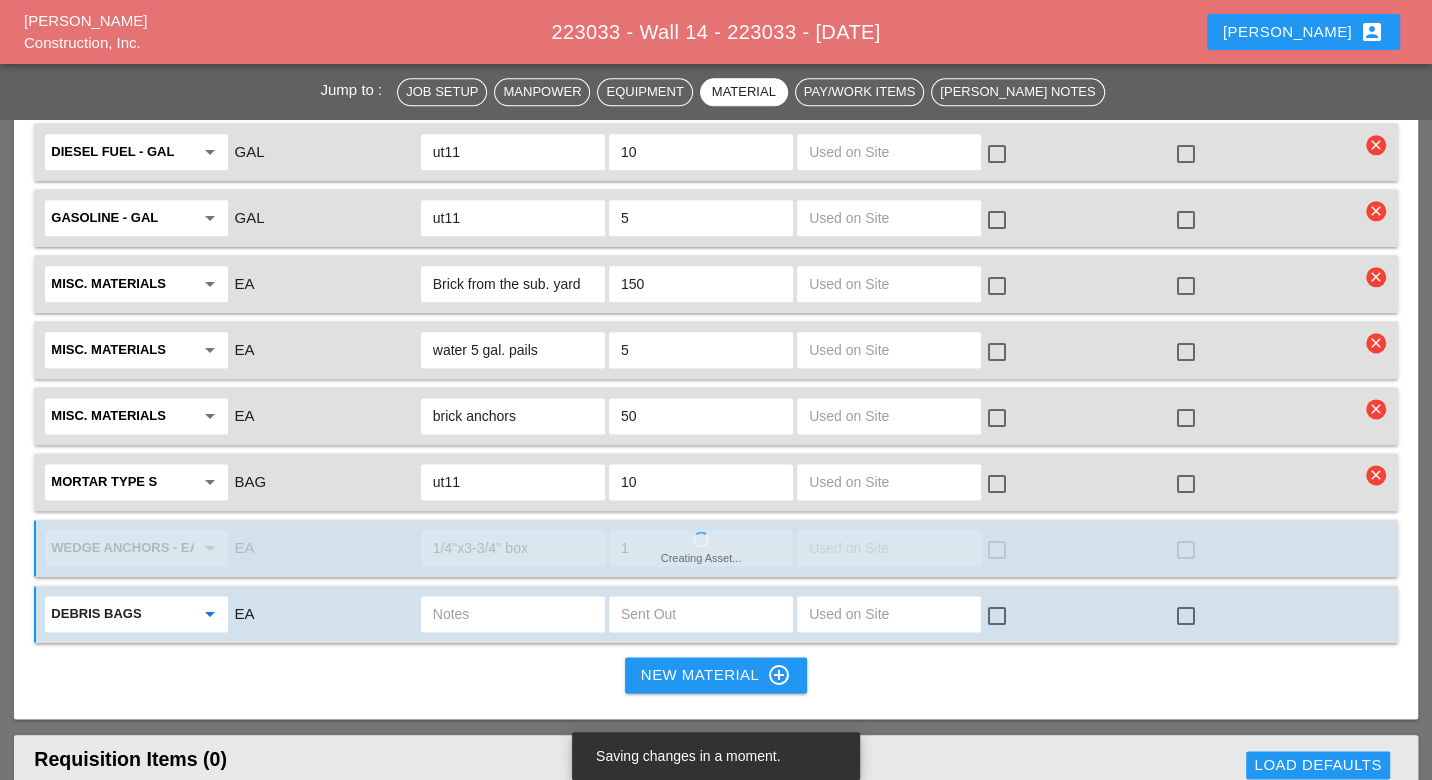 type on "Debris Bags" 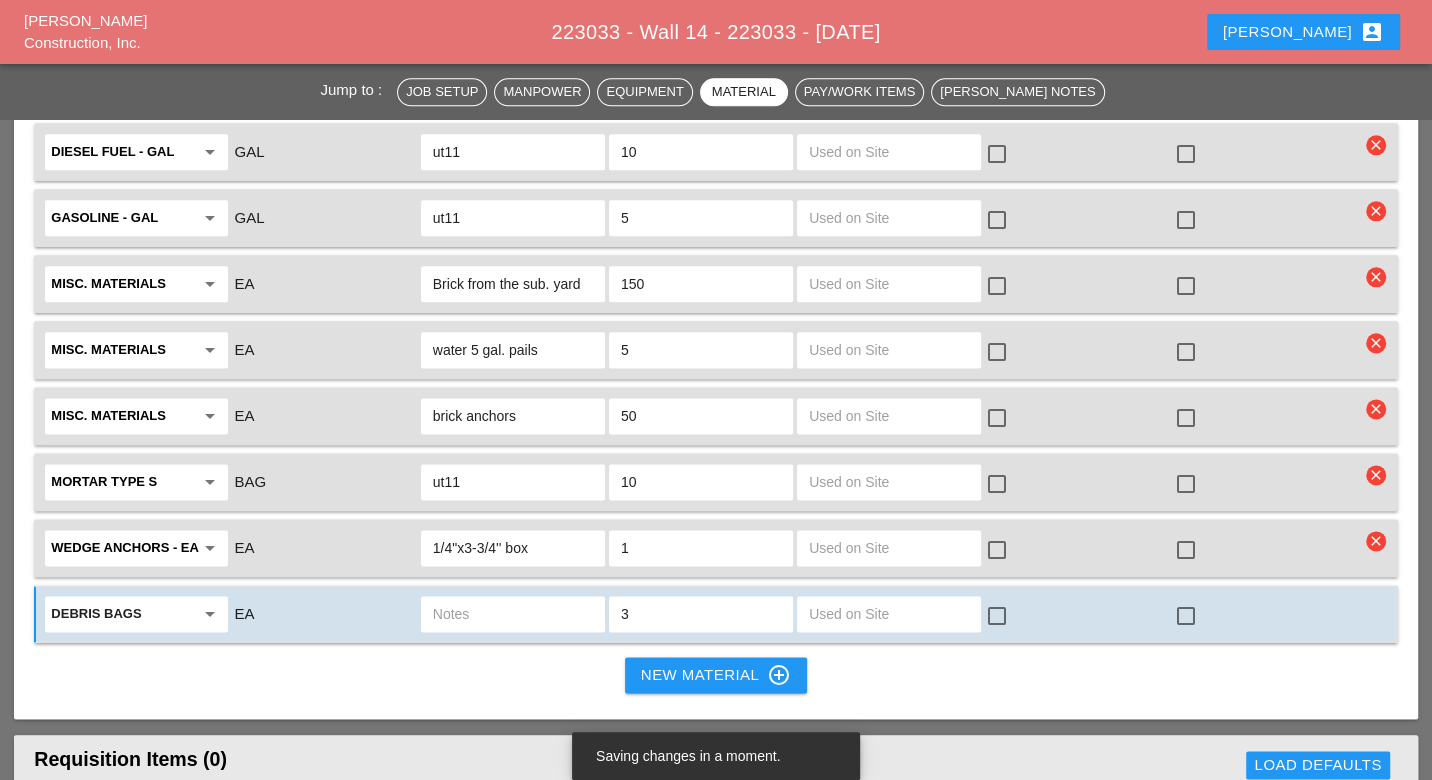 drag, startPoint x: 628, startPoint y: 532, endPoint x: 614, endPoint y: 533, distance: 14.035668 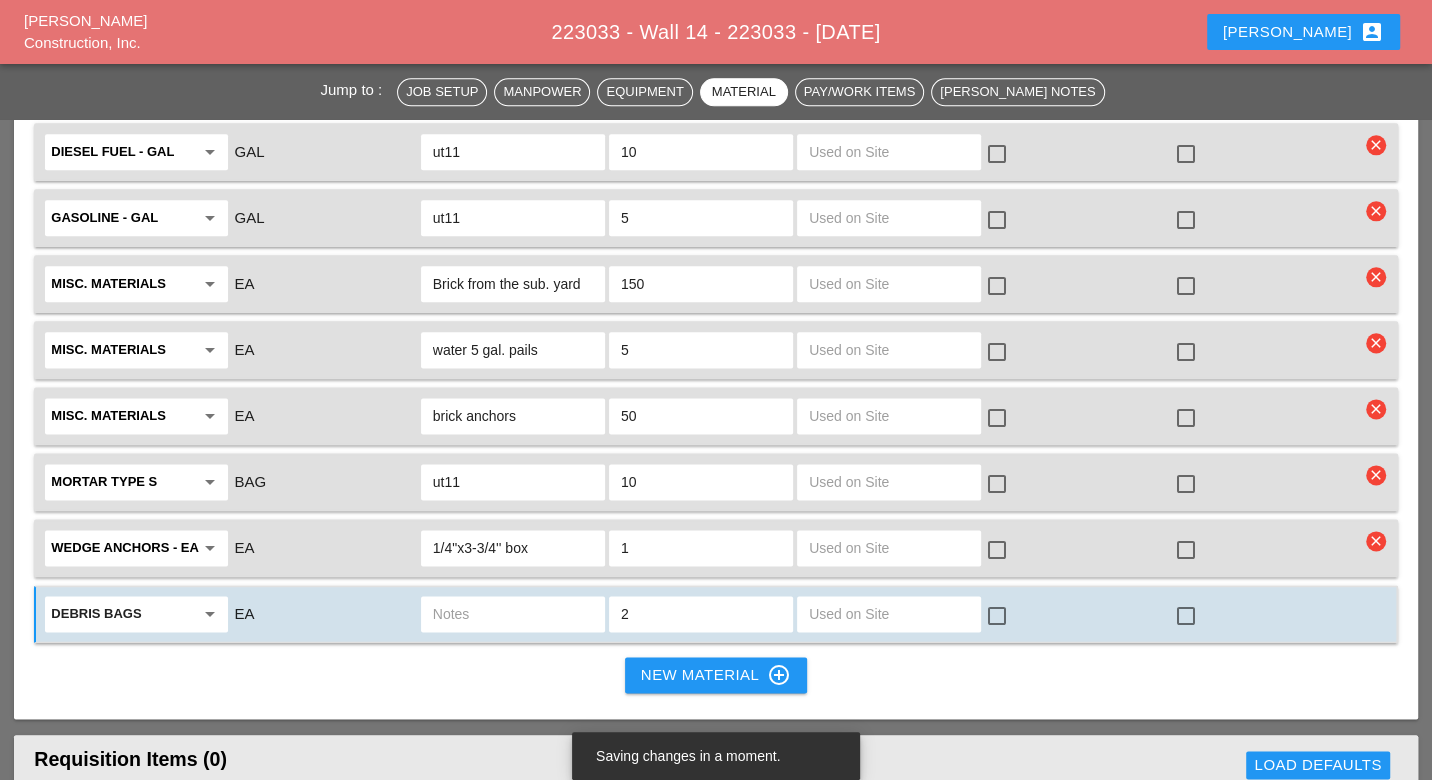 type on "2" 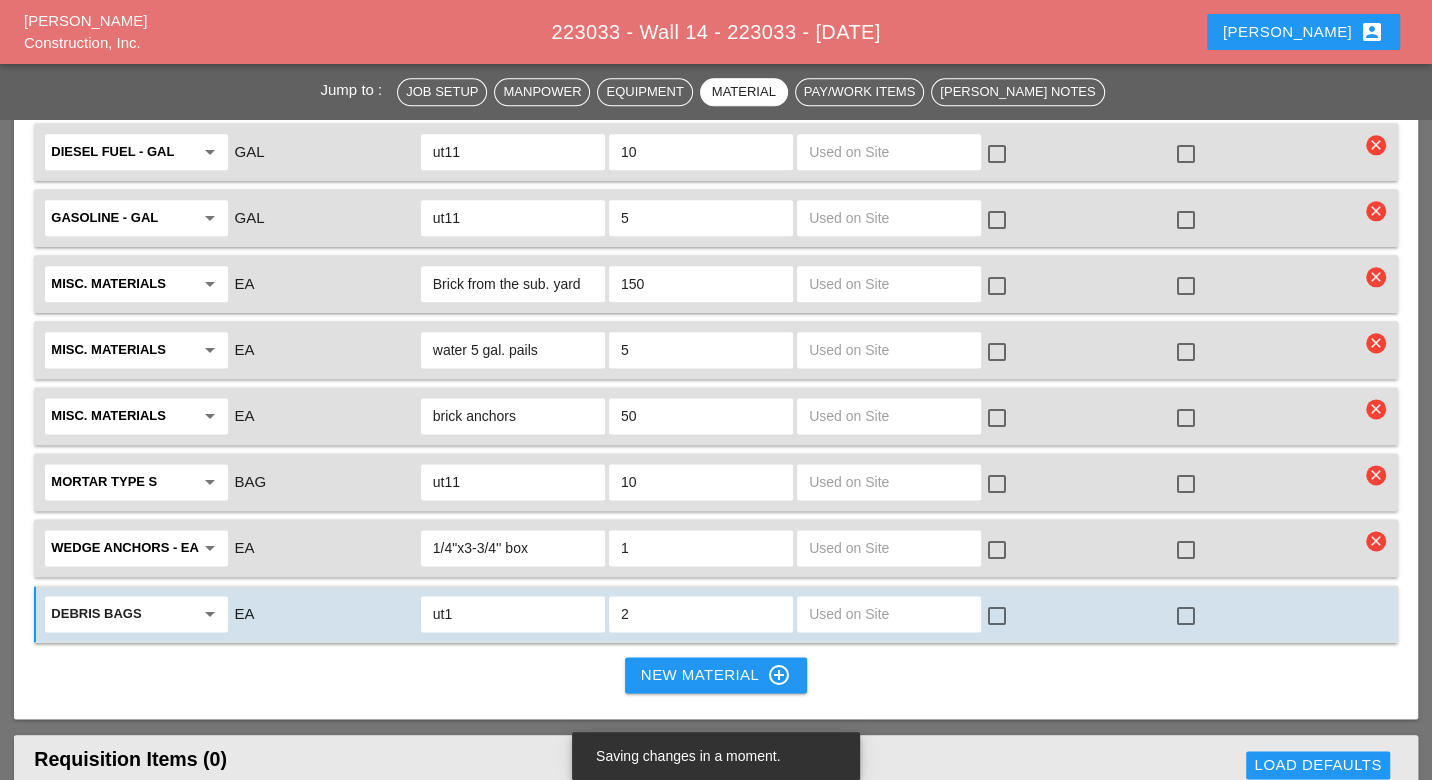 type on "ut11" 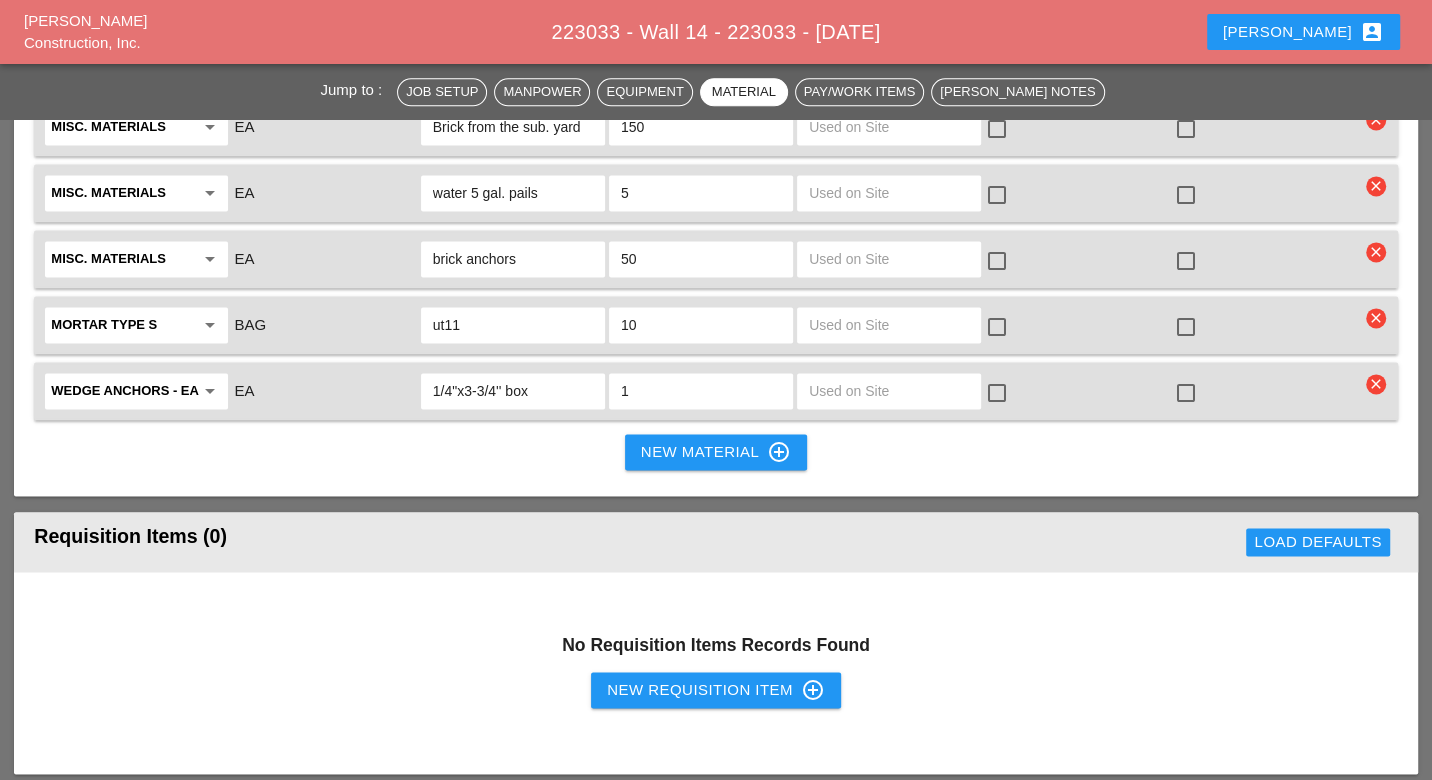 scroll, scrollTop: 1777, scrollLeft: 0, axis: vertical 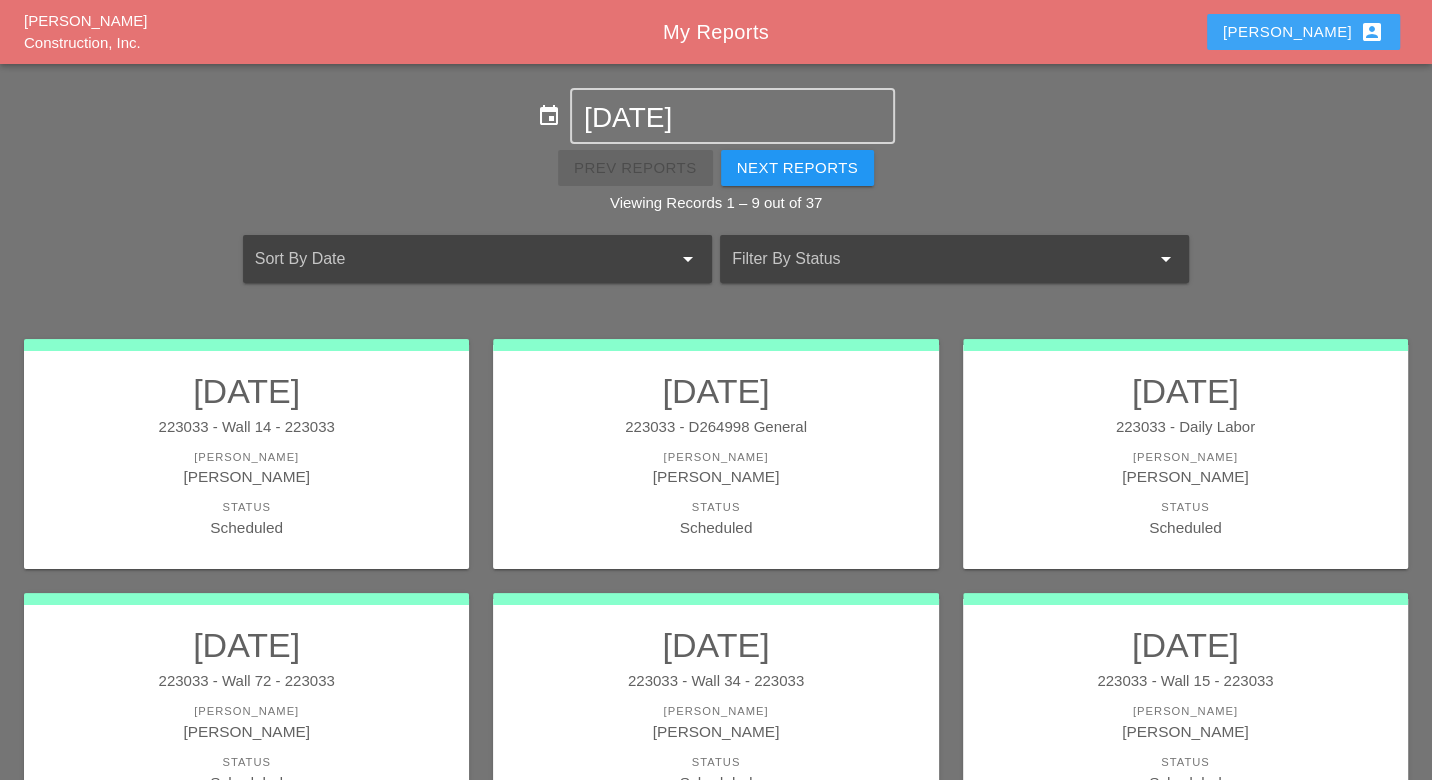 click on "Luca account_box" at bounding box center [1303, 32] 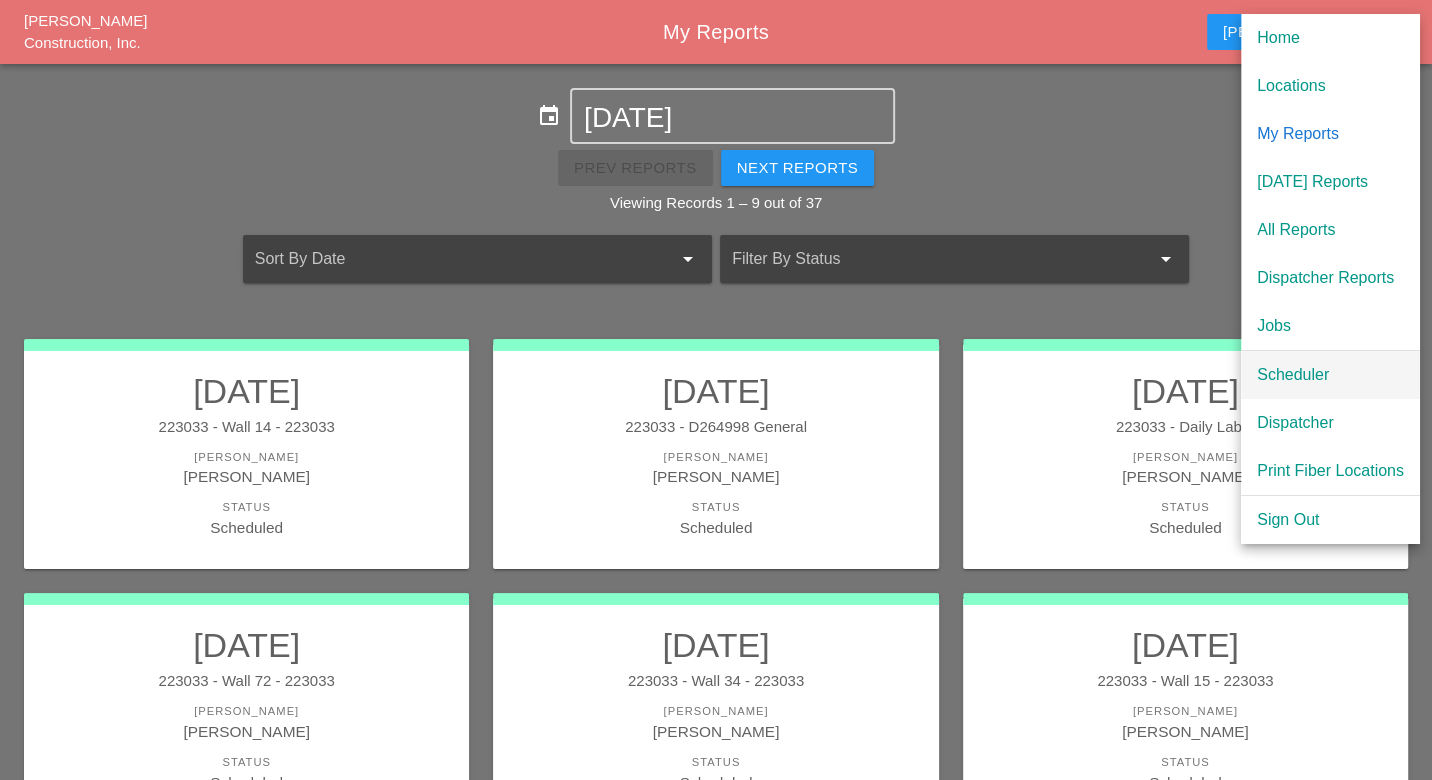 click on "Scheduler" at bounding box center (1330, 375) 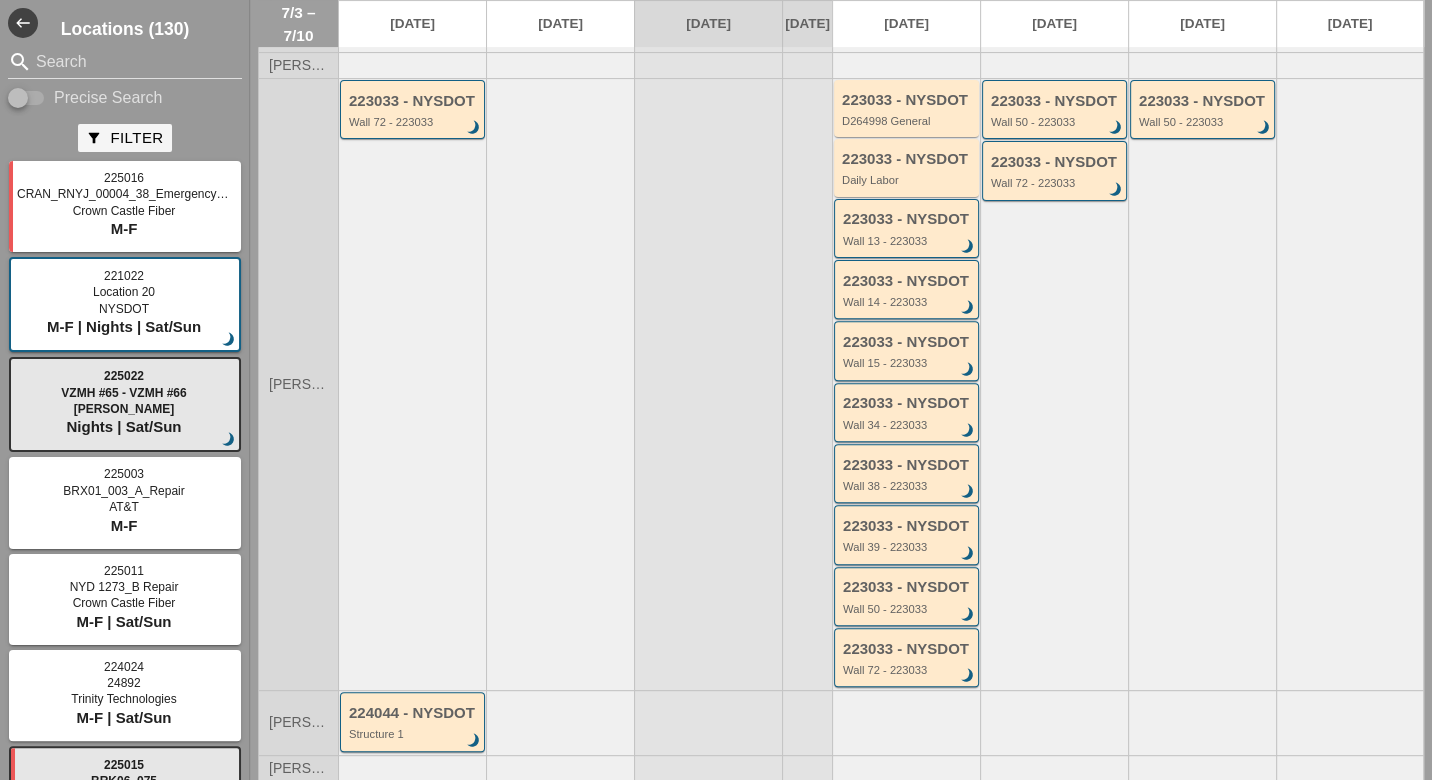 scroll, scrollTop: 444, scrollLeft: 0, axis: vertical 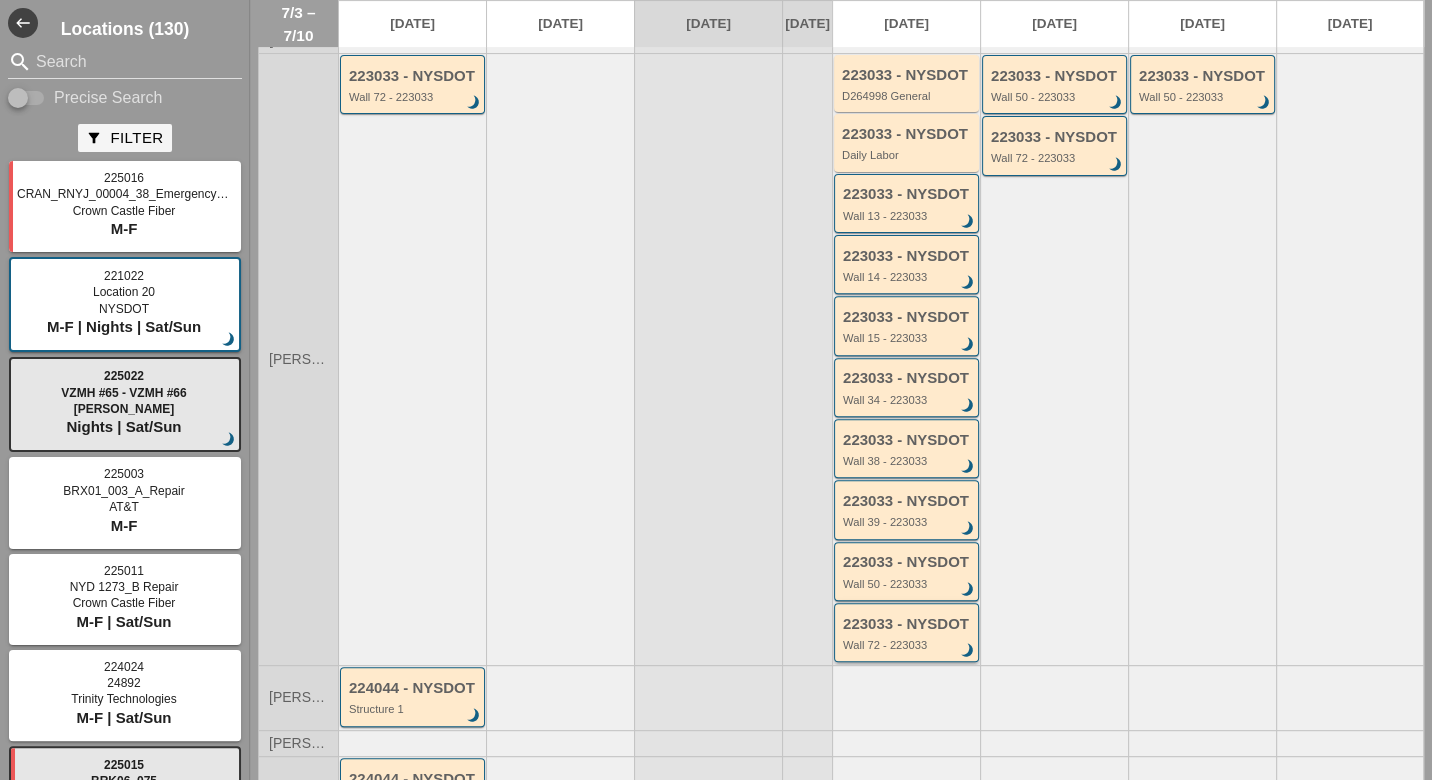 click on "223033 - NYSDOT  Wall 72 - 223033 brightness_3" at bounding box center (908, 634) 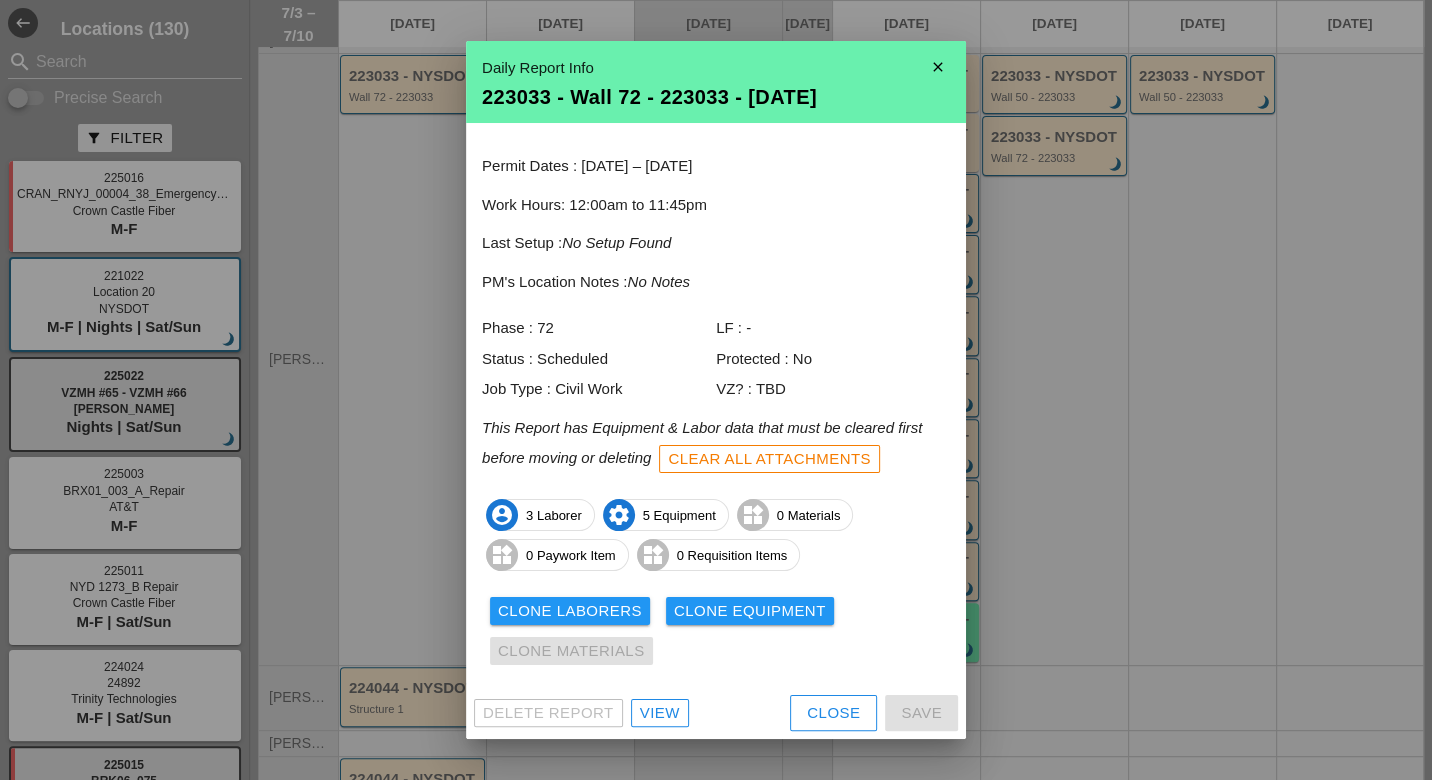 click on "View" at bounding box center [660, 713] 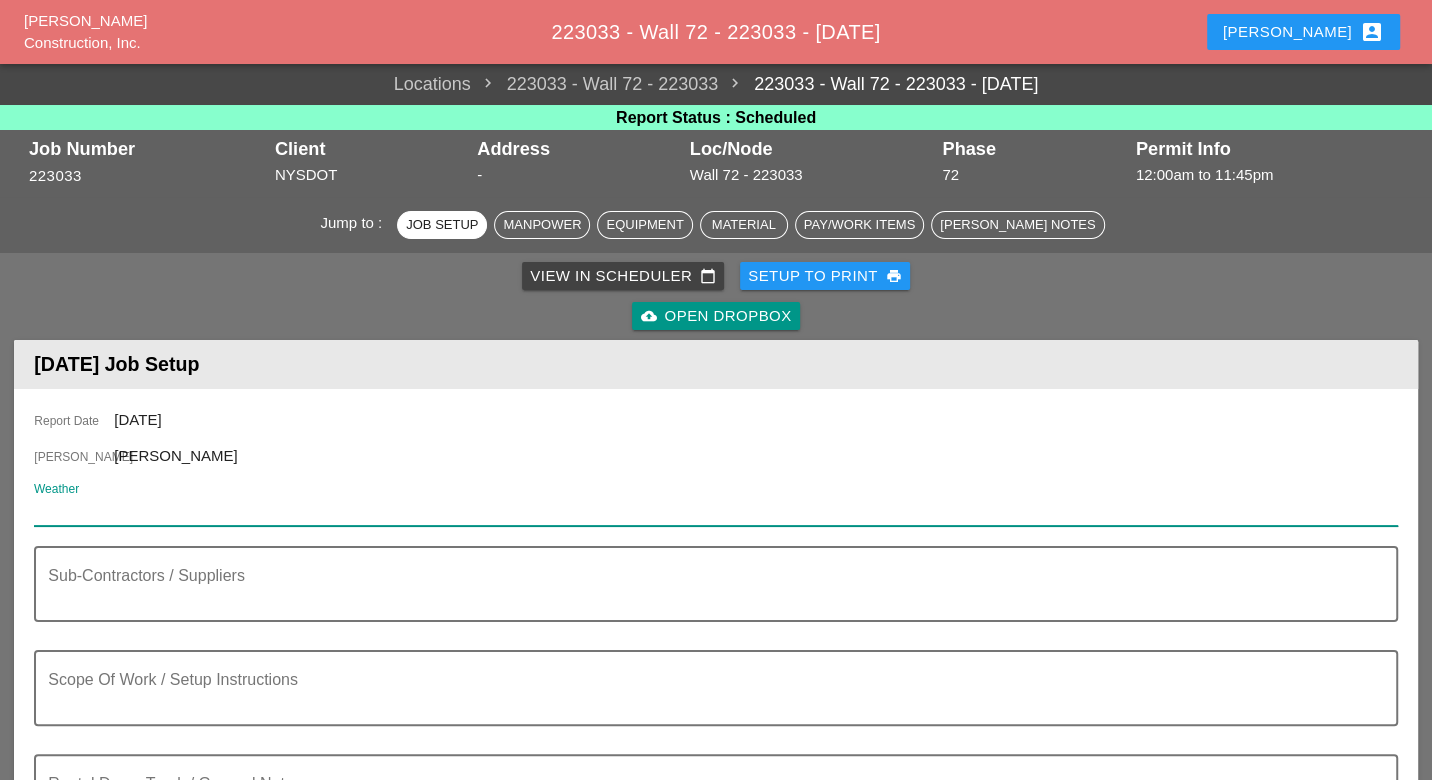 scroll, scrollTop: 222, scrollLeft: 0, axis: vertical 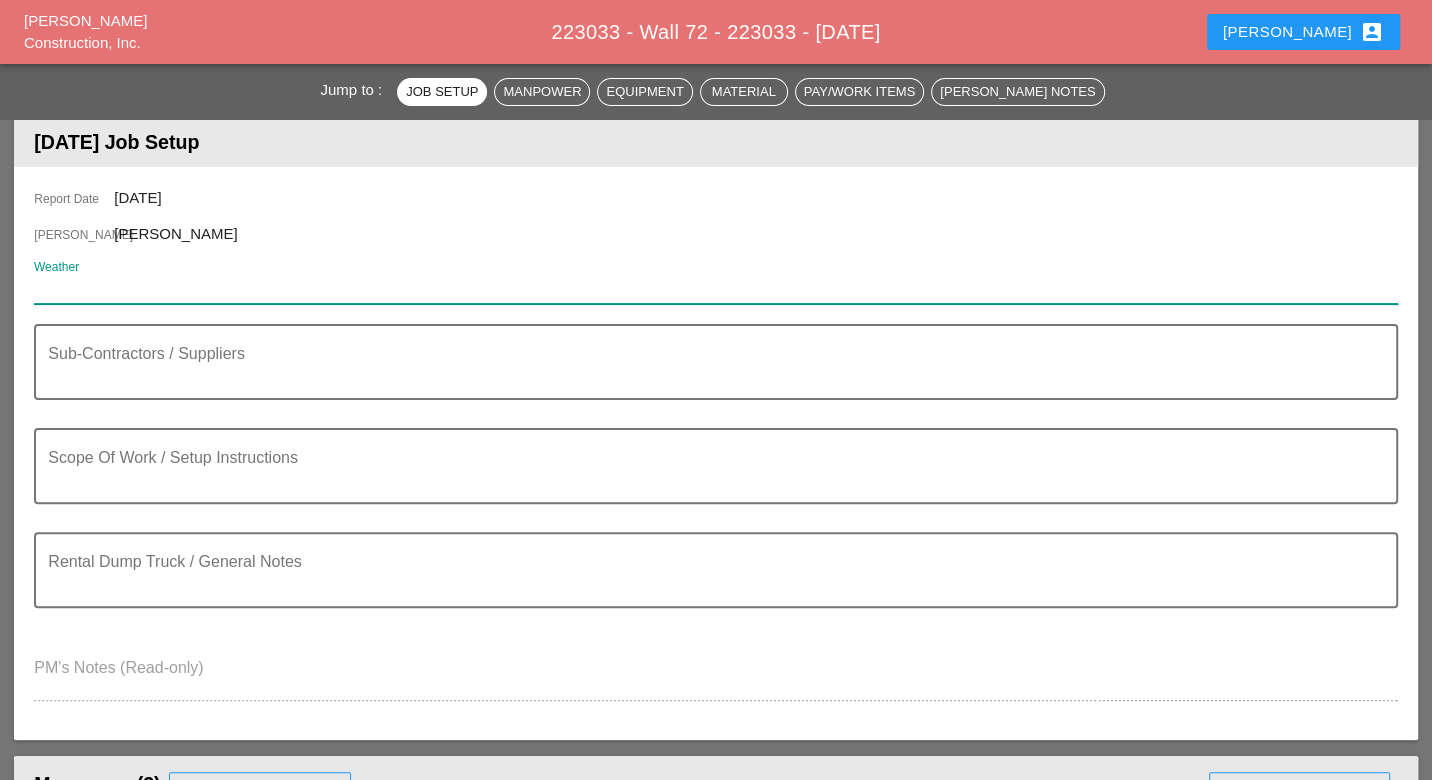 paste on "Mon 07 | Day 87° 22% SSW 11 mph Intervals of clouds and sunshine. High 87F. Winds SSW at 10 to 15 mph." 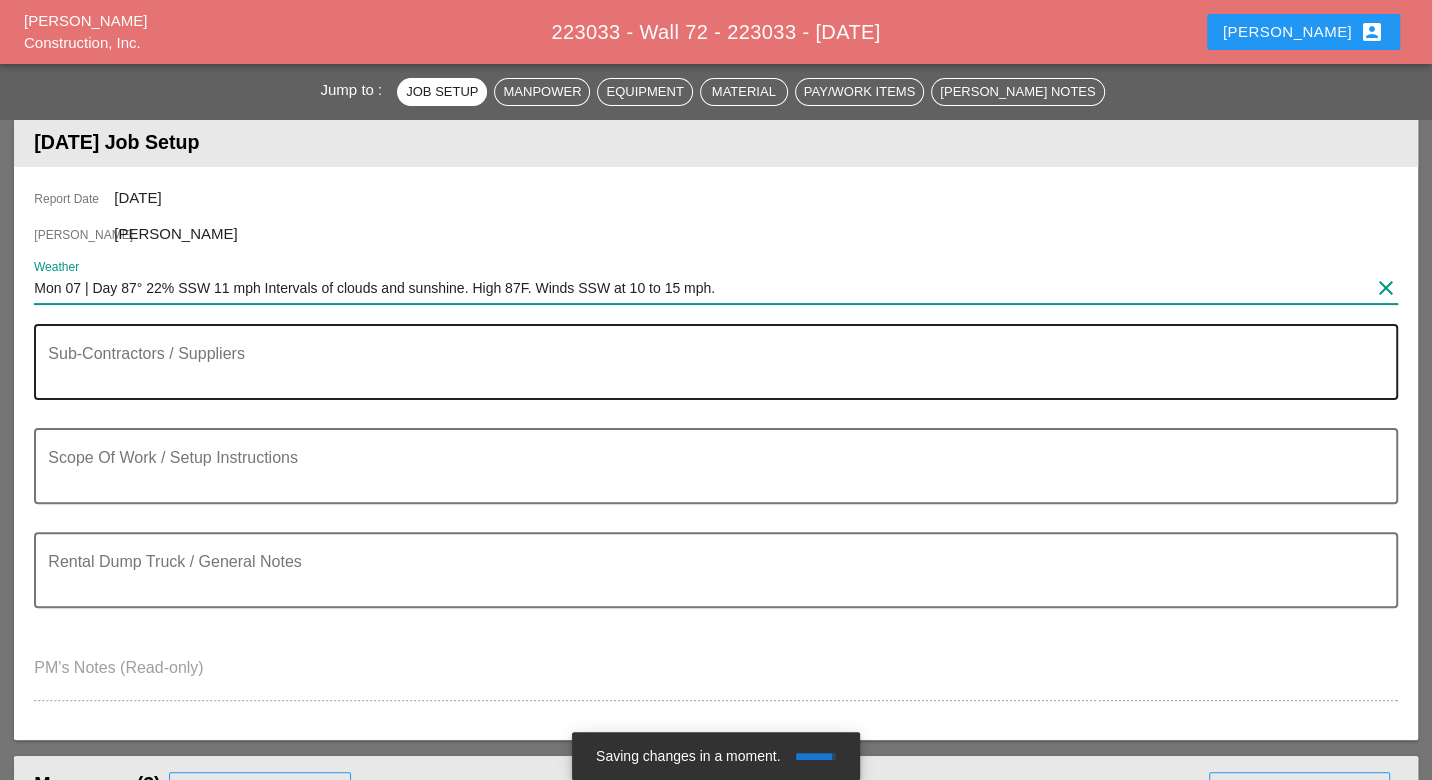 type on "Mon 07 | Day 87° 22% SSW 11 mph Intervals of clouds and sunshine. High 87F. Winds SSW at 10 to 15 mph." 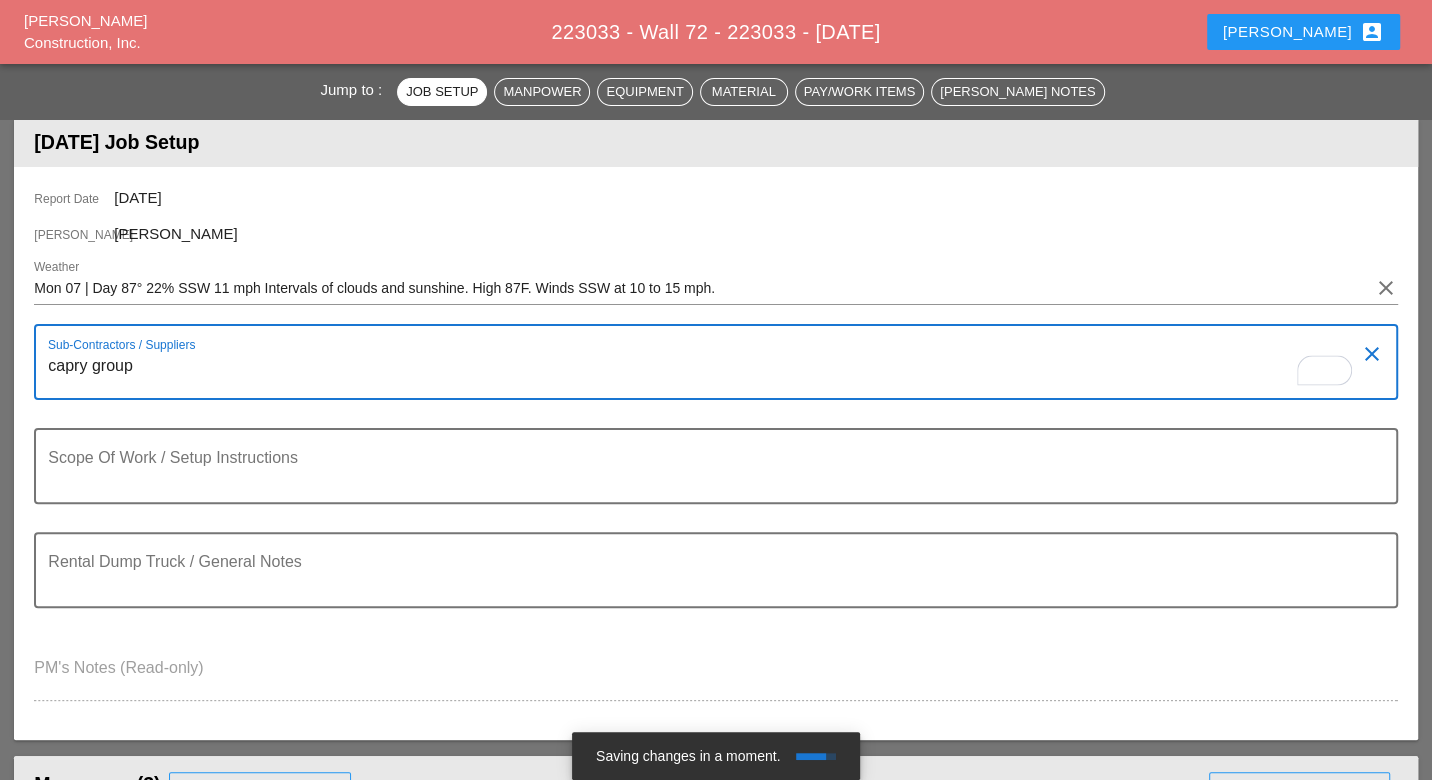 drag, startPoint x: 56, startPoint y: 368, endPoint x: 46, endPoint y: 367, distance: 10.049875 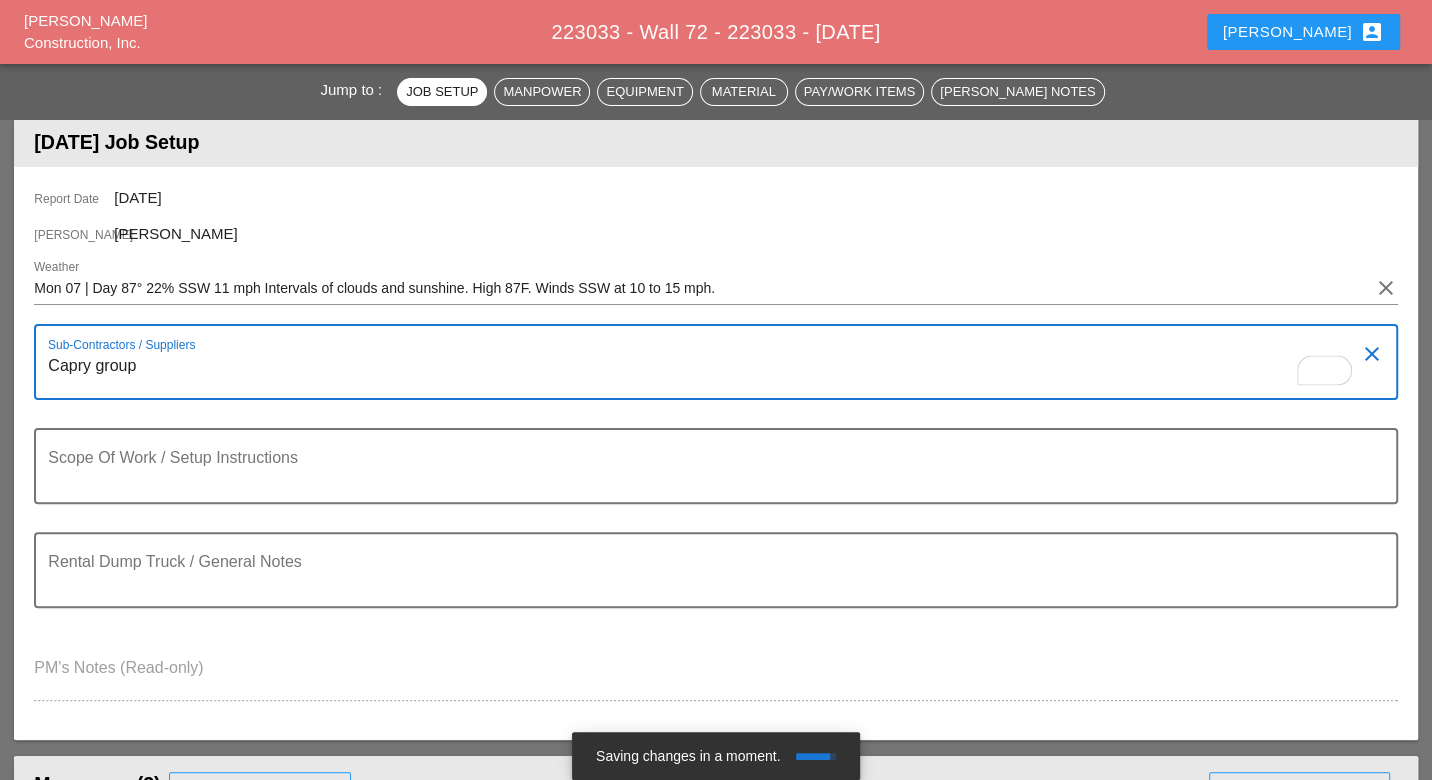 click on "Capry group" at bounding box center (707, 374) 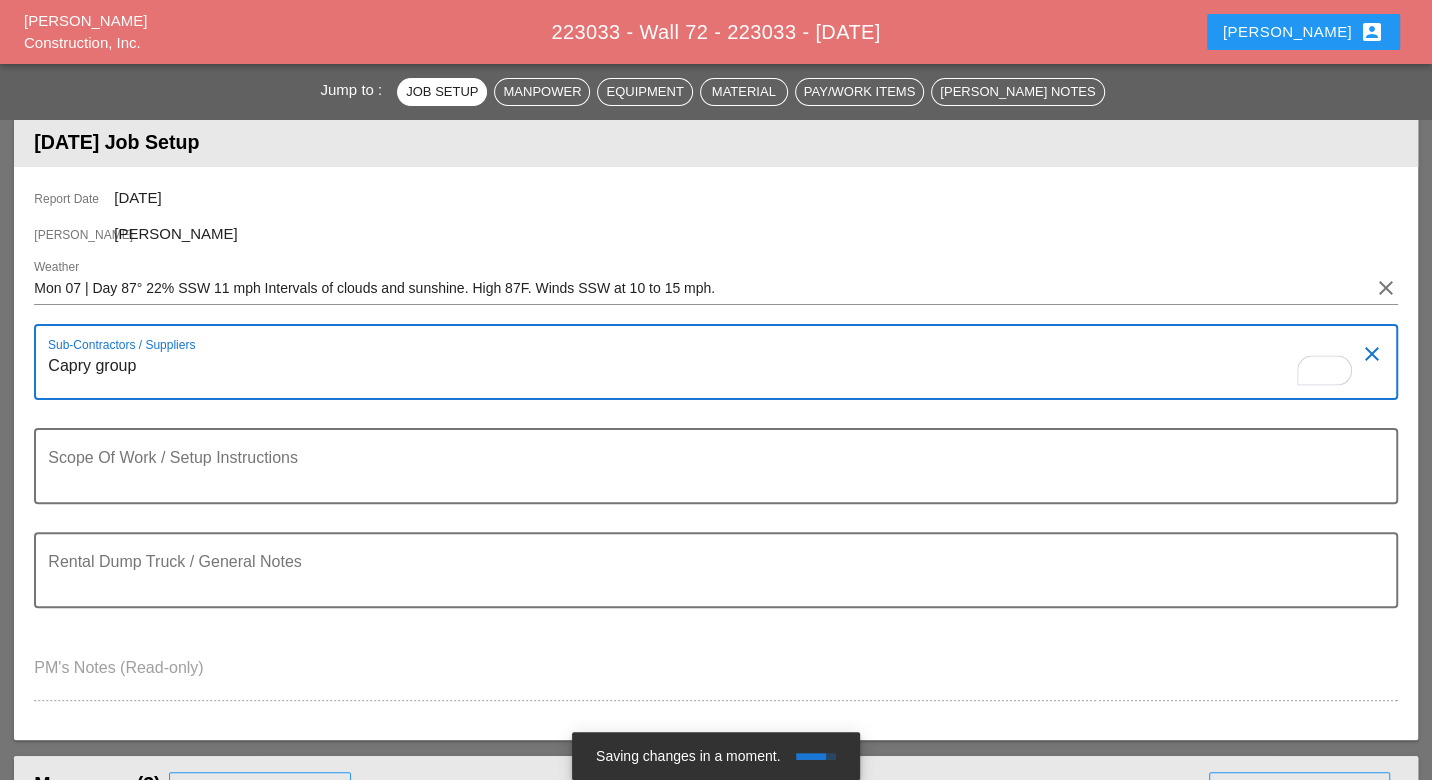 scroll, scrollTop: 333, scrollLeft: 0, axis: vertical 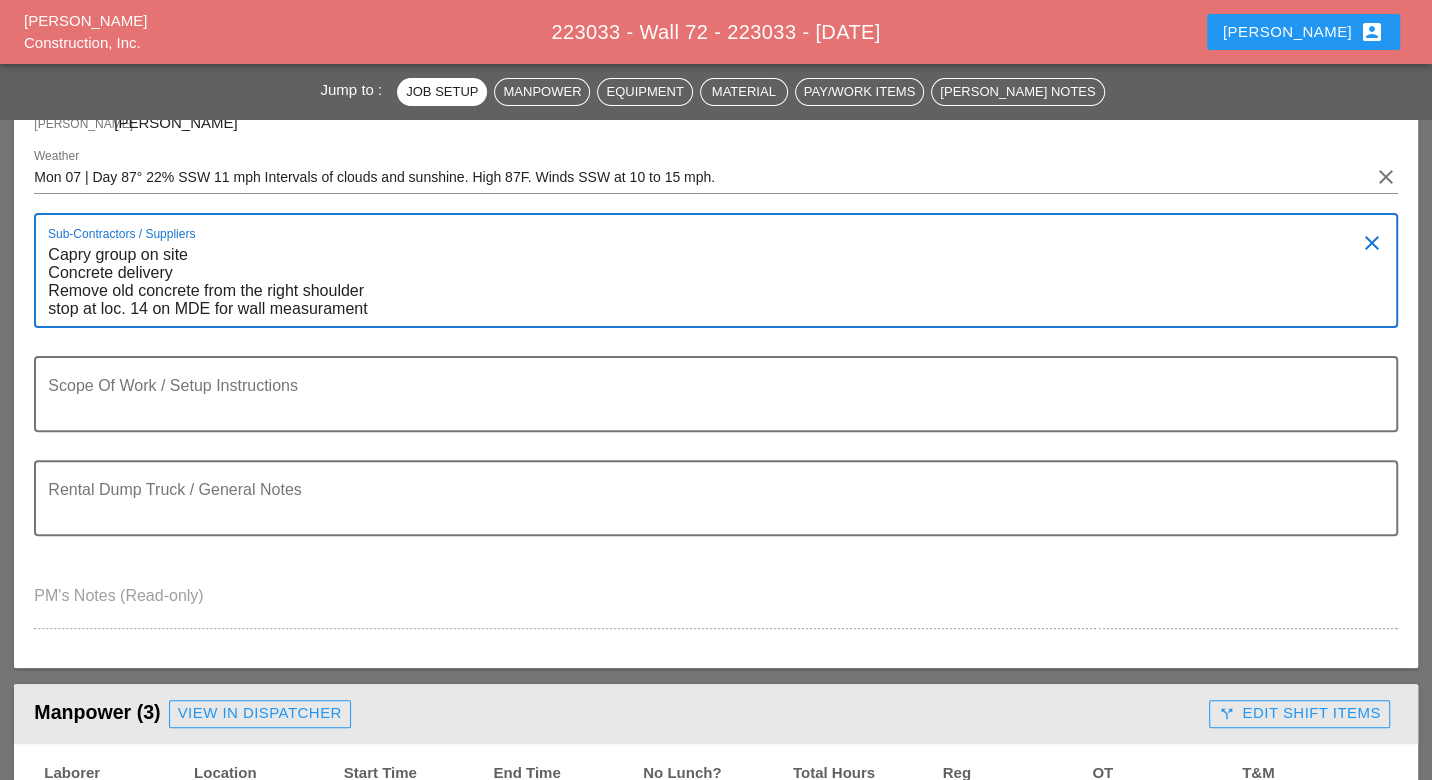 drag, startPoint x: 49, startPoint y: 269, endPoint x: 140, endPoint y: 295, distance: 94.641426 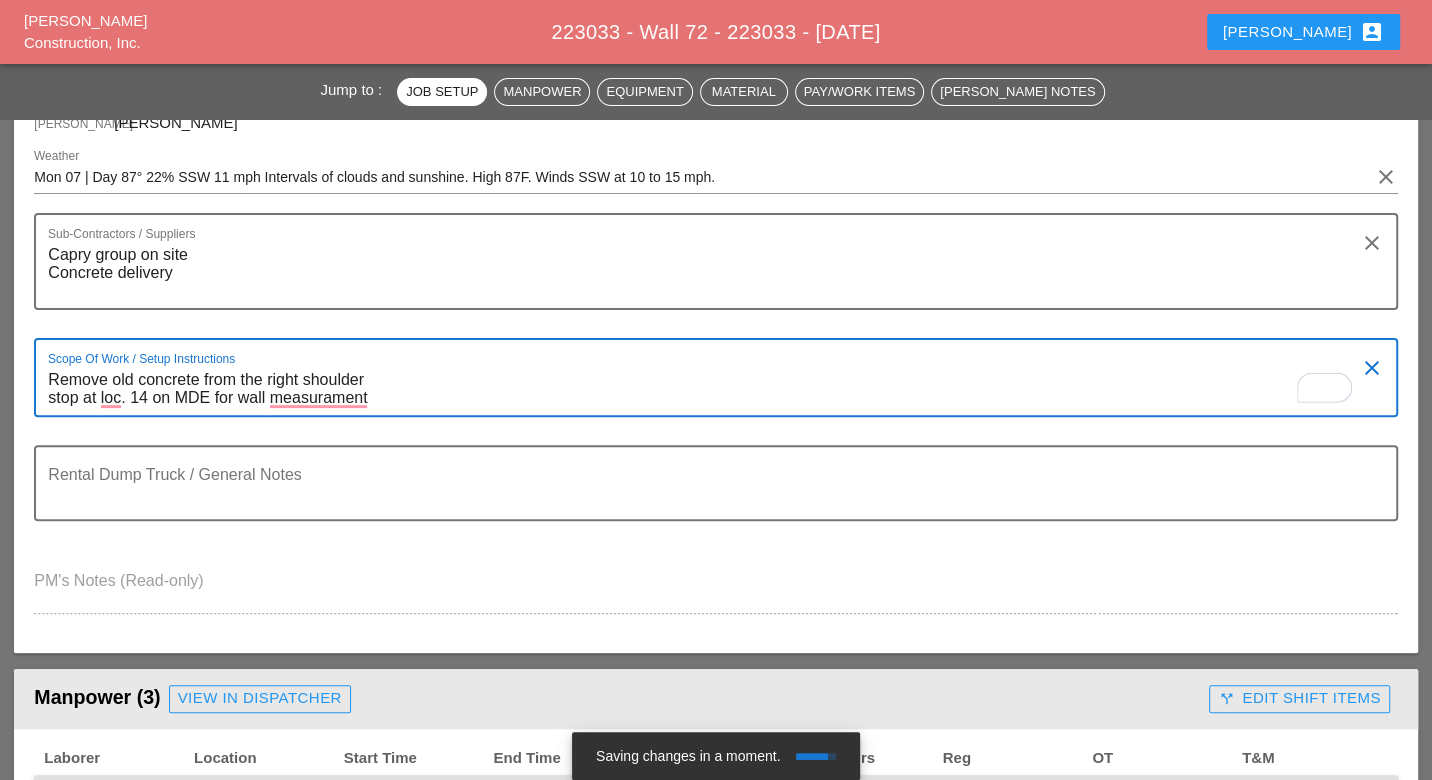 click on "Scope Of Work / Setup Instructions Remove old concrete from the right shoulder
stop at loc. 14 on MDE for wall measurament" at bounding box center [707, 377] 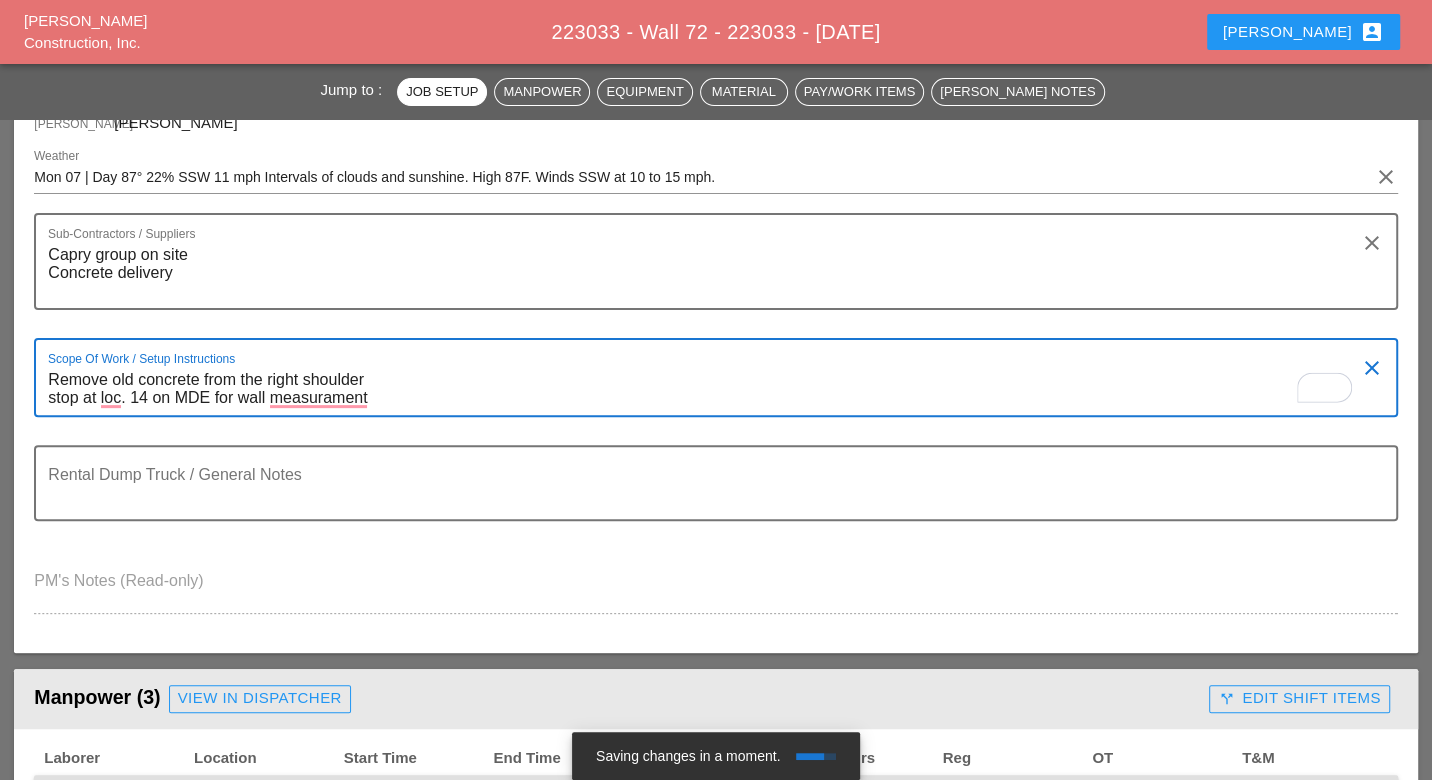 drag, startPoint x: 254, startPoint y: 357, endPoint x: 328, endPoint y: 369, distance: 74.96666 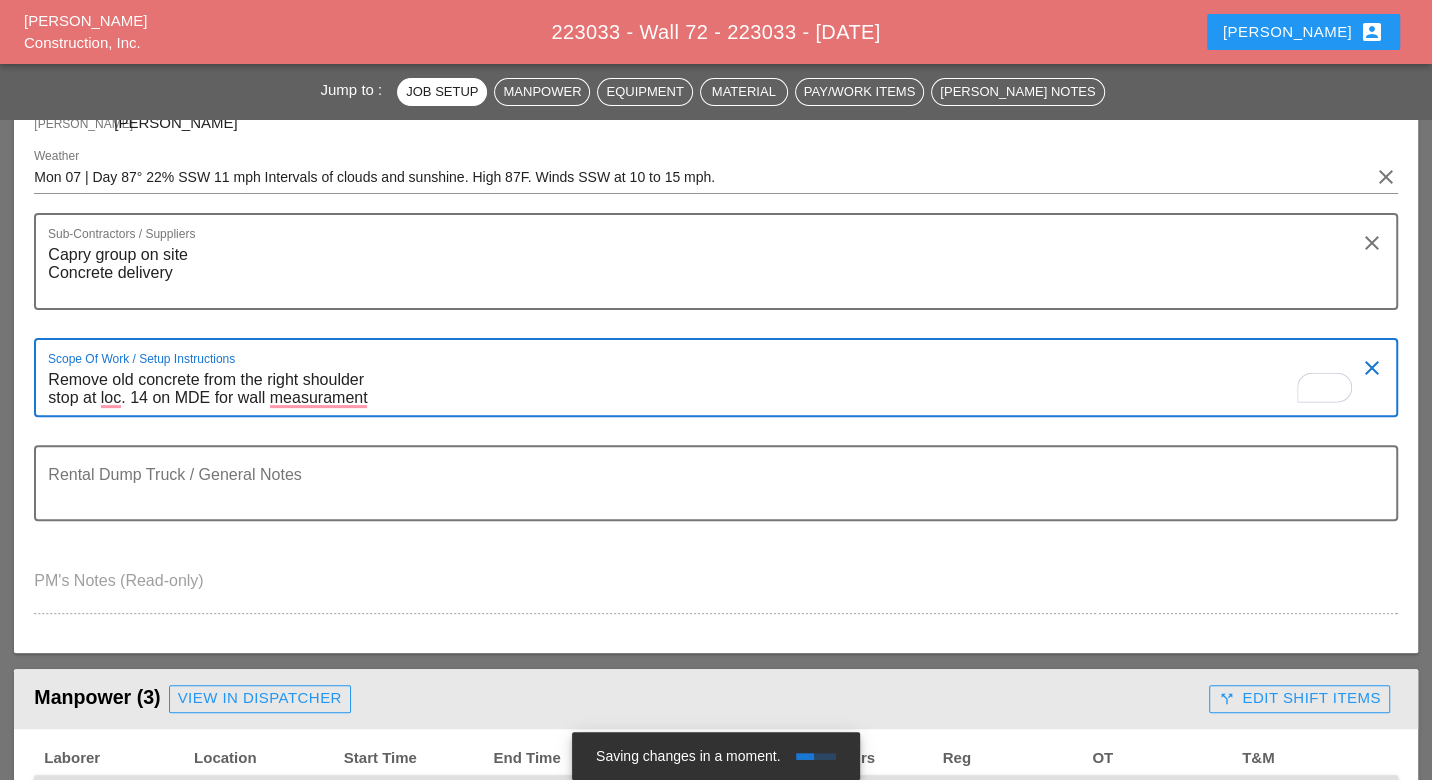 click on "Remove old concrete from the right shoulder
stop at loc. 14 on MDE for wall measurament" at bounding box center (707, 389) 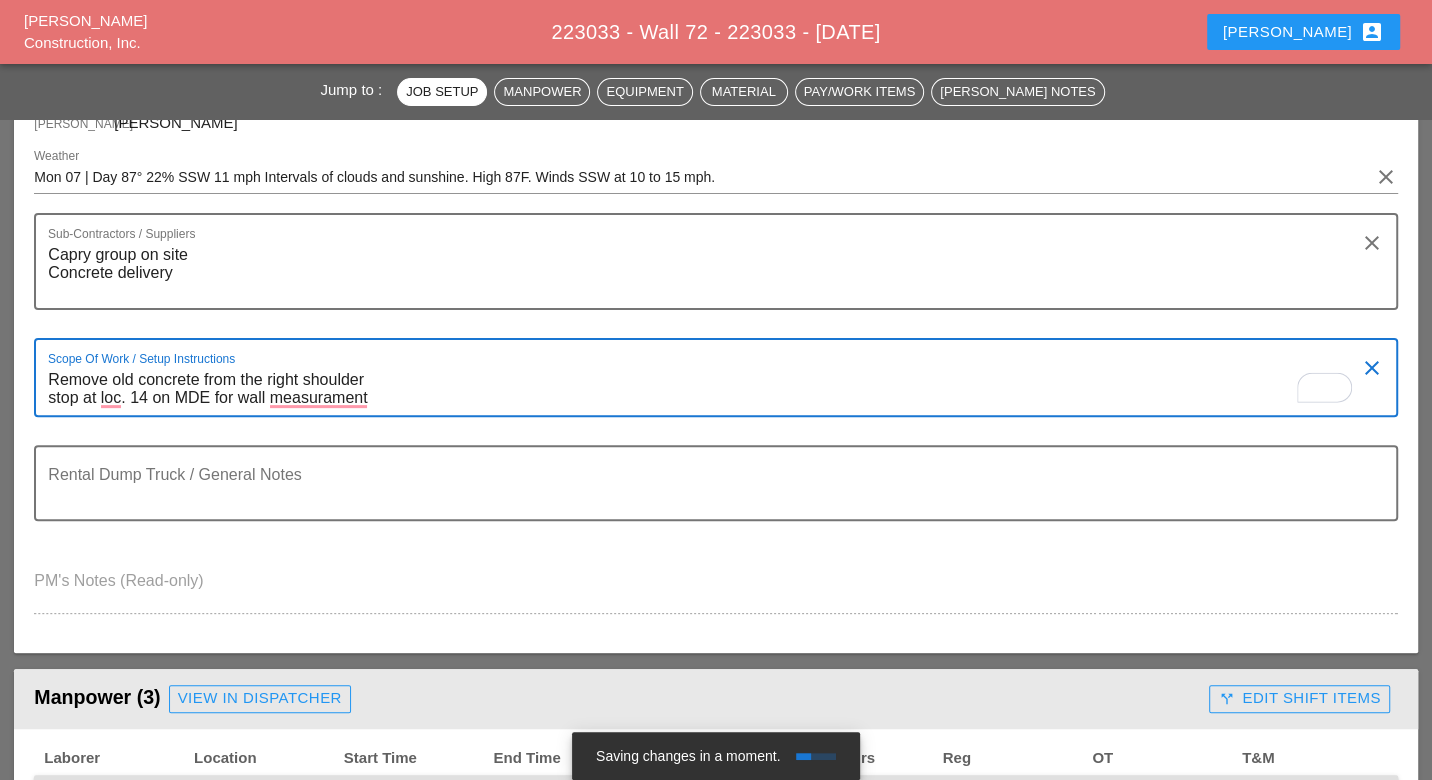 click on "Remove old concrete from the right shoulder
stop at loc. 14 on MDE for wall measurament" at bounding box center [707, 389] 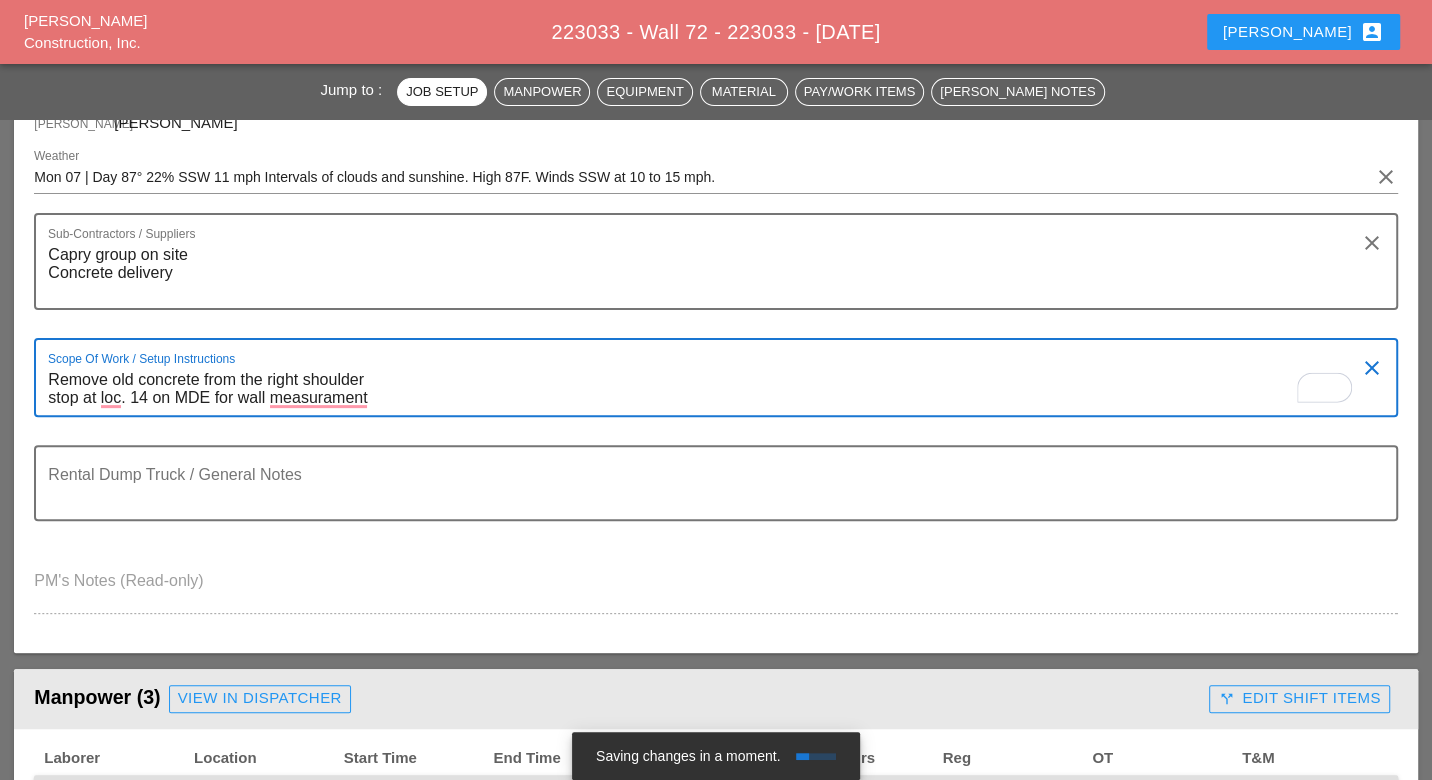 click on "Remove old concrete from the right shoulder
stop at loc. 14 on MDE for wall measurament" at bounding box center [707, 389] 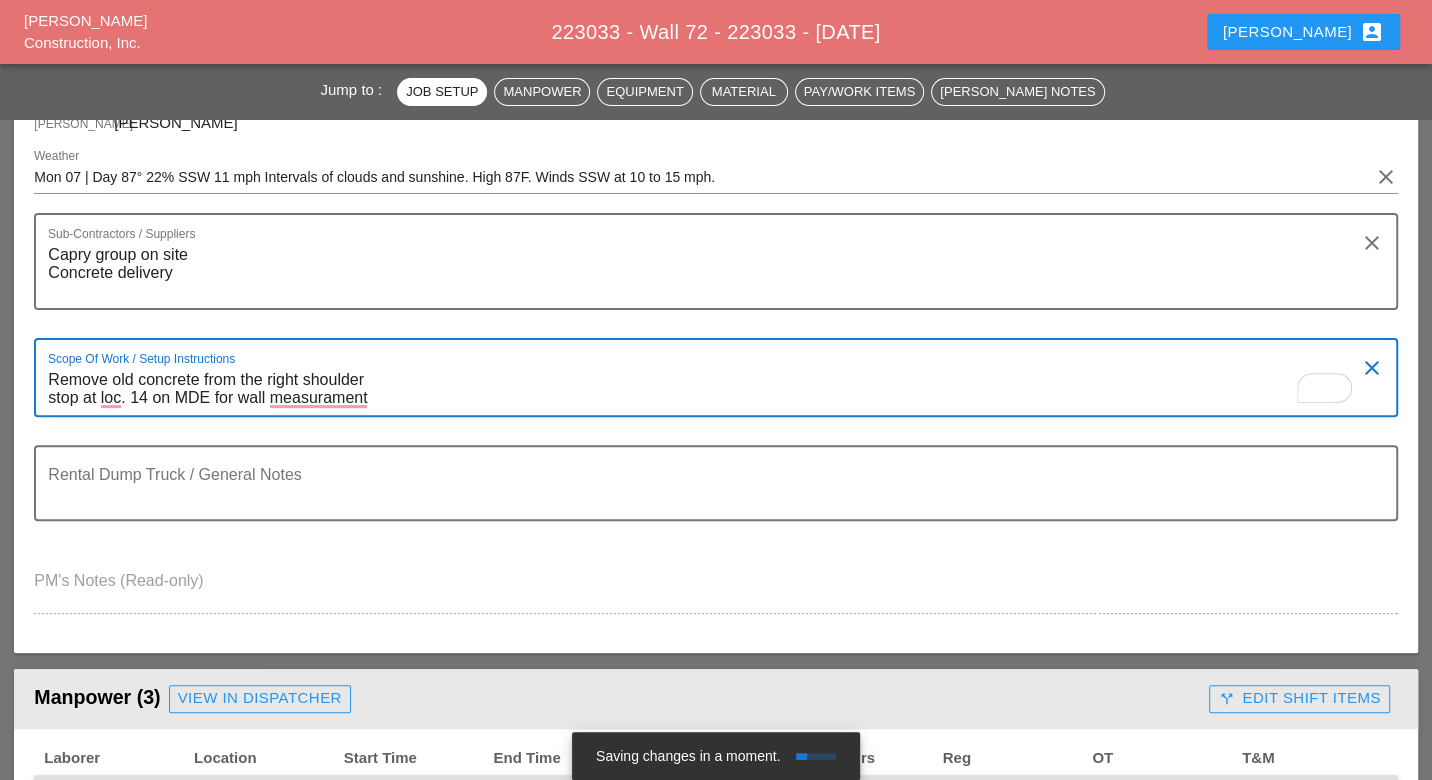 click on "Remove old concrete from the right shoulder
stop at loc. 14 on MDE for wall measurament" at bounding box center [707, 389] 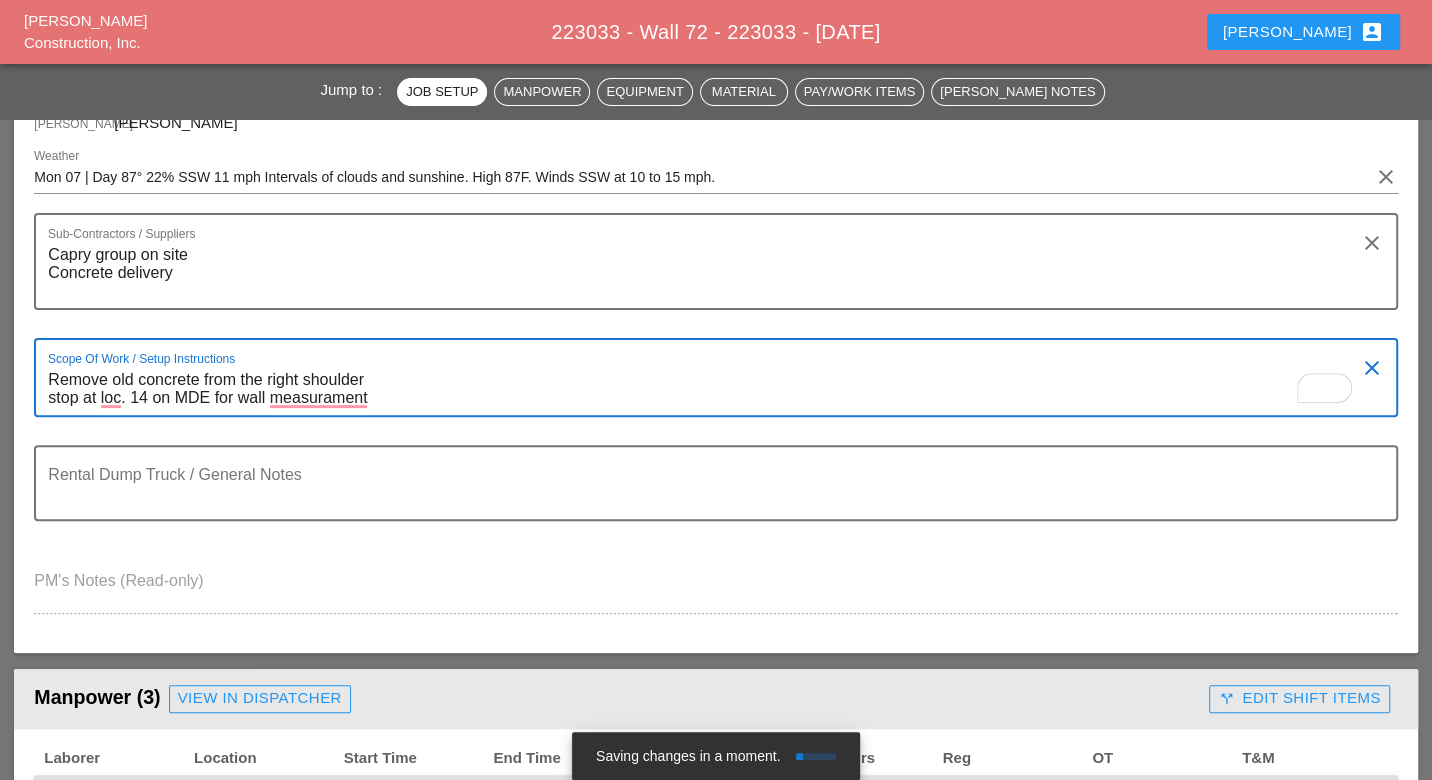 click on "Remove old concrete from the right shoulder
stop at loc. 14 on MDE for wall measurament" at bounding box center (707, 389) 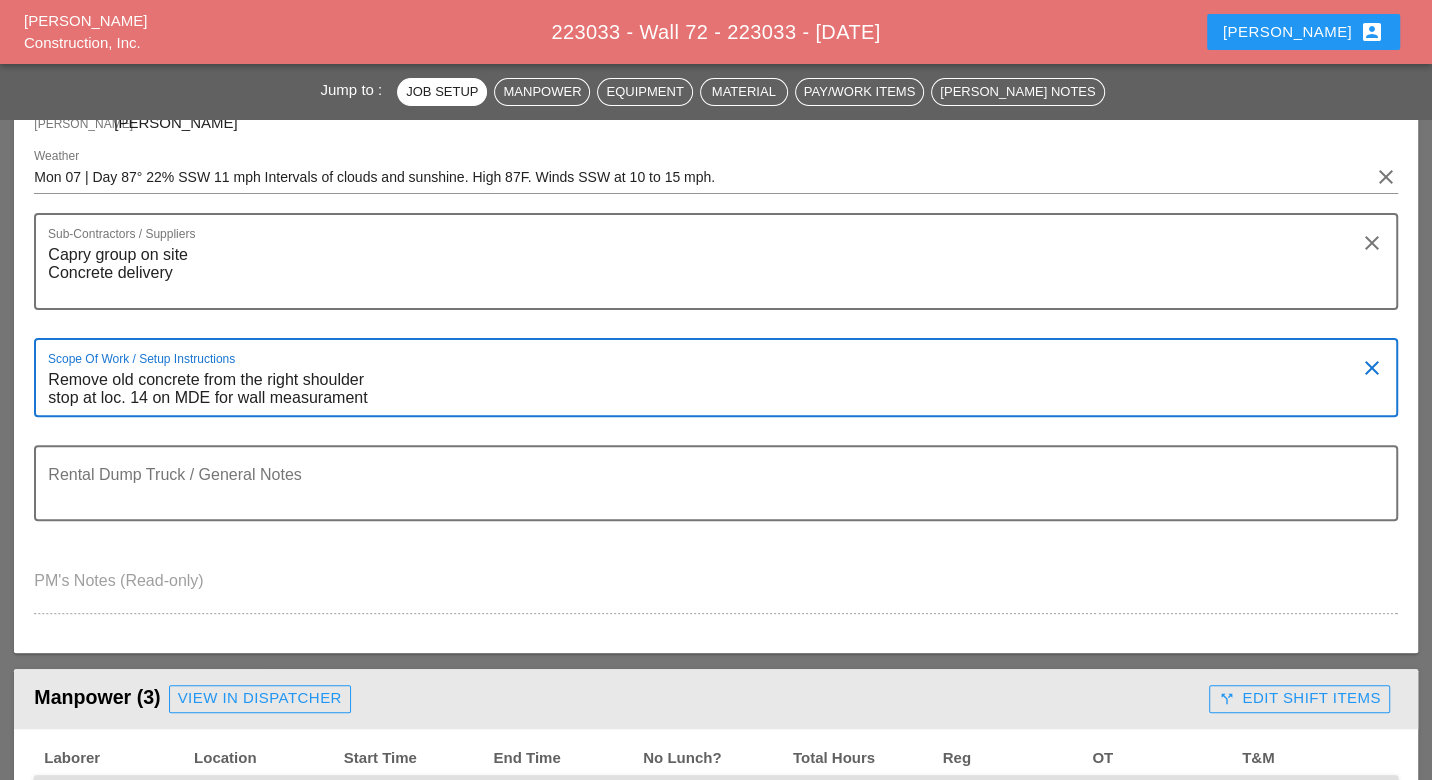 click on "Scope Of Work / Setup Instructions Remove old concrete from the right shoulder
stop at loc. 14 on MDE for wall measurament clear" at bounding box center (715, 377) 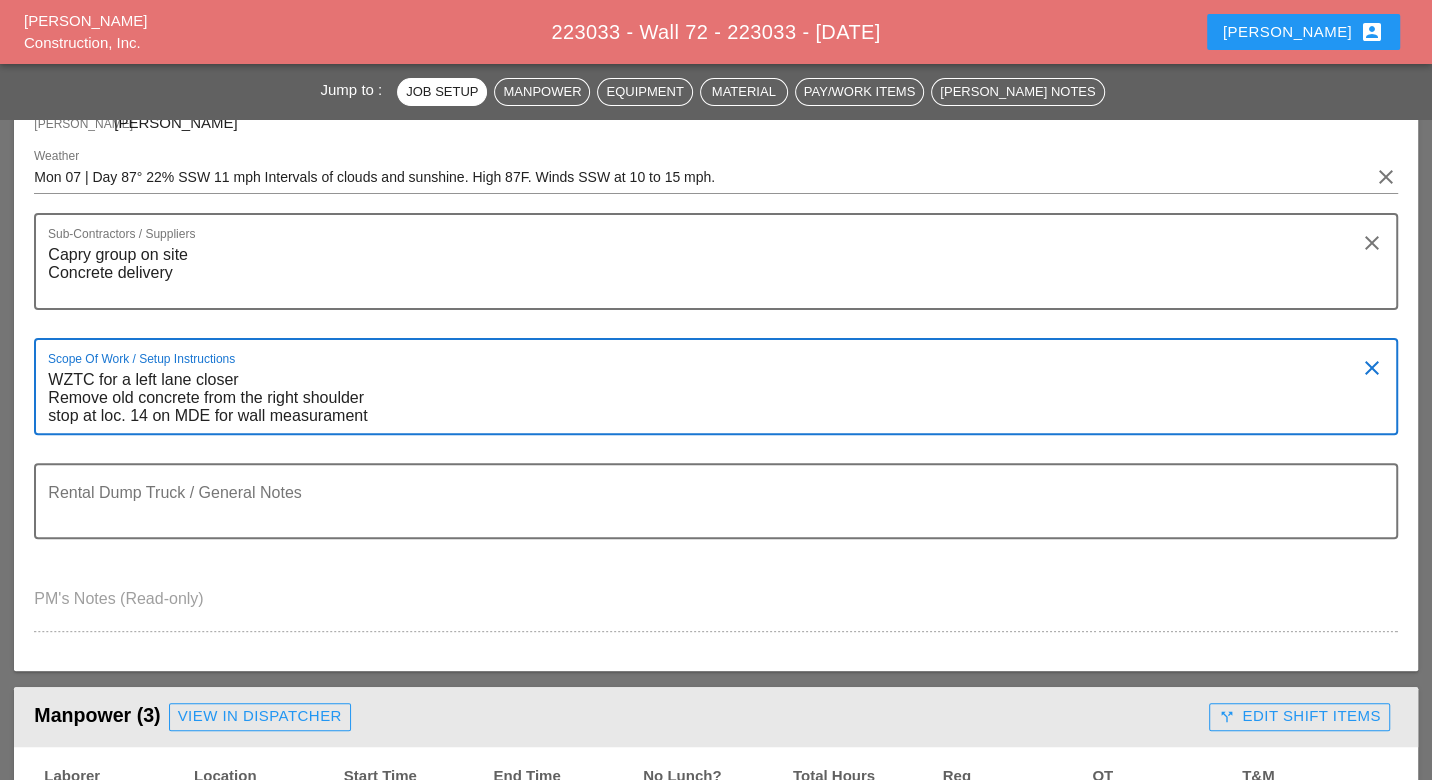 click on "WZTC for a left lane closer
Remove old concrete from the right shoulder
stop at loc. 14 on MDE for wall measurament" at bounding box center [707, 398] 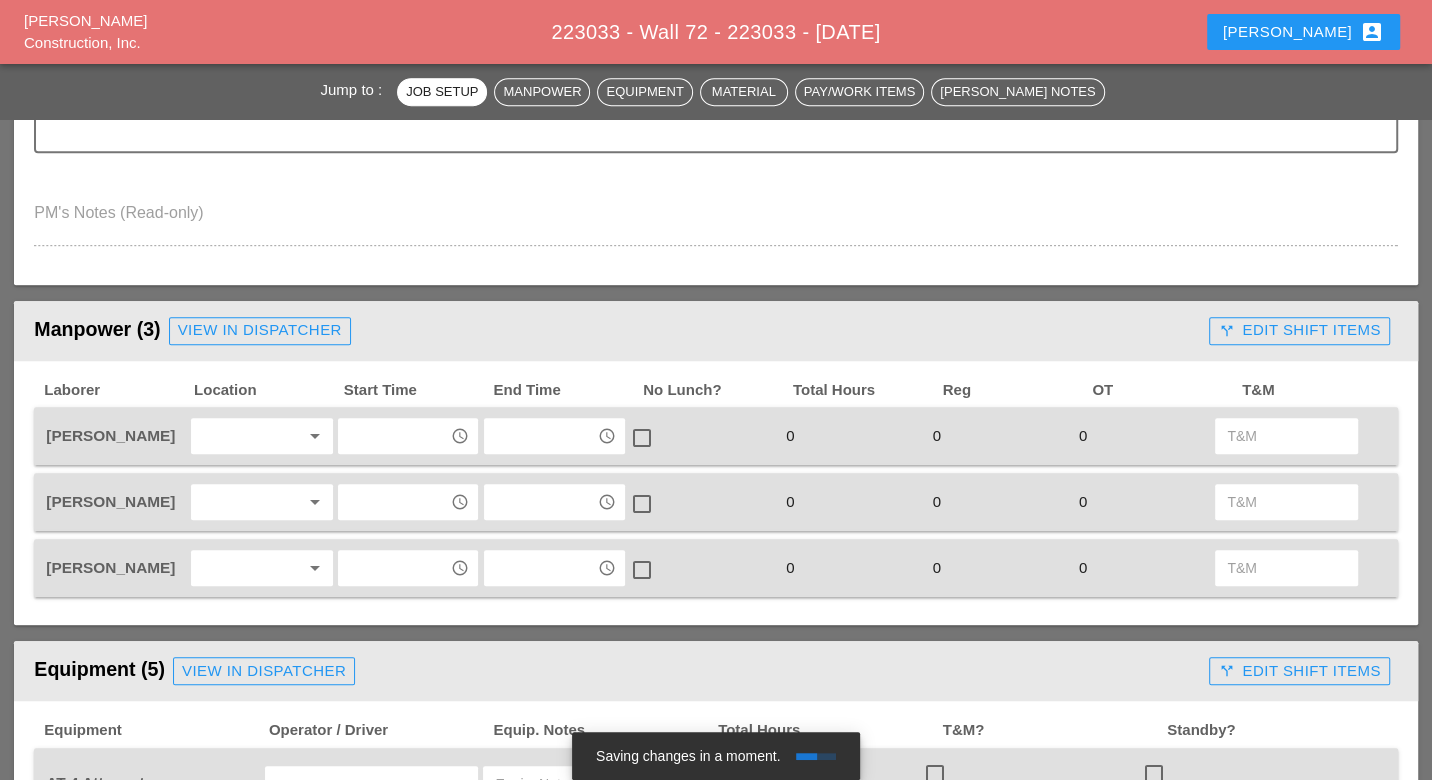 scroll, scrollTop: 777, scrollLeft: 0, axis: vertical 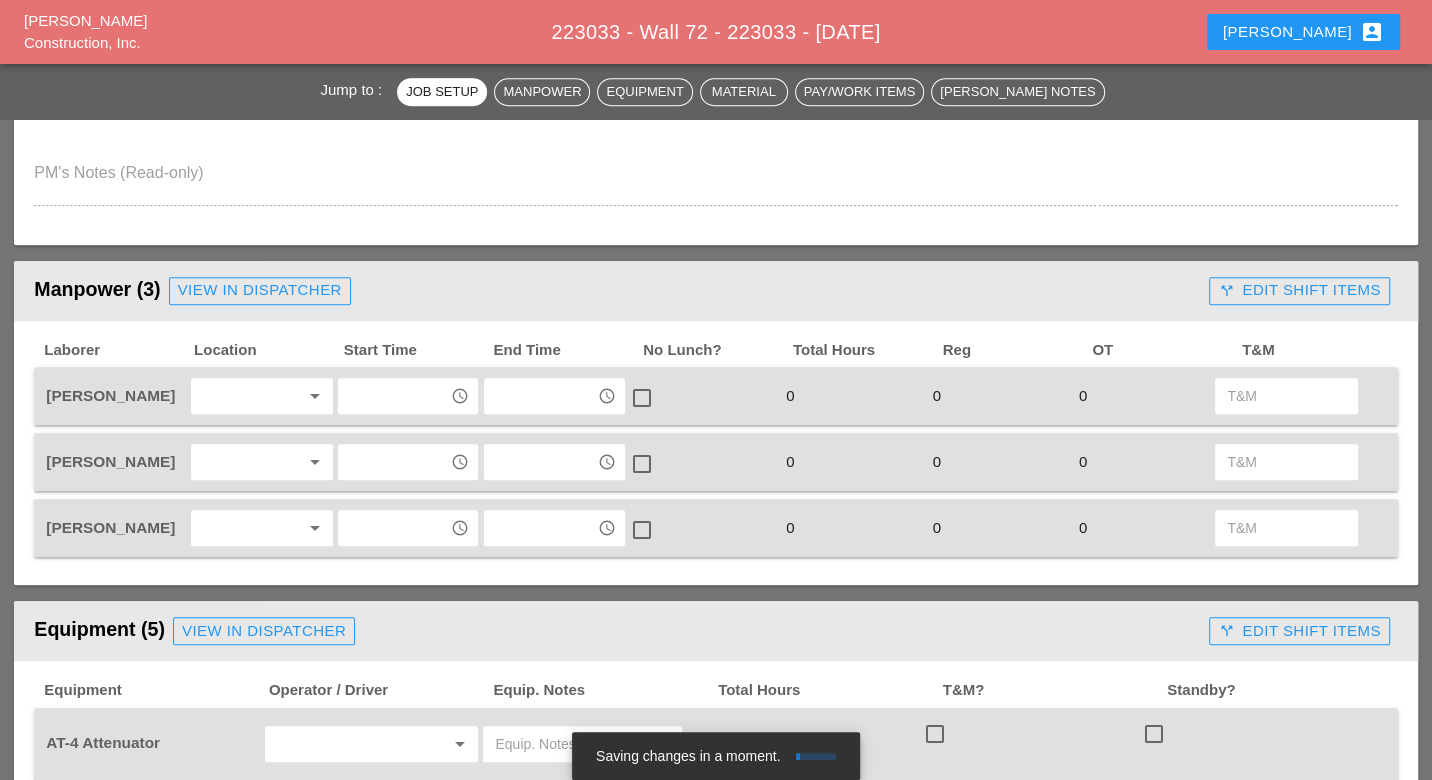 type on "WZTC for a left lane closer
Remove old concrete from the right shoulder
Assist concrete pour
stop at loc. 14 on MDE for wall measurament" 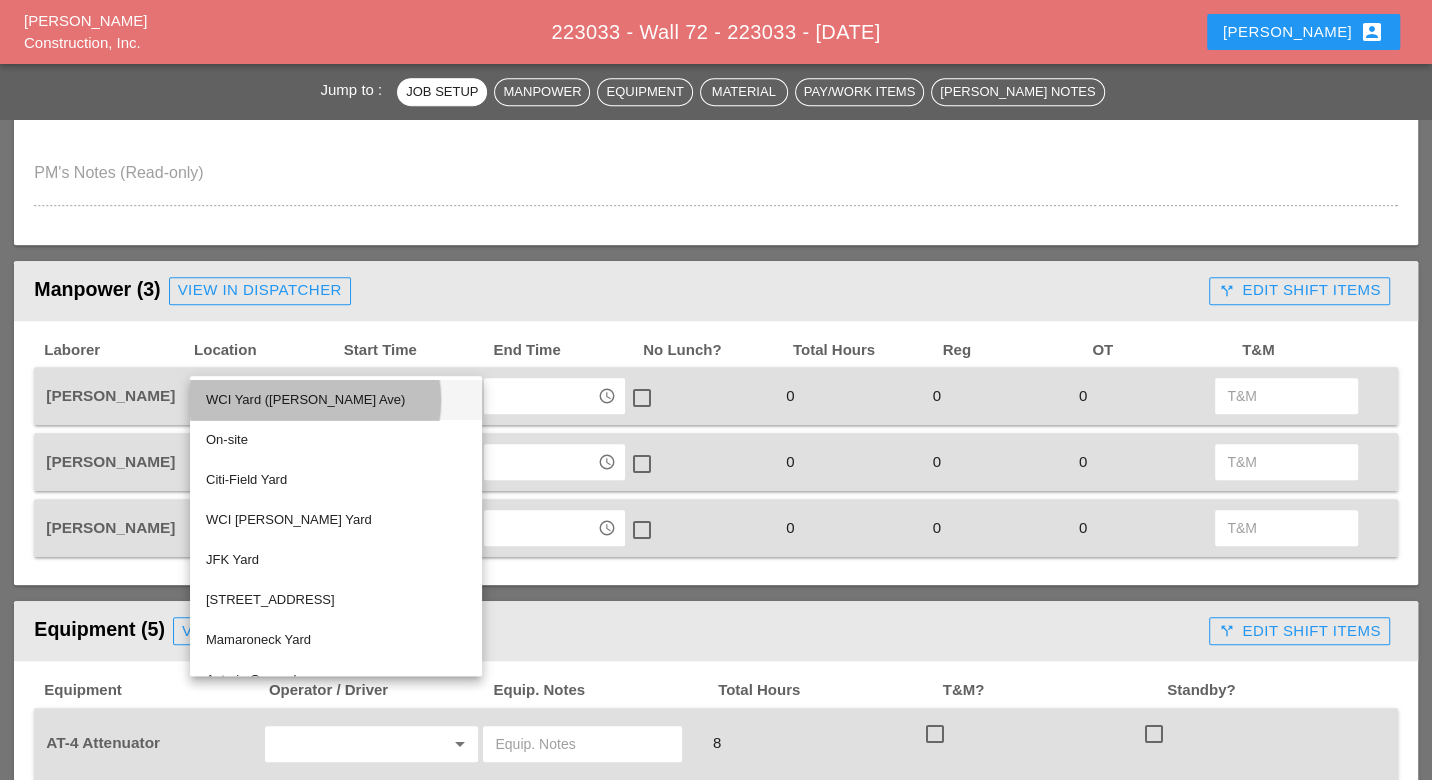 click on "WCI Yard ([PERSON_NAME] Ave)" at bounding box center [336, 400] 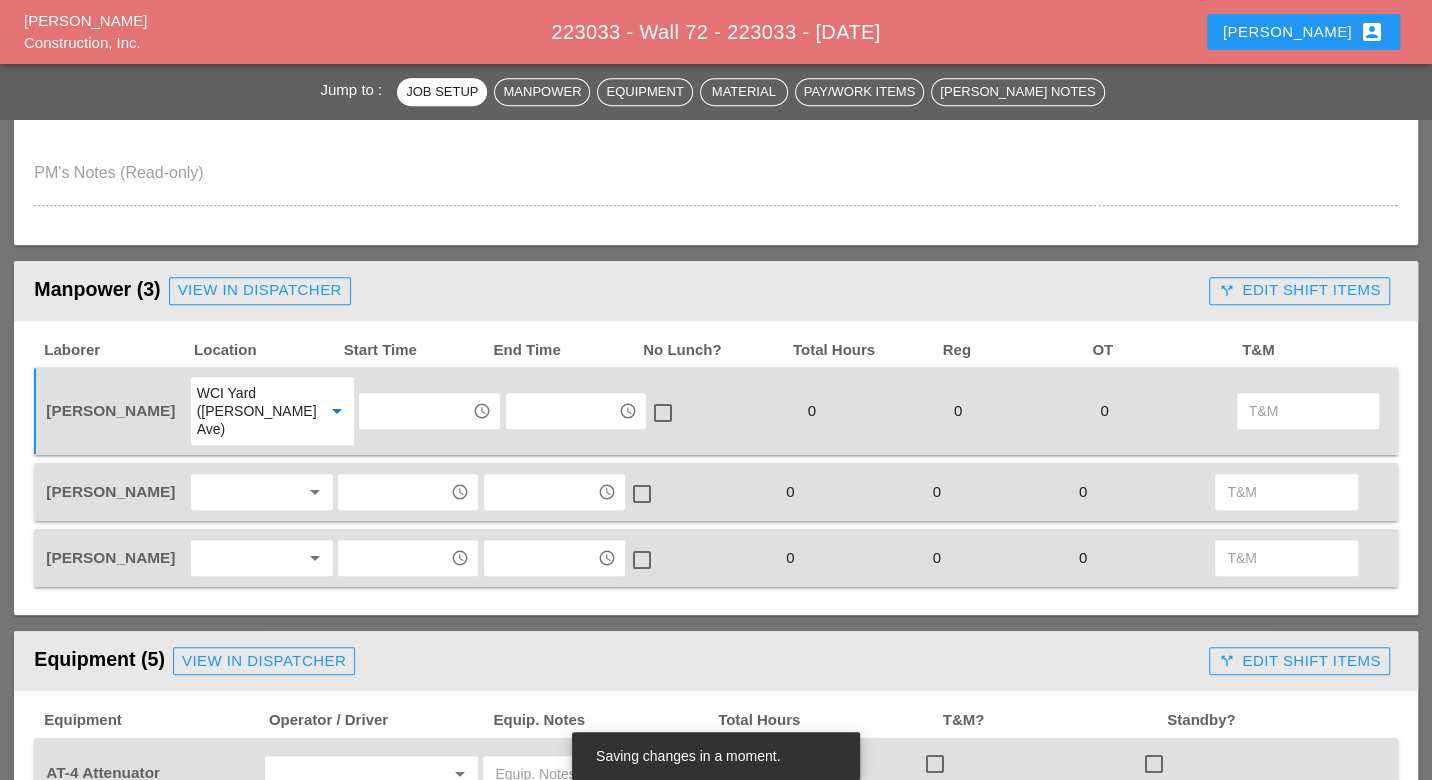 click at bounding box center [248, 492] 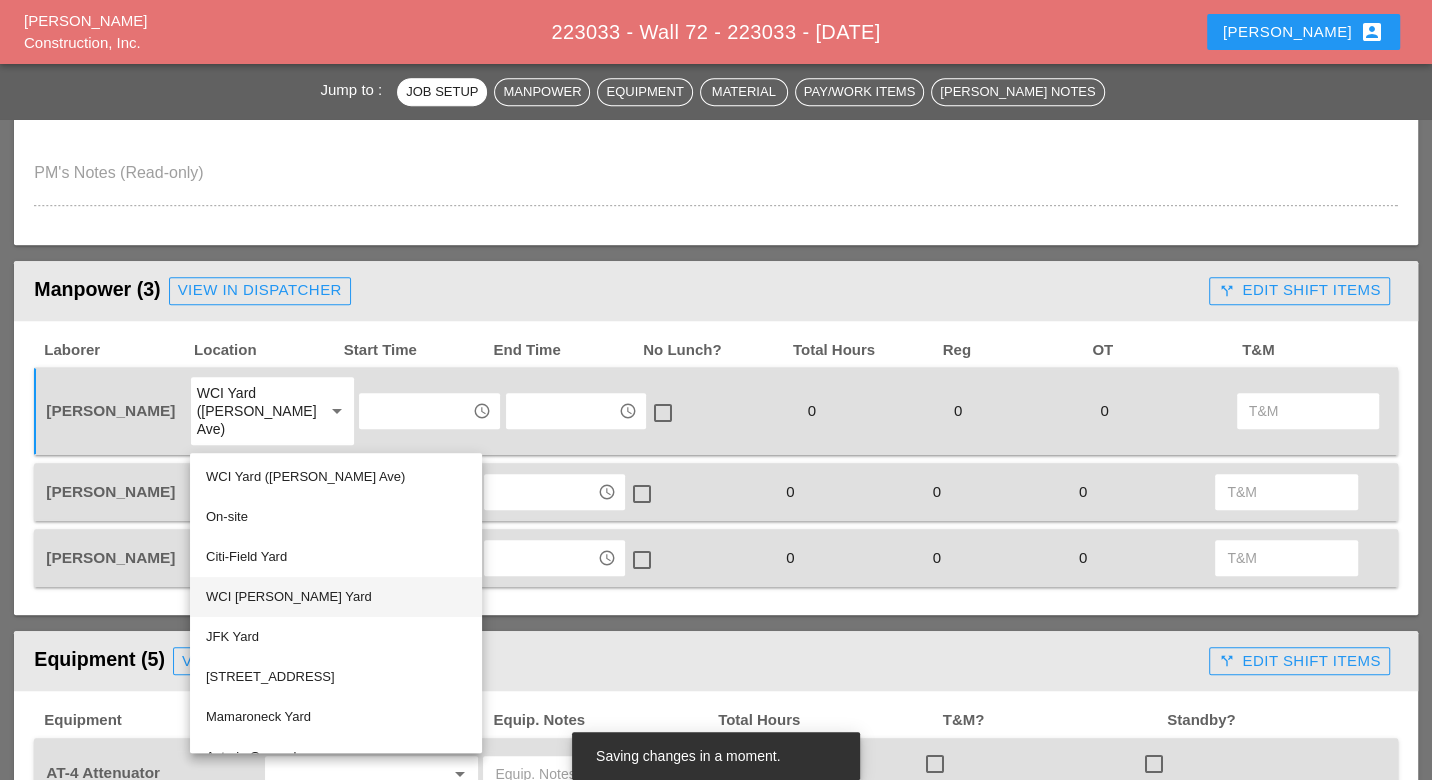 click on "WCI [PERSON_NAME] Yard" at bounding box center (336, 597) 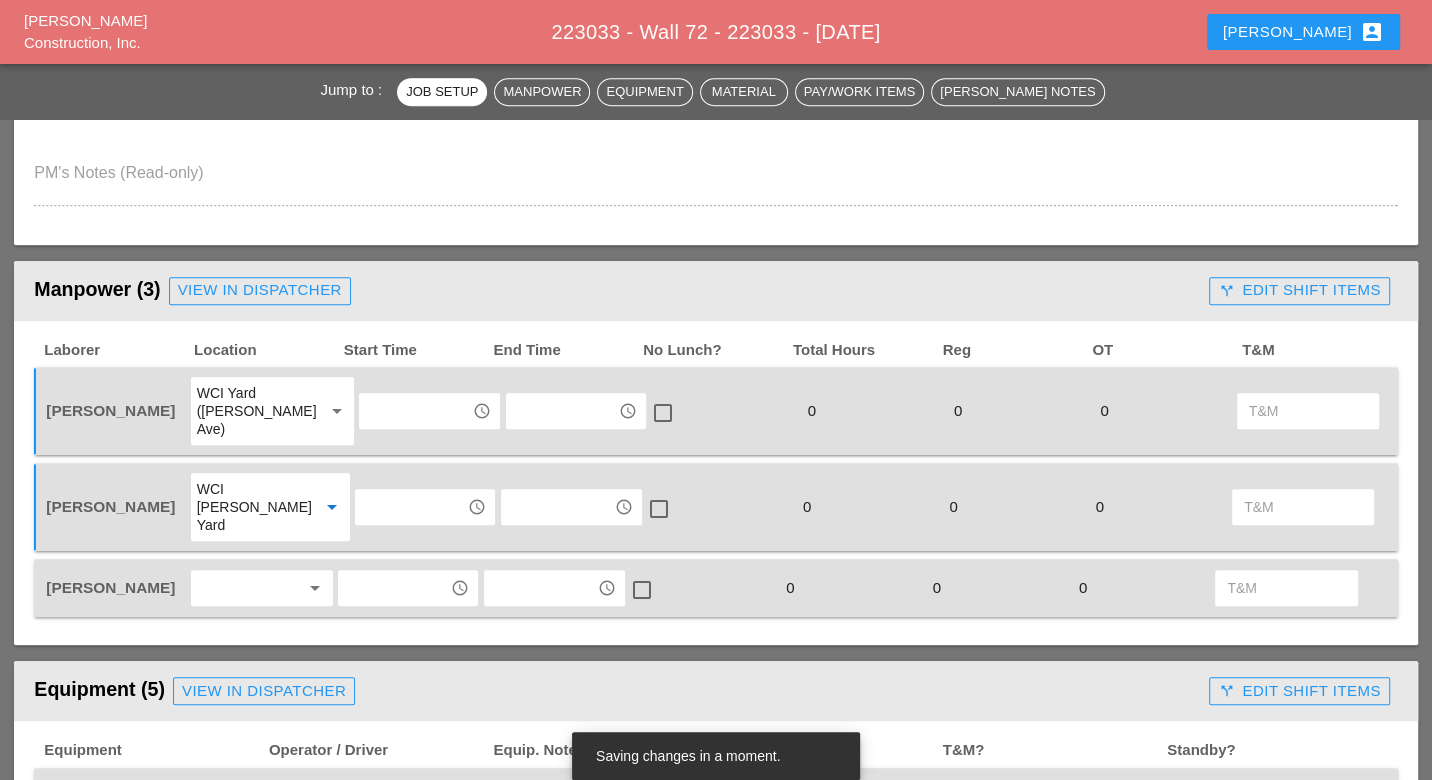 click at bounding box center (248, 588) 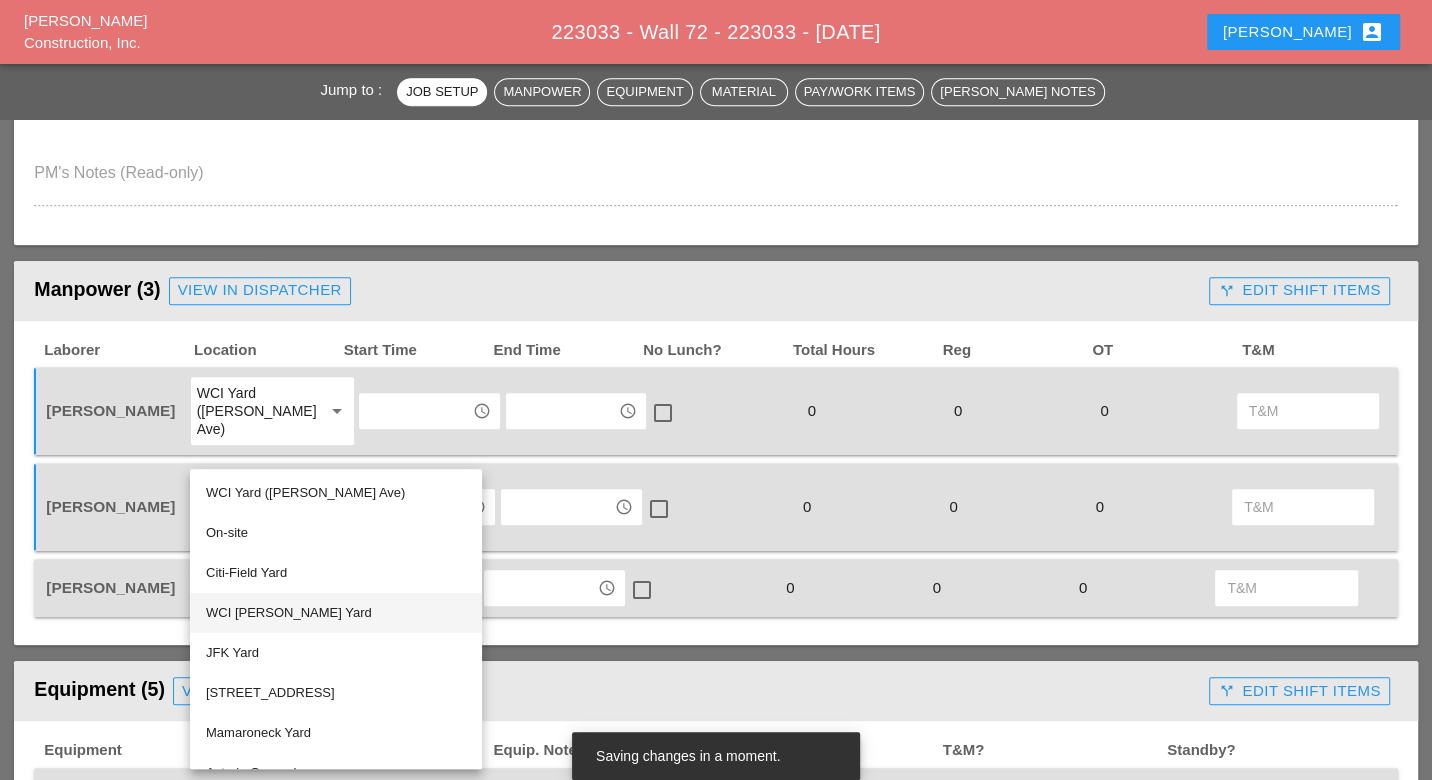 click on "WCI [PERSON_NAME] Yard" at bounding box center [336, 613] 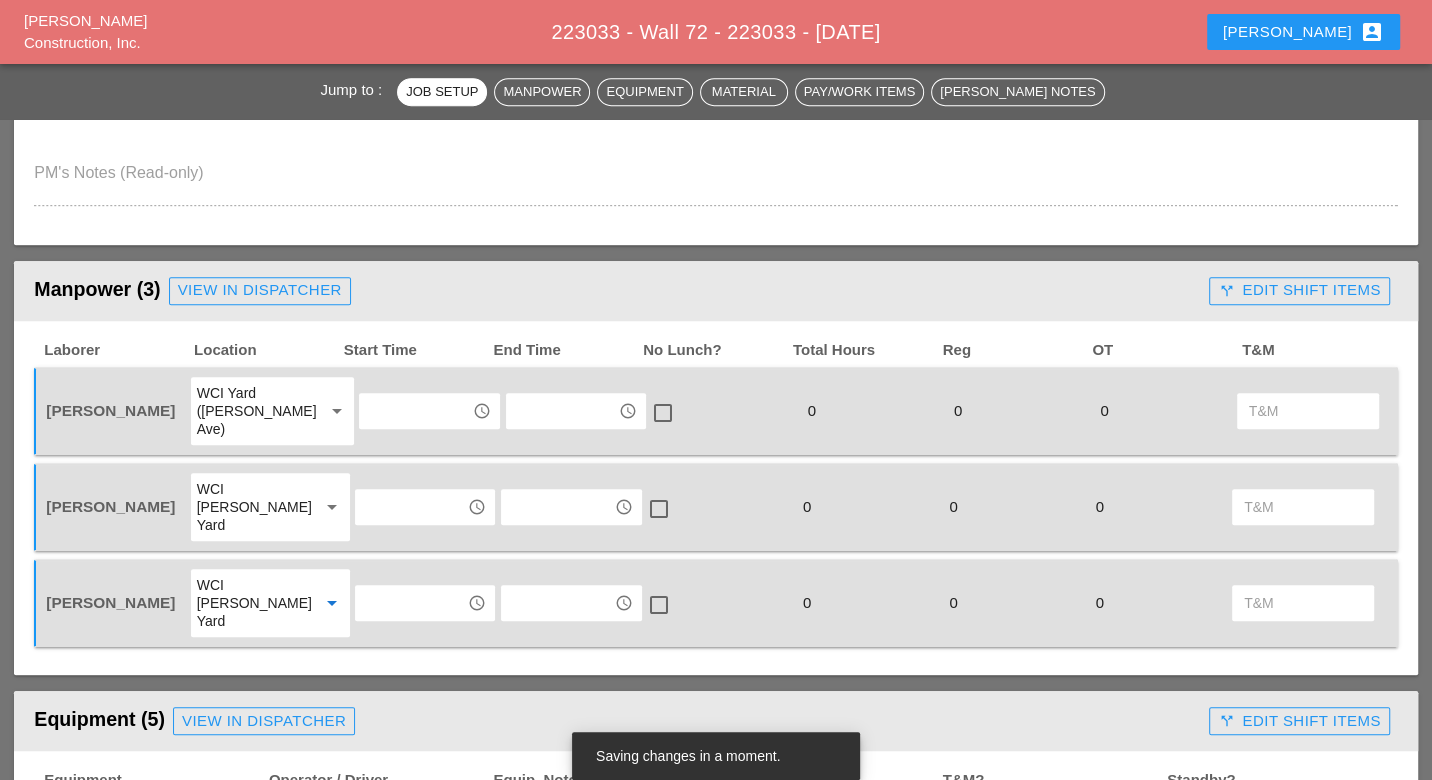 click at bounding box center [415, 411] 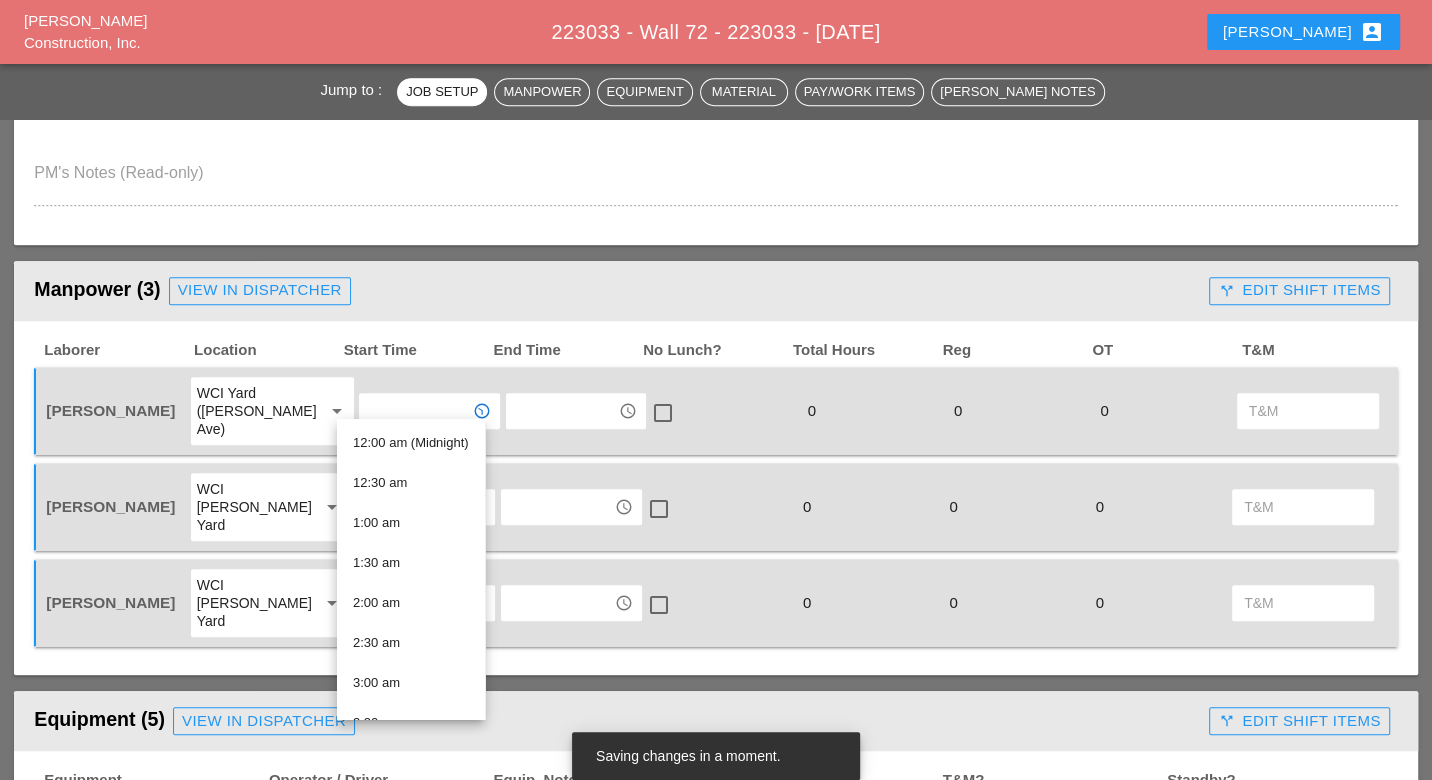 type on "u" 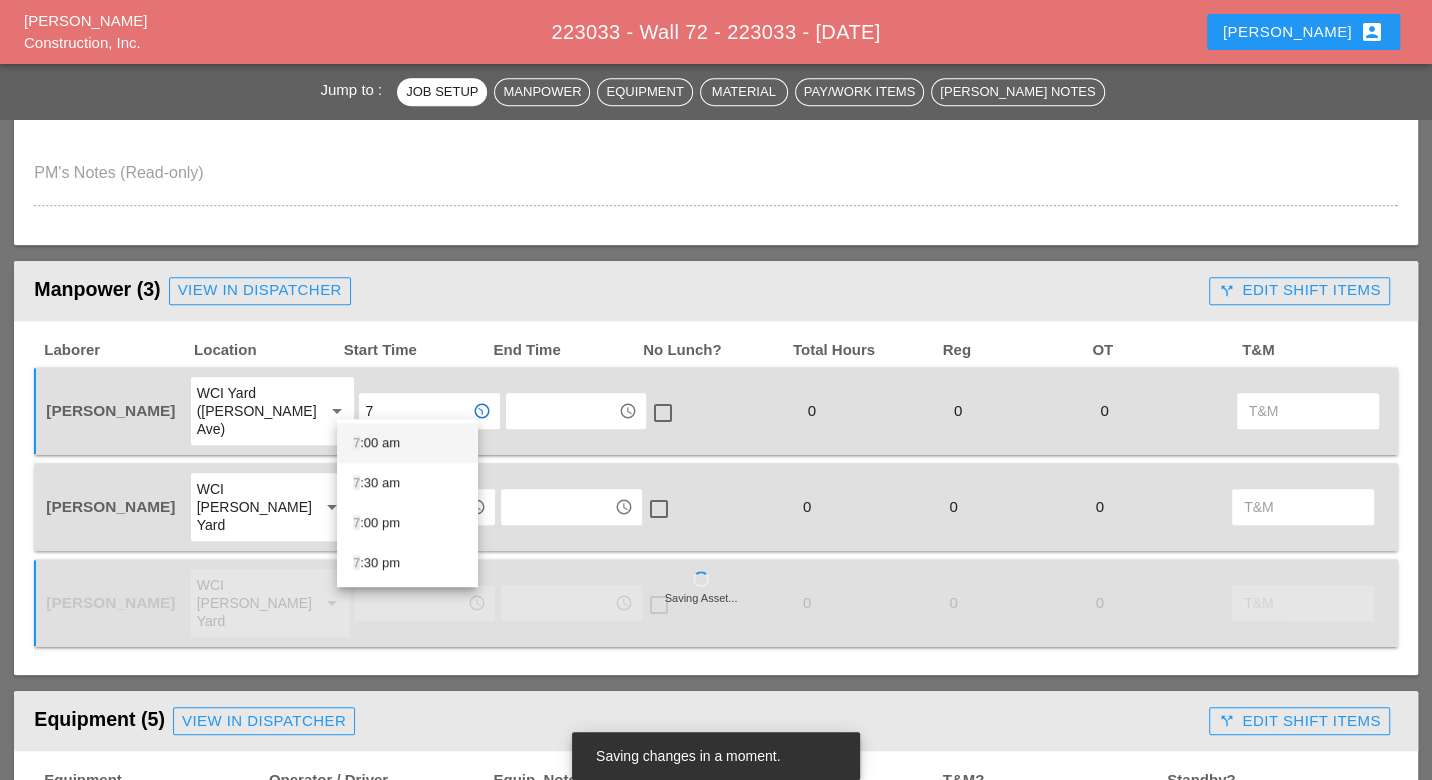 click on "7 :00 am" at bounding box center [407, 443] 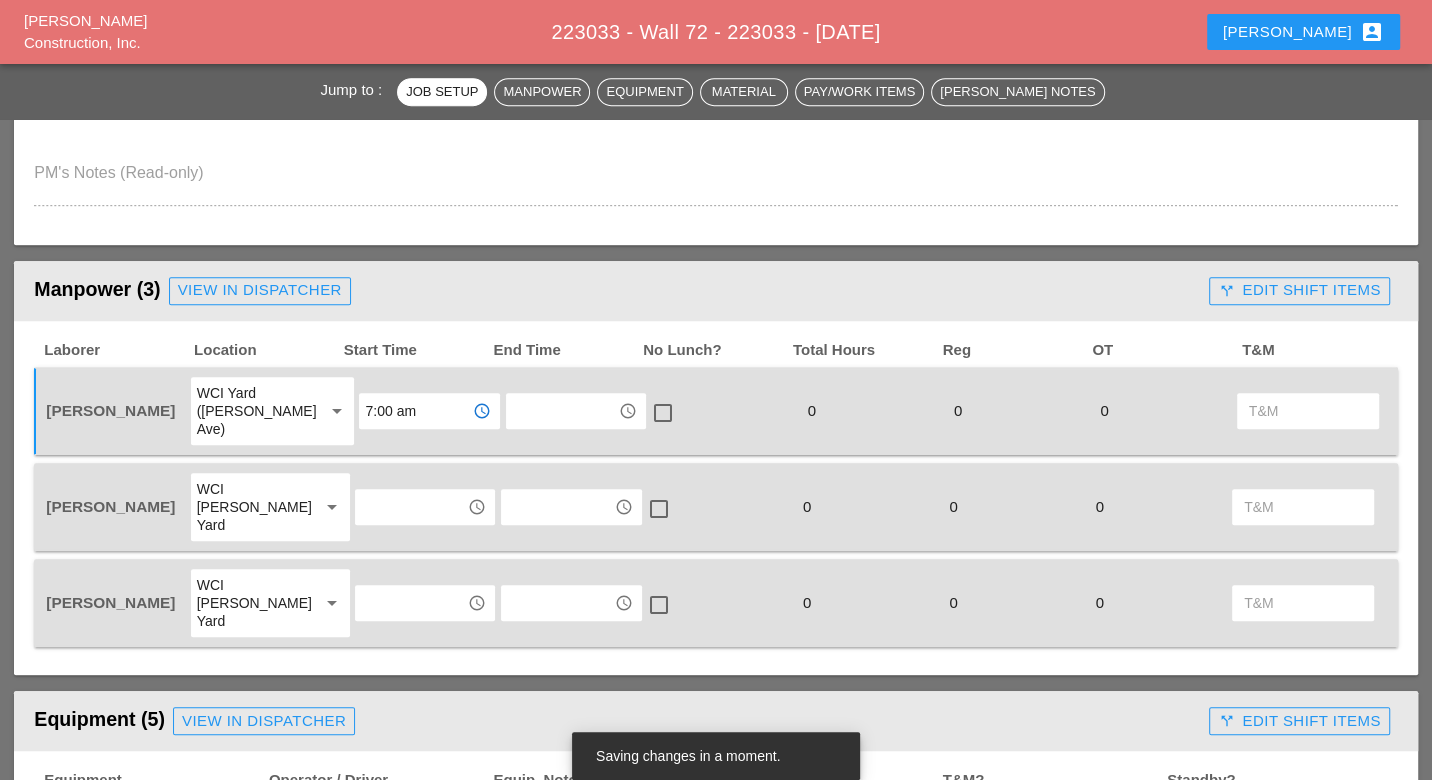 type on "7:00 am" 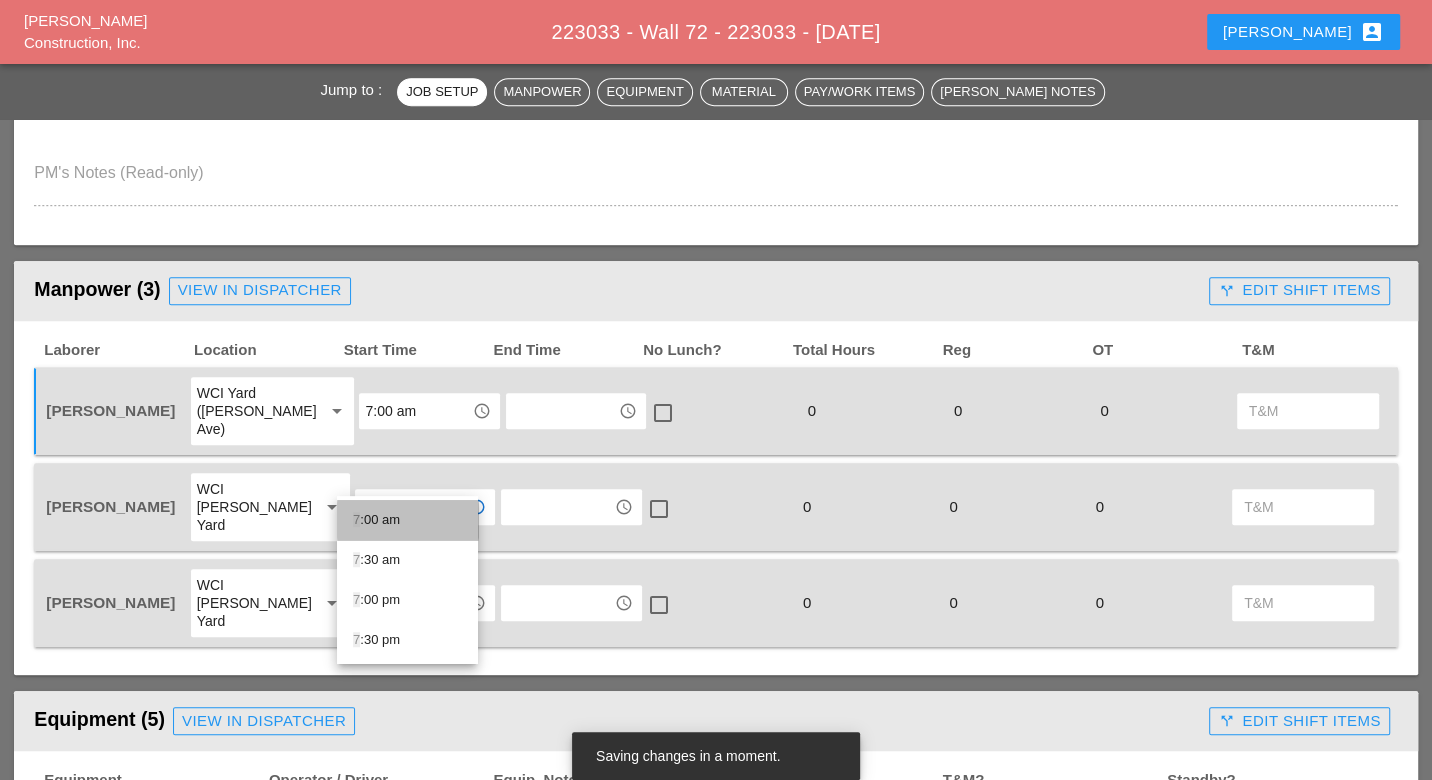 click on "7 :00 am" at bounding box center (407, 520) 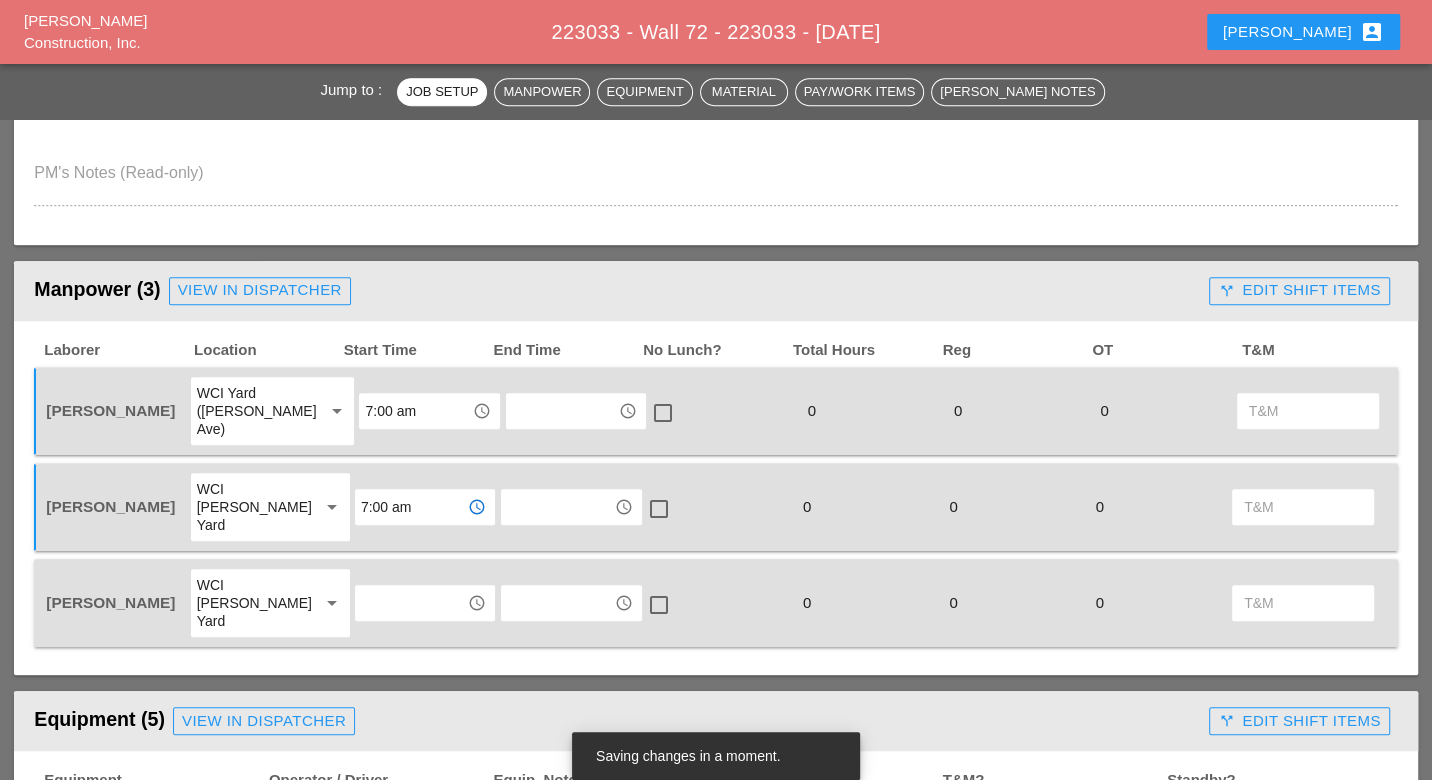 type on "7:00 am" 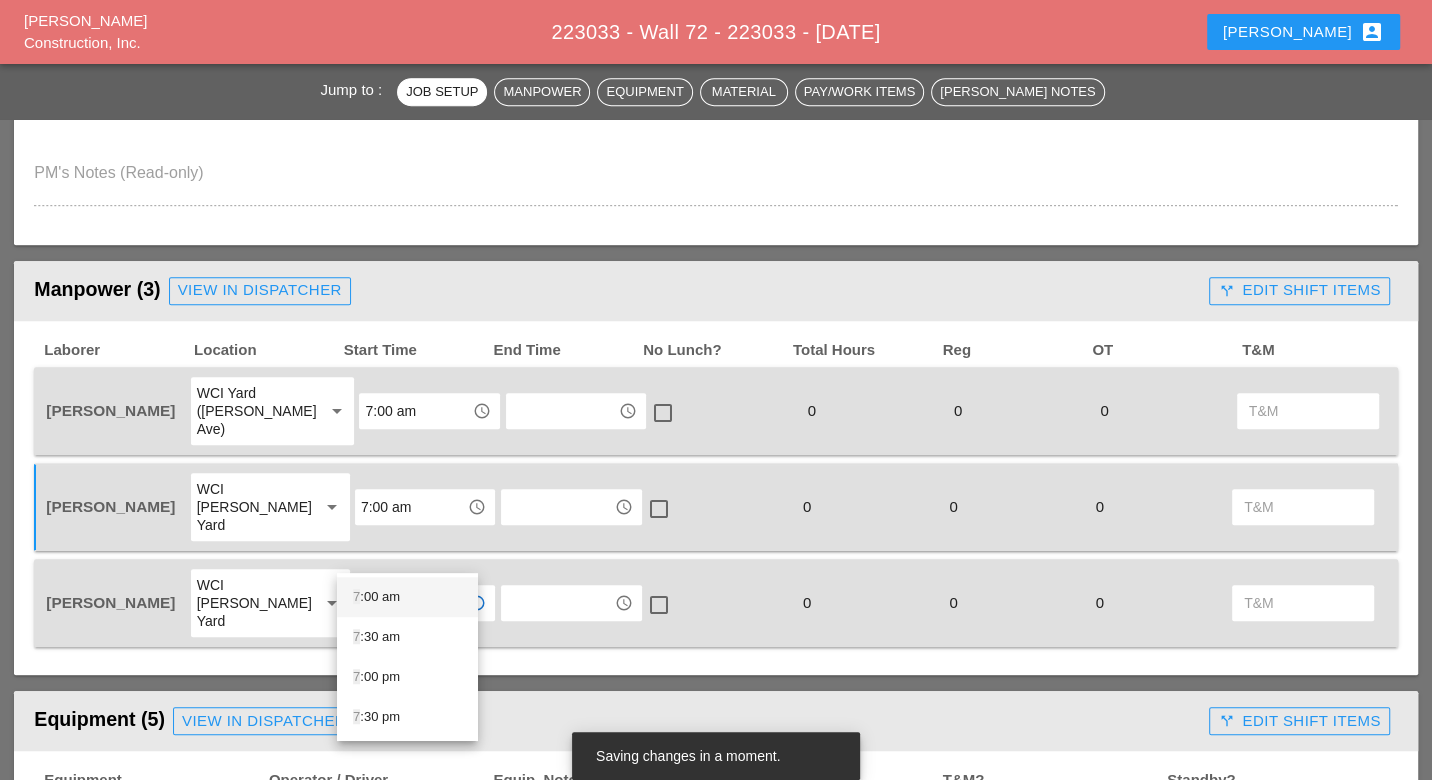 click on "7 :00 am" at bounding box center [407, 597] 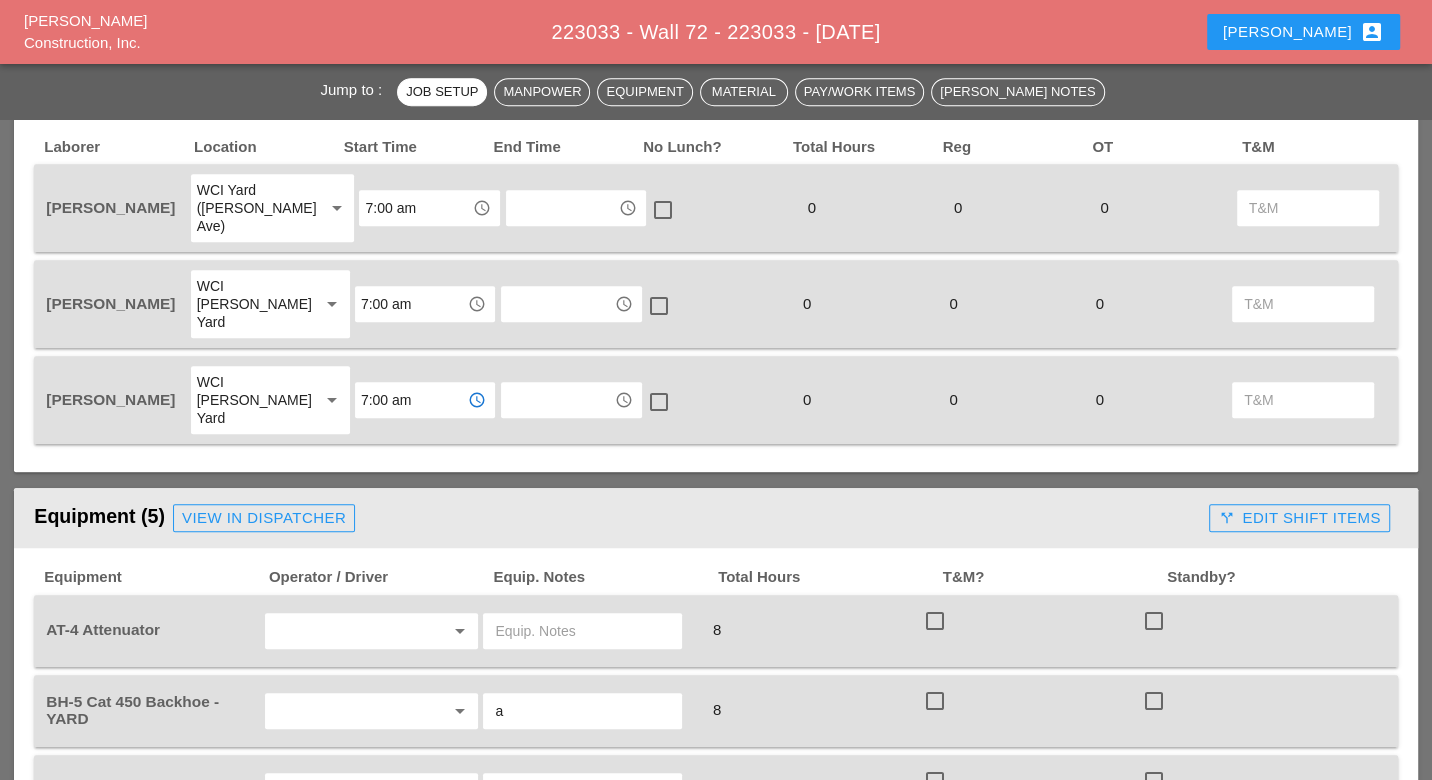scroll, scrollTop: 1000, scrollLeft: 0, axis: vertical 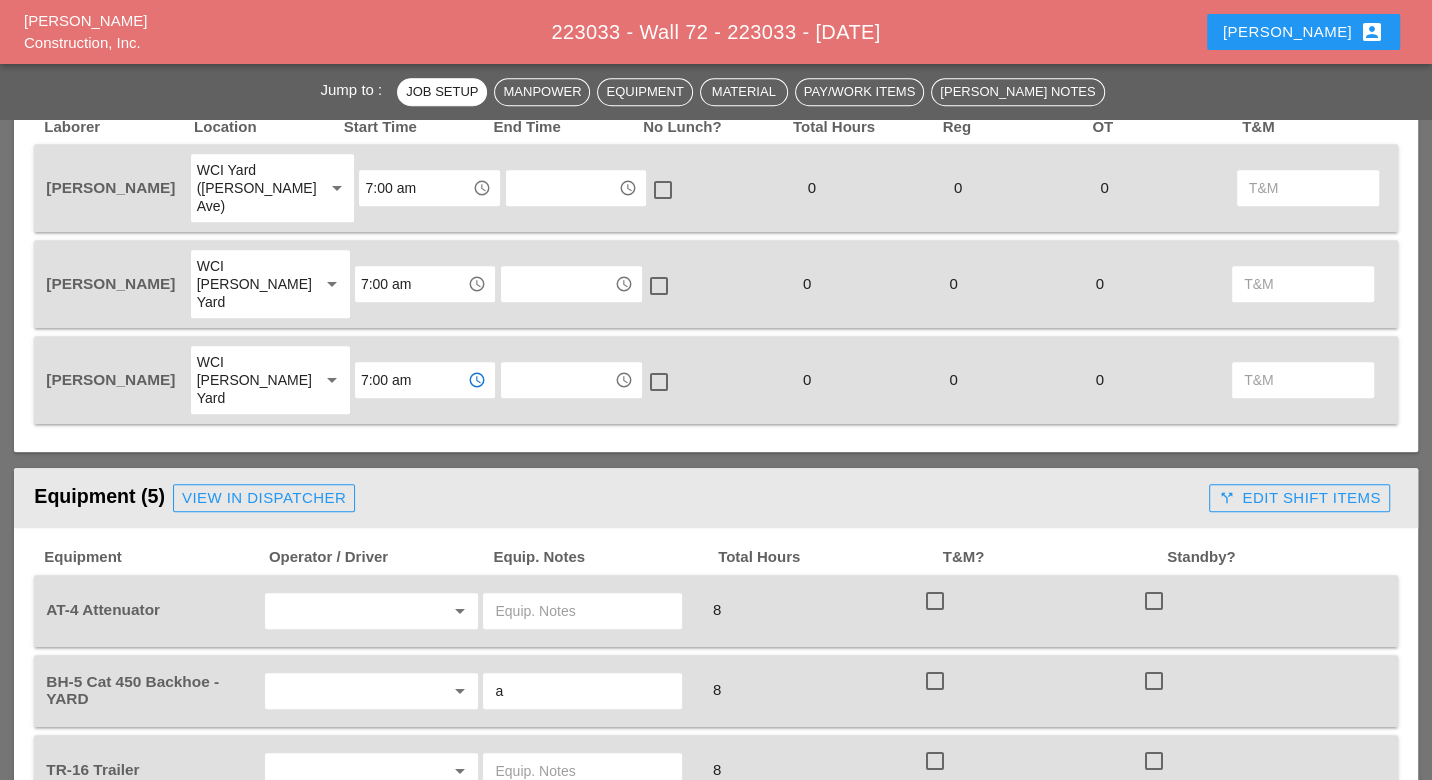 type on "7:00 am" 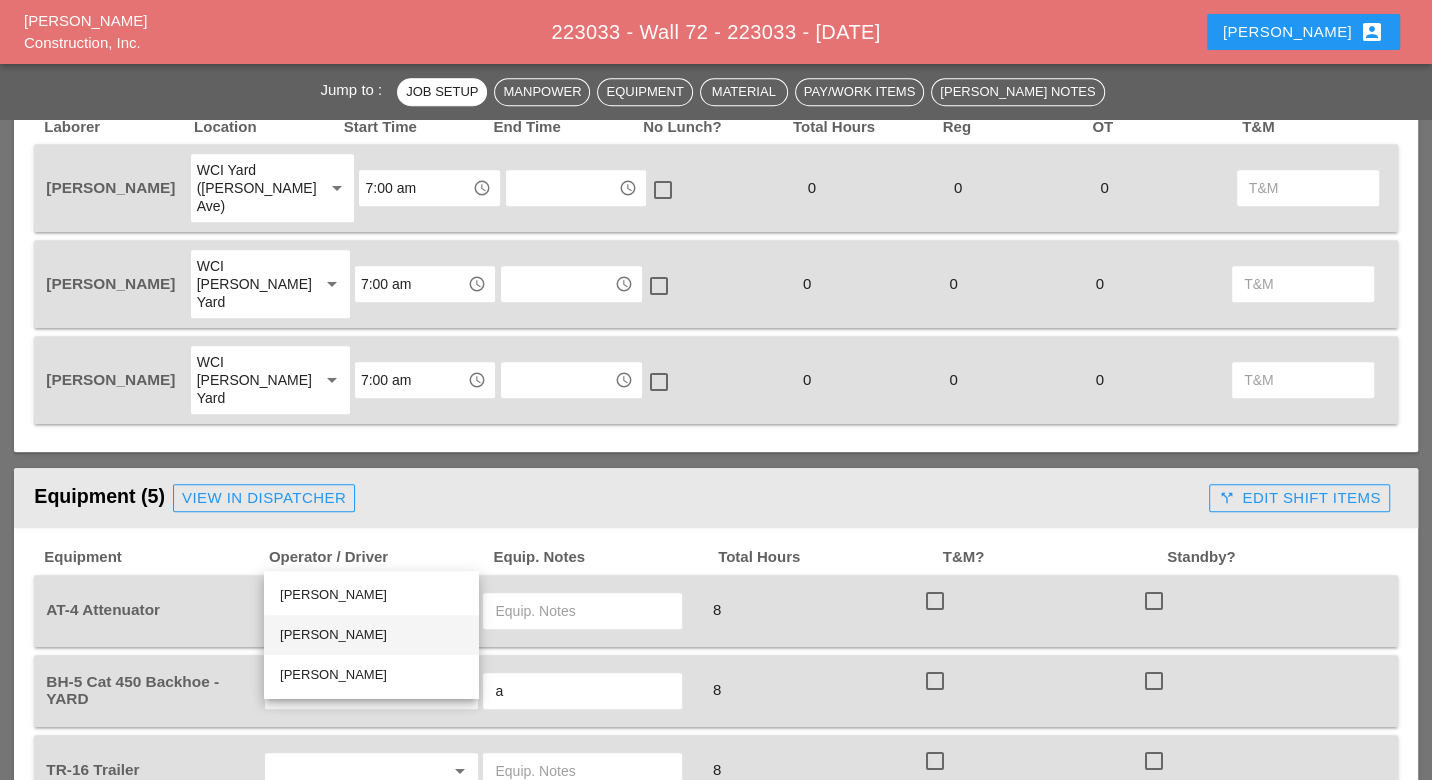 click on "Fernando De Souza" at bounding box center (371, 635) 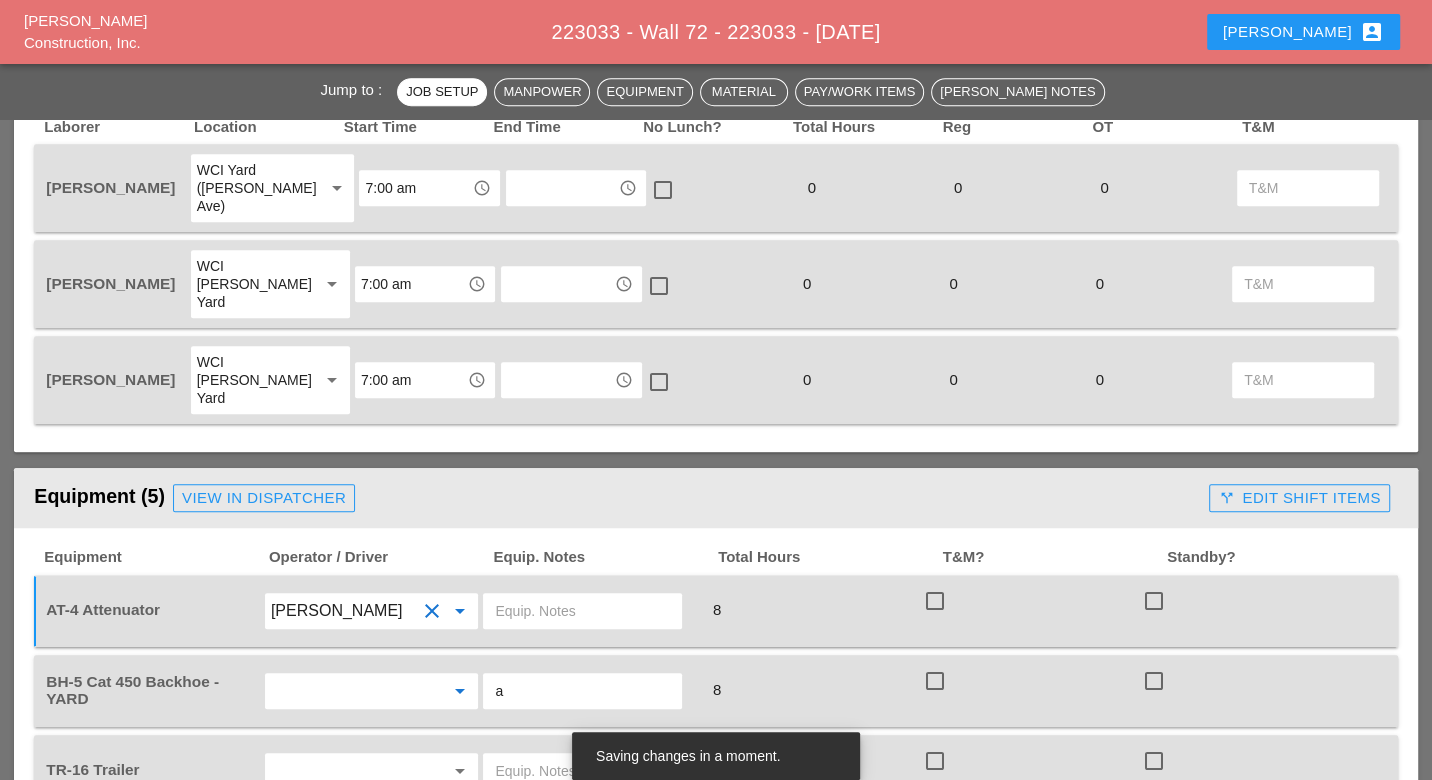 click at bounding box center [344, 691] 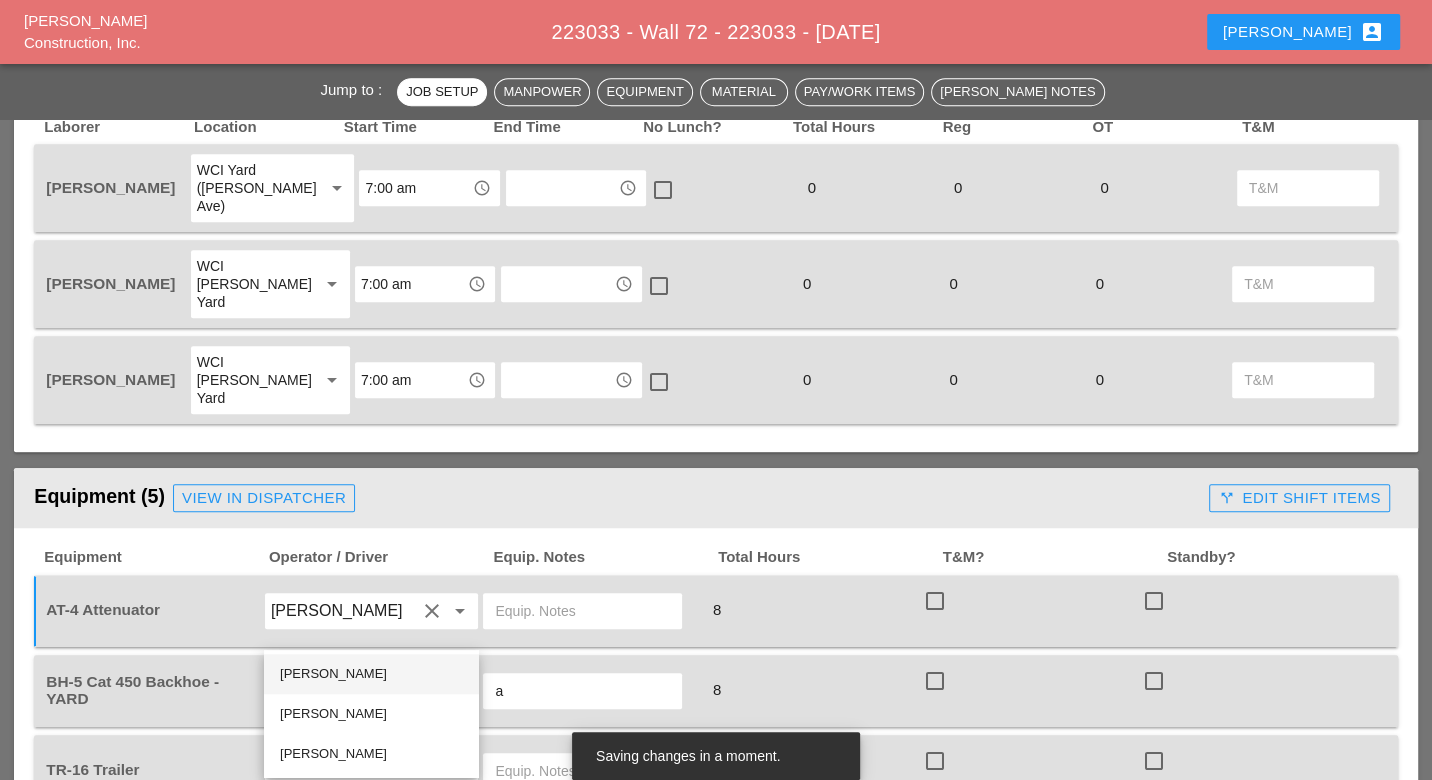 click on "Joshua Baker" at bounding box center [371, 674] 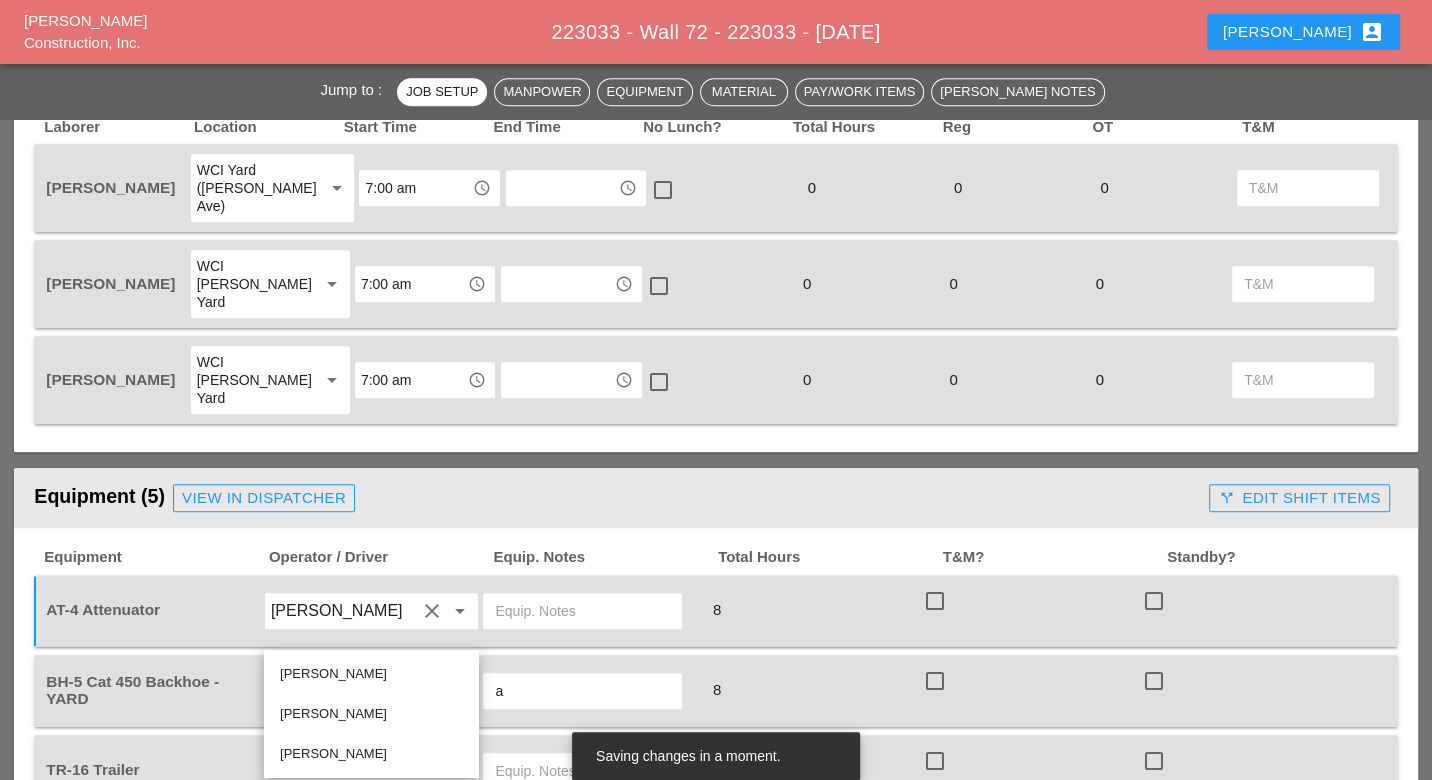 type on "Joshua Baker" 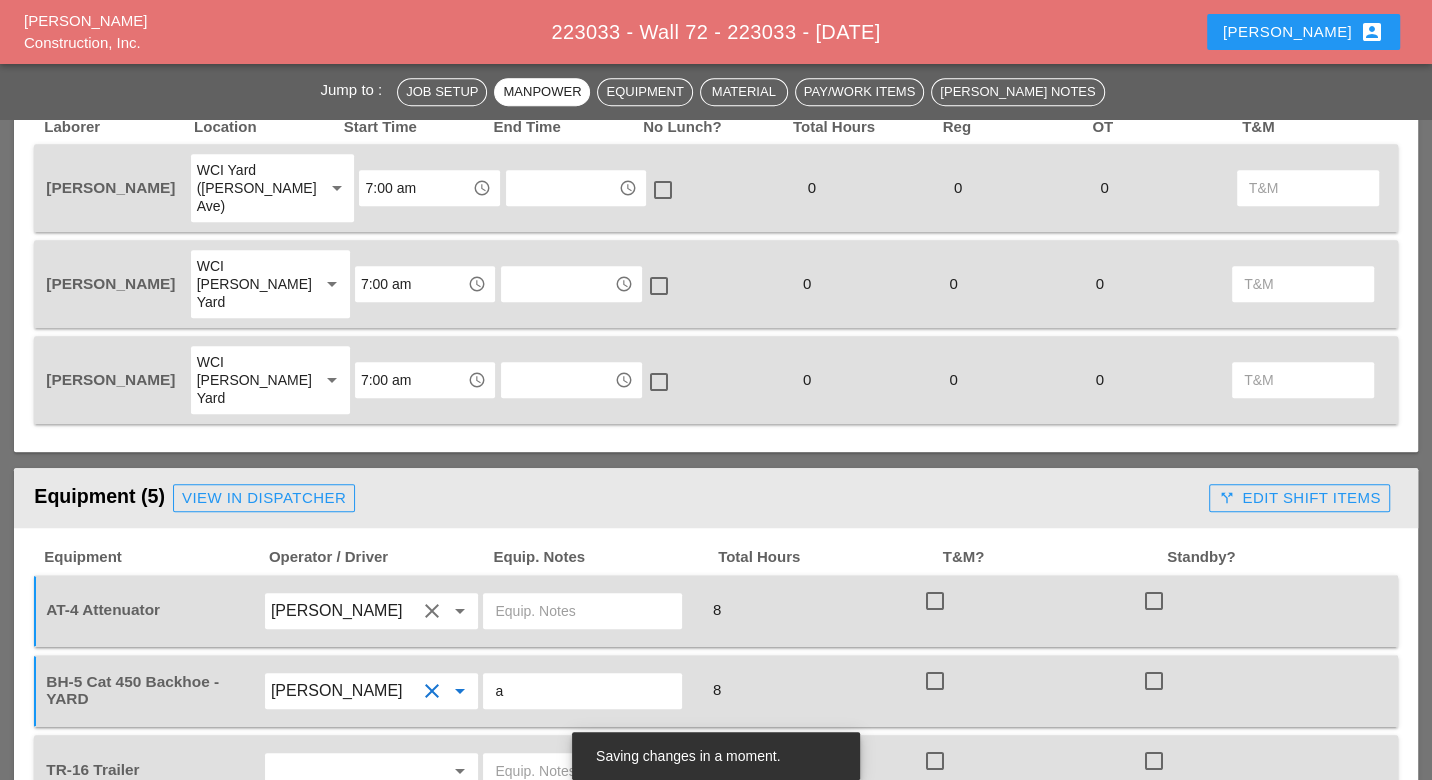scroll, scrollTop: 1111, scrollLeft: 0, axis: vertical 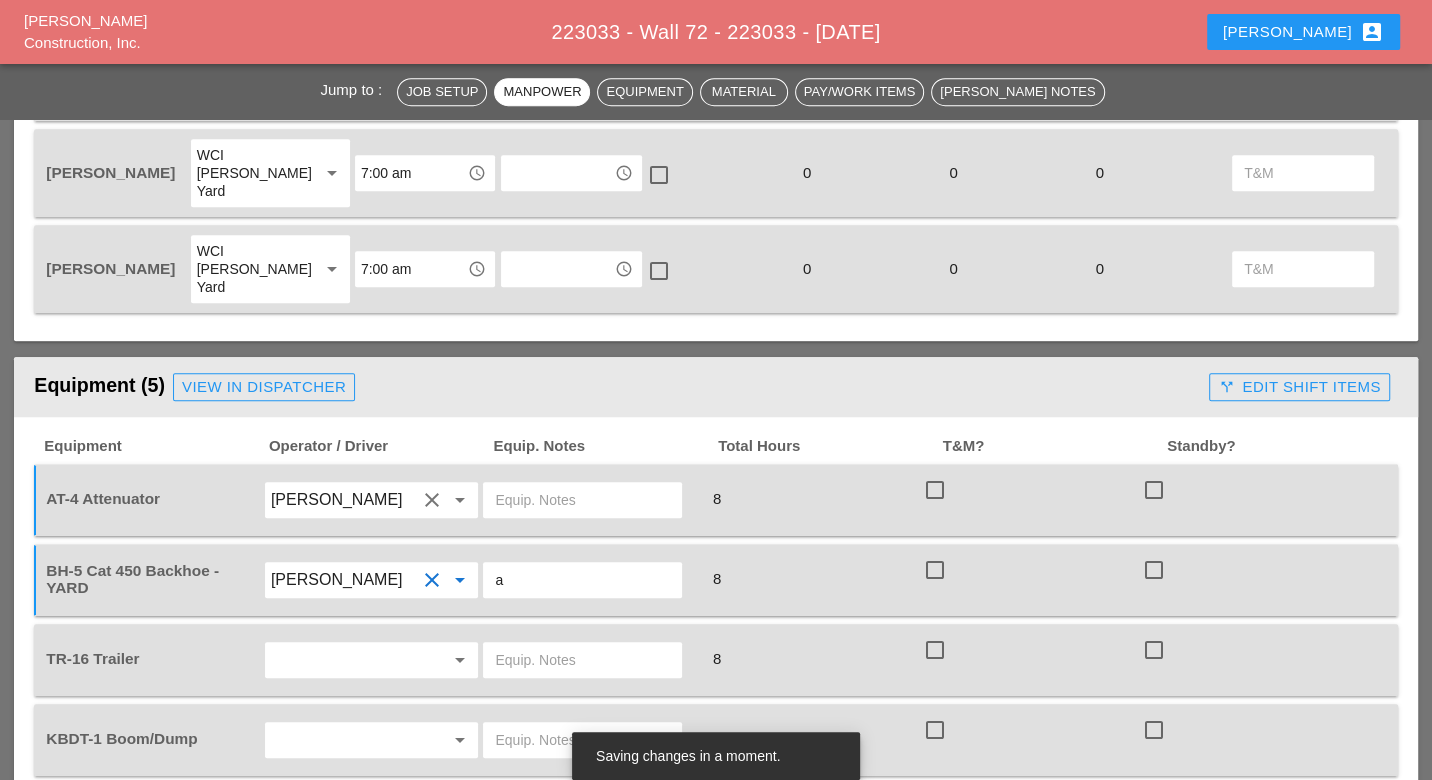 click on "a" at bounding box center [582, 580] 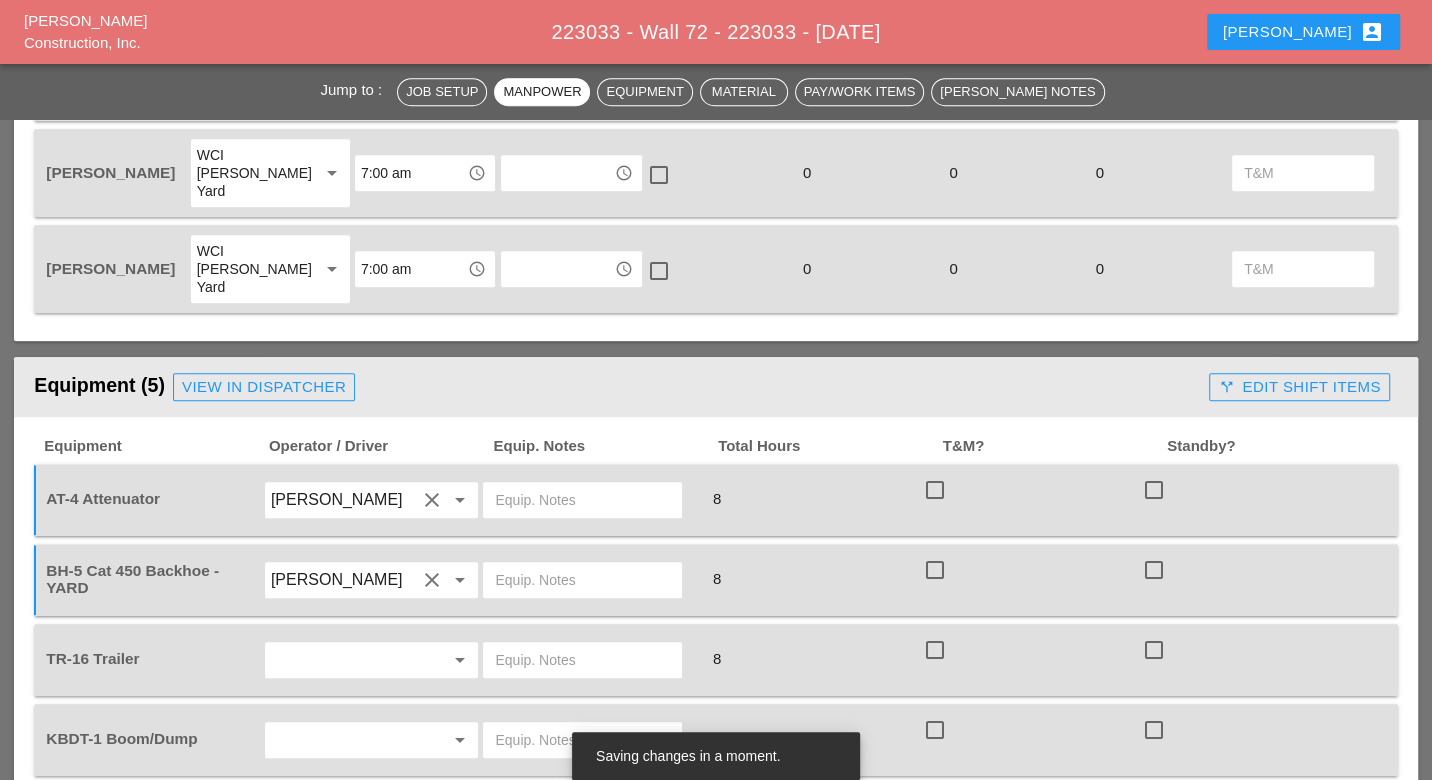 type 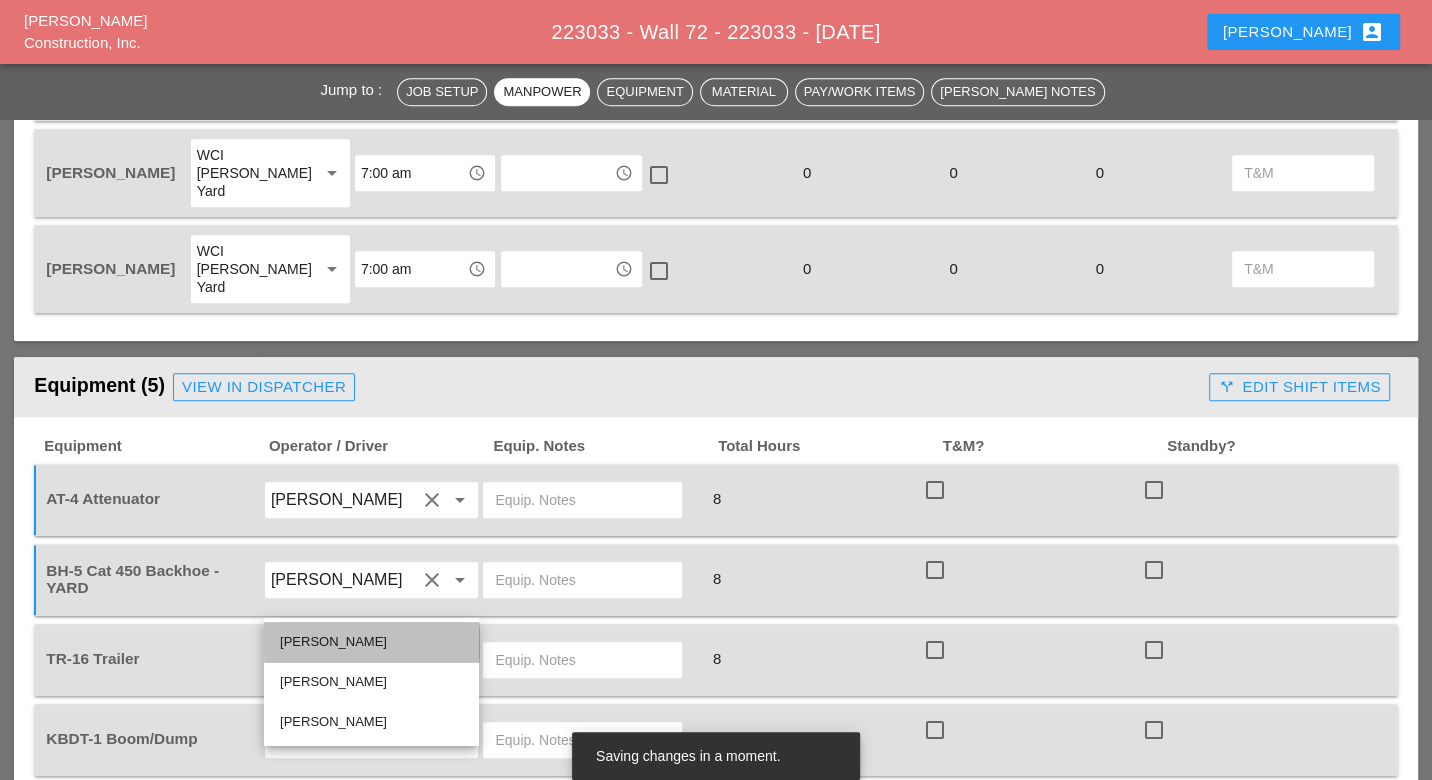 click on "Joshua Baker" at bounding box center (371, 642) 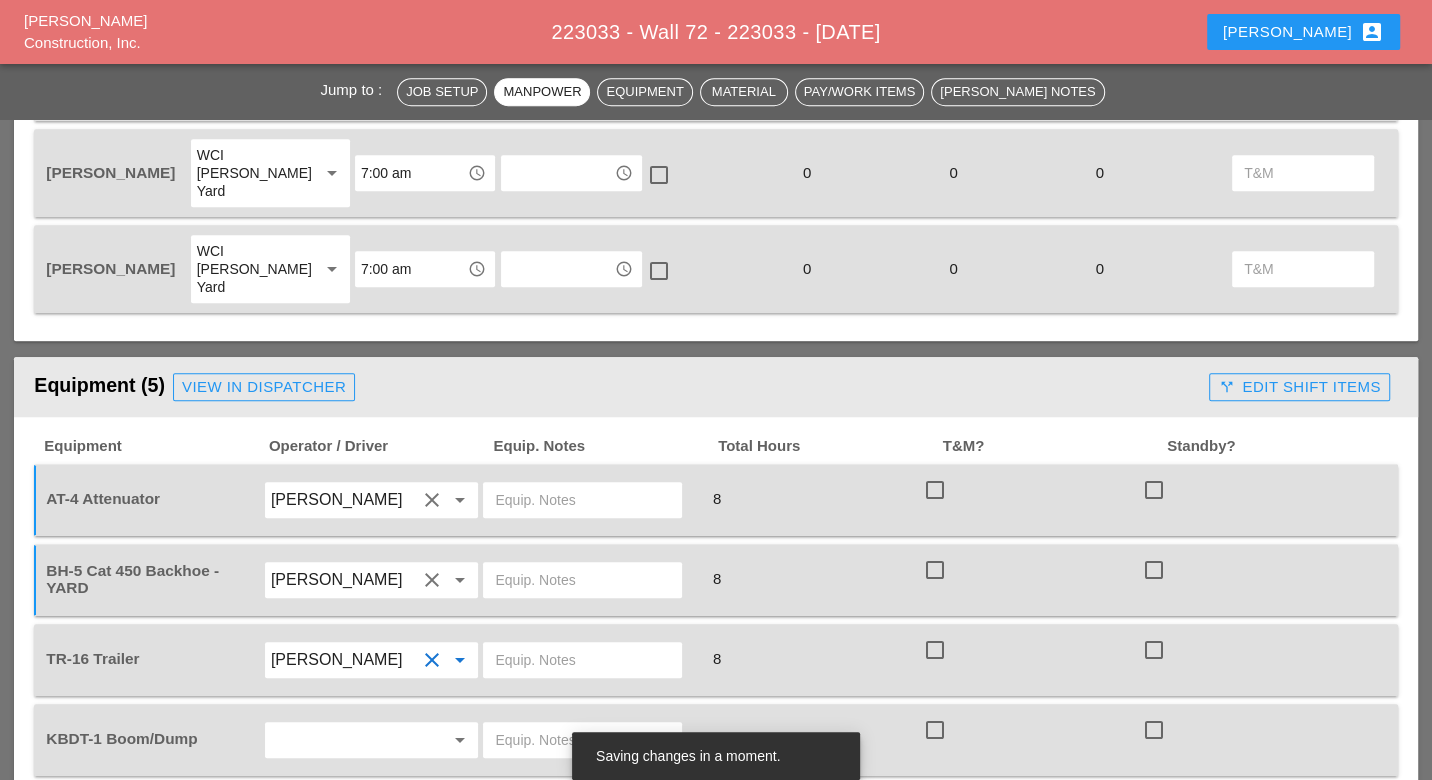 click at bounding box center [344, 740] 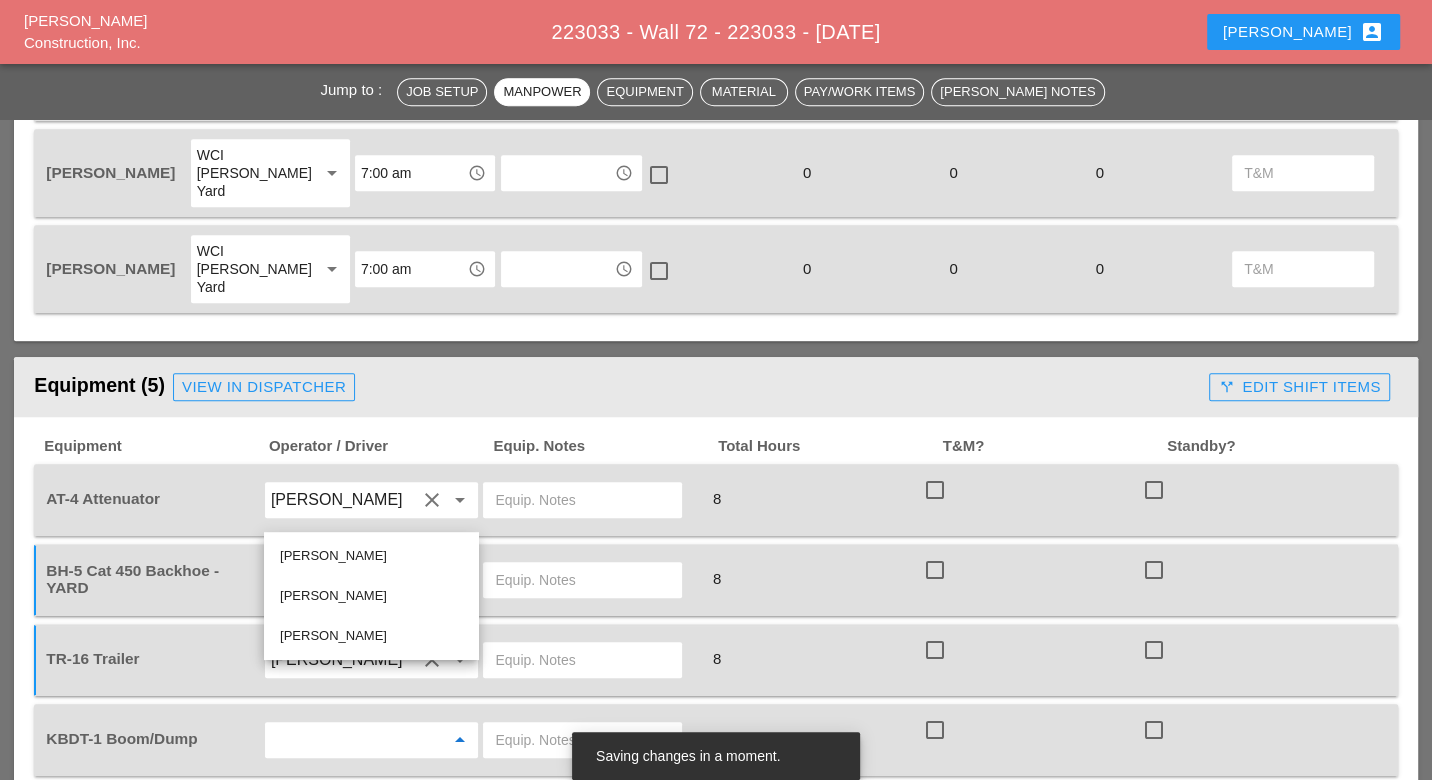 click on "Joshua Baker" at bounding box center (371, 556) 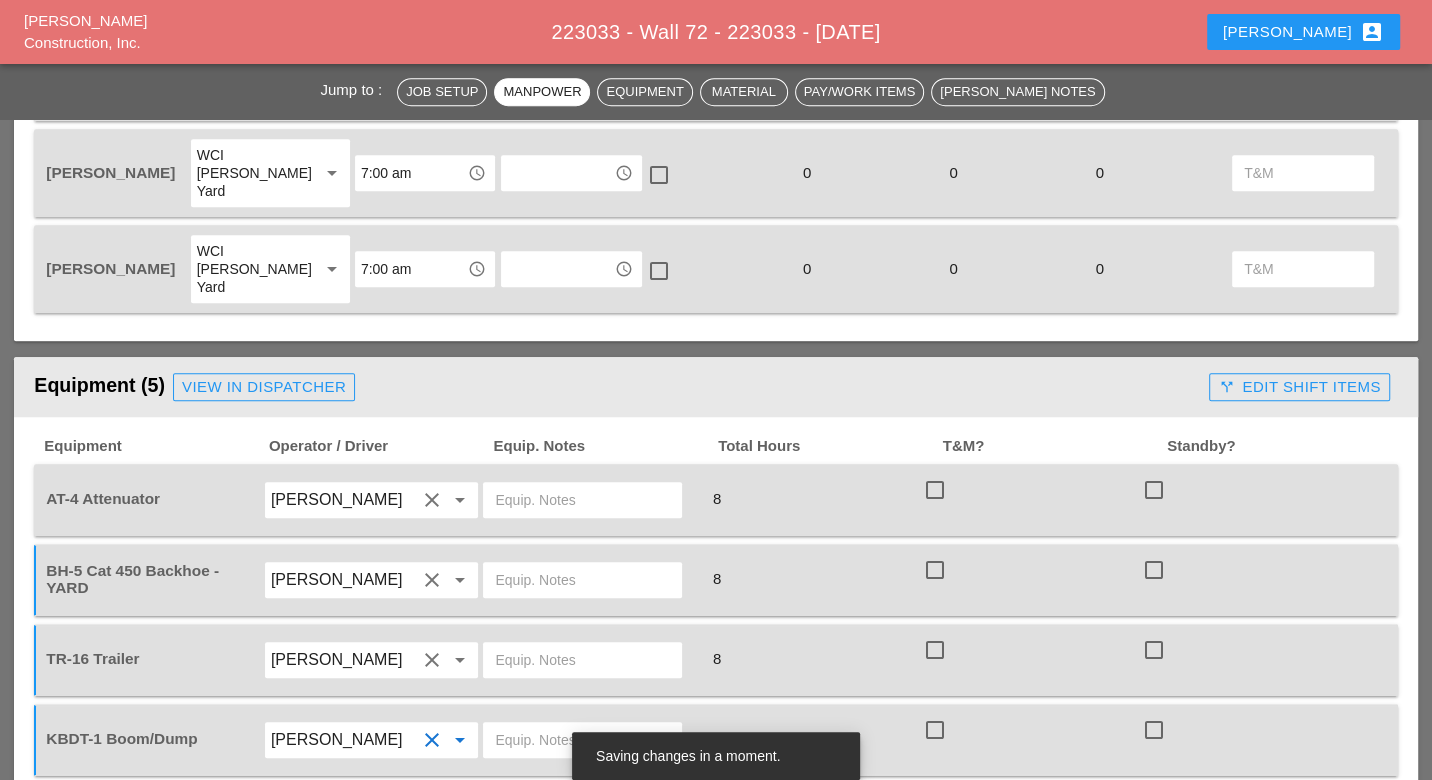 click at bounding box center [344, 820] 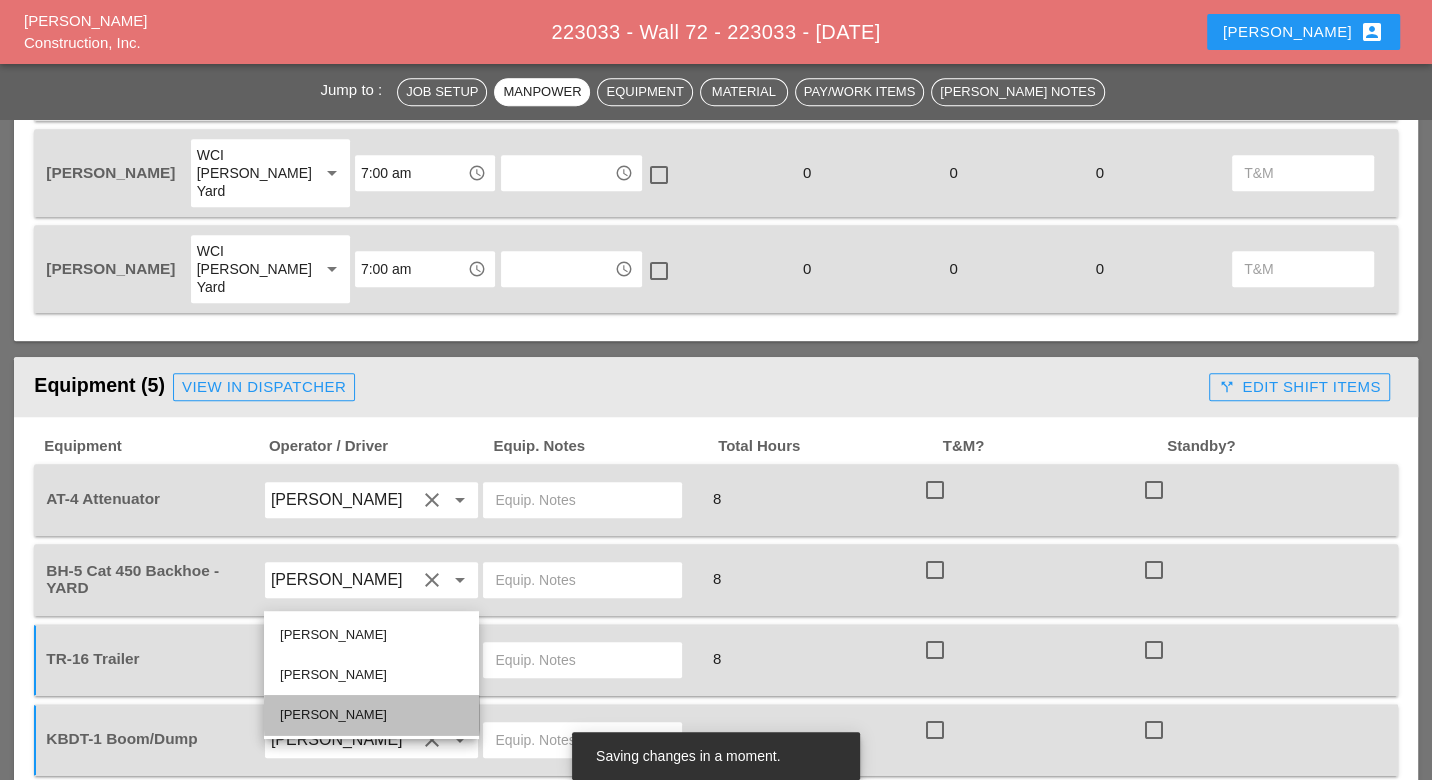 click on "Freddie Rodas Torres" at bounding box center (371, 715) 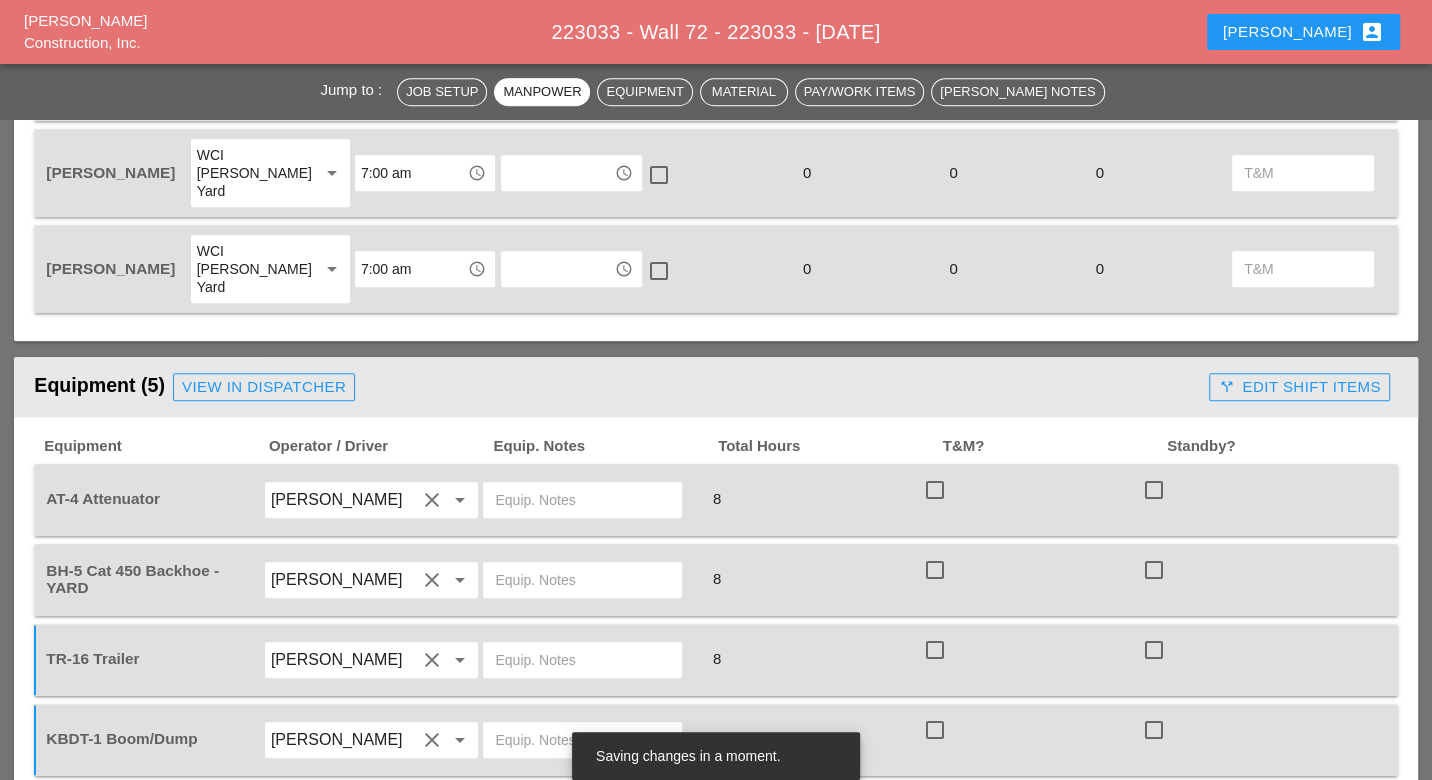 scroll, scrollTop: 1222, scrollLeft: 0, axis: vertical 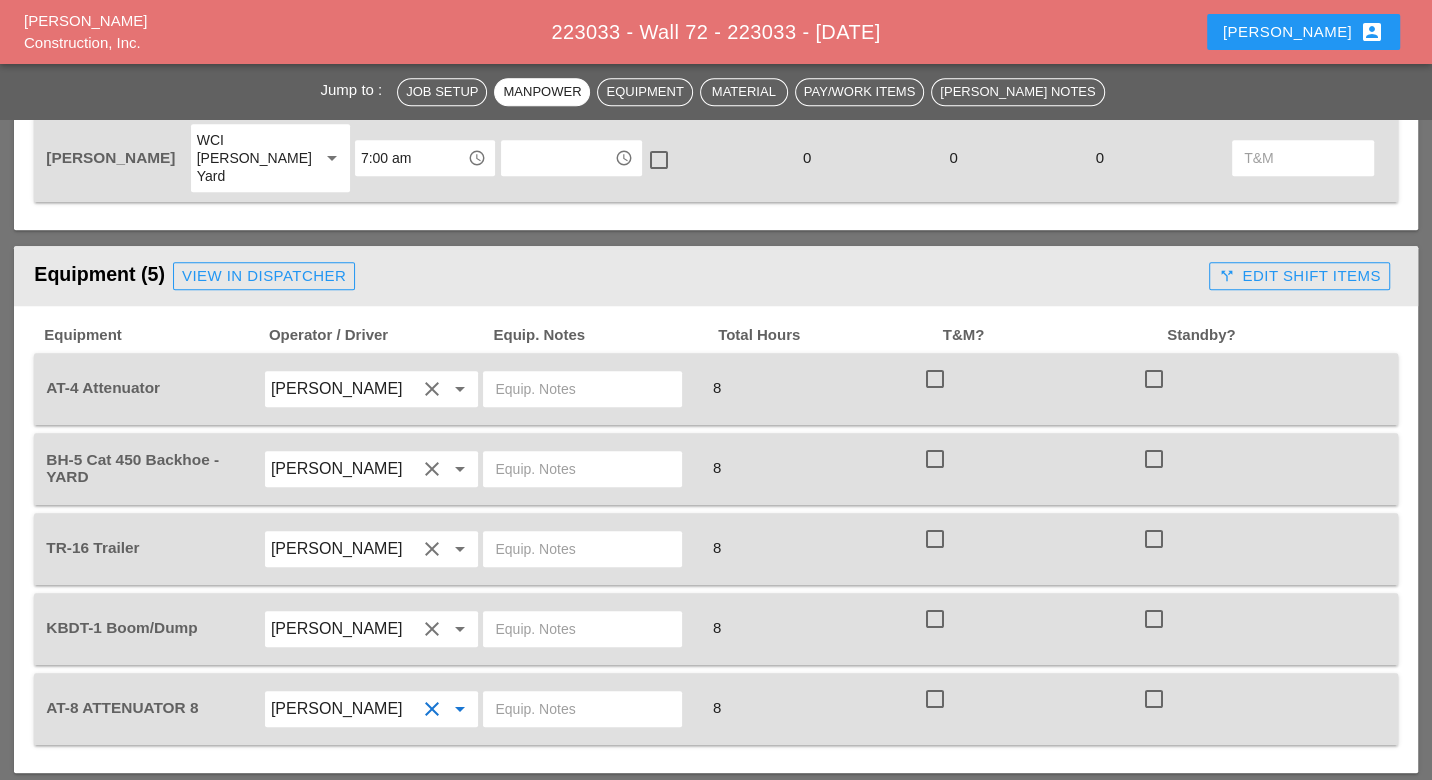 click at bounding box center [582, 389] 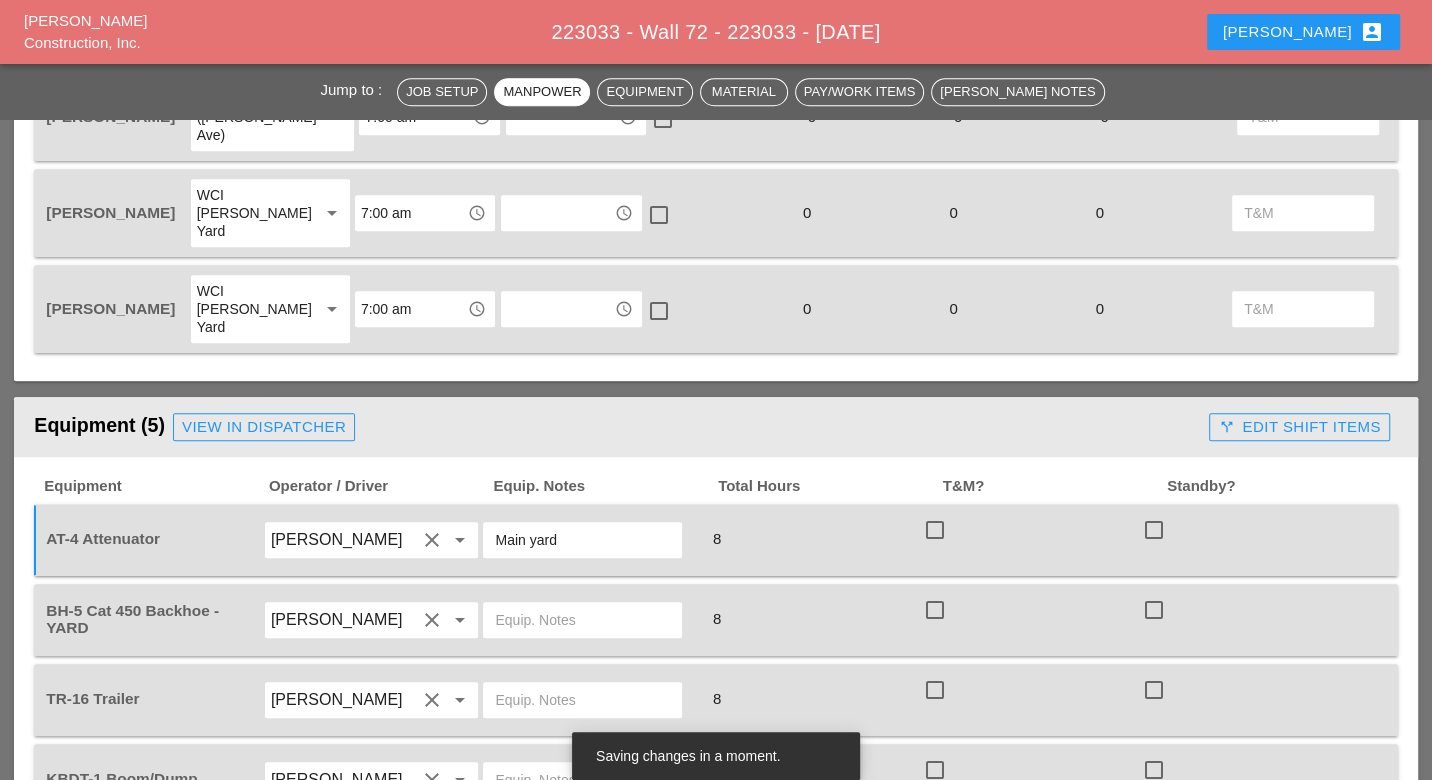 scroll, scrollTop: 888, scrollLeft: 0, axis: vertical 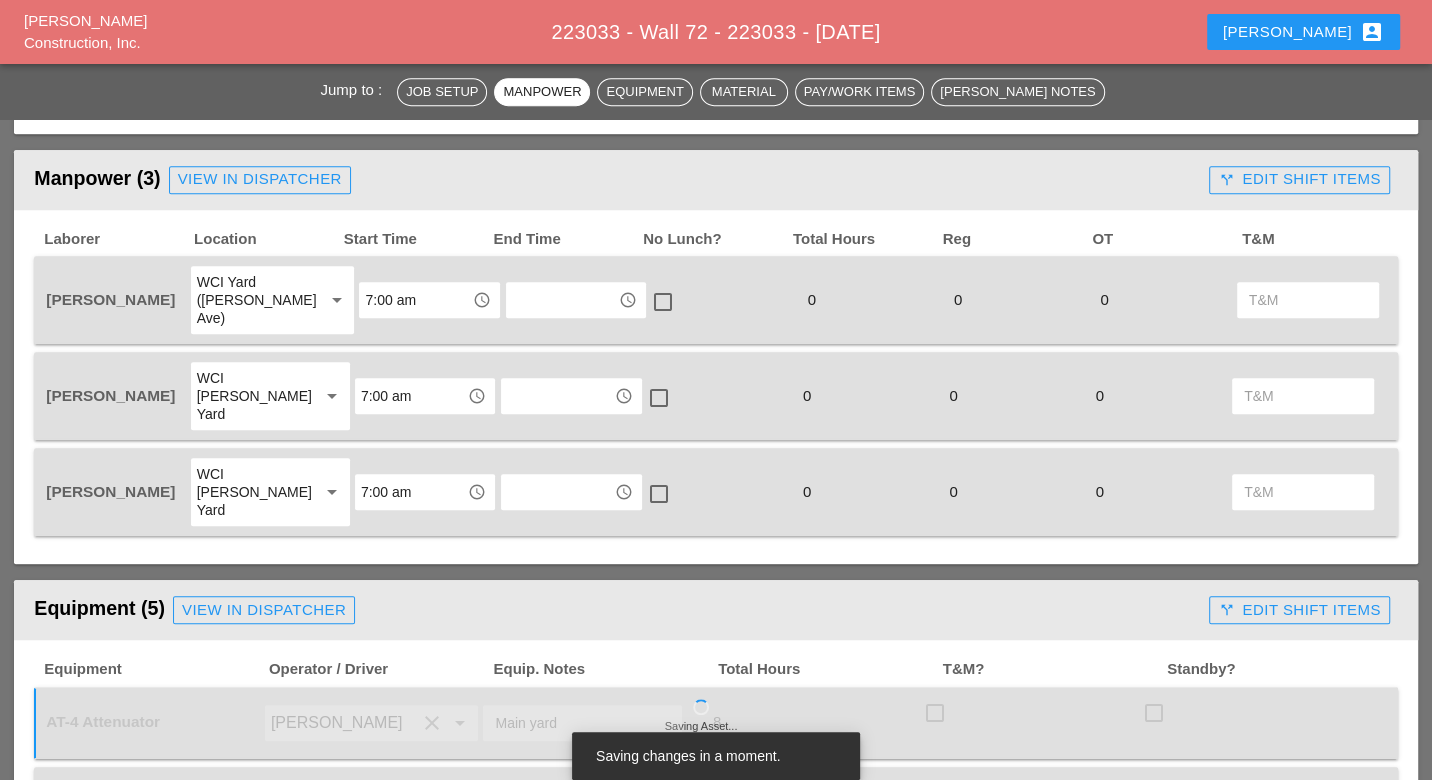type on "Main yard" 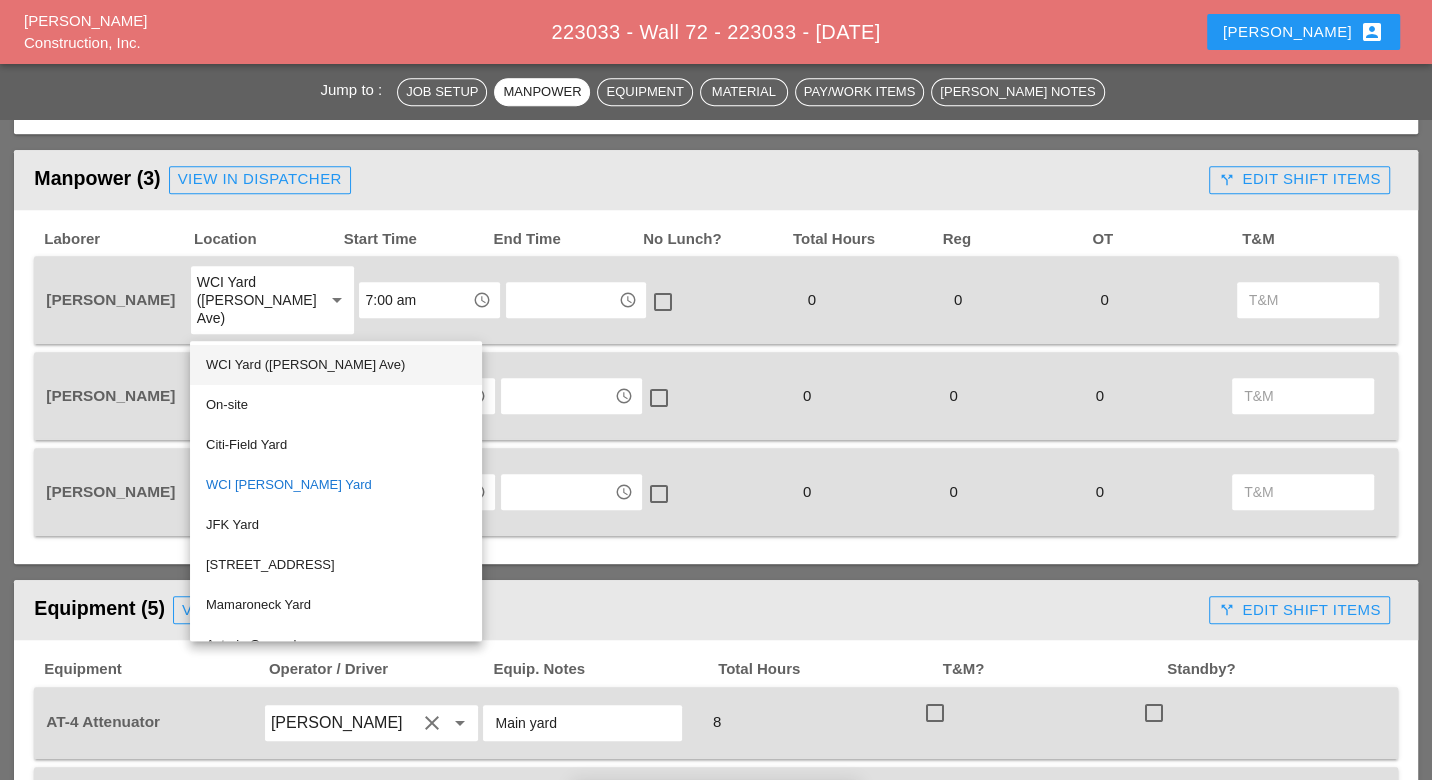 click on "WCI Yard ([PERSON_NAME] Ave)" at bounding box center [336, 365] 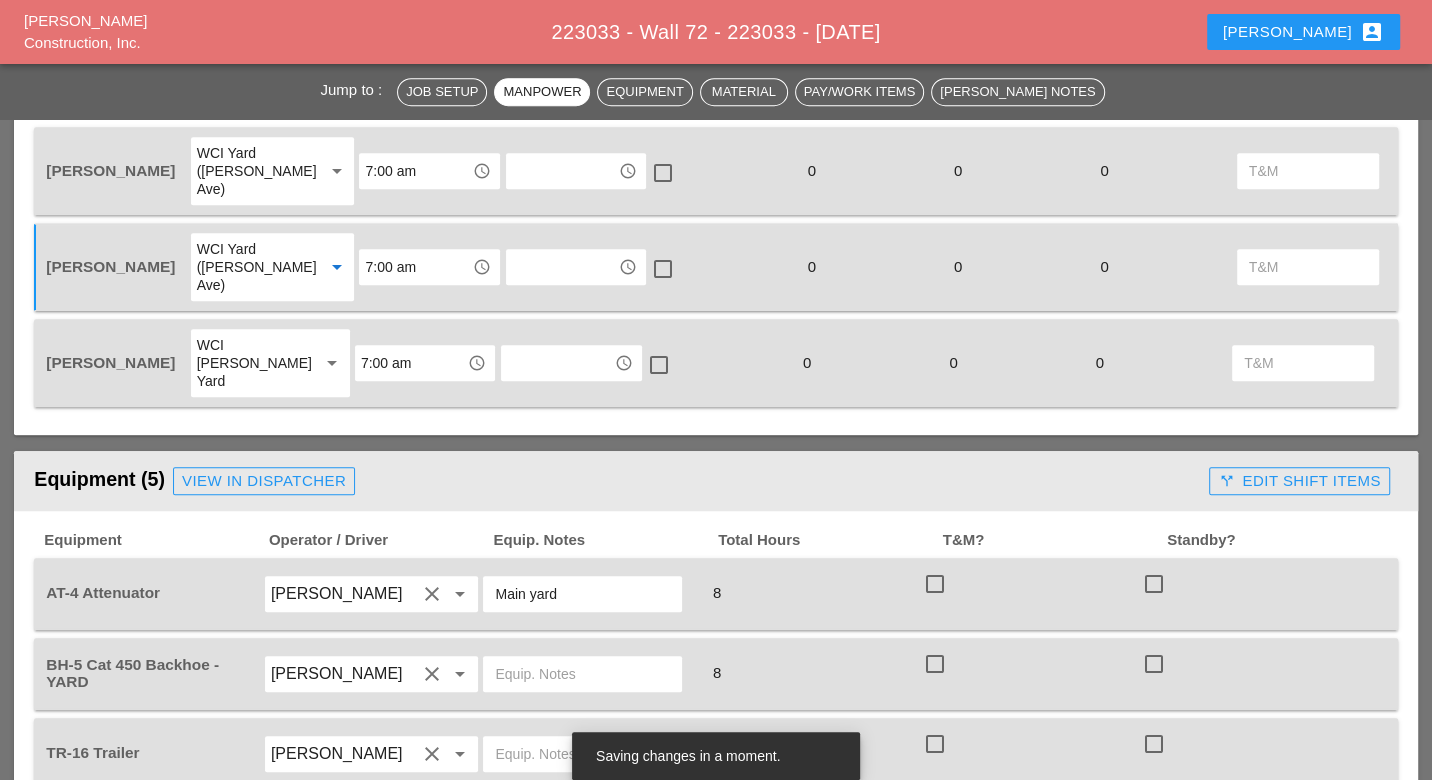 scroll, scrollTop: 1222, scrollLeft: 0, axis: vertical 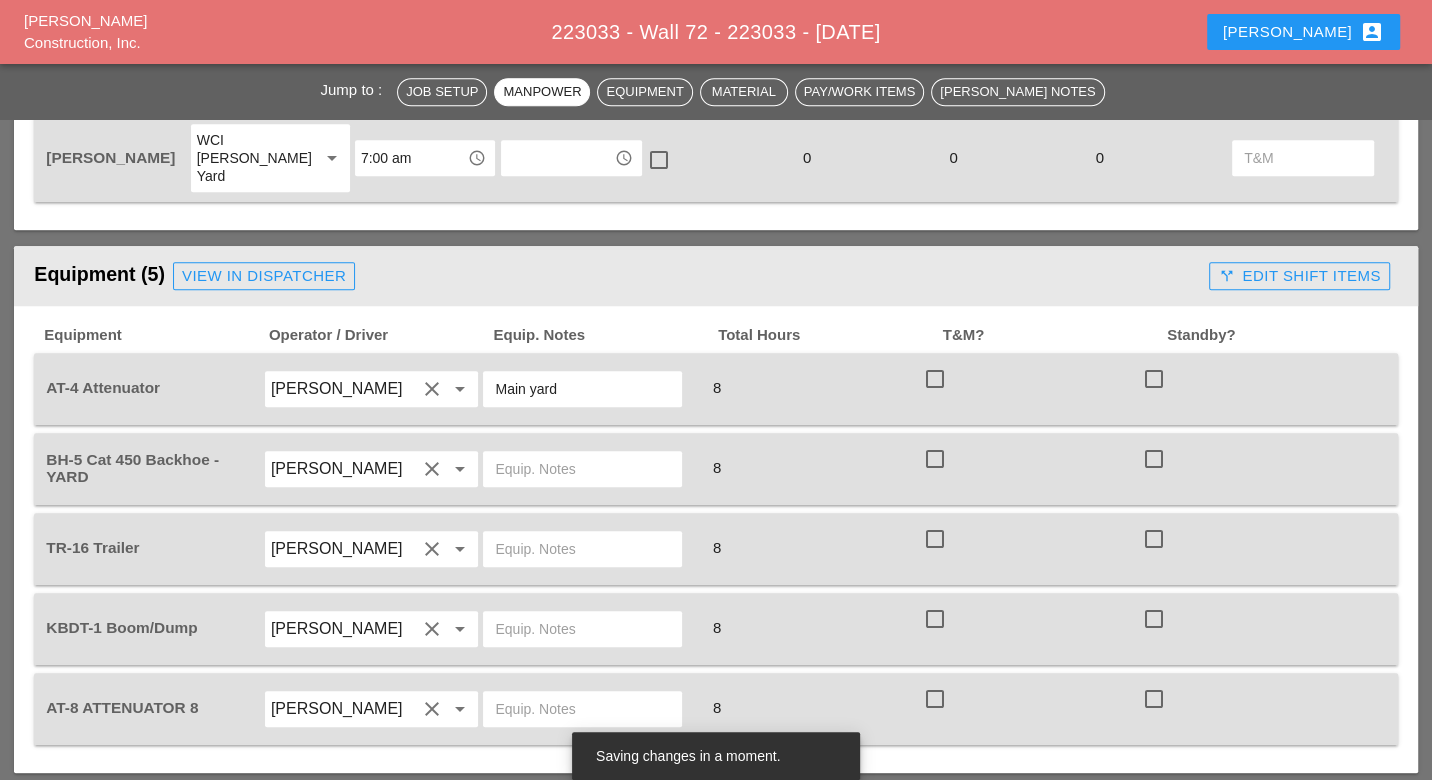 click at bounding box center (582, 469) 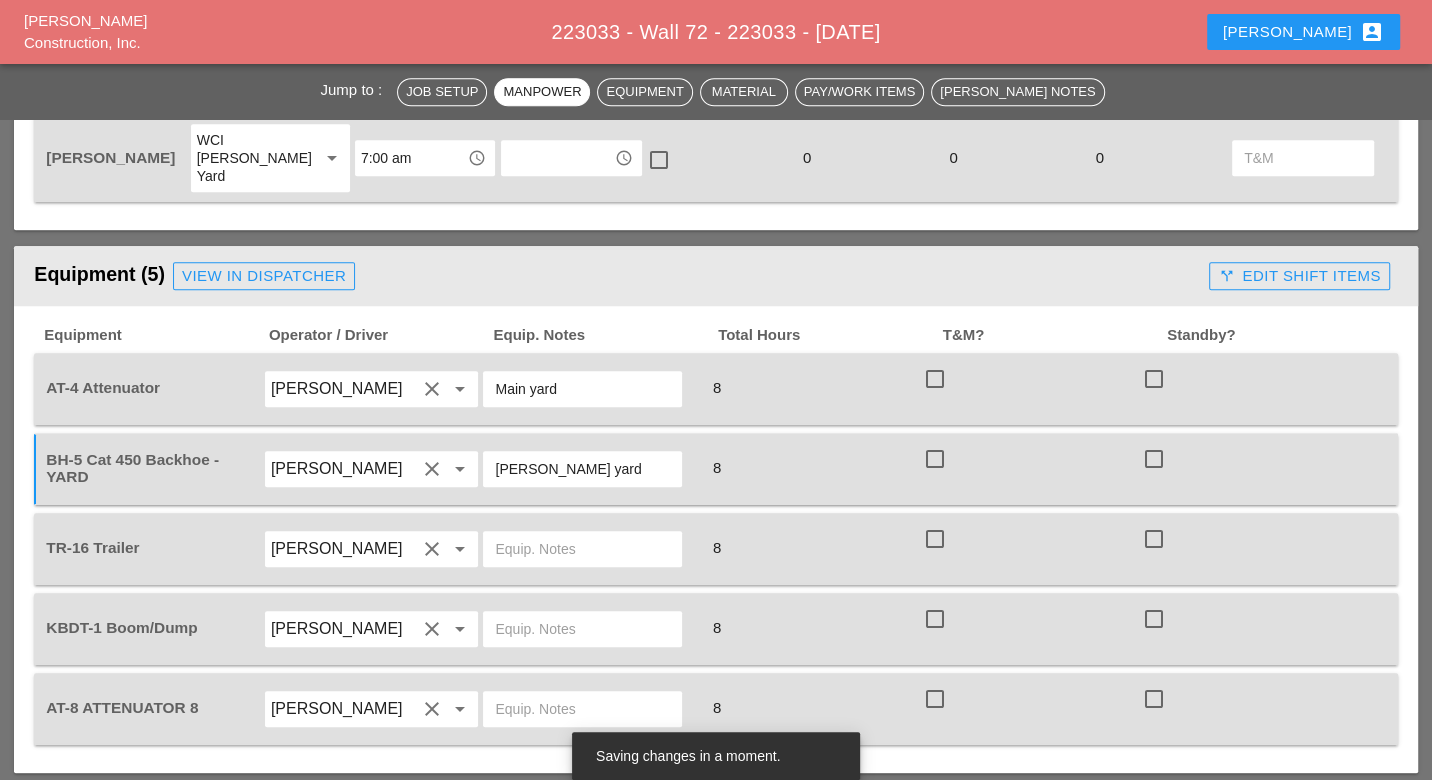 type on "[PERSON_NAME] yard" 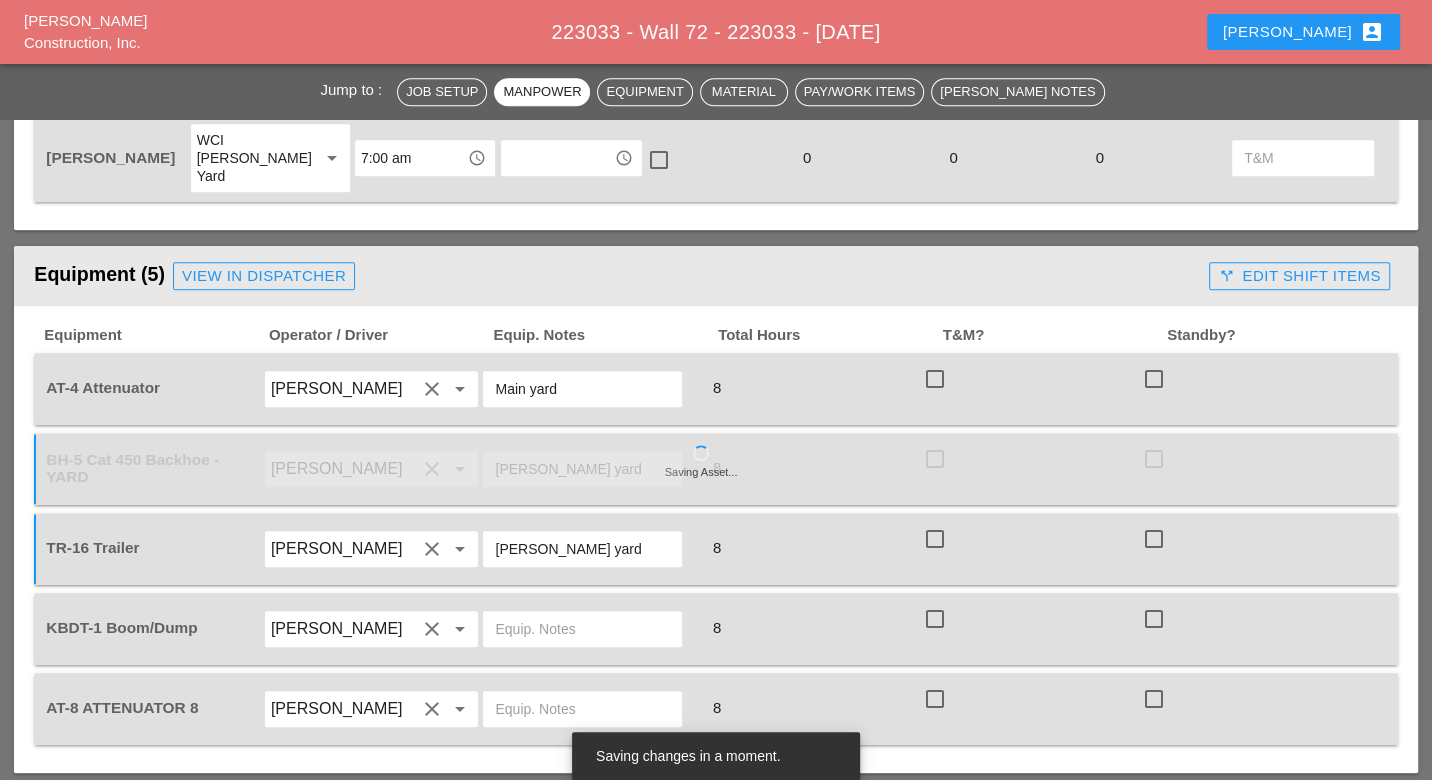 type on "Bruckner yard" 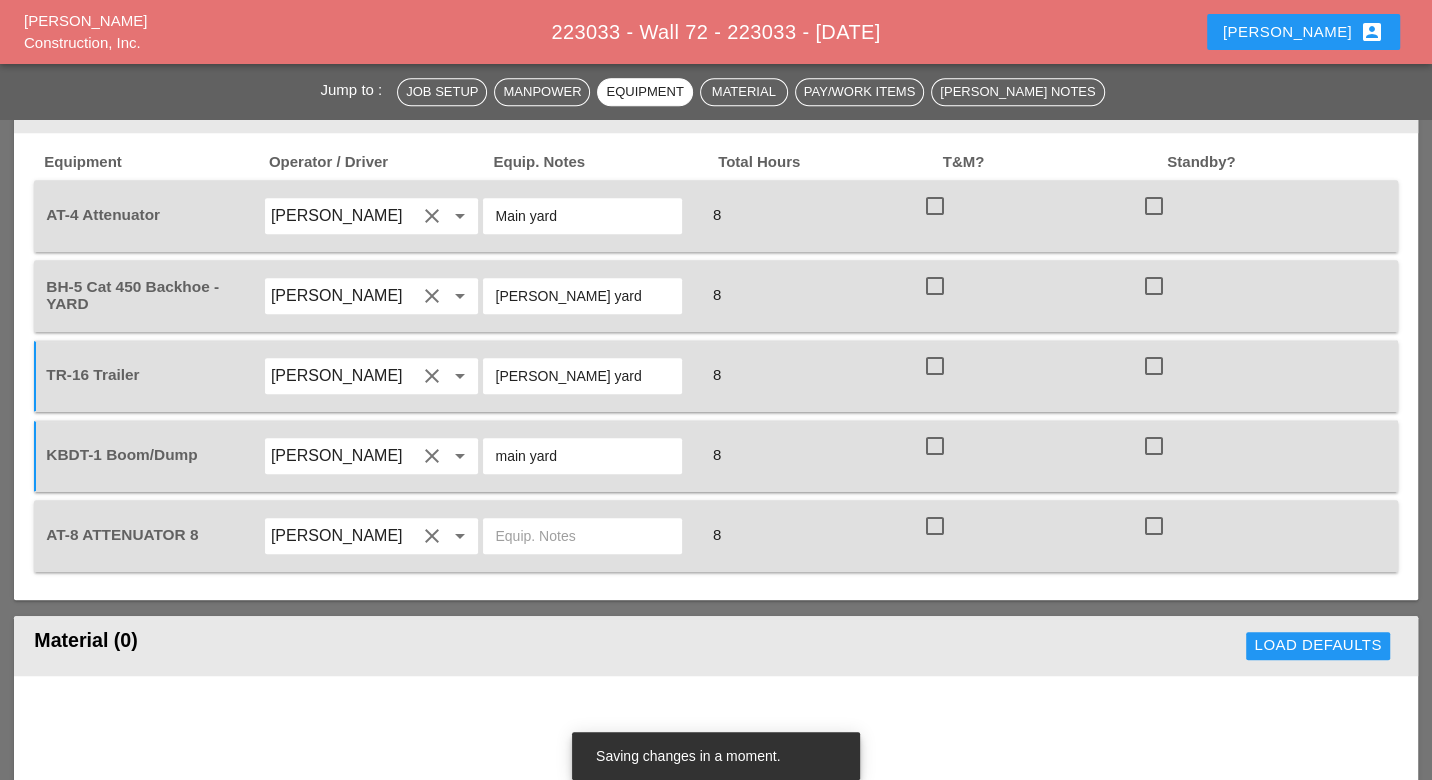 scroll, scrollTop: 1426, scrollLeft: 0, axis: vertical 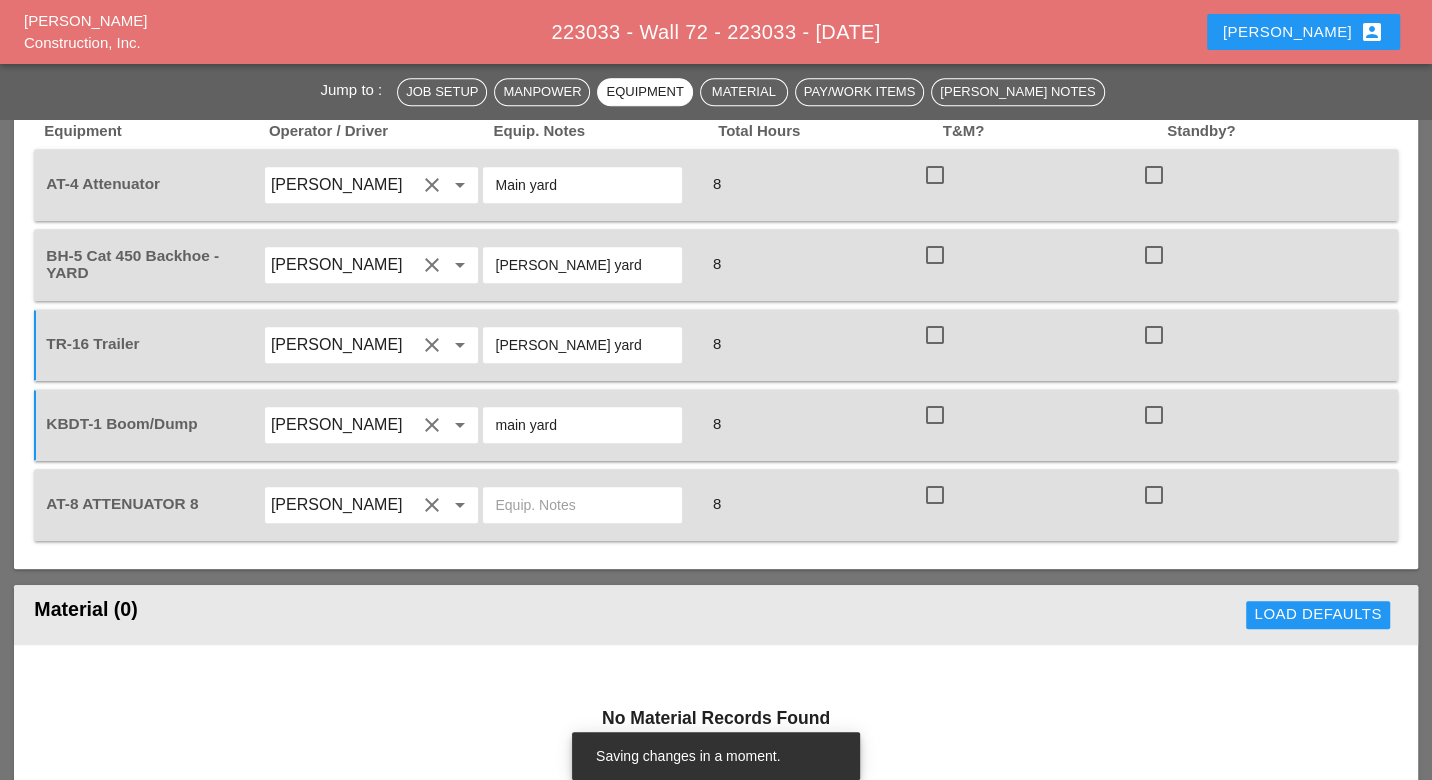 type on "main yard" 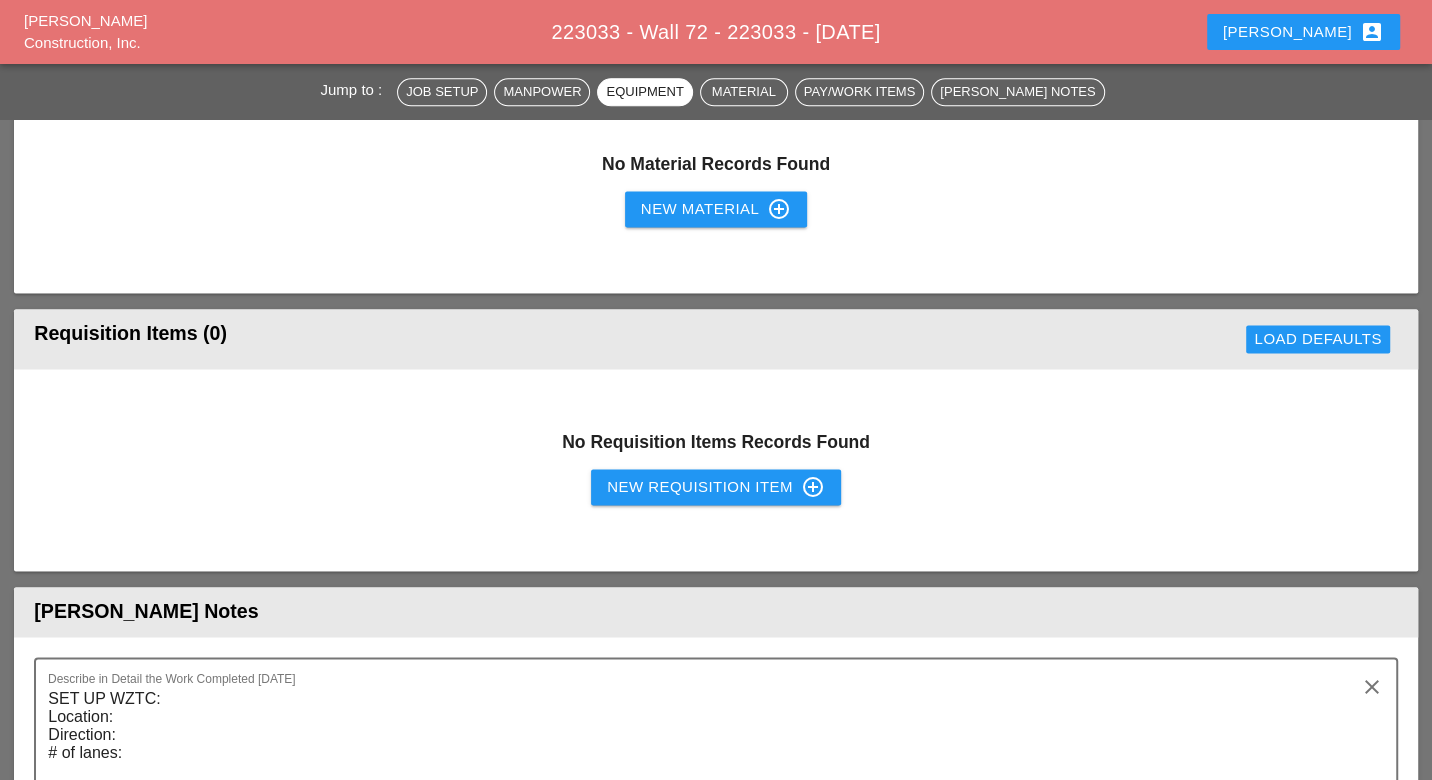 scroll, scrollTop: 1982, scrollLeft: 0, axis: vertical 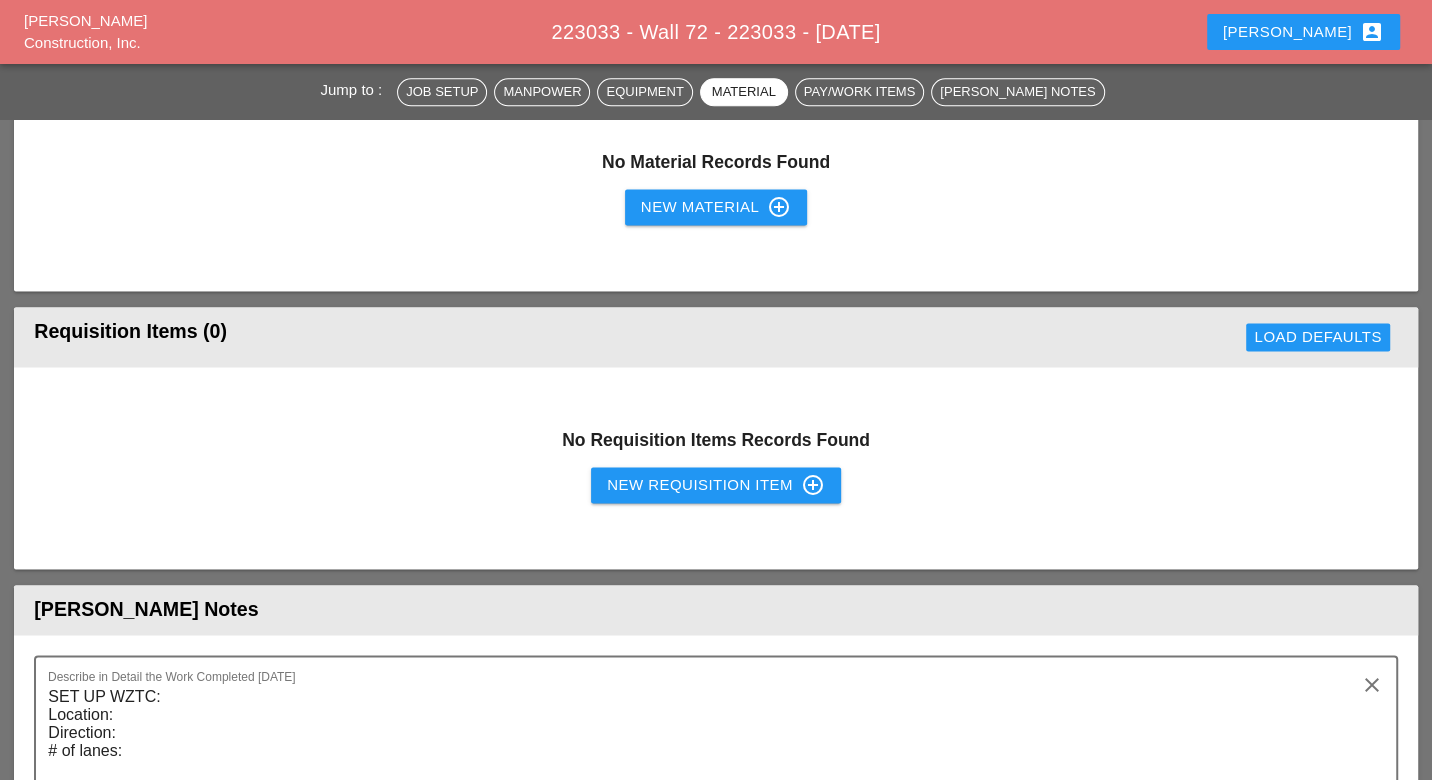 type on "Bruckner yard" 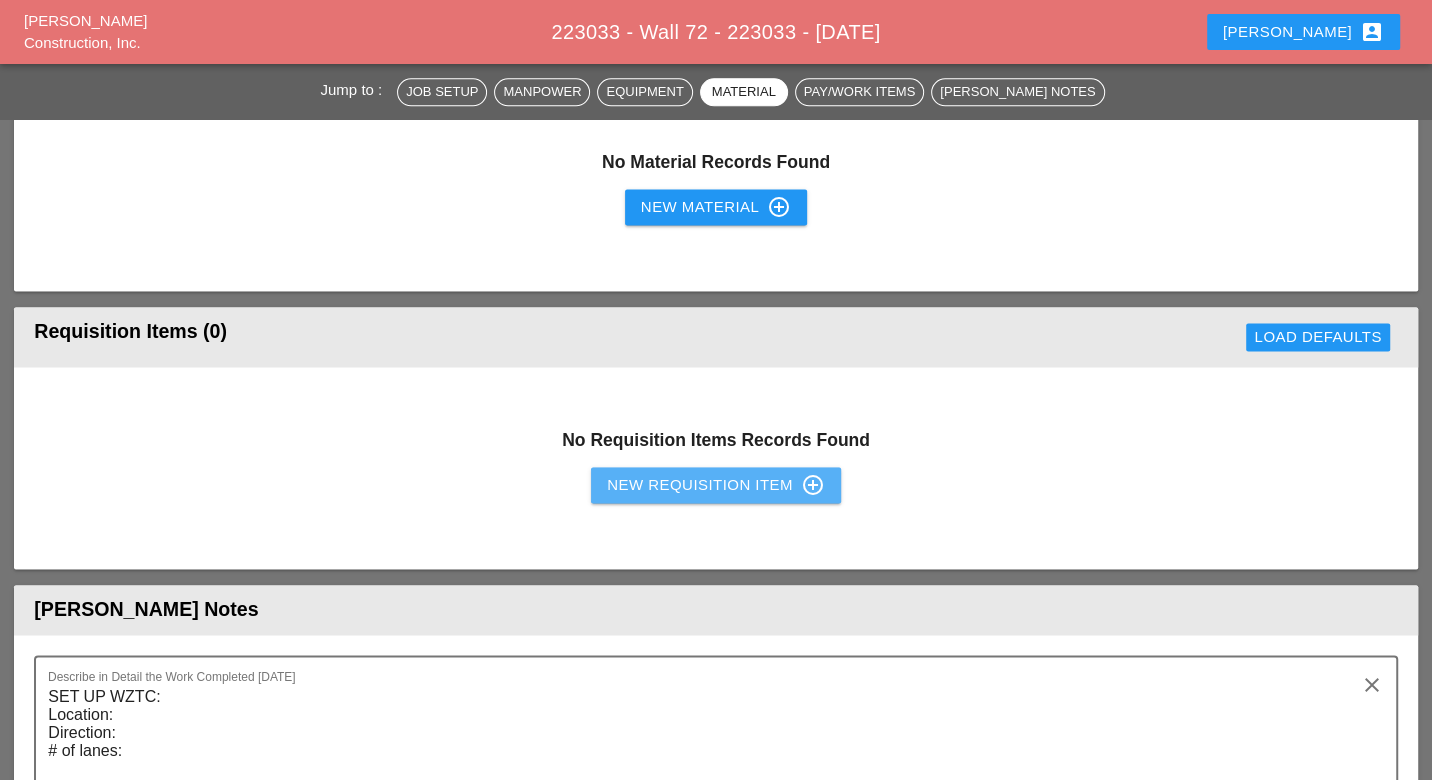 click on "New Requisition Item control_point" at bounding box center [716, 485] 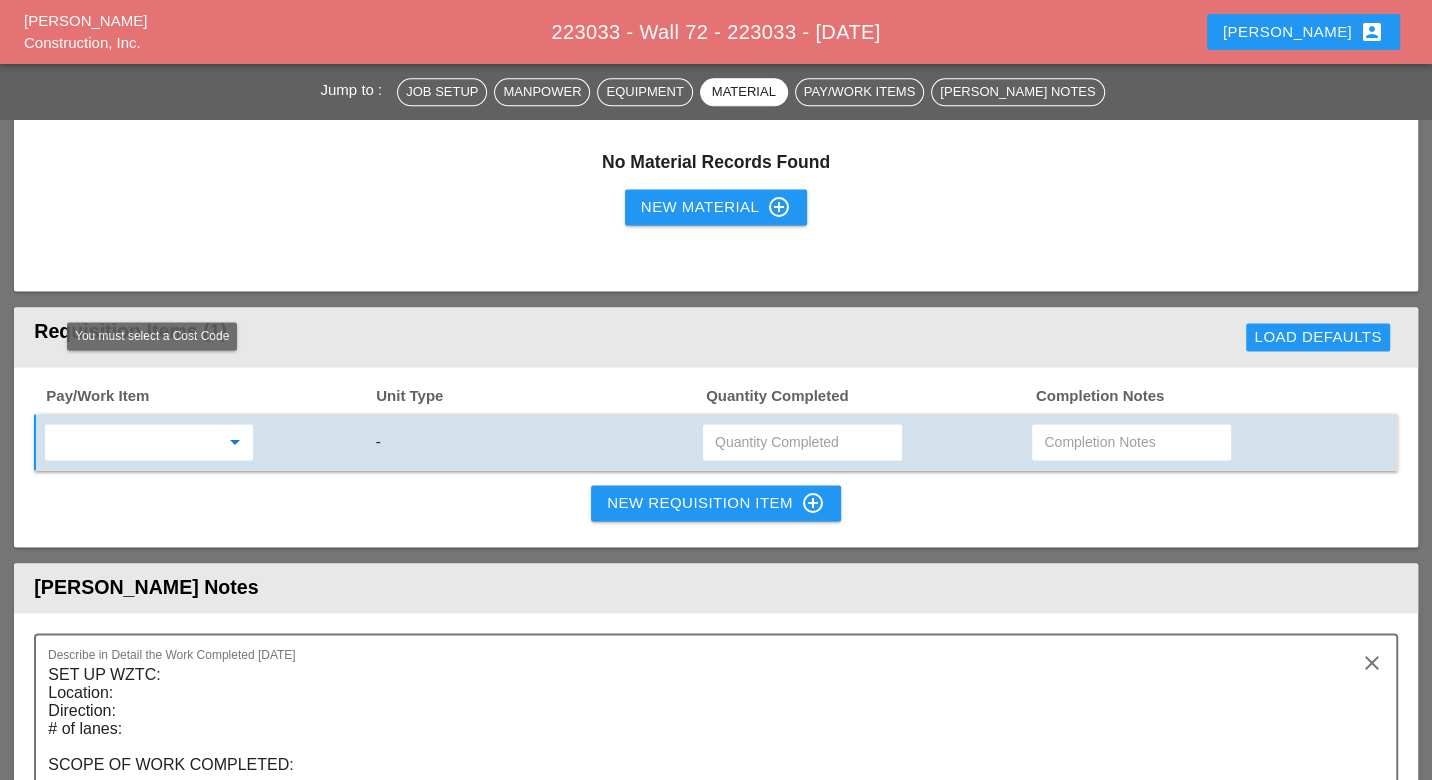 click at bounding box center (135, 442) 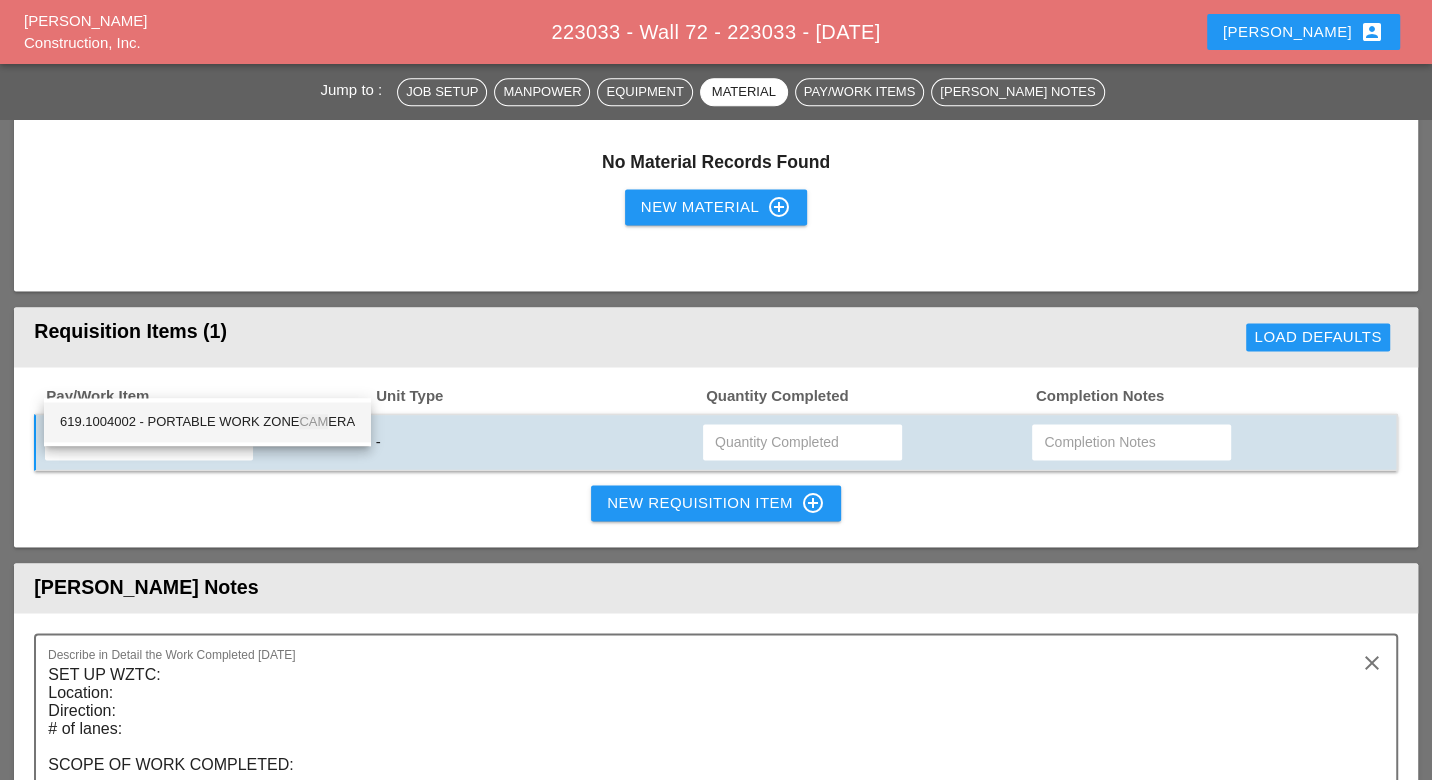 drag, startPoint x: 204, startPoint y: 415, endPoint x: 241, endPoint y: 414, distance: 37.01351 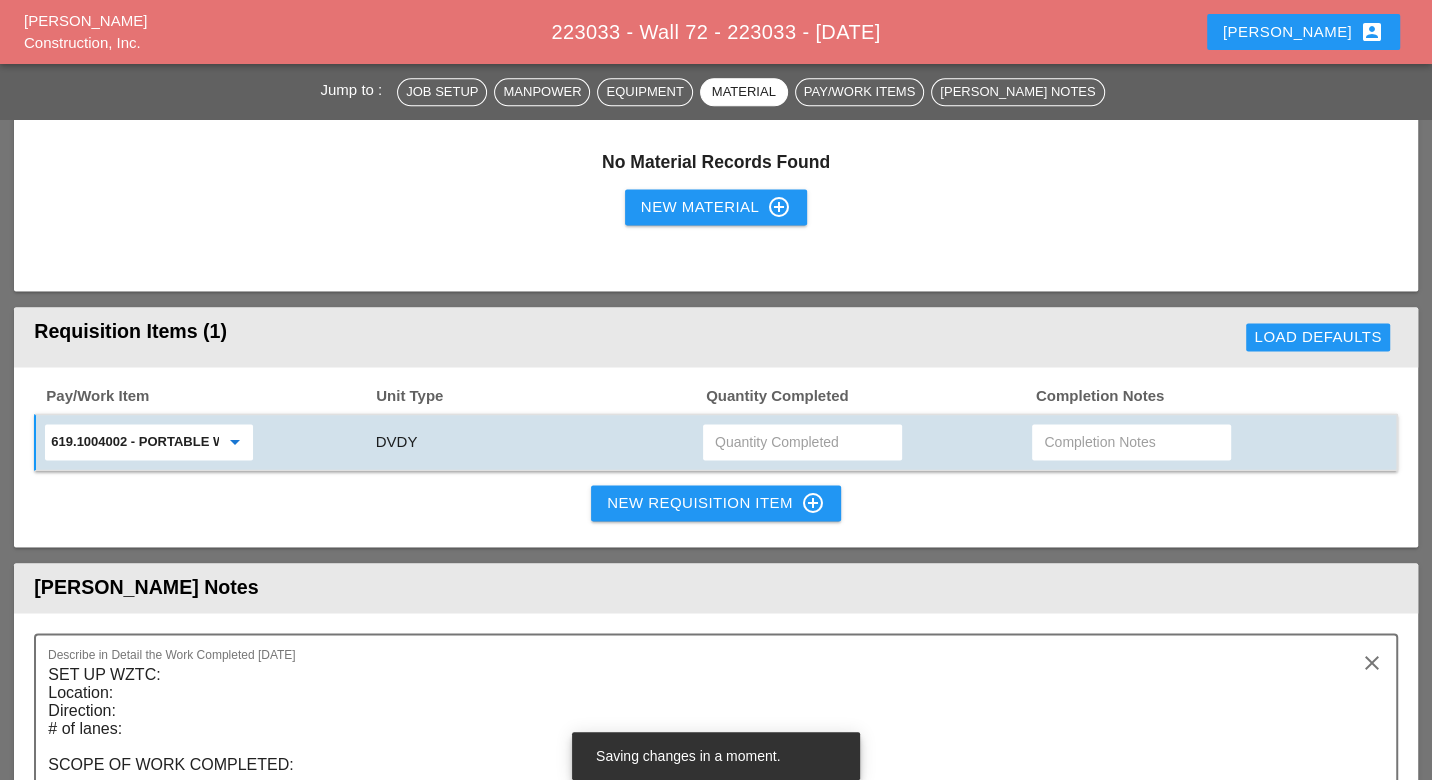 type on "619.1004002 - PORTABLE WORK ZONE CAMERA" 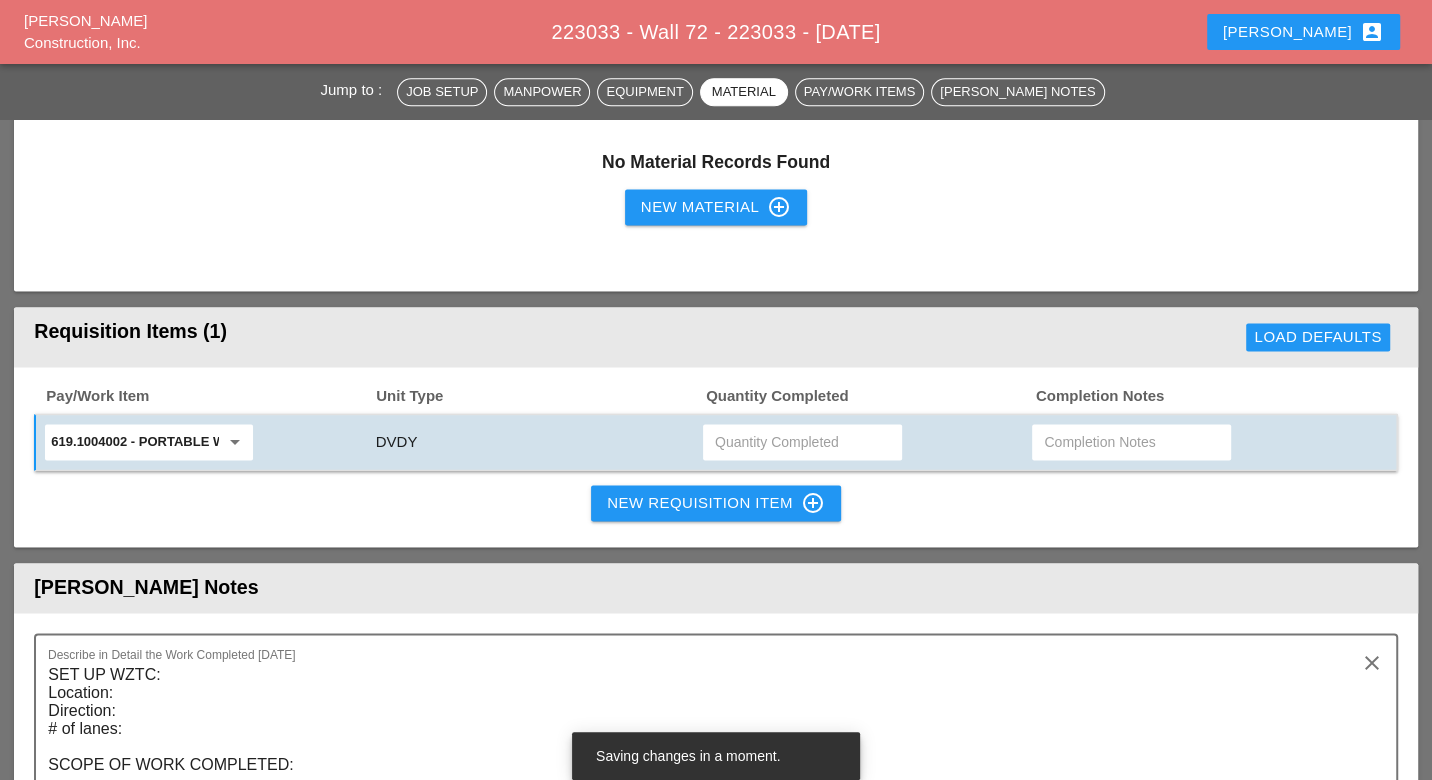 type on "4" 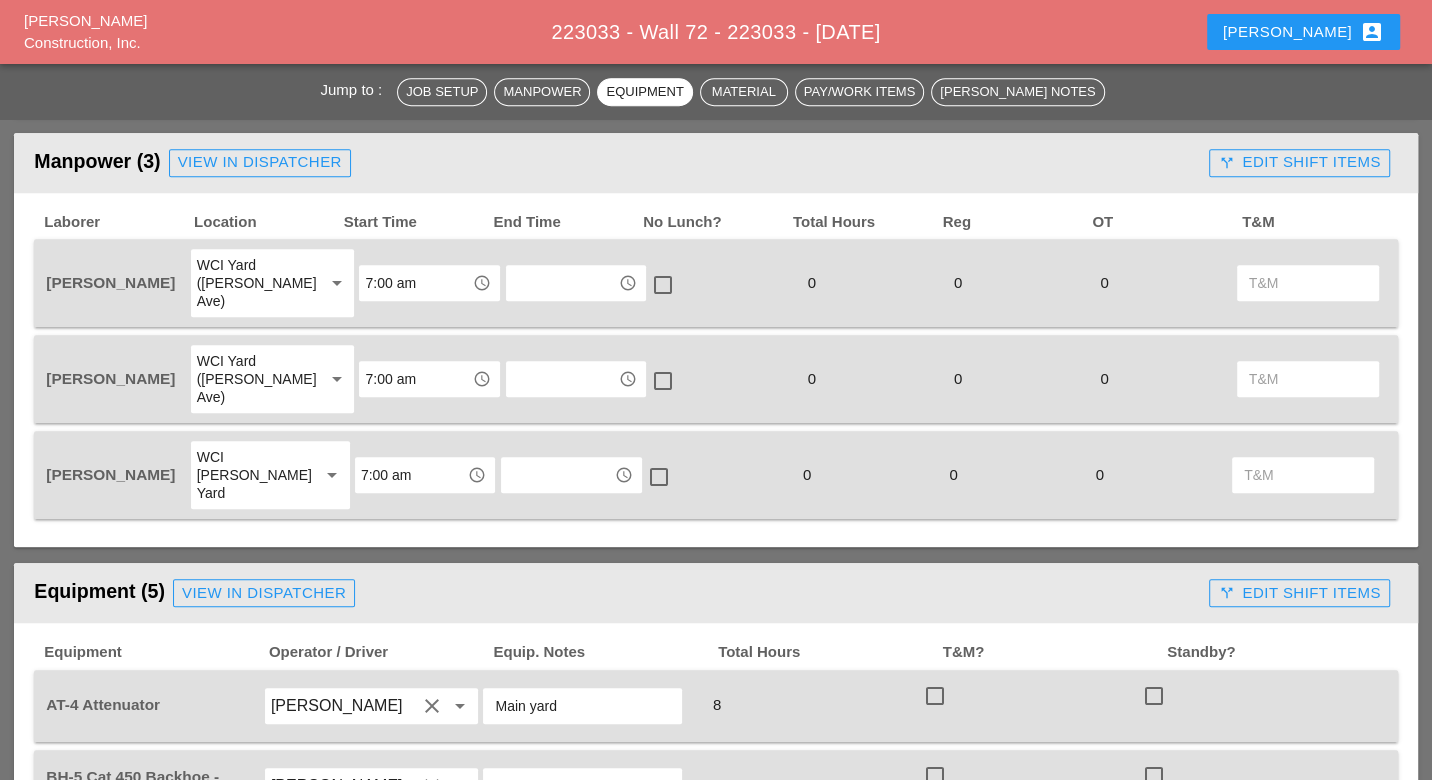 scroll, scrollTop: 870, scrollLeft: 0, axis: vertical 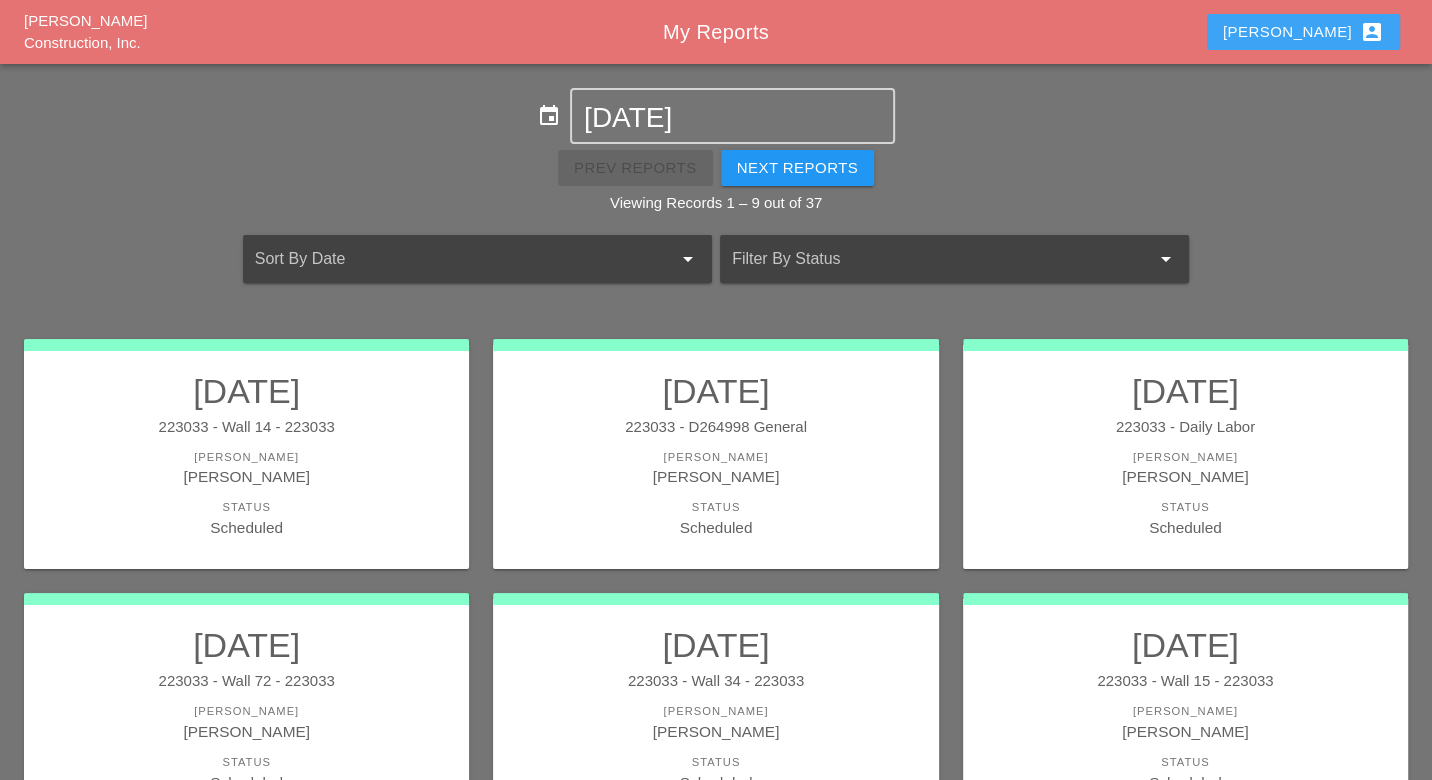 click on "Luca account_box" at bounding box center (1303, 32) 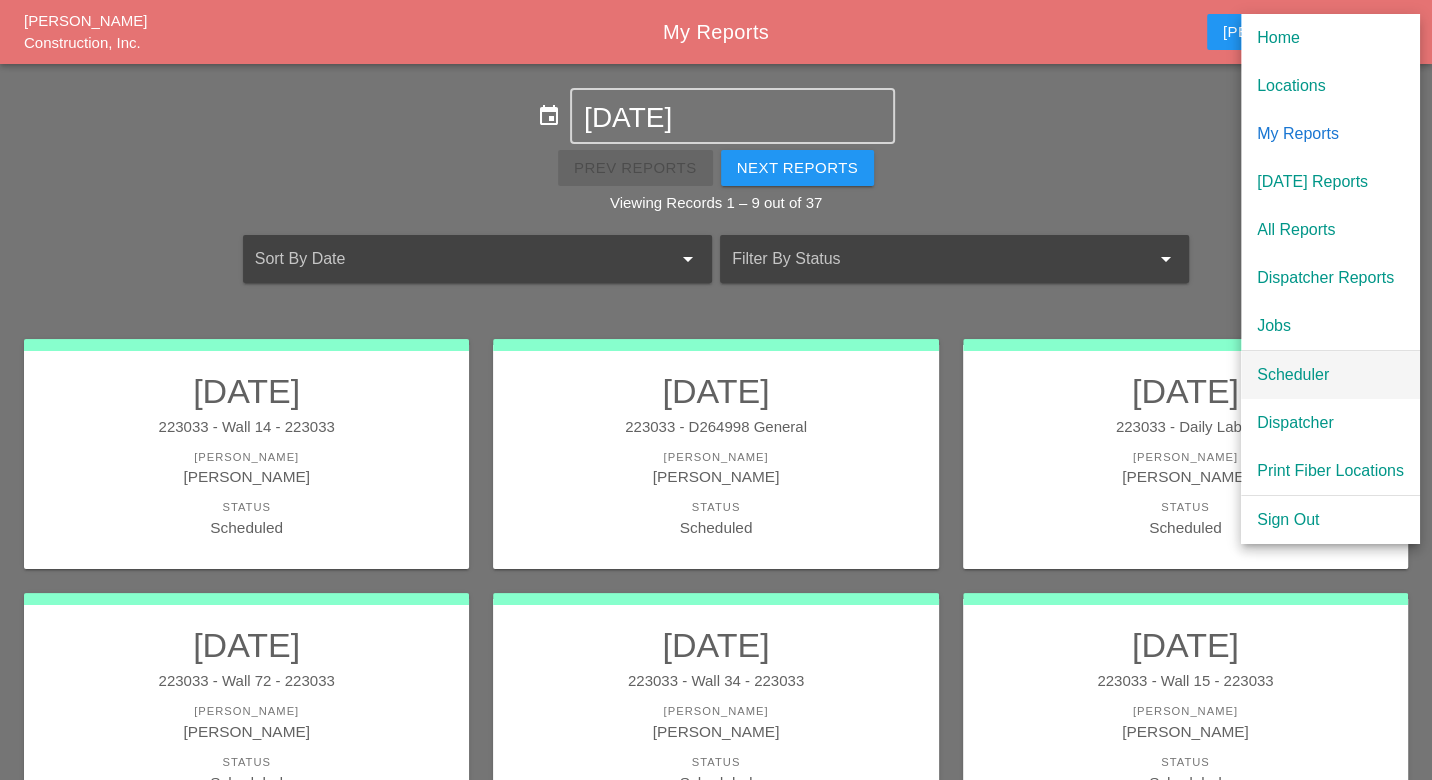 click on "Scheduler" at bounding box center (1330, 375) 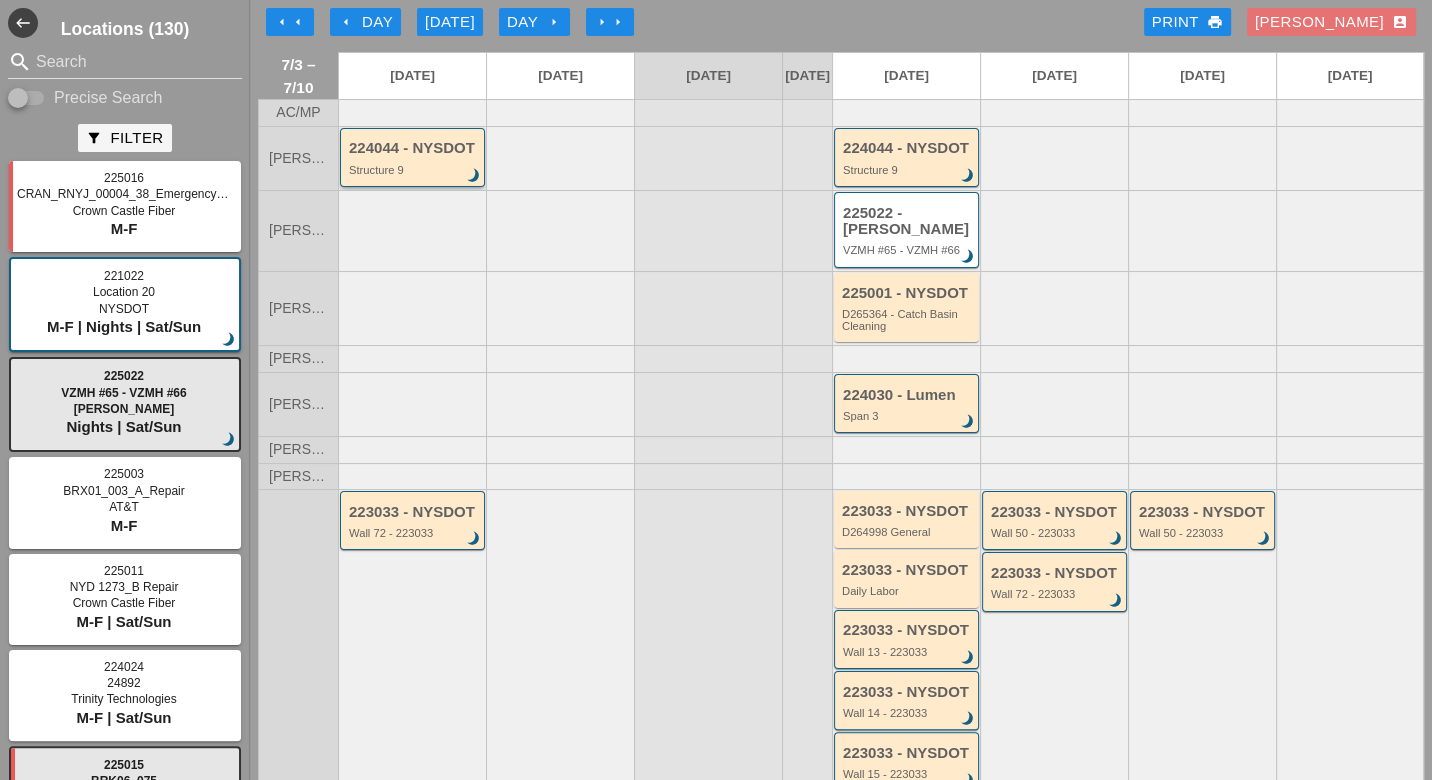 scroll, scrollTop: 0, scrollLeft: 0, axis: both 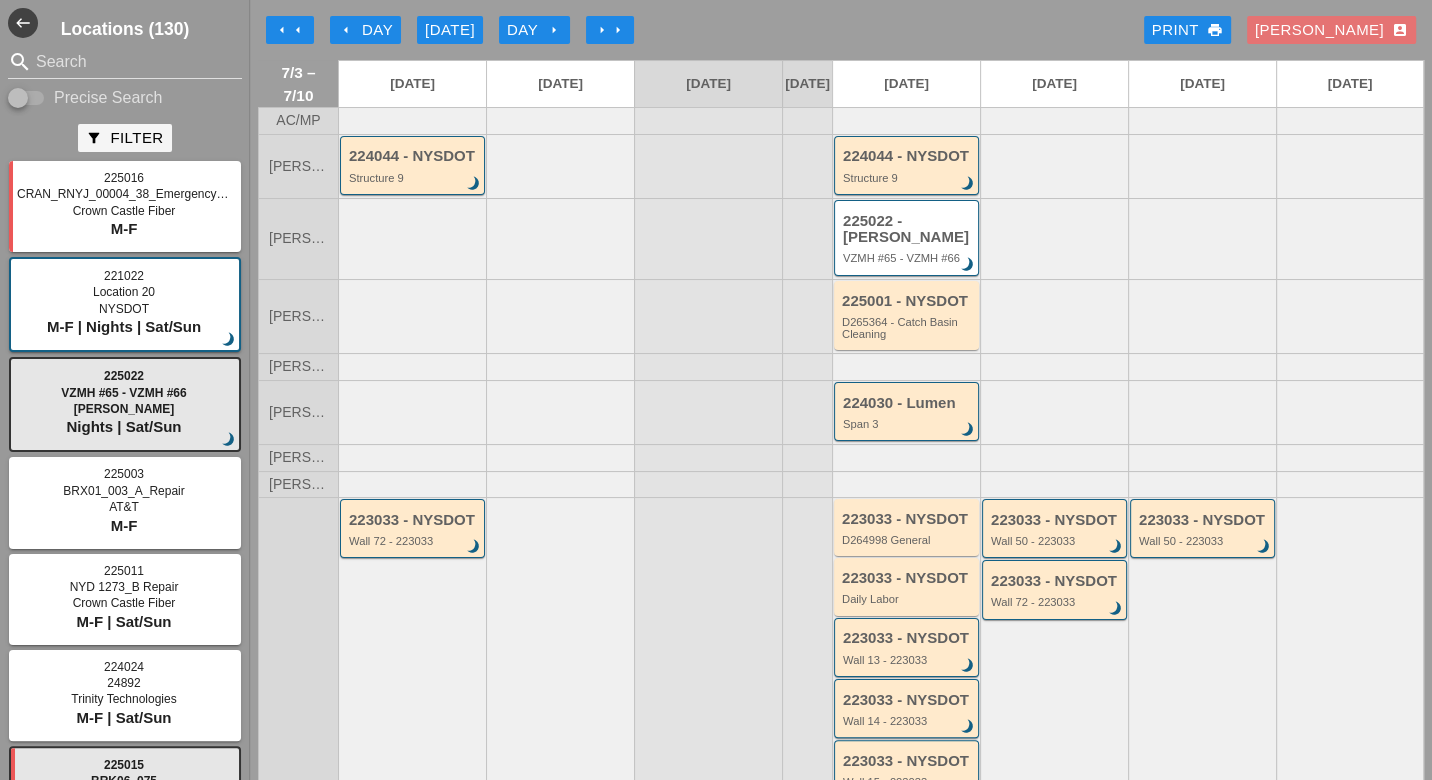 click on "arrow_left Day" at bounding box center (365, 30) 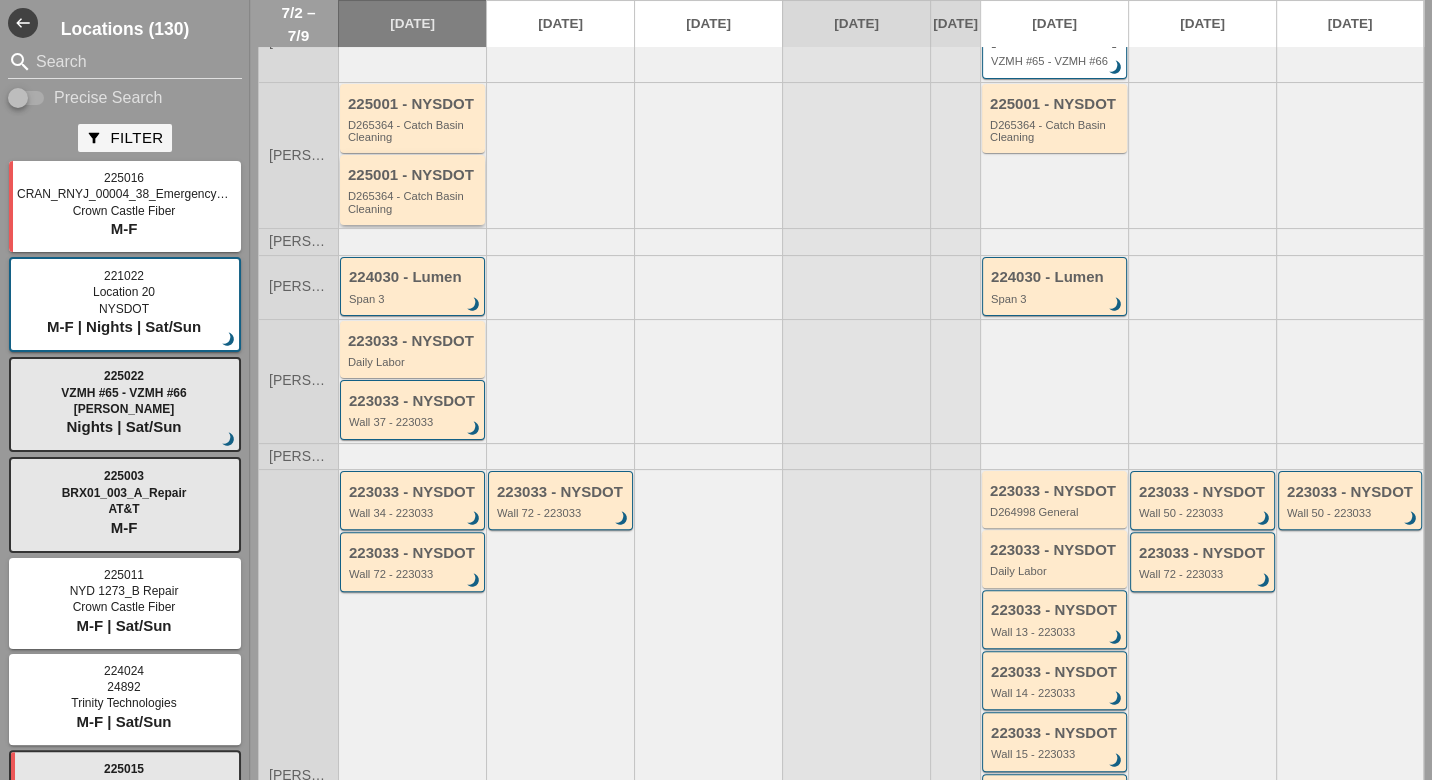 scroll, scrollTop: 222, scrollLeft: 0, axis: vertical 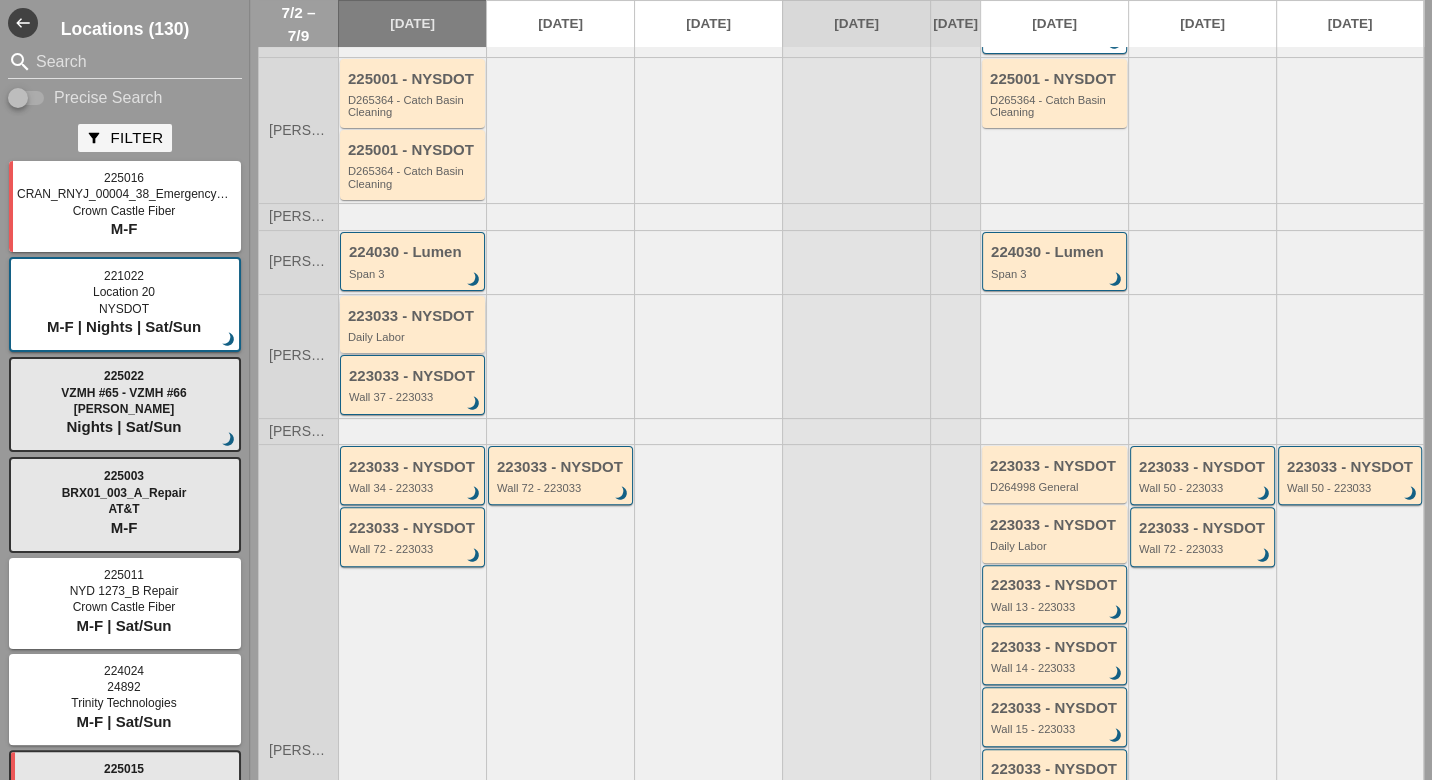 click on "Daily Labor" at bounding box center (414, 337) 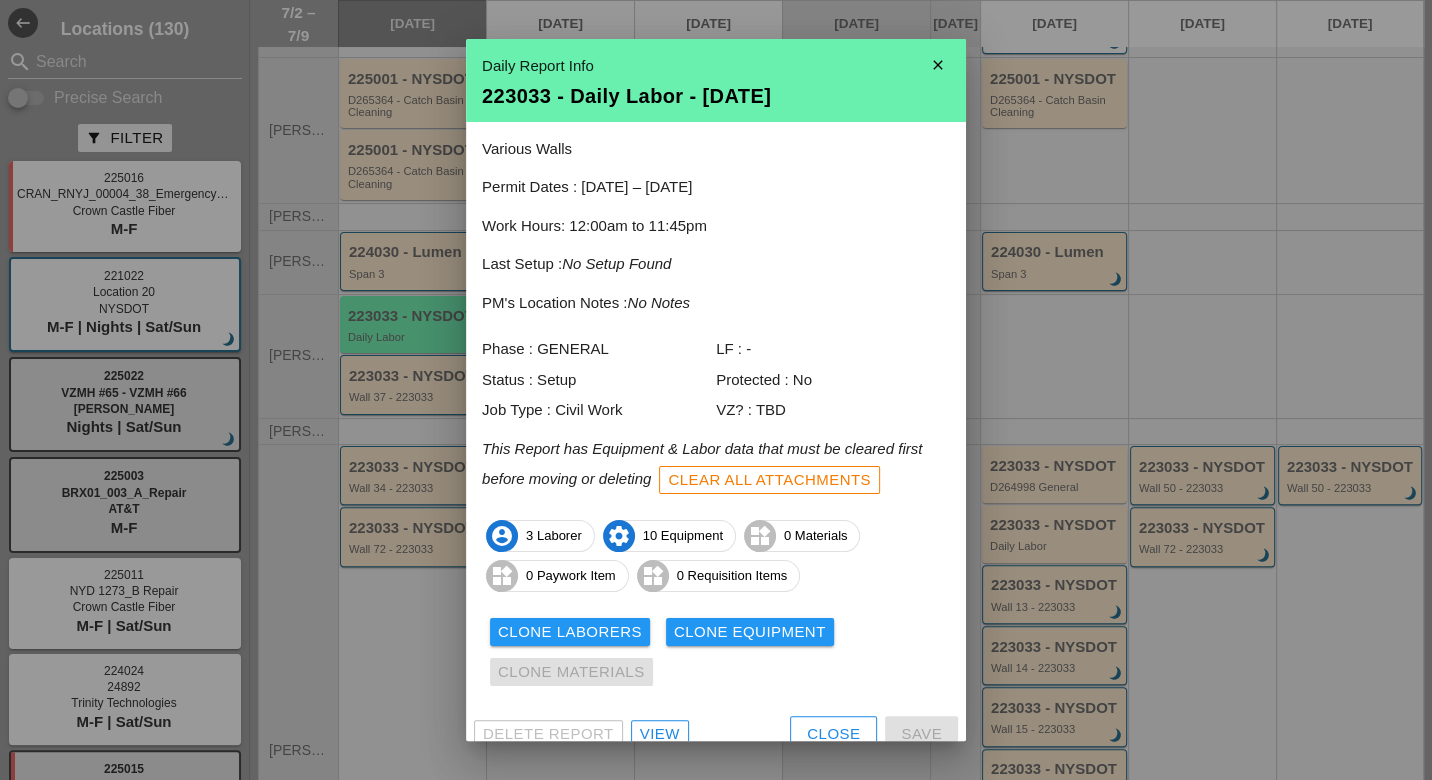 drag, startPoint x: 804, startPoint y: 723, endPoint x: 754, endPoint y: 684, distance: 63.411354 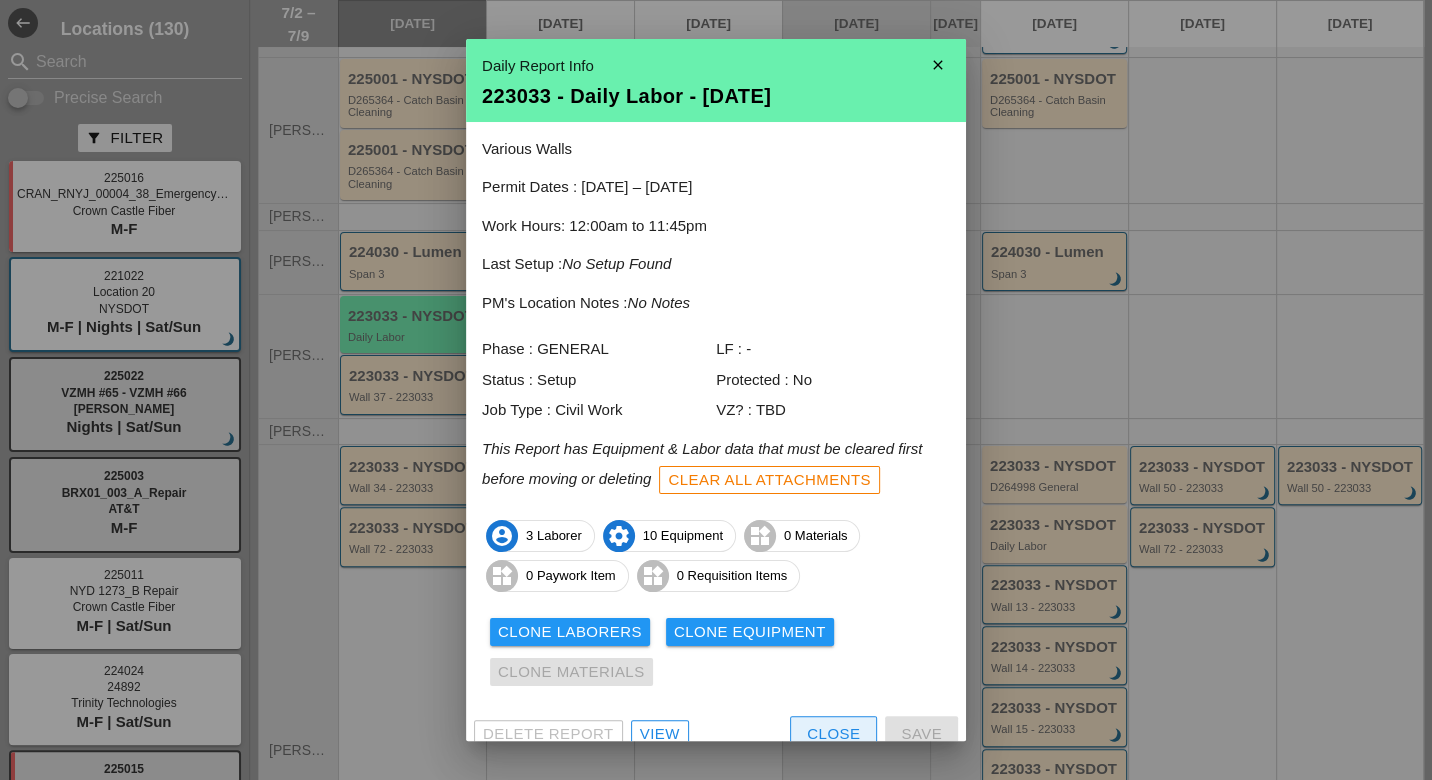 click on "Close" at bounding box center (833, 734) 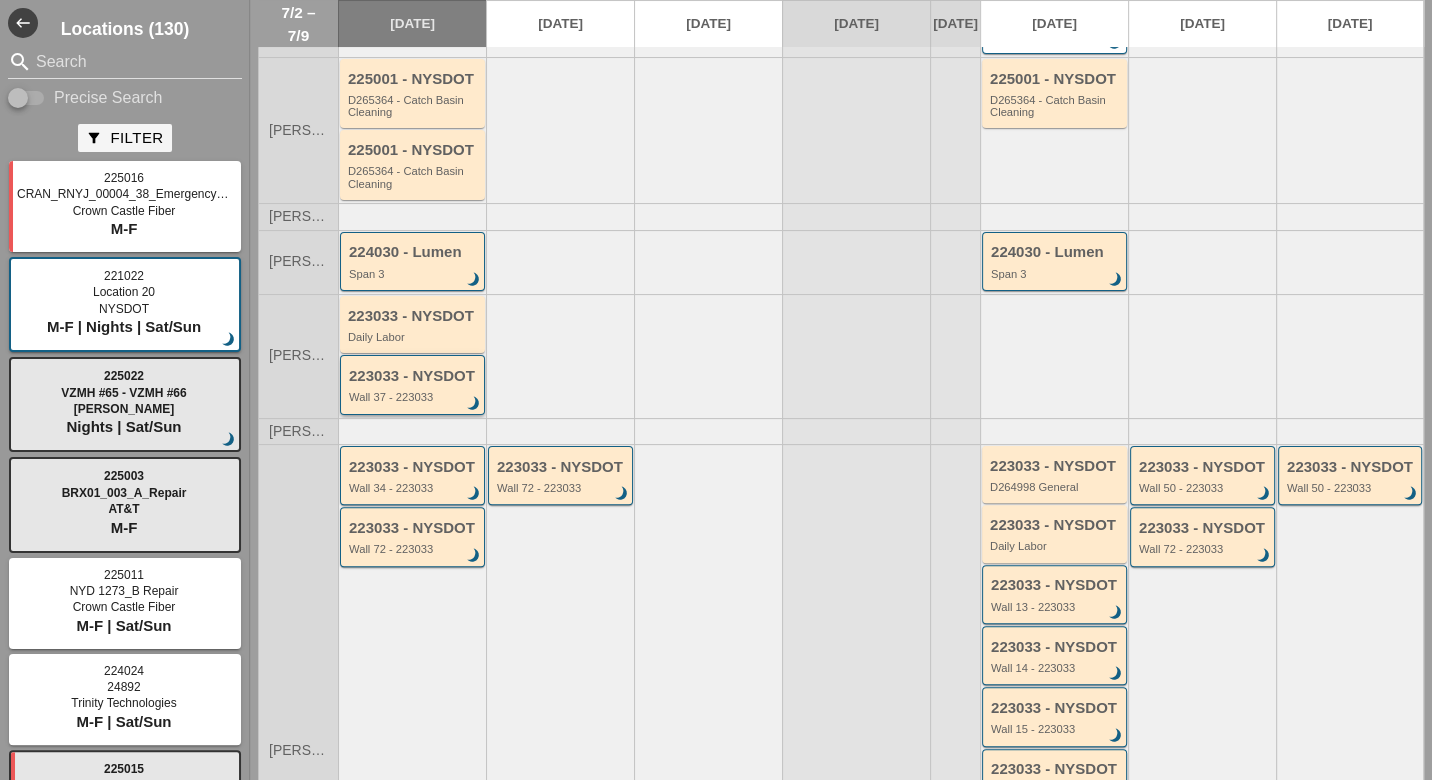 click on "223033 - NYSDOT  Wall 37 - 223033 brightness_3" at bounding box center (414, 386) 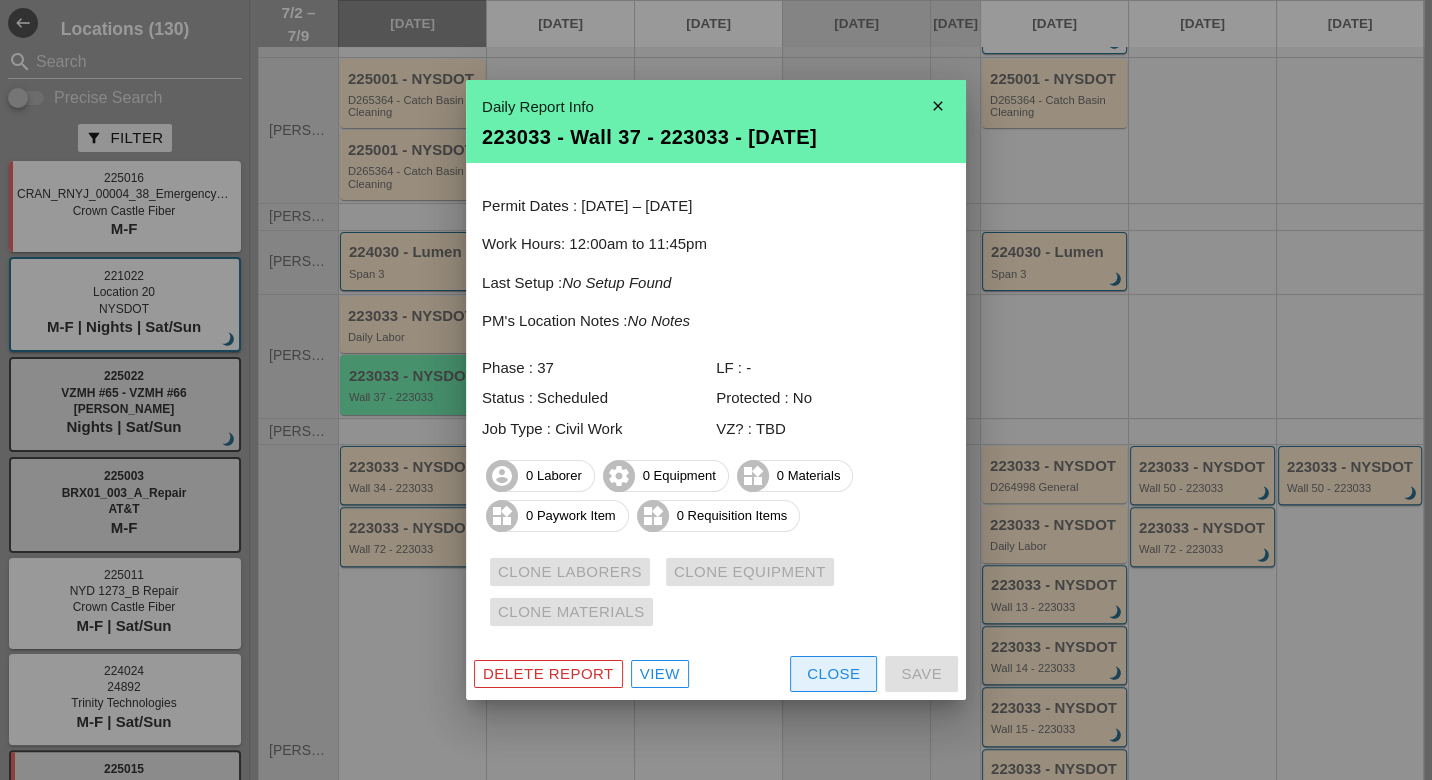click on "Close" at bounding box center (833, 674) 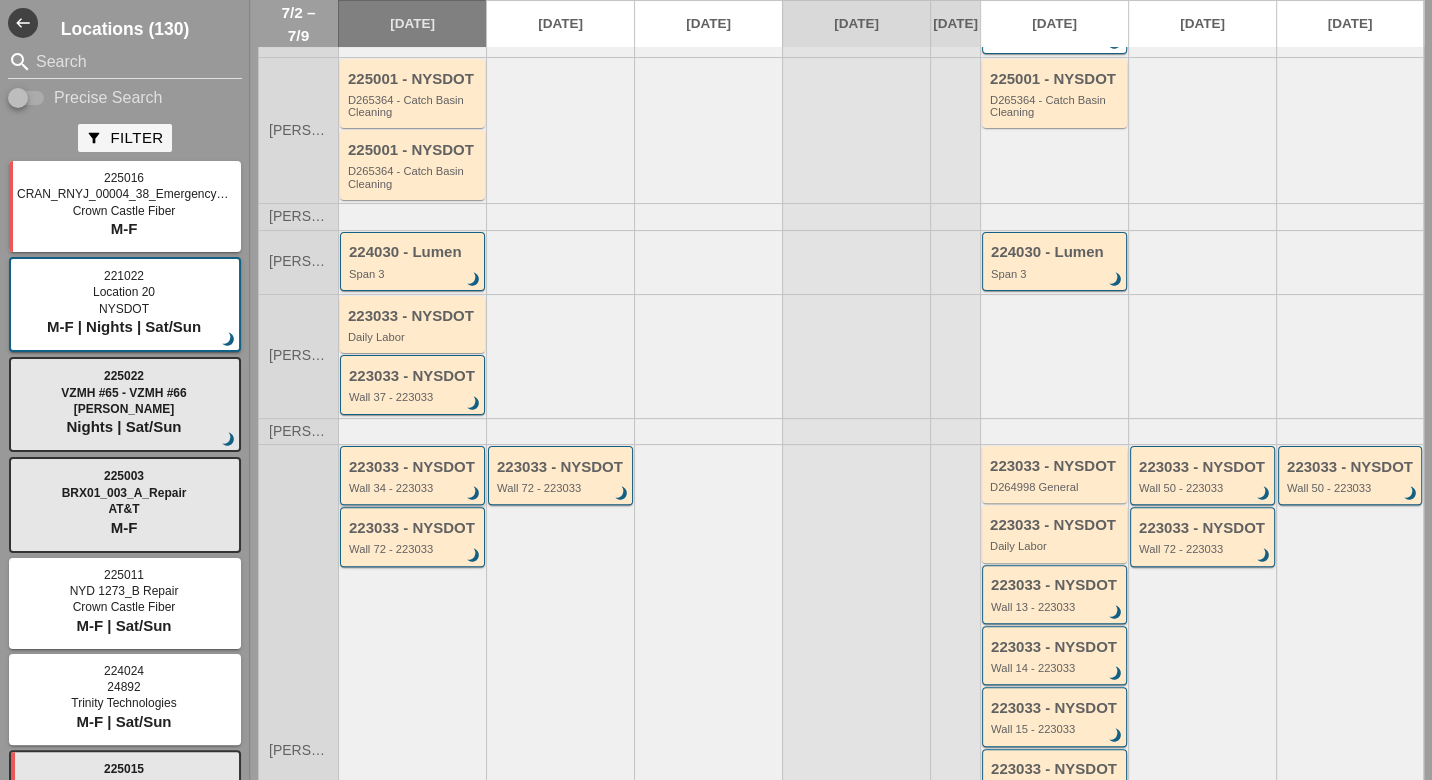 click on "223033 - NYSDOT  Wall 34 - 223033 brightness_3" at bounding box center (414, 477) 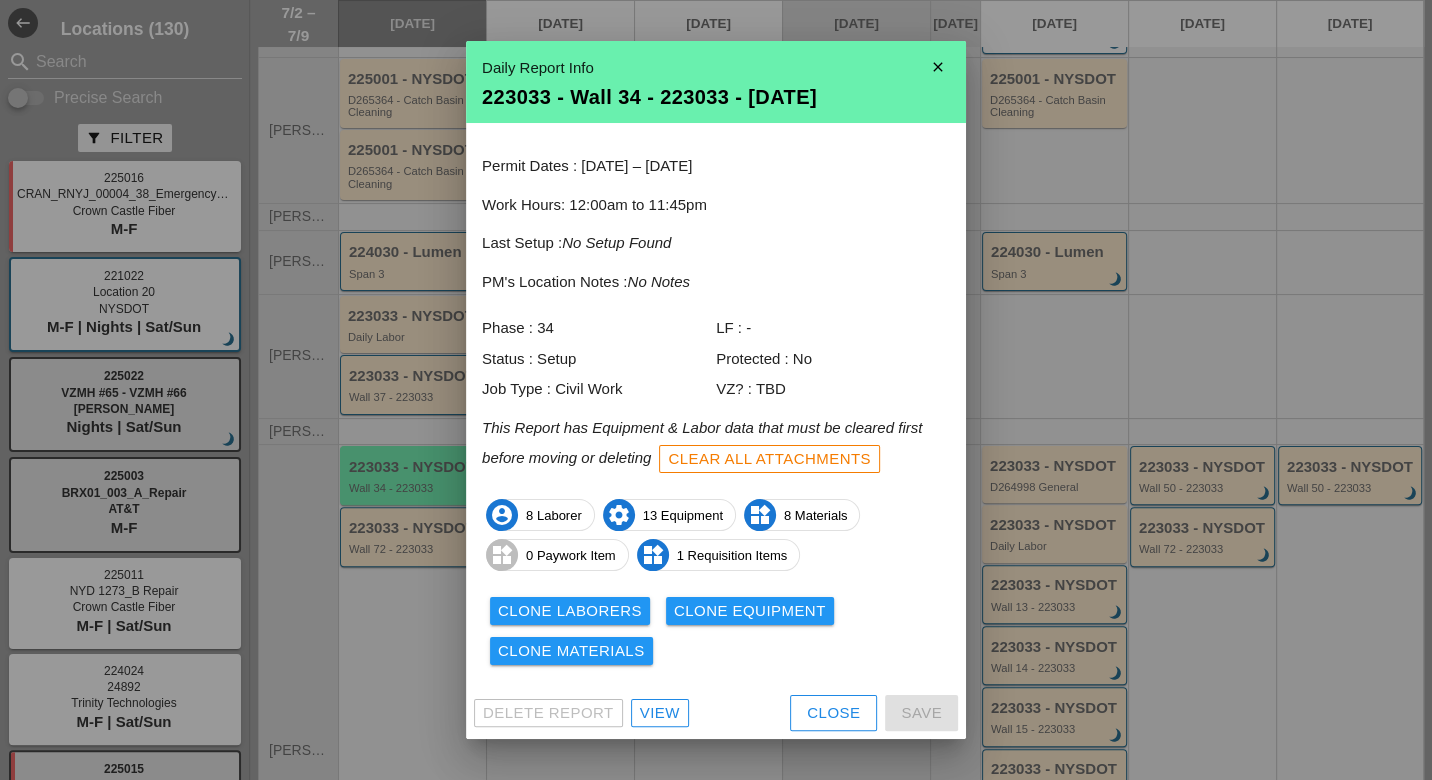 click on "View" at bounding box center (660, 713) 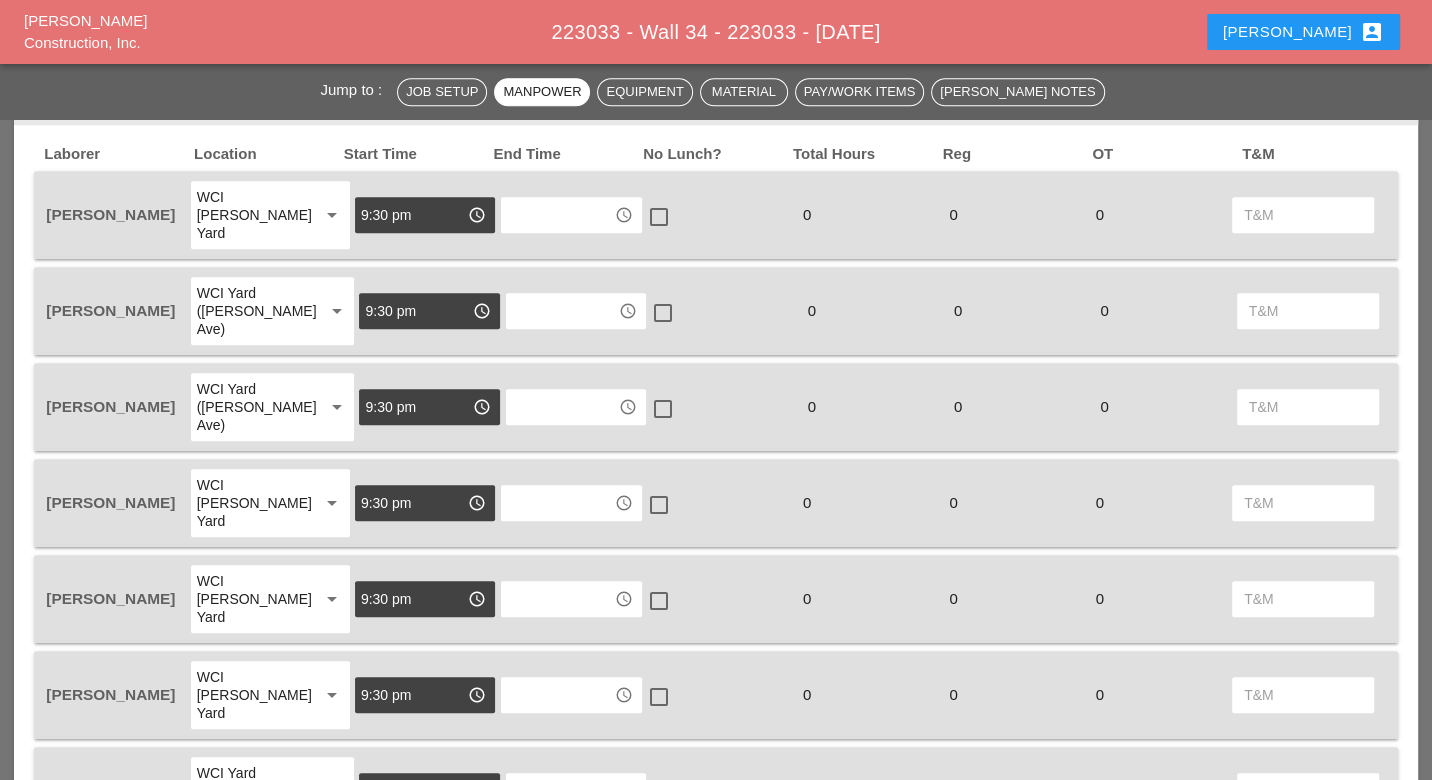 scroll, scrollTop: 1333, scrollLeft: 0, axis: vertical 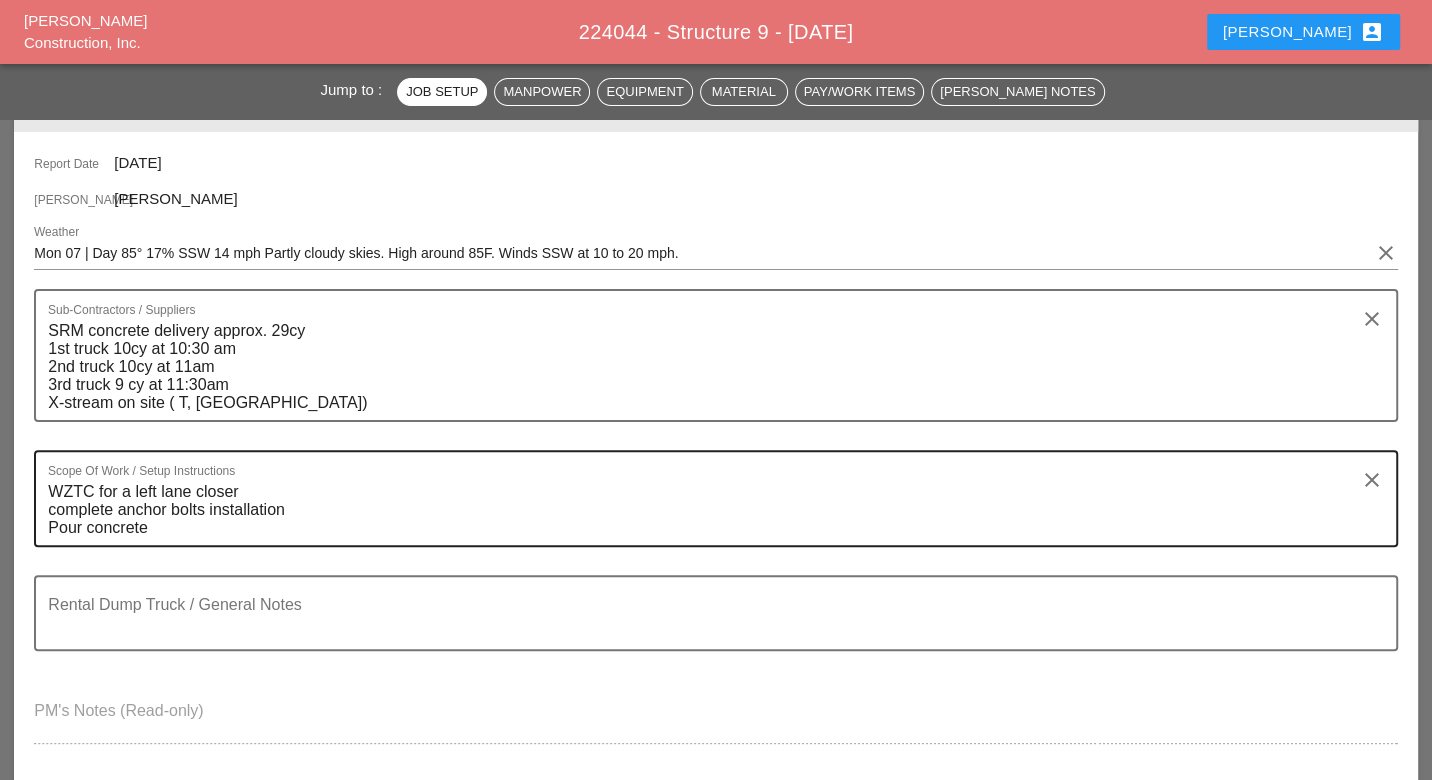 click on "WZTC for a left lane closer
complete anchor bolts installation
Pour concrete" at bounding box center [707, 510] 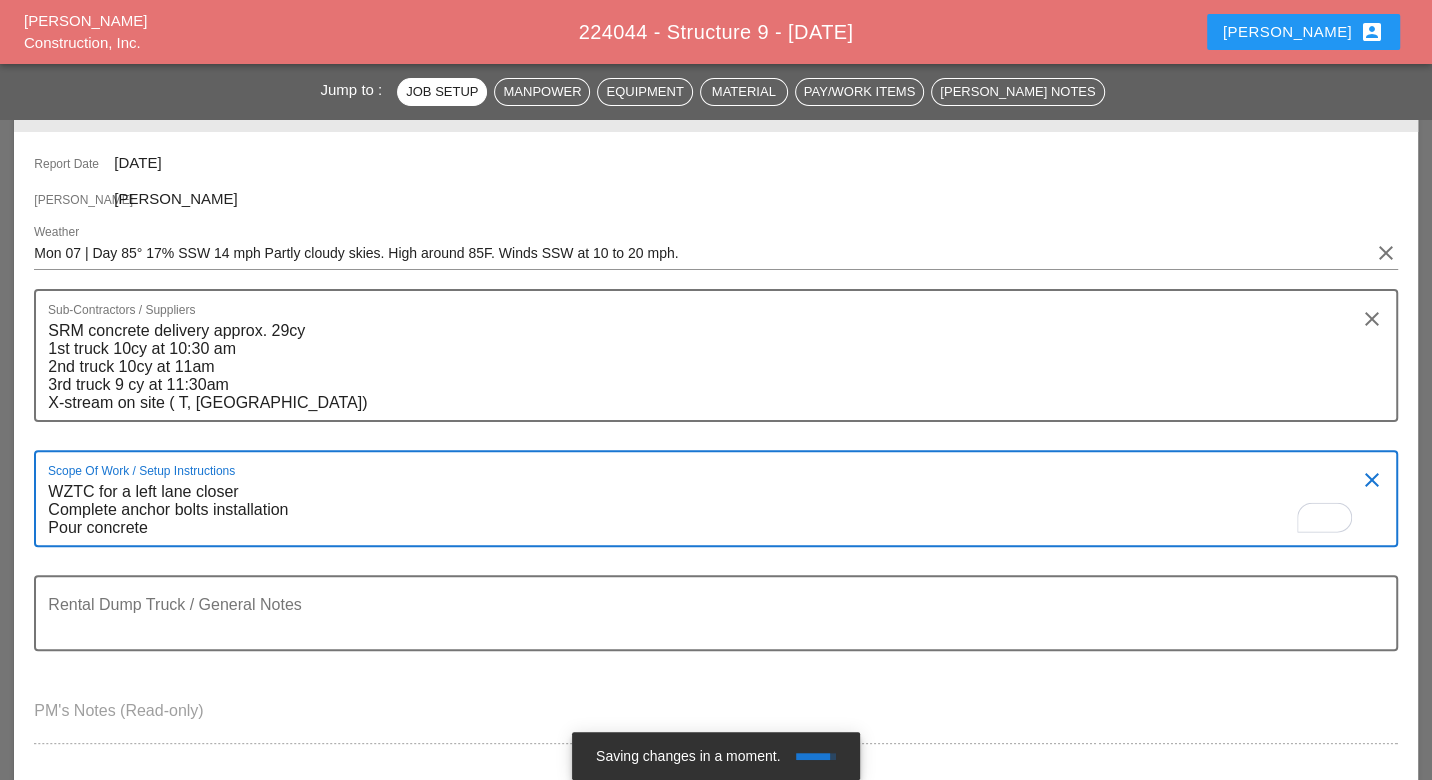 click on "WZTC for a left lane closer
Complete anchor bolts installation
Pour concrete" at bounding box center [707, 510] 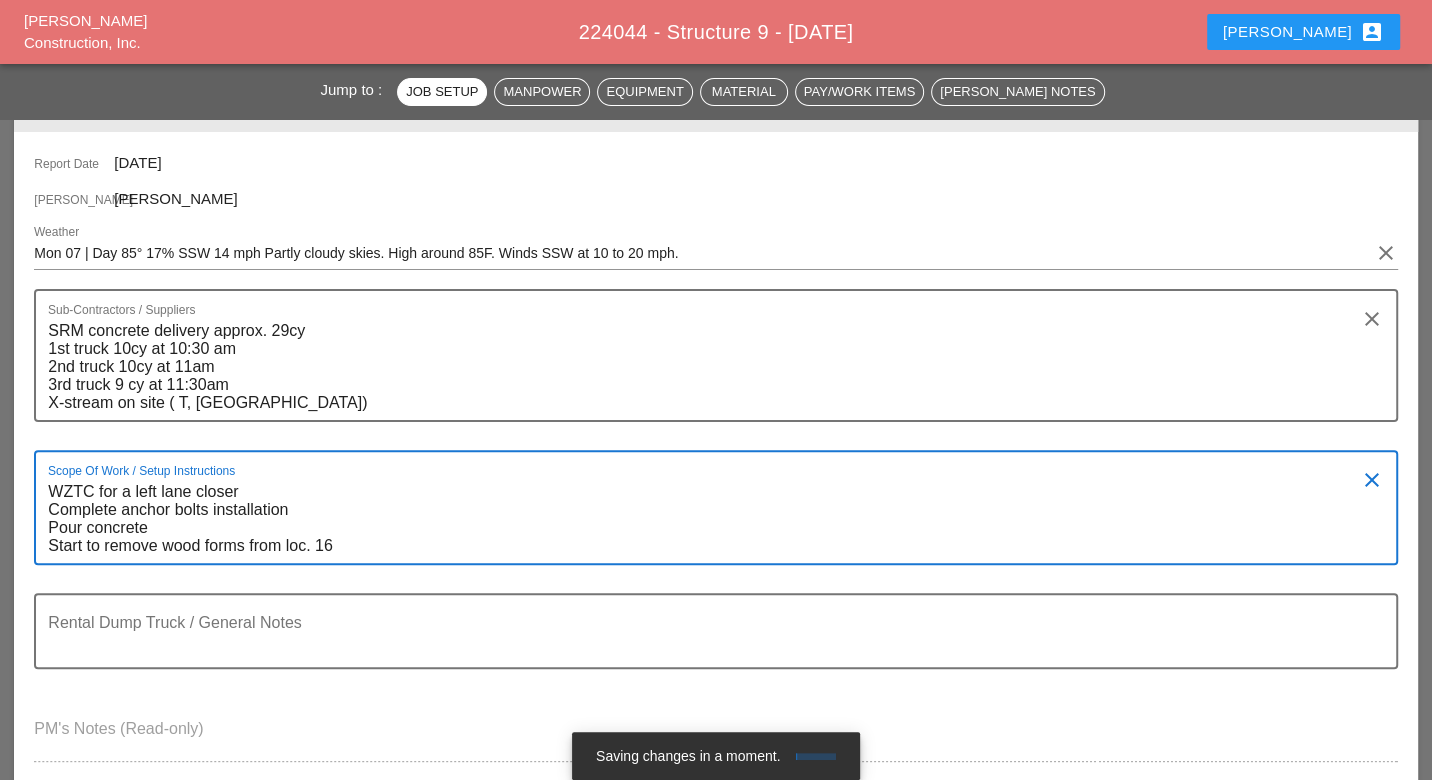 type on "WZTC for a left lane closer
Complete anchor bolts installation
Pour concrete
Start to remove wood forms from loc. 16" 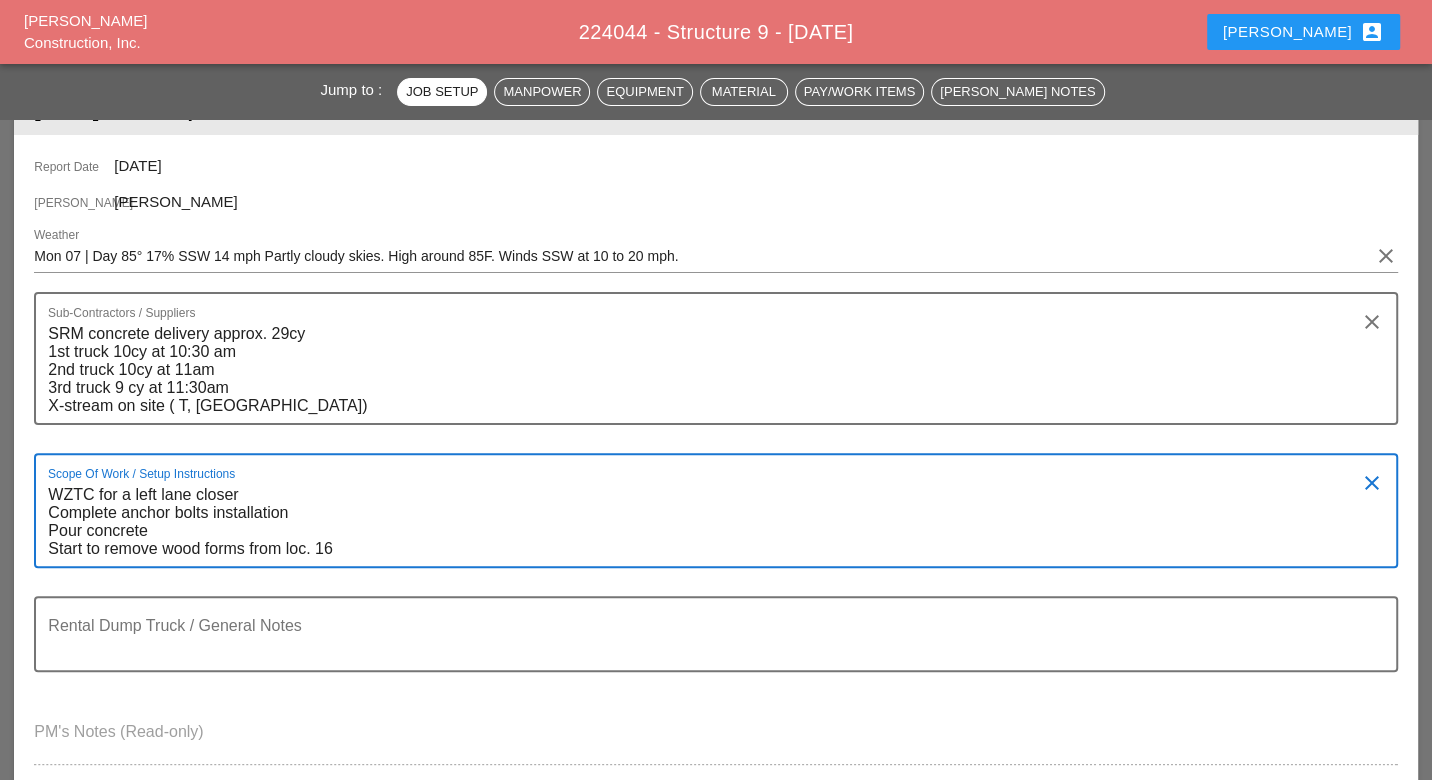 scroll, scrollTop: 146, scrollLeft: 0, axis: vertical 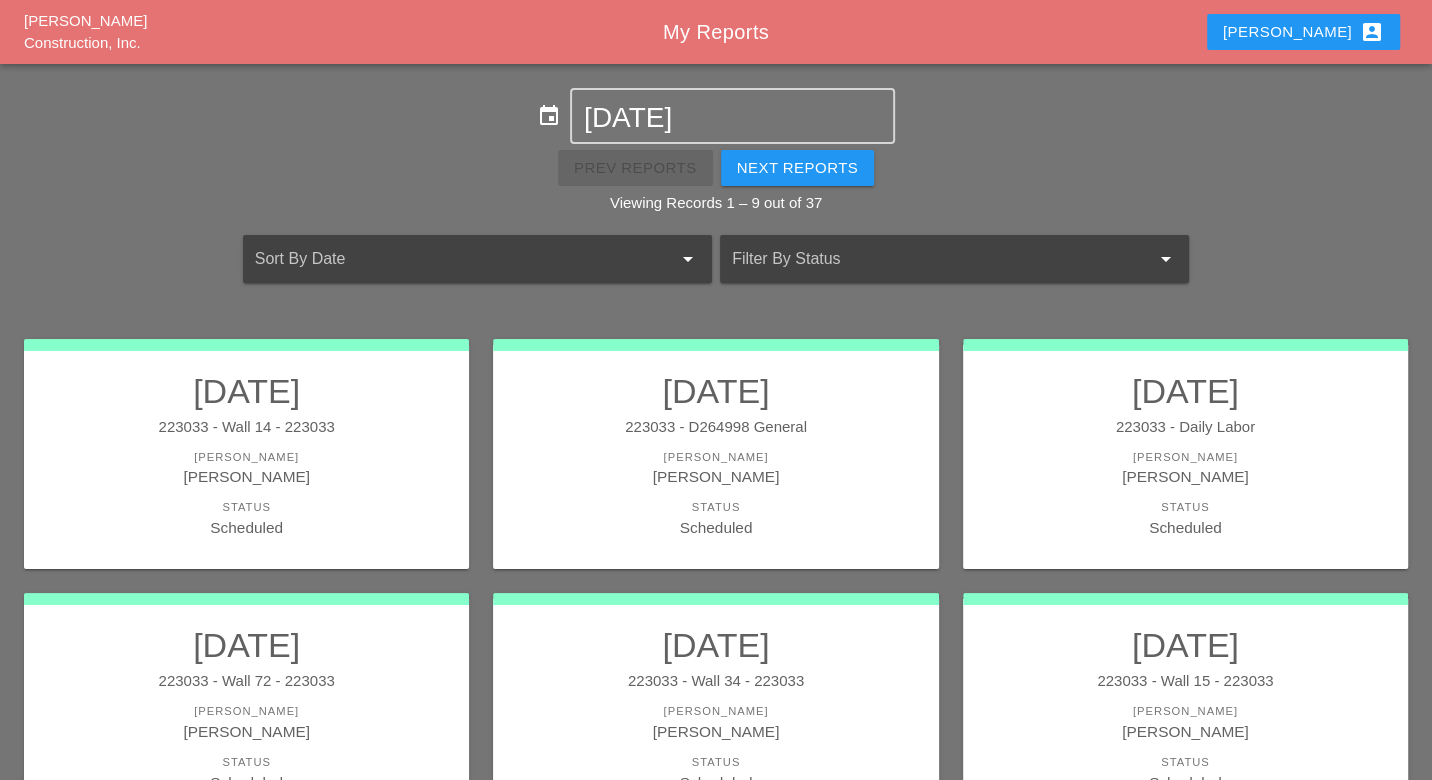 click on "Luca account_box" at bounding box center [1303, 32] 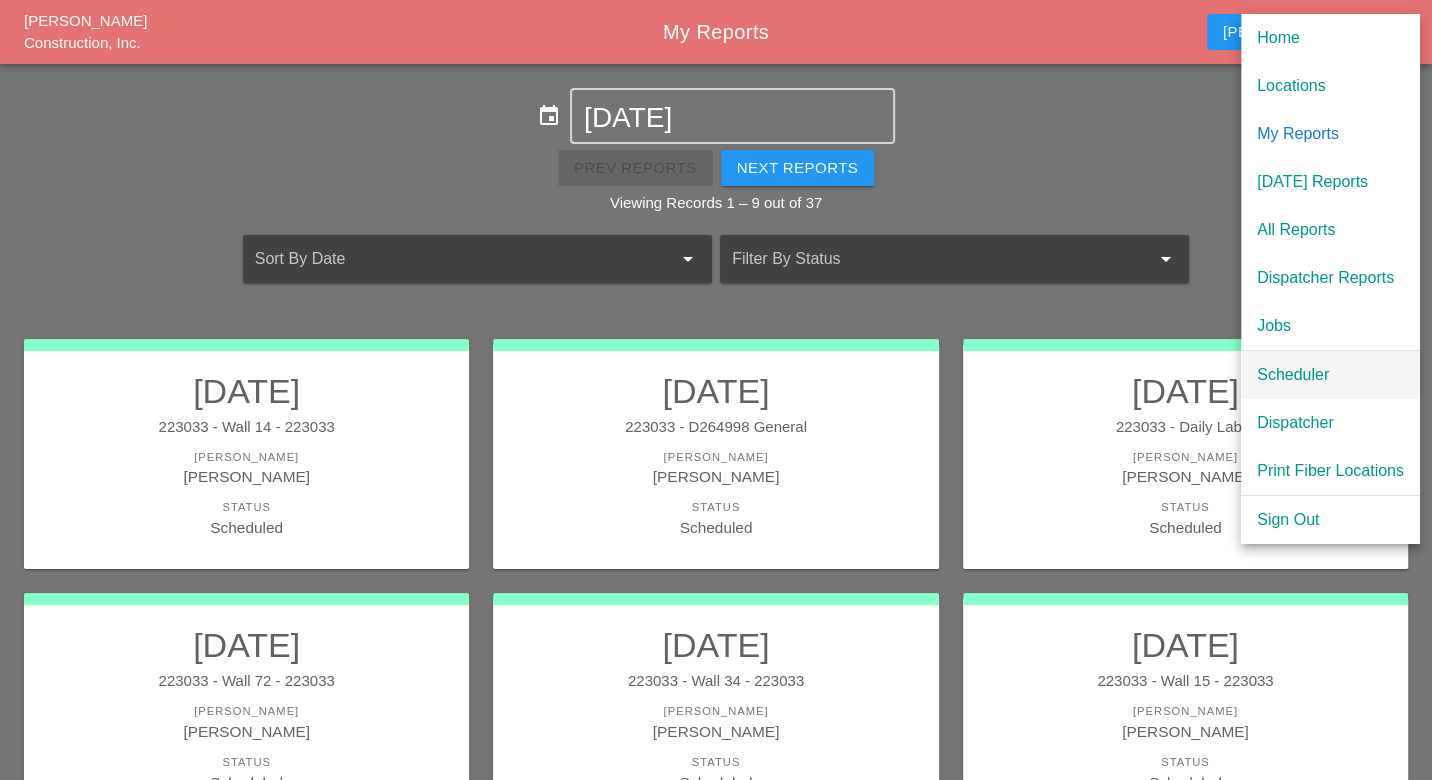 click on "Scheduler" at bounding box center [1330, 375] 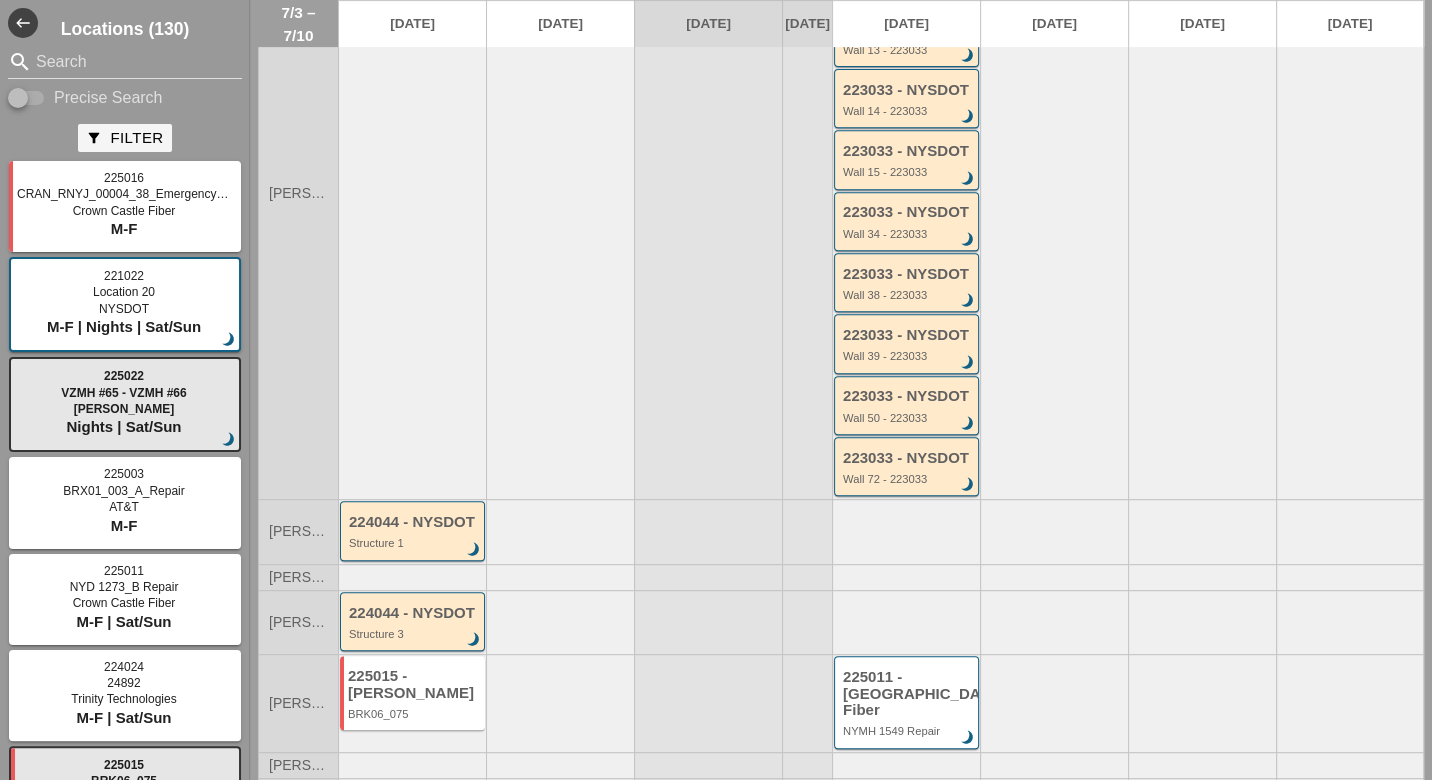 scroll, scrollTop: 610, scrollLeft: 0, axis: vertical 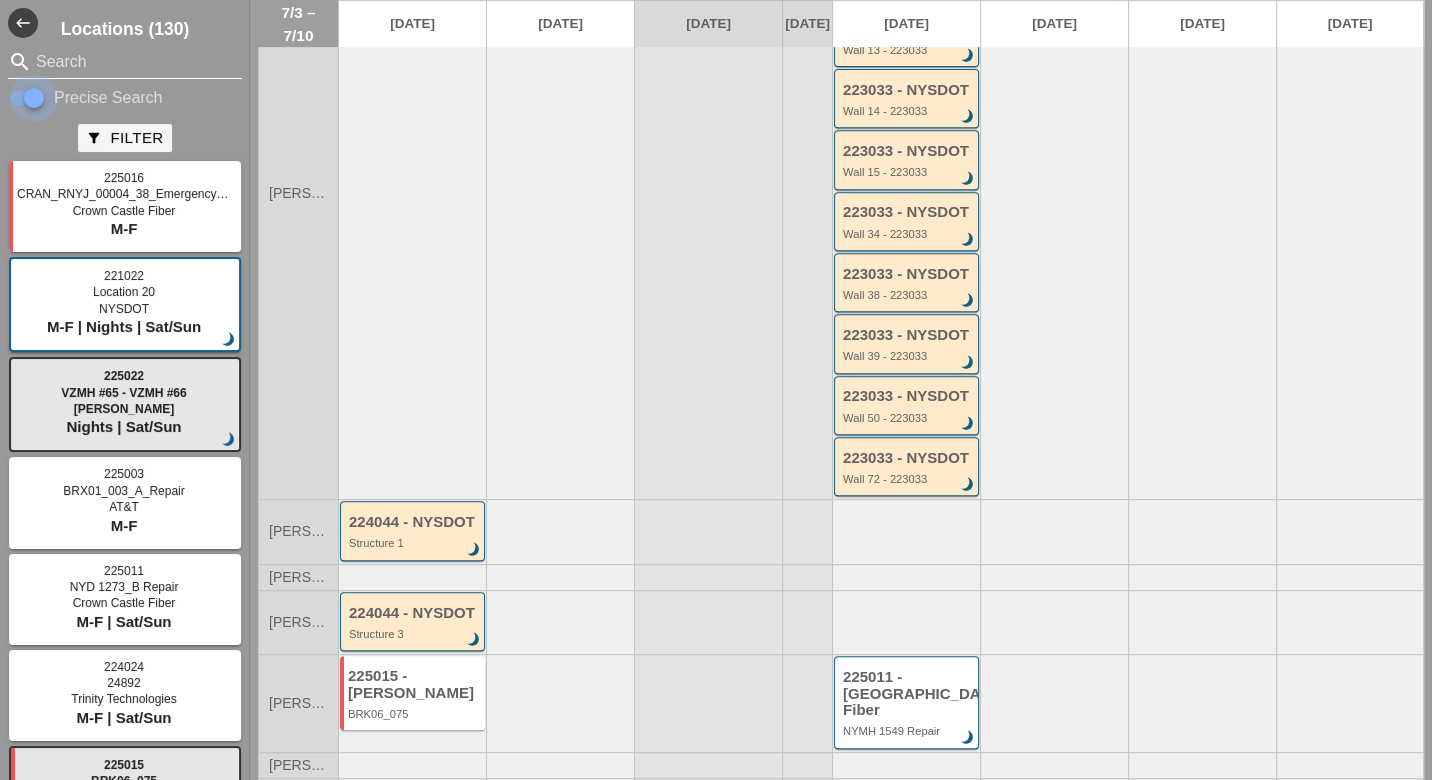 click at bounding box center [125, 62] 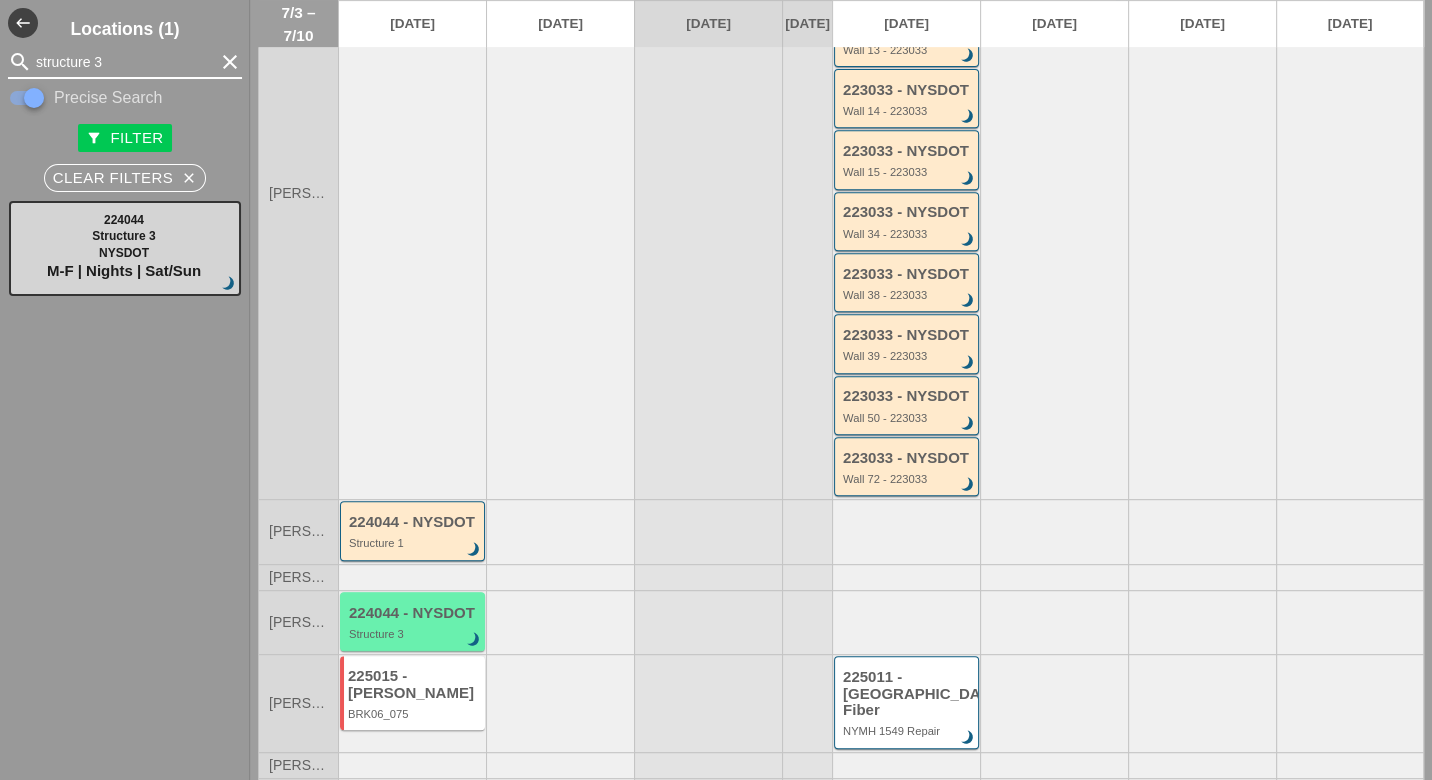 type on "structure 3" 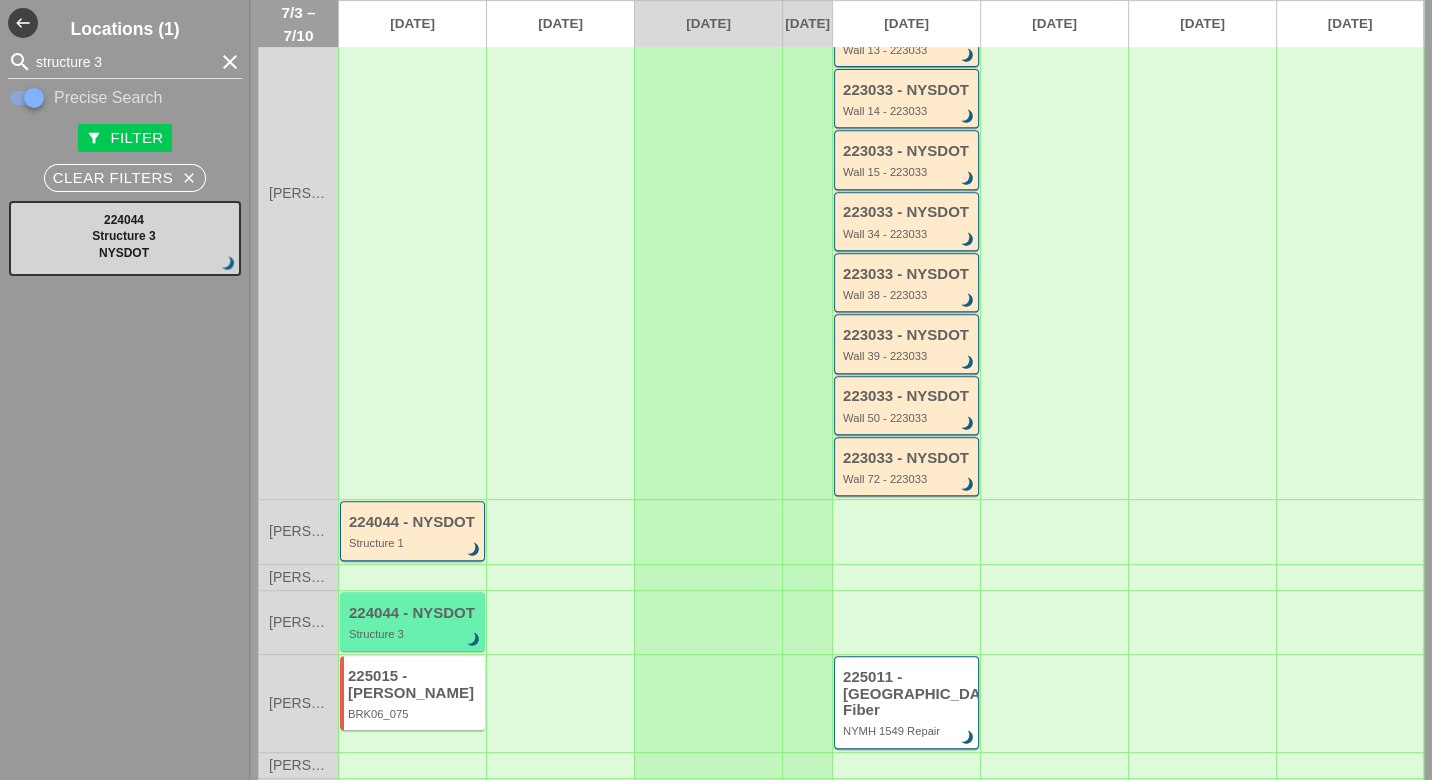 type 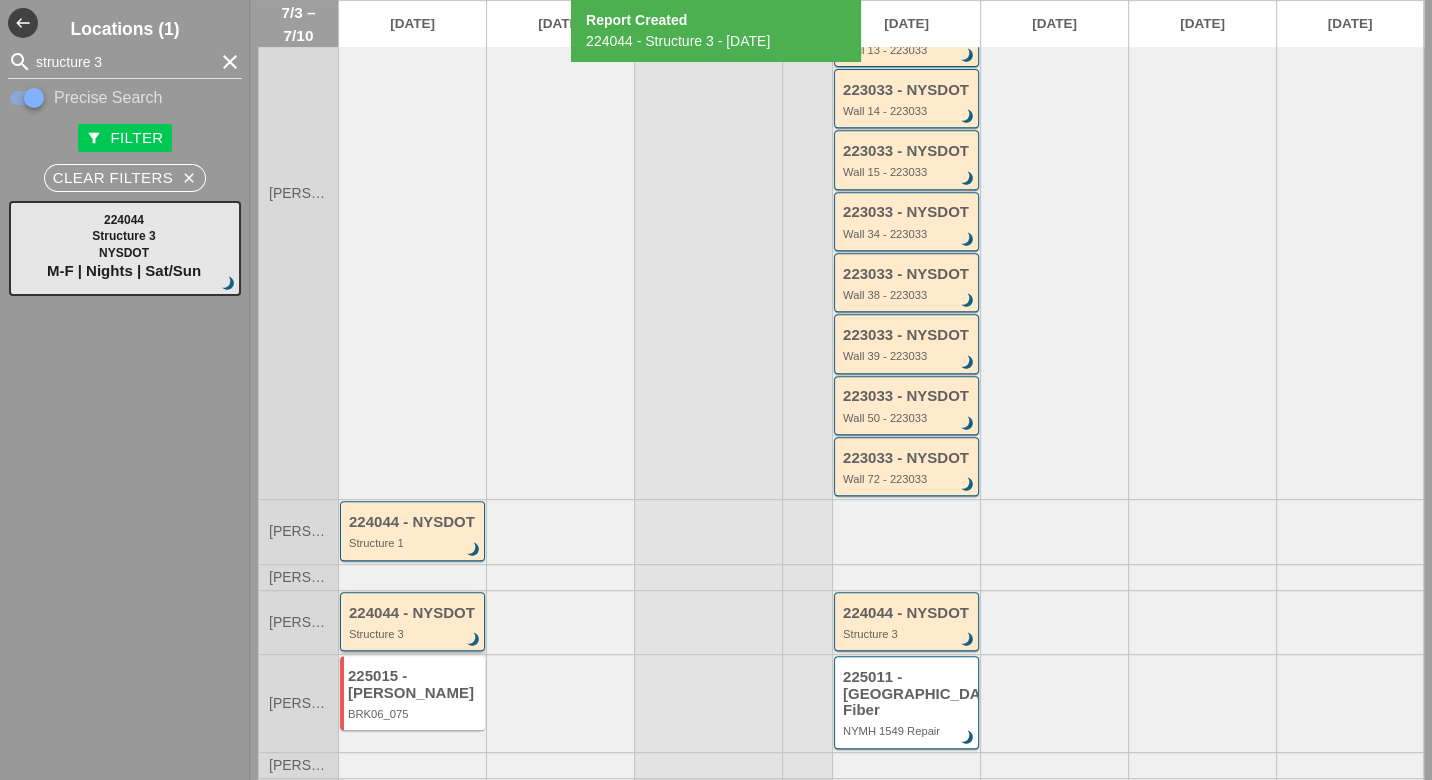 click on "224044 - NYSDOT" at bounding box center [414, 613] 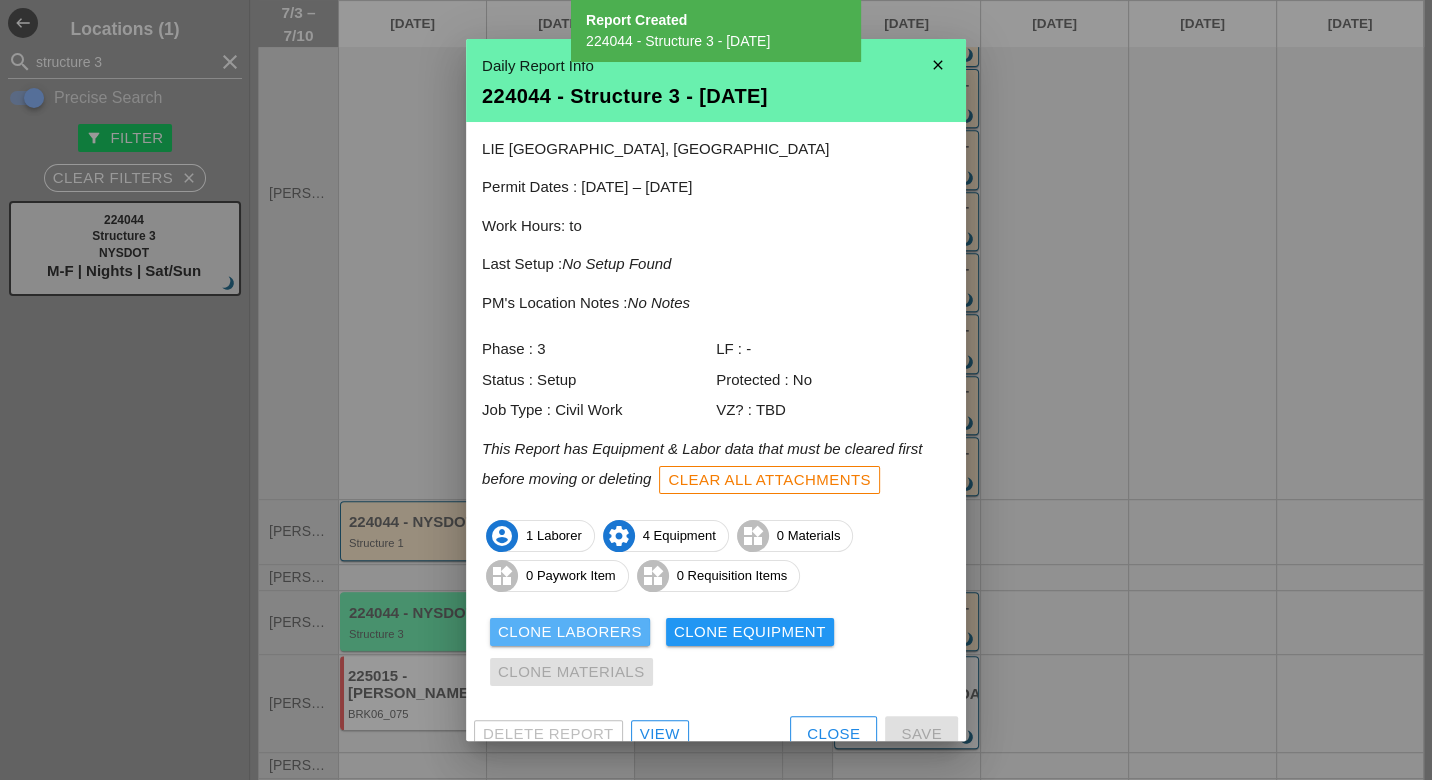 click on "Clone Laborers" at bounding box center (570, 632) 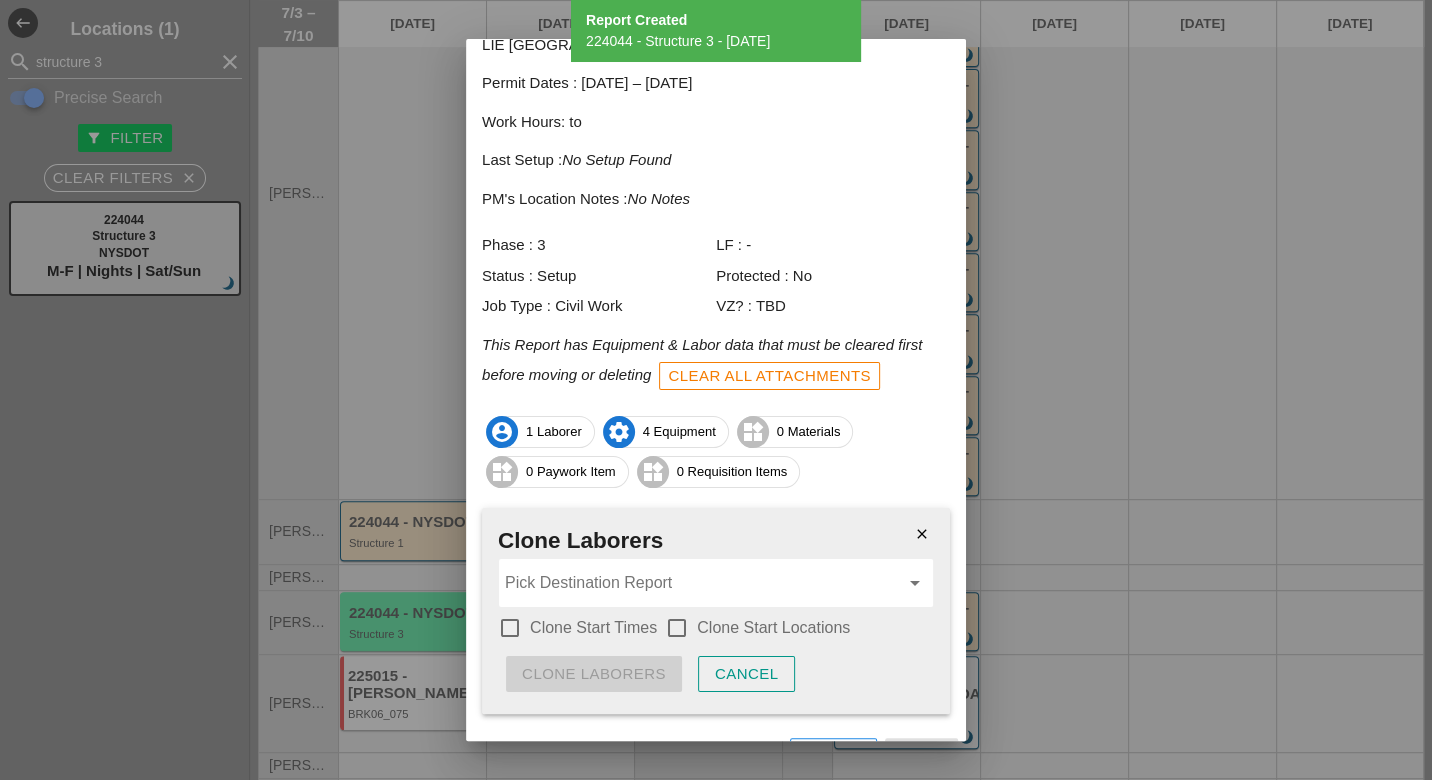 scroll, scrollTop: 111, scrollLeft: 0, axis: vertical 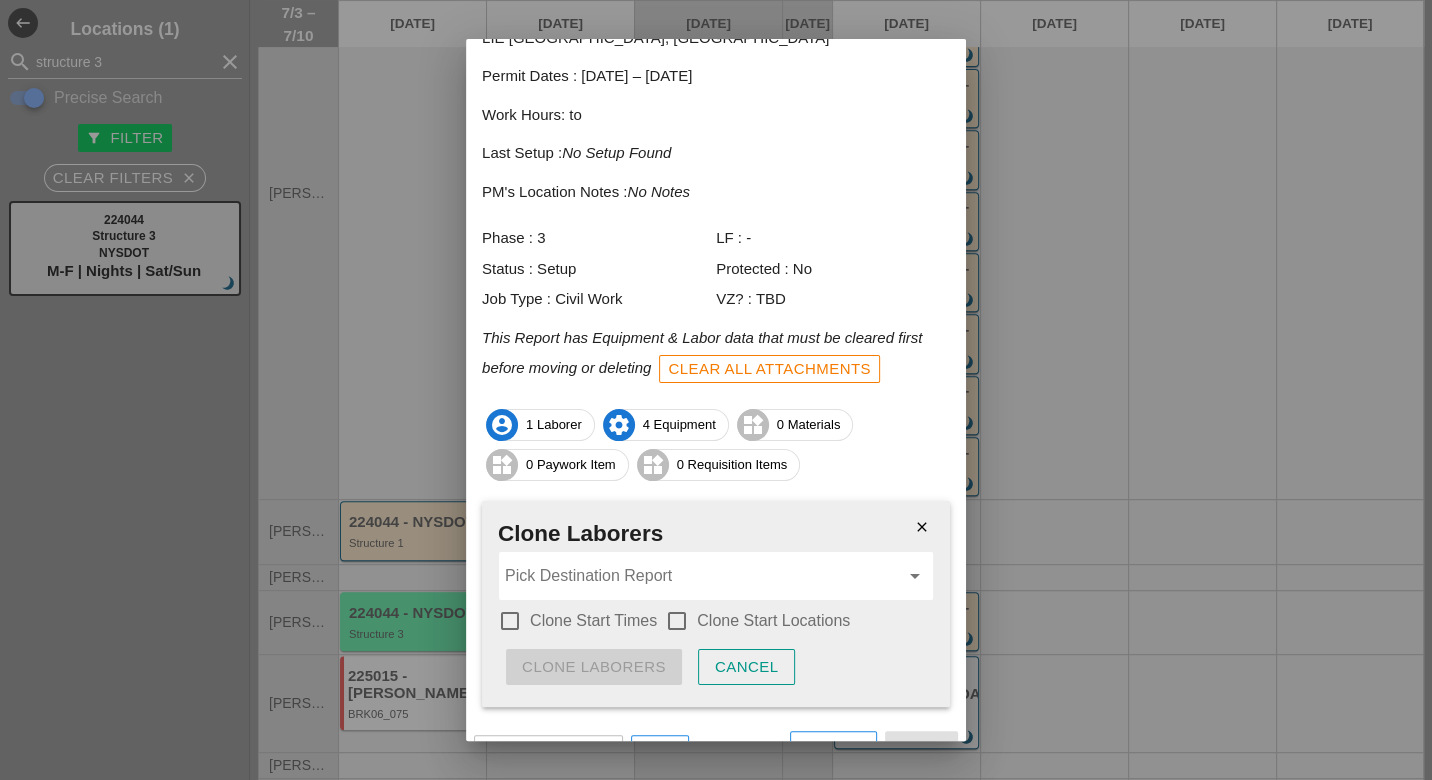 click at bounding box center [510, 621] 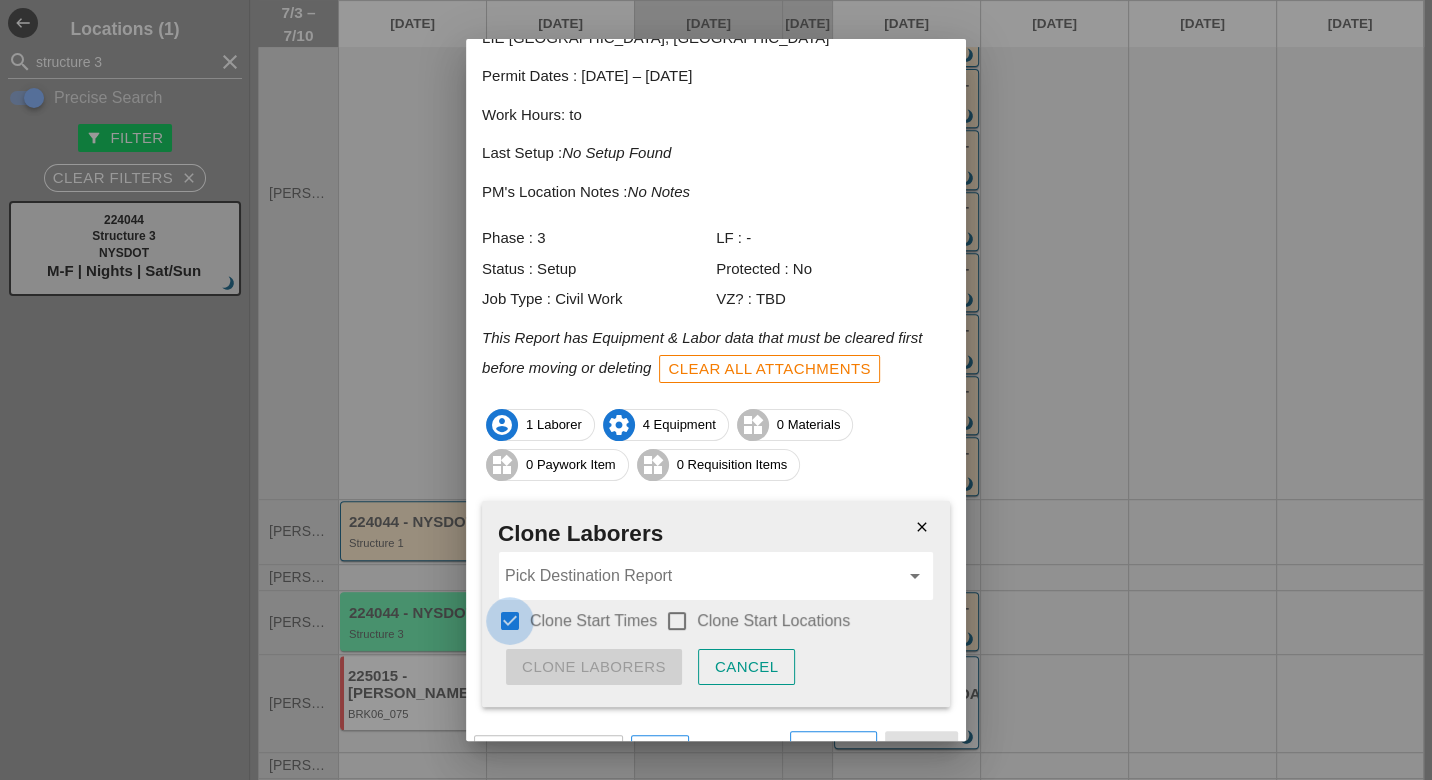 checkbox on "true" 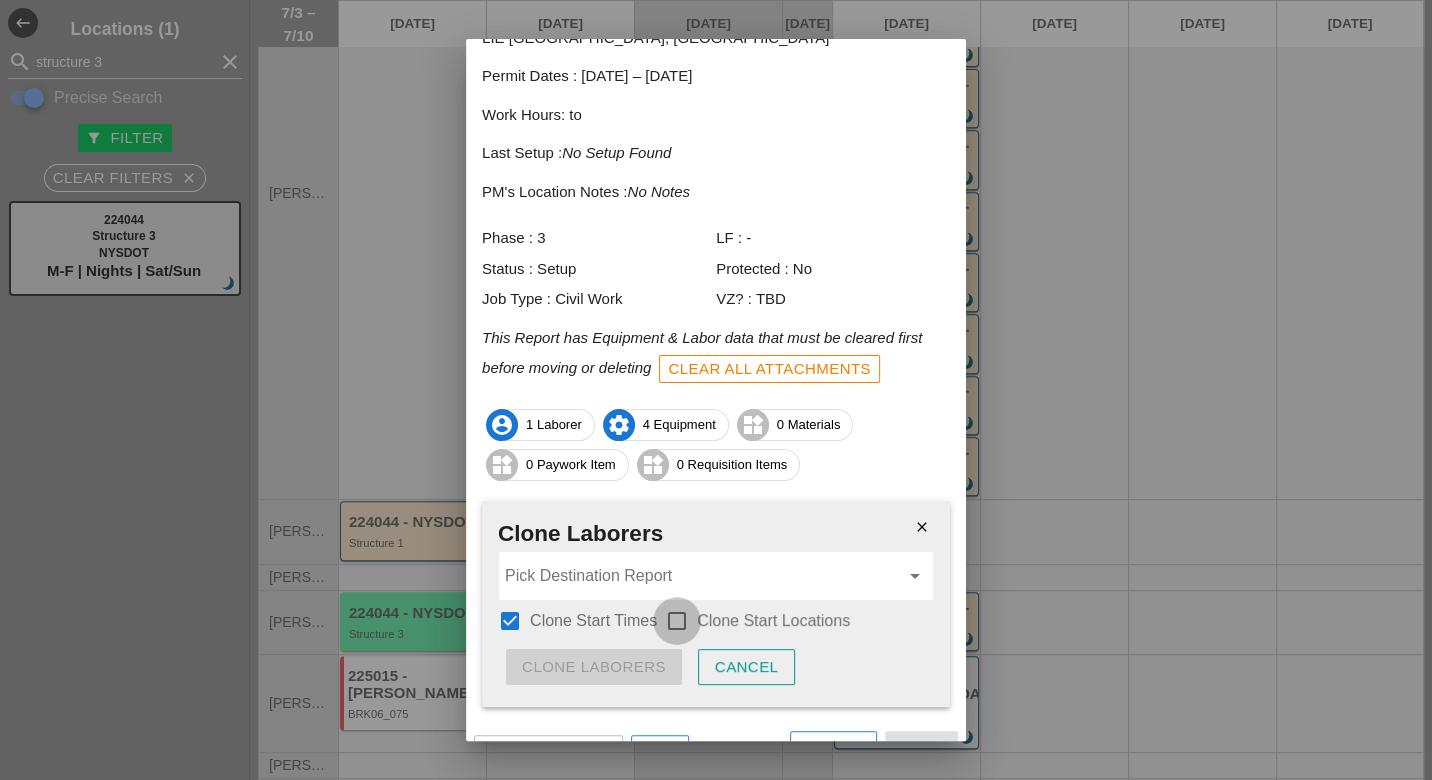 click at bounding box center (677, 621) 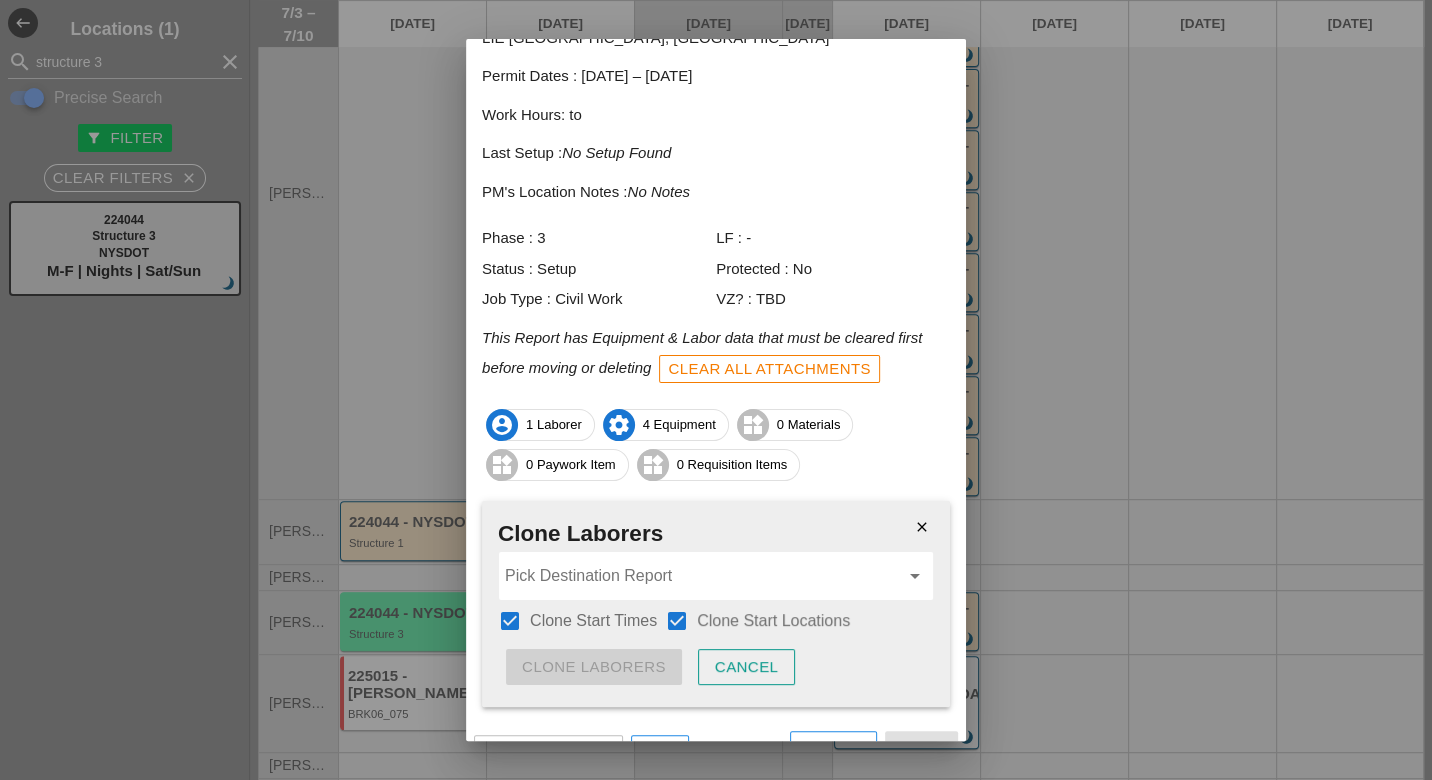 click at bounding box center (702, 576) 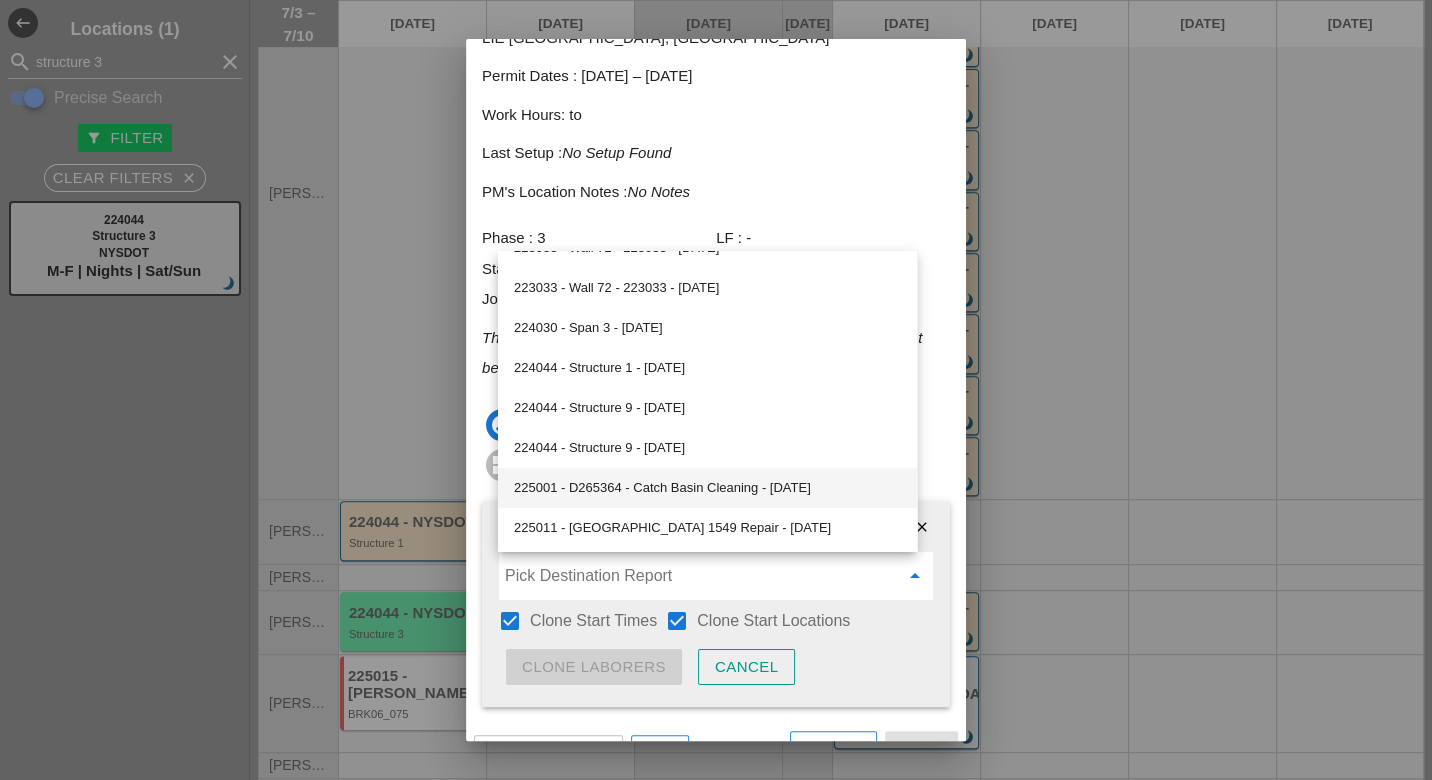 scroll, scrollTop: 628, scrollLeft: 0, axis: vertical 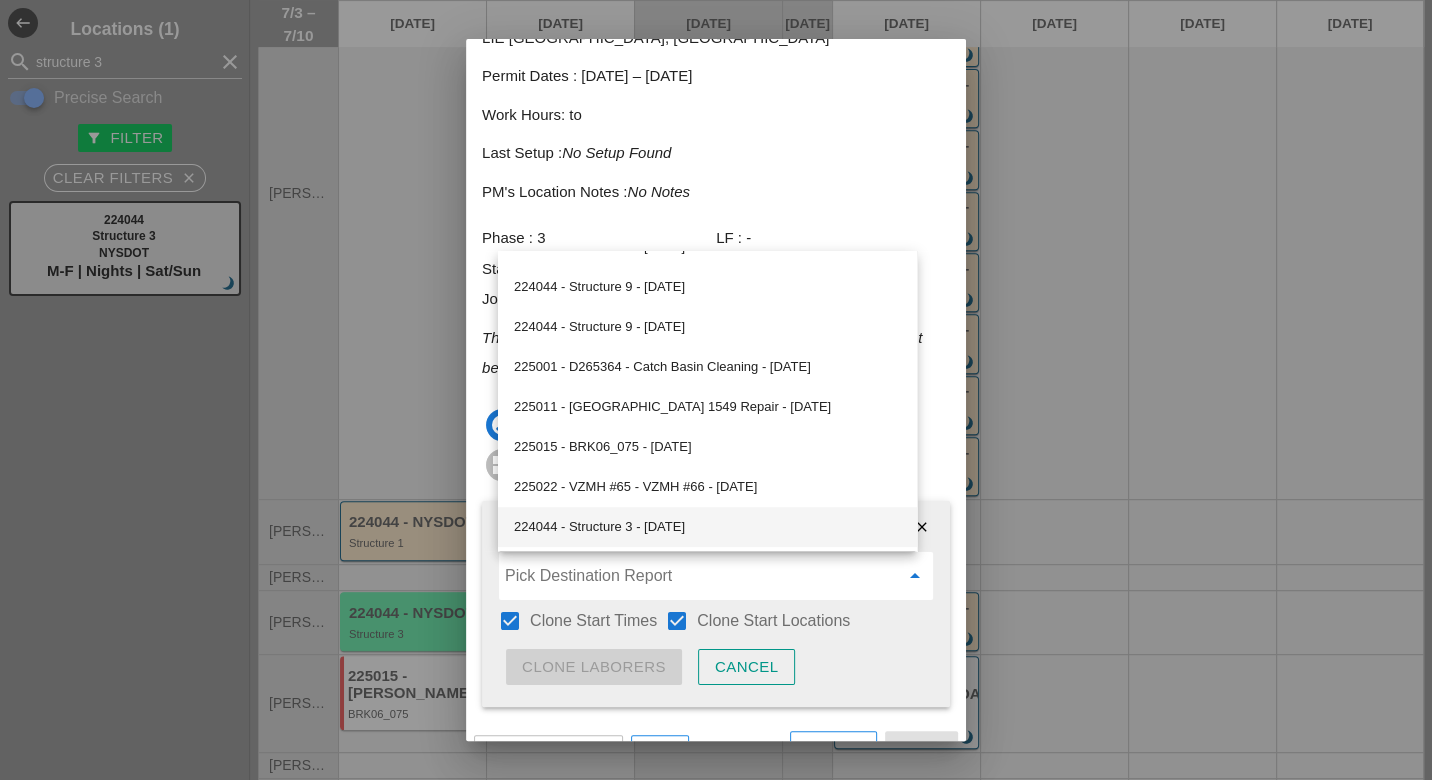click on "224044 - Structure 3 - 07/07/2025" at bounding box center (707, 527) 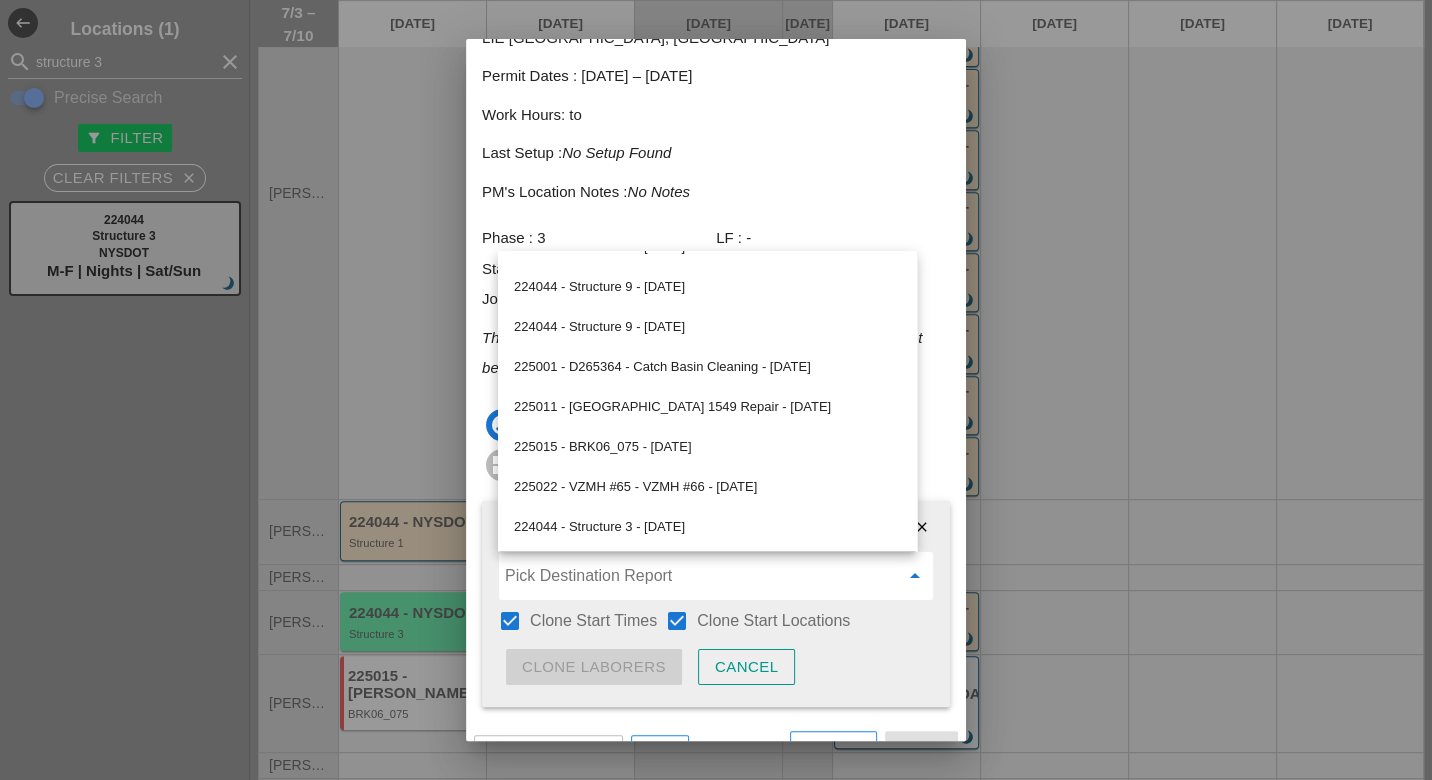 type on "224044 - Structure 3 - 07/07/2025" 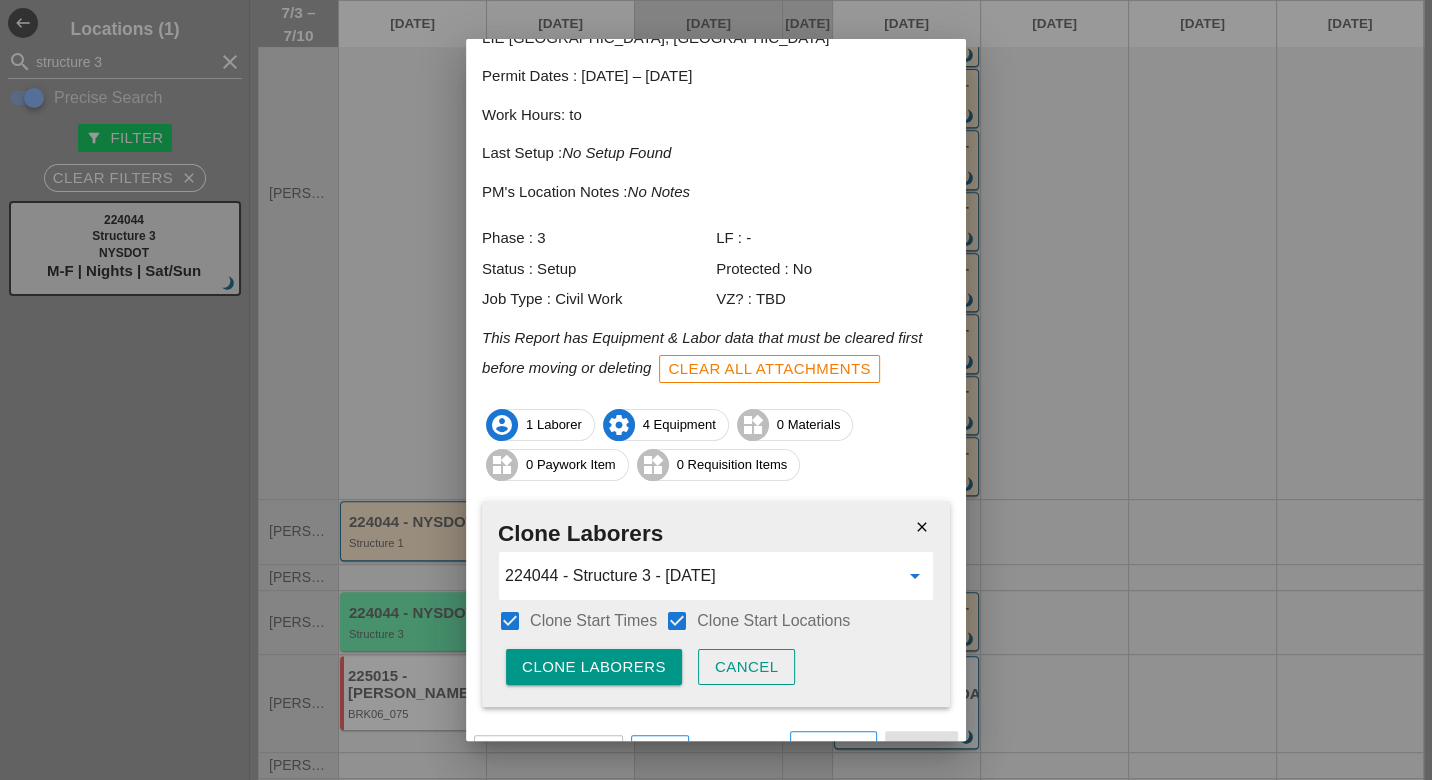 click on "Clone Laborers" at bounding box center (594, 667) 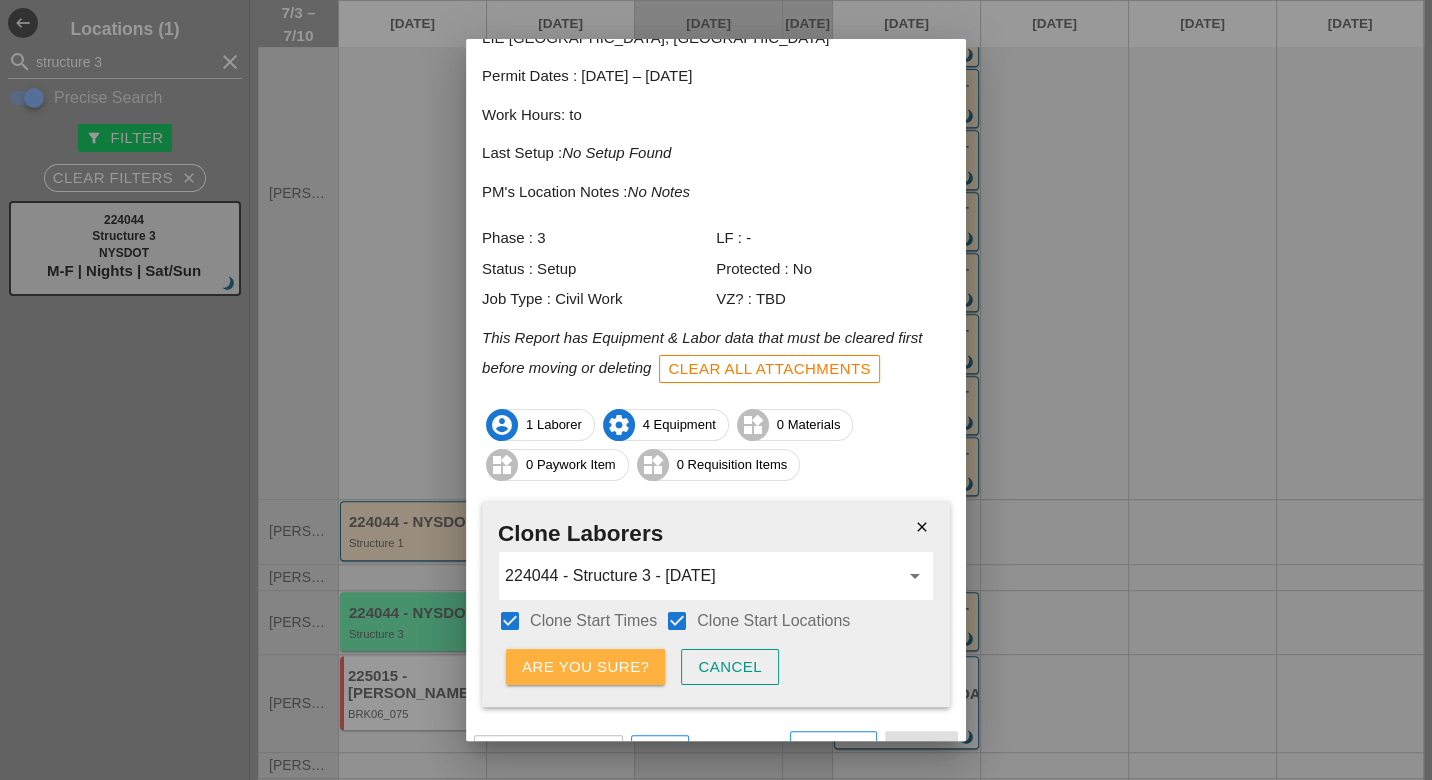 click on "Are you sure?" at bounding box center (585, 667) 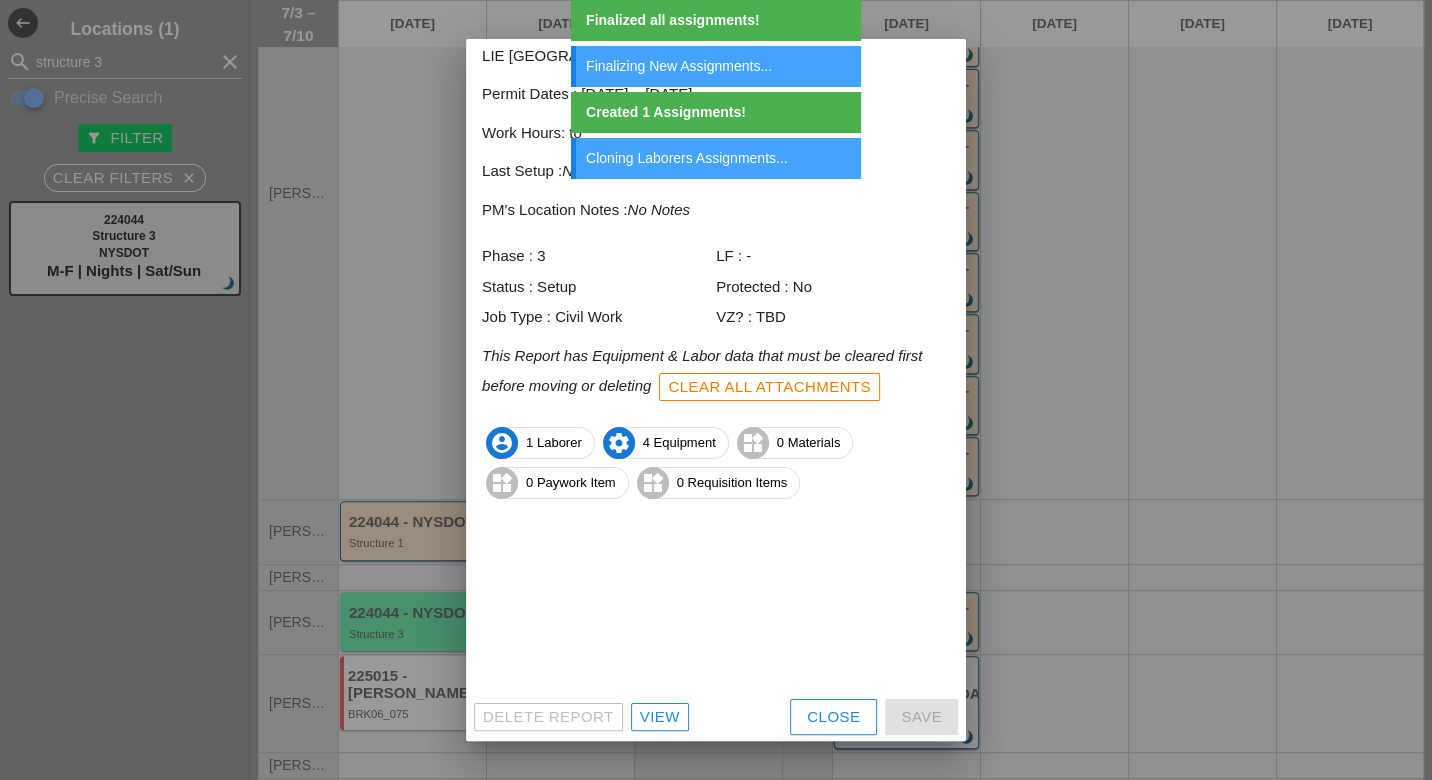 scroll, scrollTop: 17, scrollLeft: 0, axis: vertical 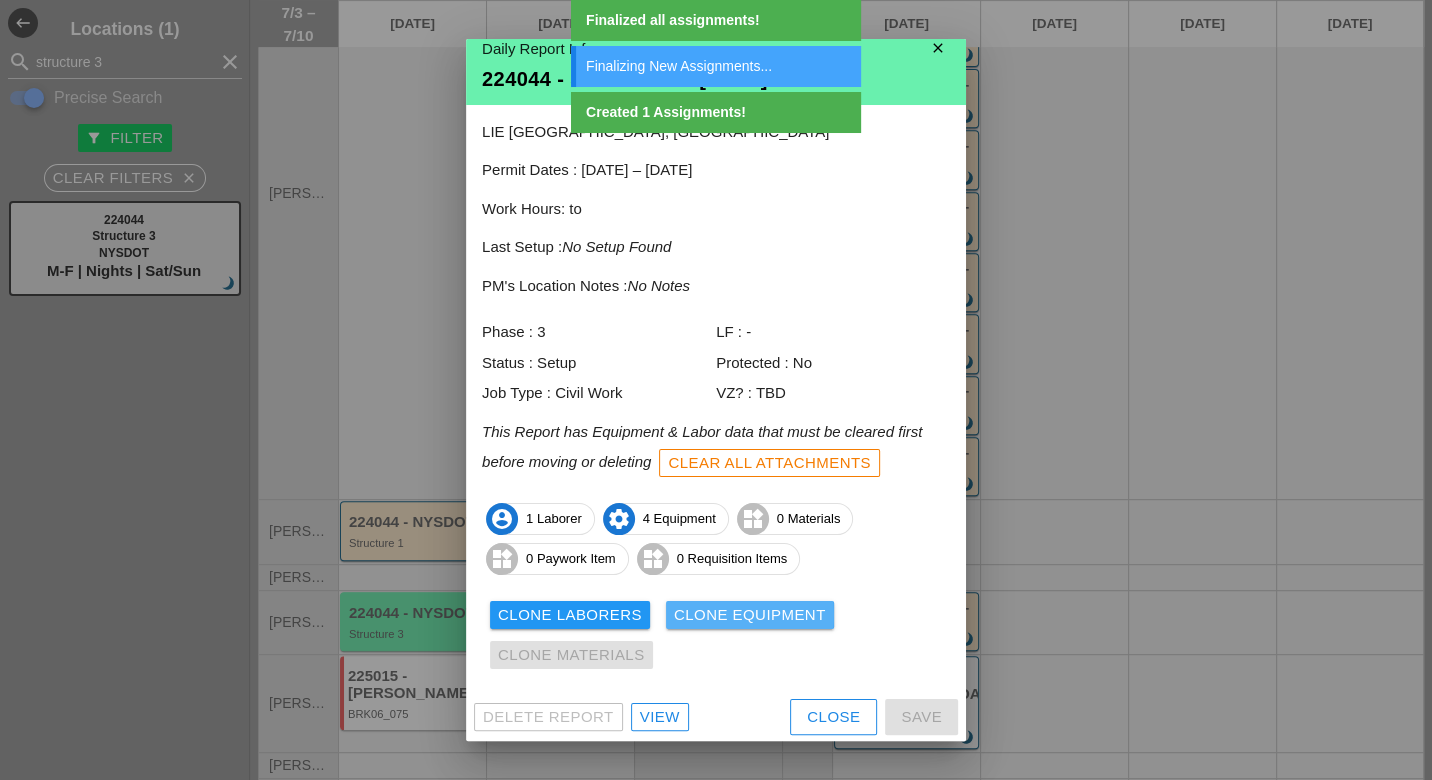 click on "Clone Equipment" at bounding box center [750, 615] 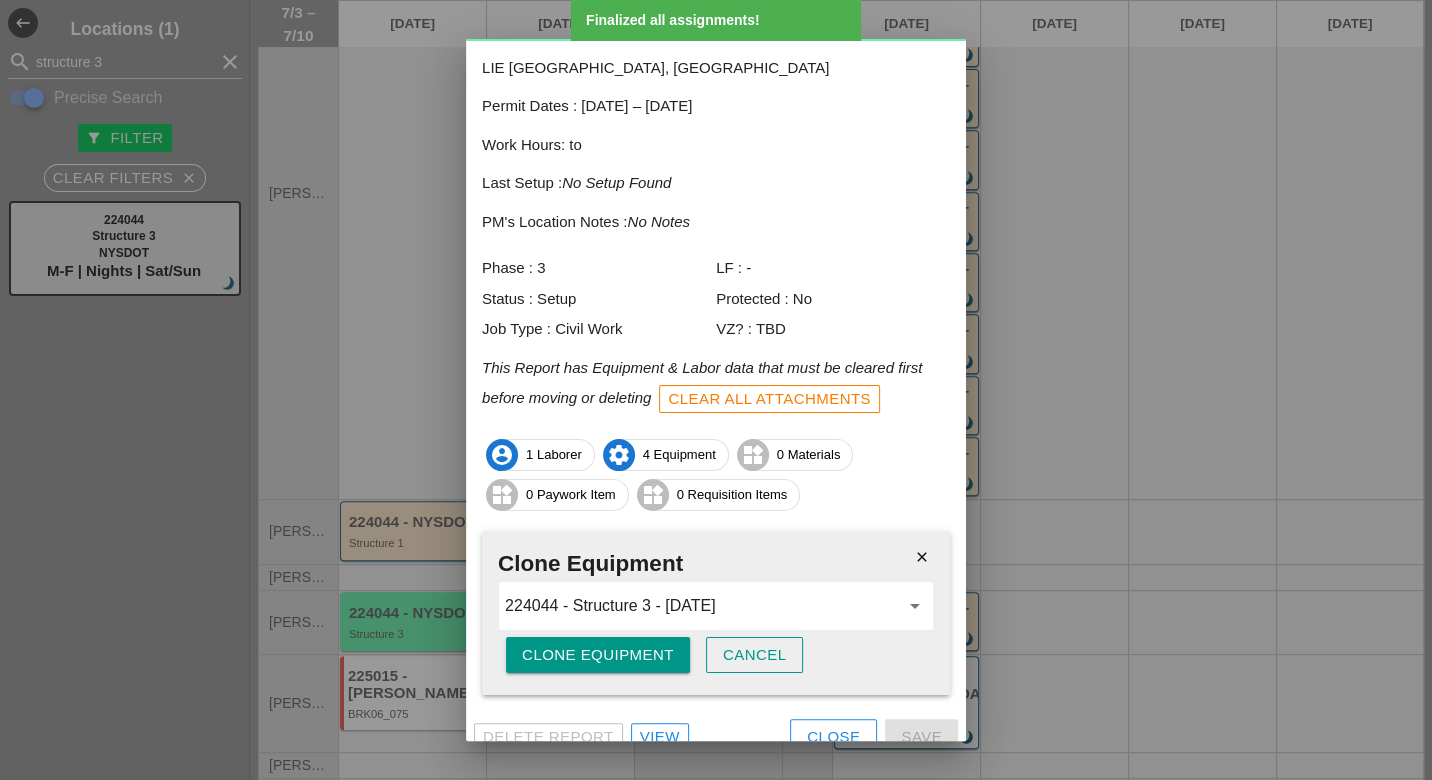 scroll, scrollTop: 101, scrollLeft: 0, axis: vertical 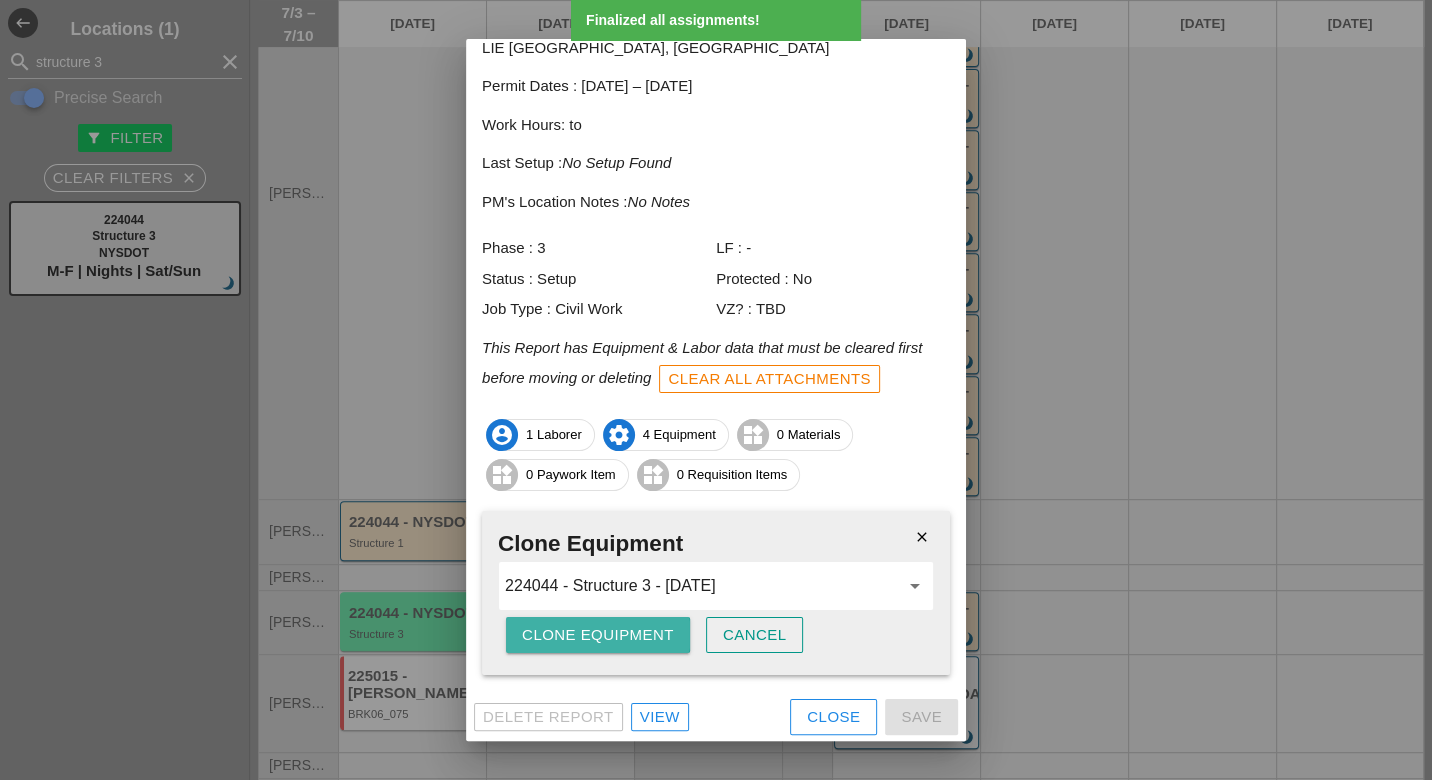 click on "Clone Equipment" at bounding box center [598, 635] 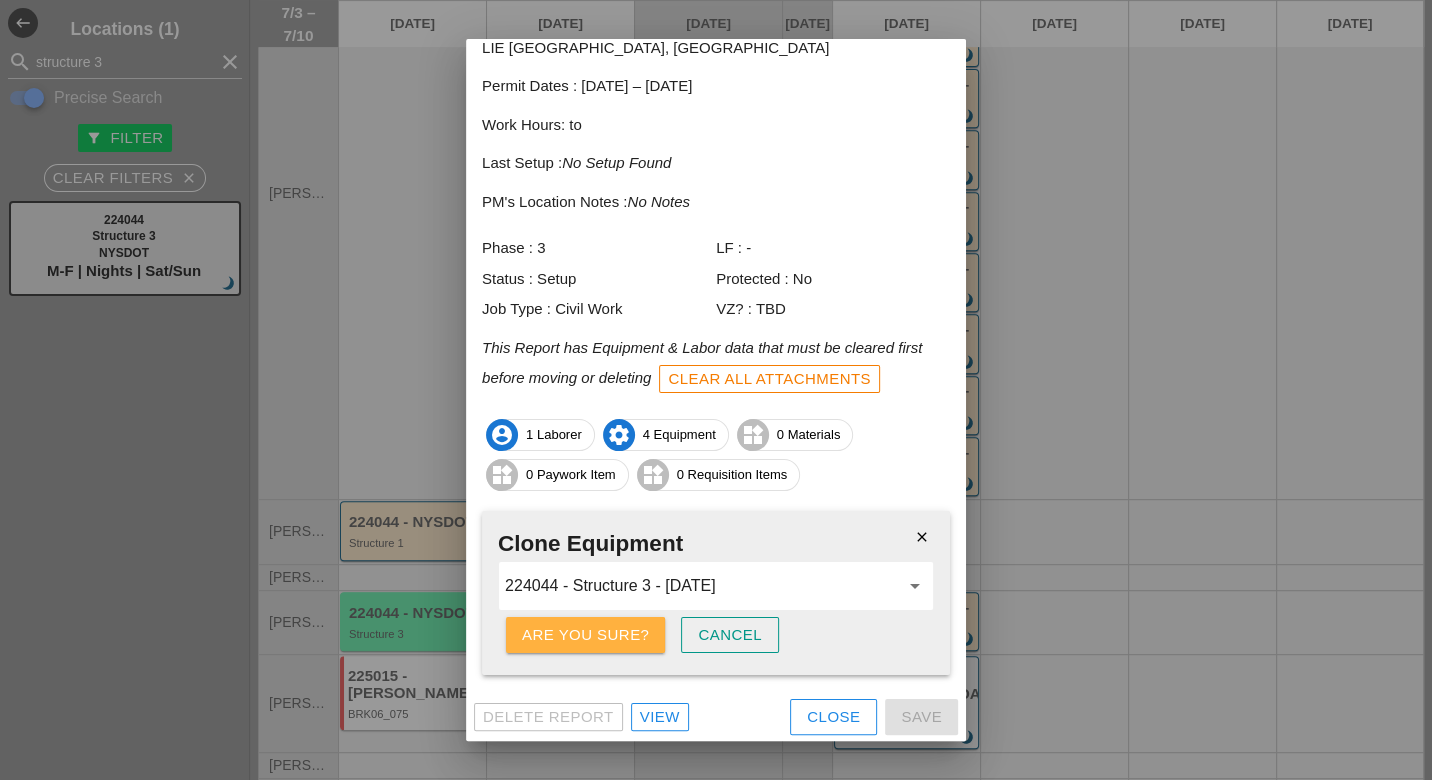 click on "Are you sure?" at bounding box center [585, 635] 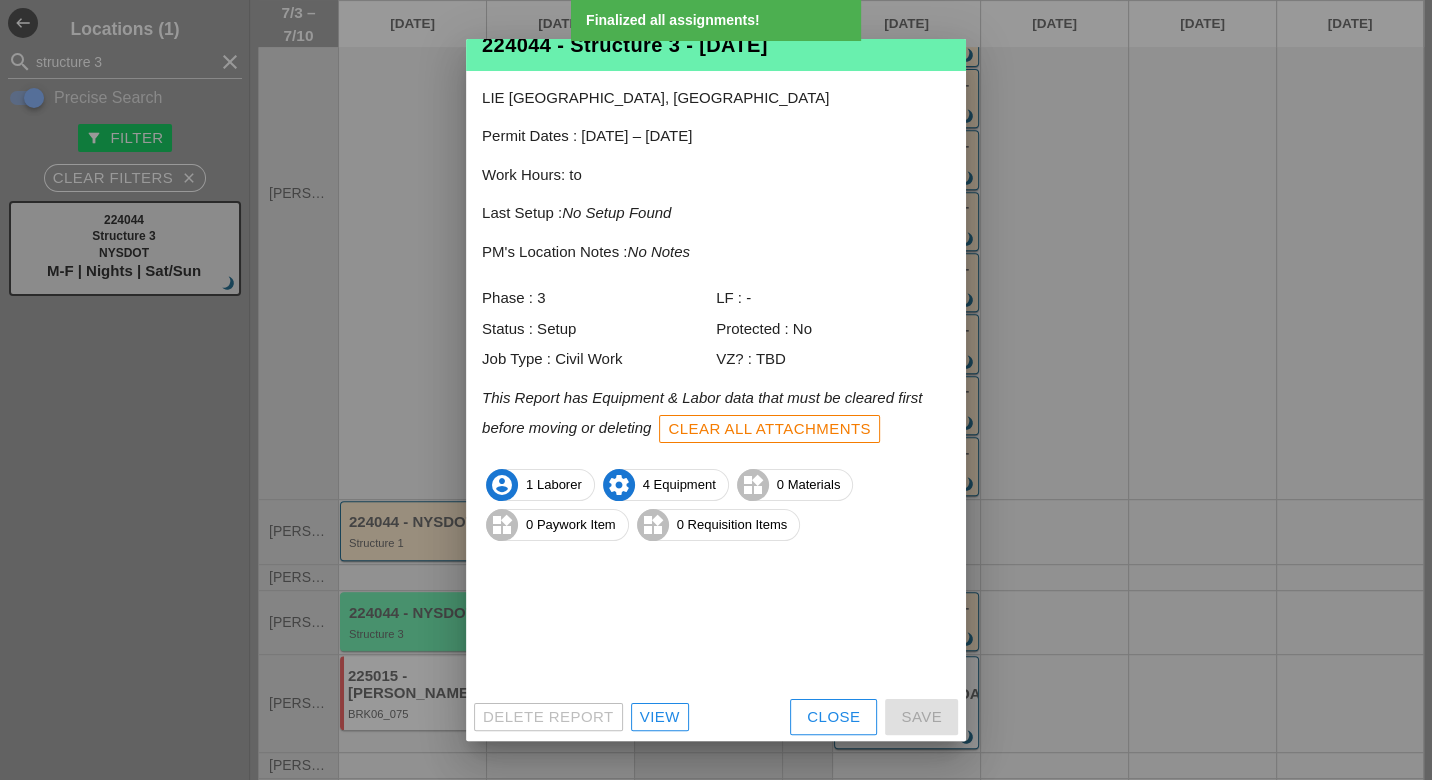 scroll, scrollTop: 17, scrollLeft: 0, axis: vertical 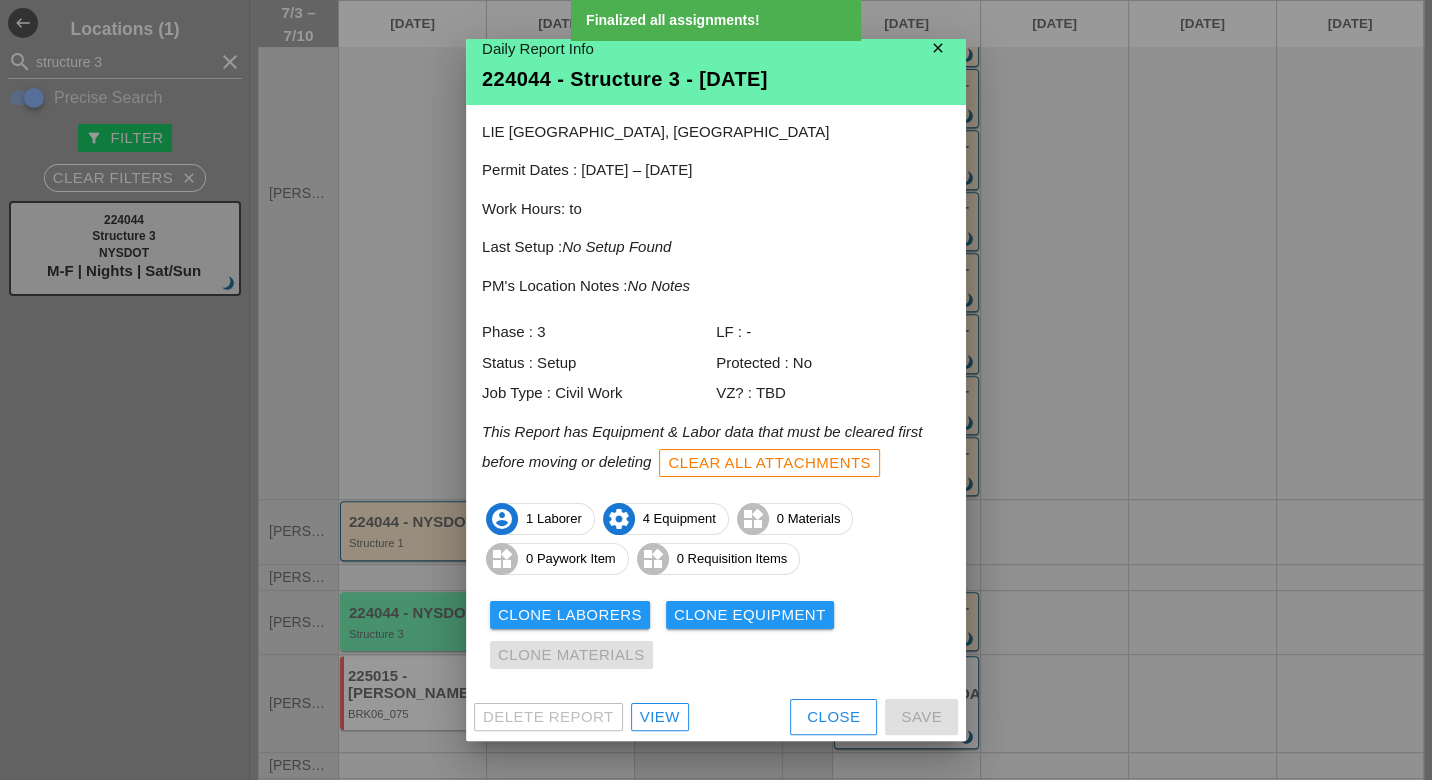 click on "Close" at bounding box center (833, 717) 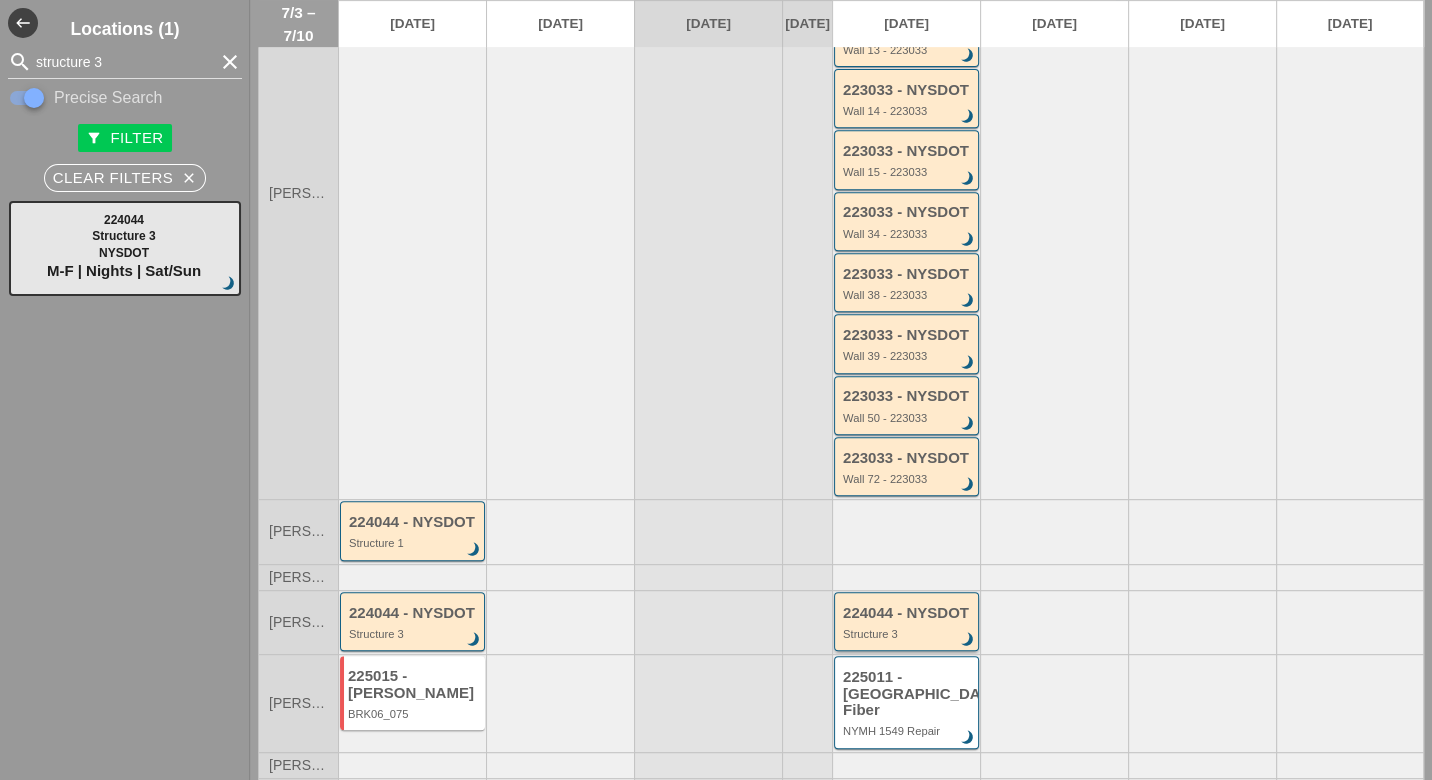 click on "Structure 3" at bounding box center (908, 634) 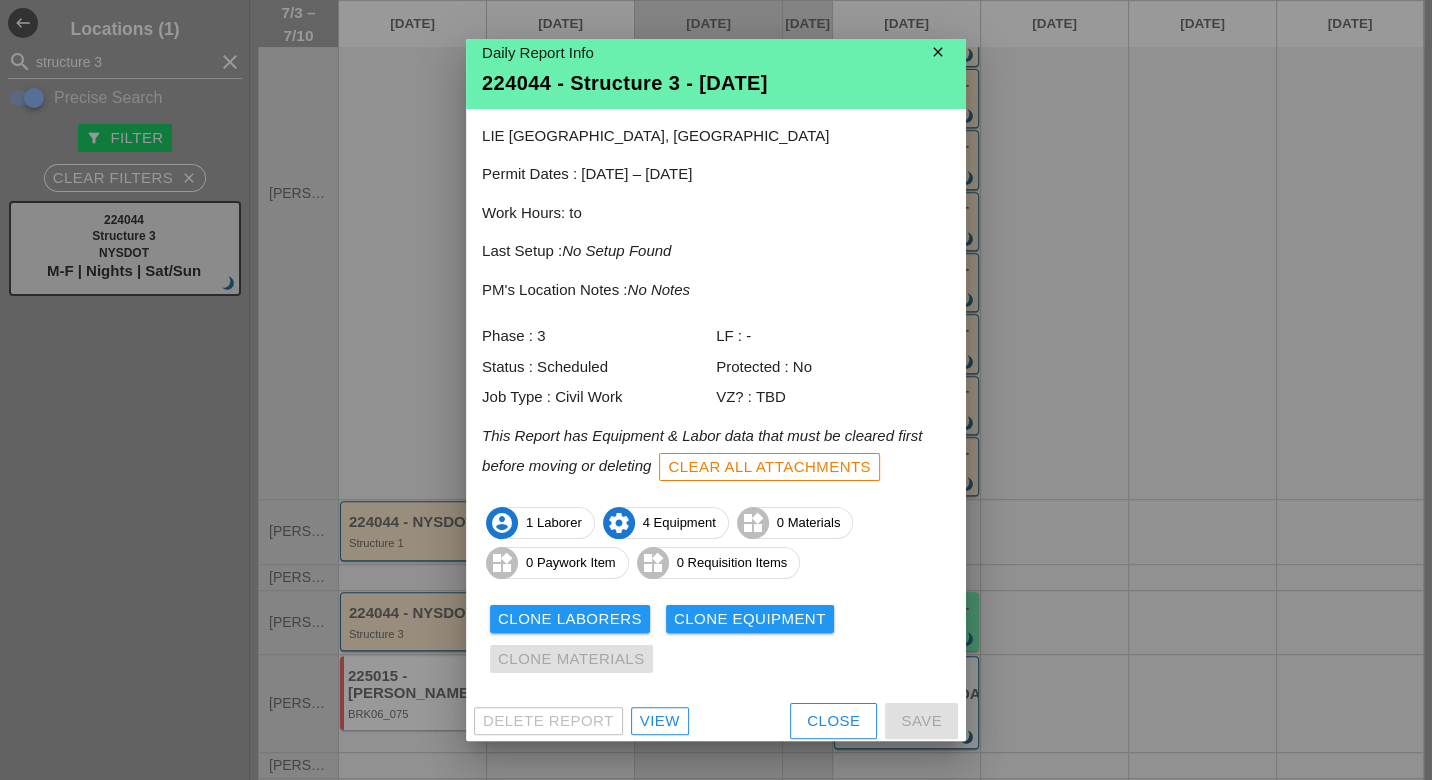 scroll, scrollTop: 17, scrollLeft: 0, axis: vertical 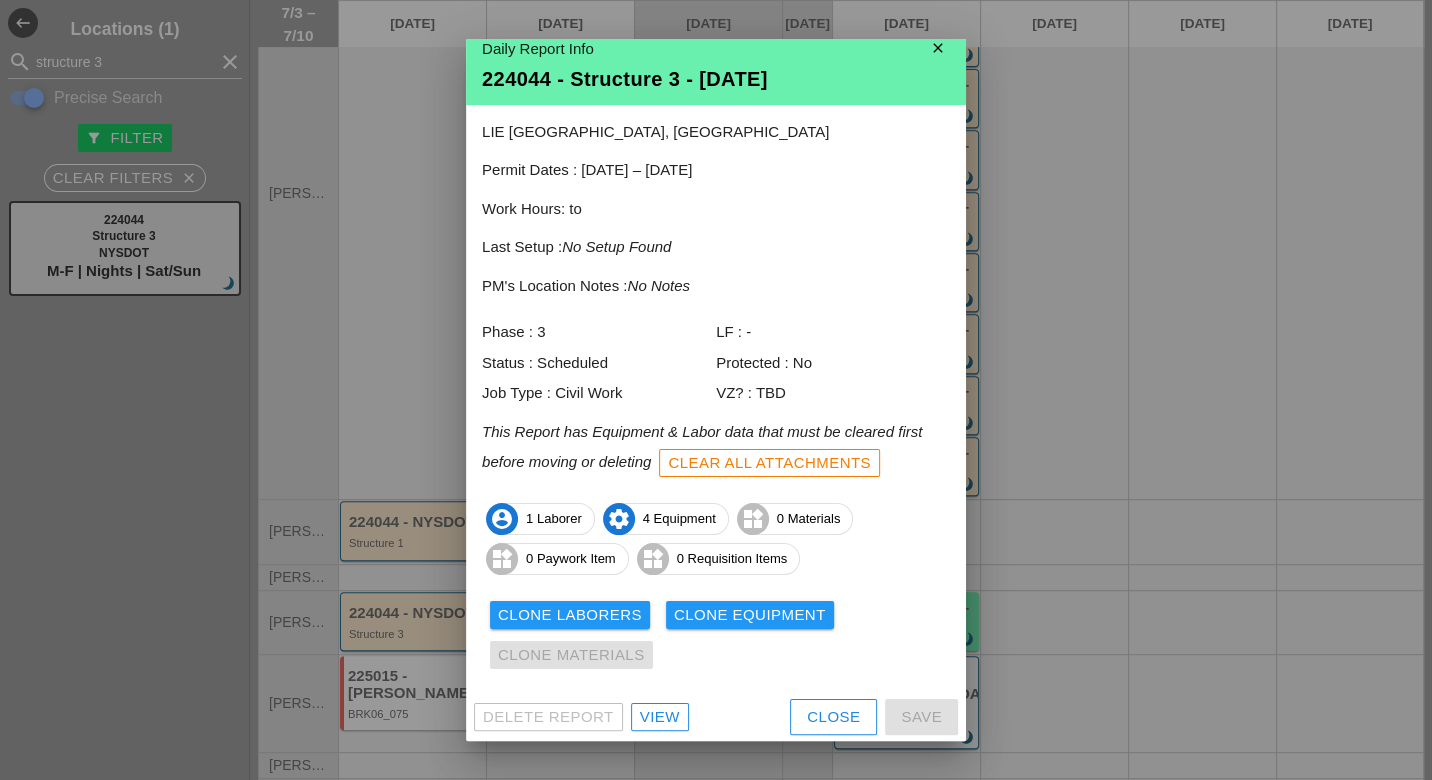 click on "View" at bounding box center [660, 717] 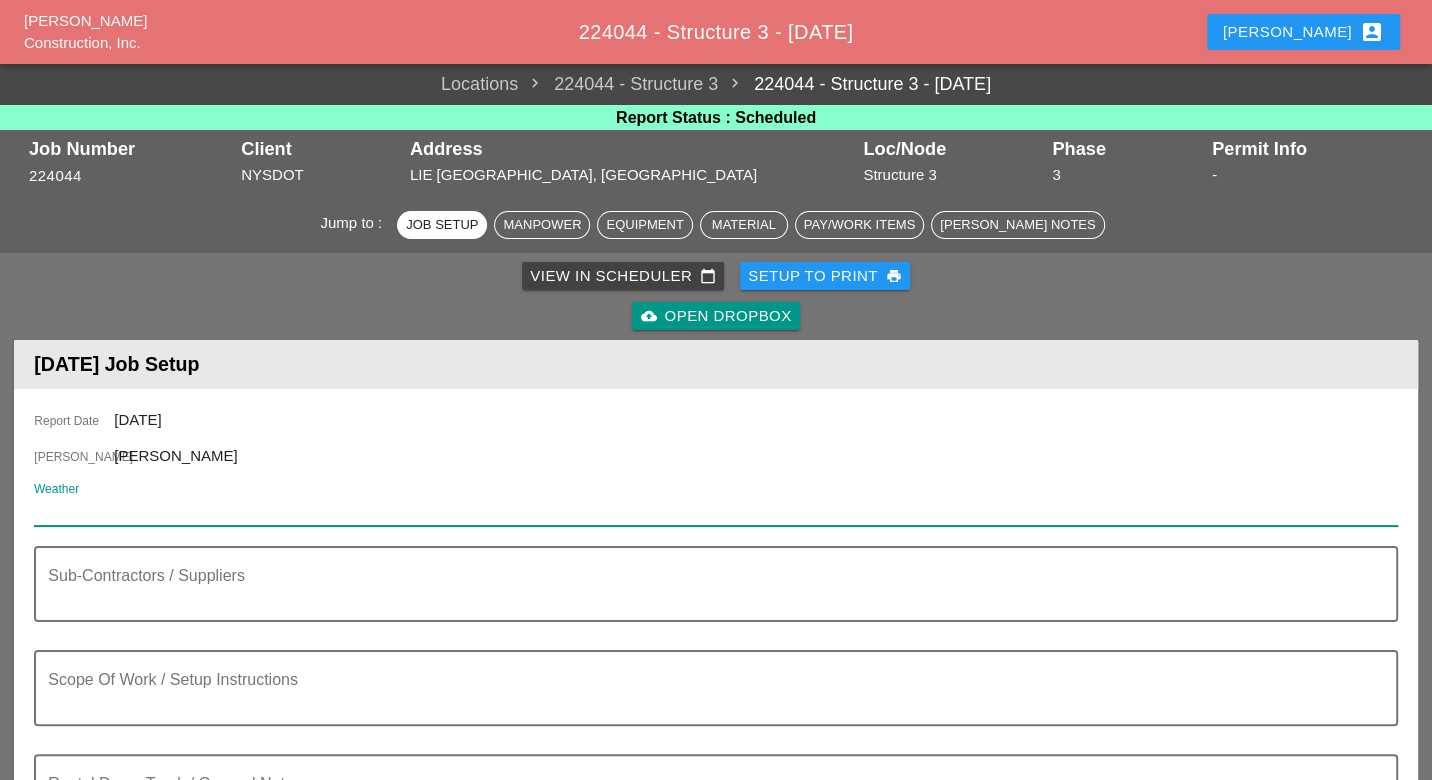 paste on "Mon 07 | Day 87° 22% SSW 11 mph Intervals of clouds and sunshine. High 87F. Winds SSW at 10 to 15 mph." 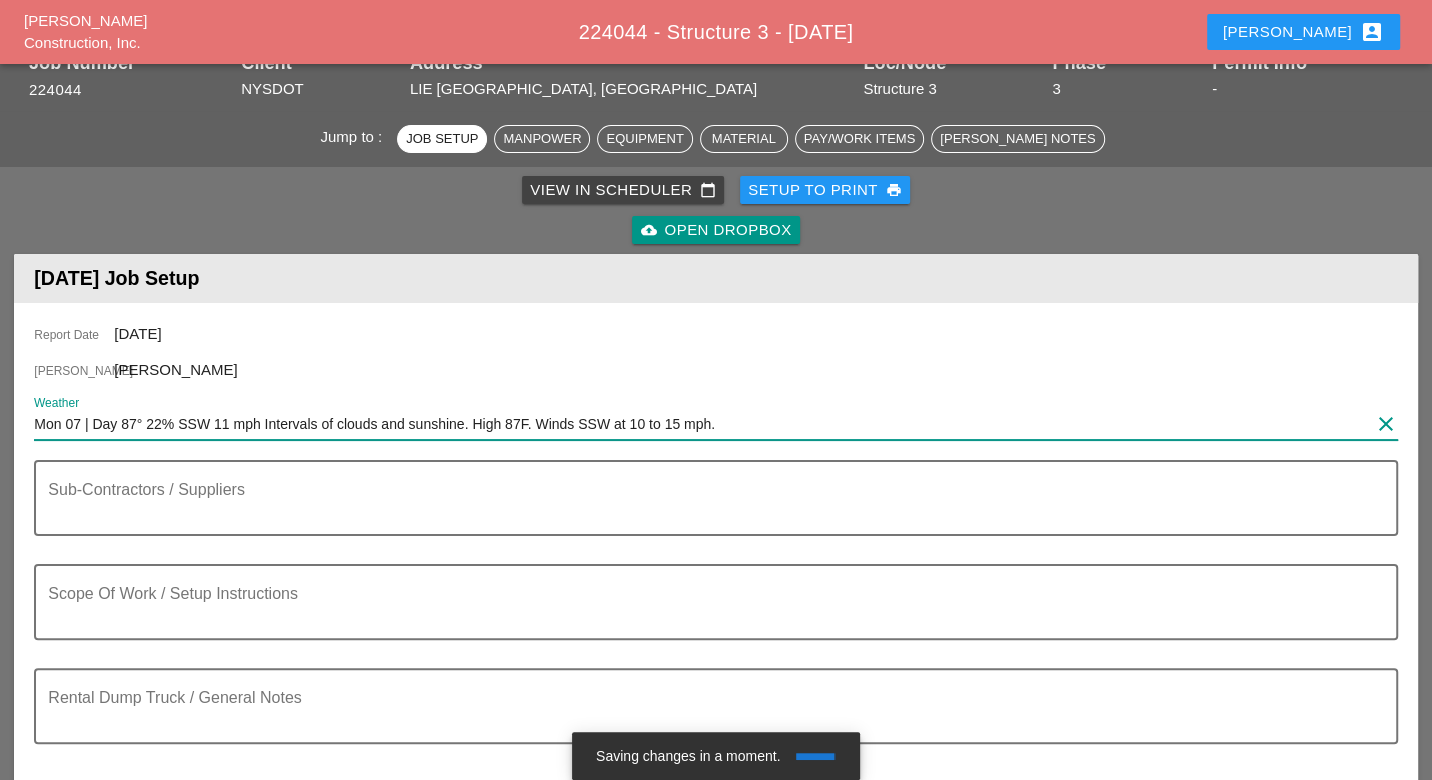 scroll, scrollTop: 111, scrollLeft: 0, axis: vertical 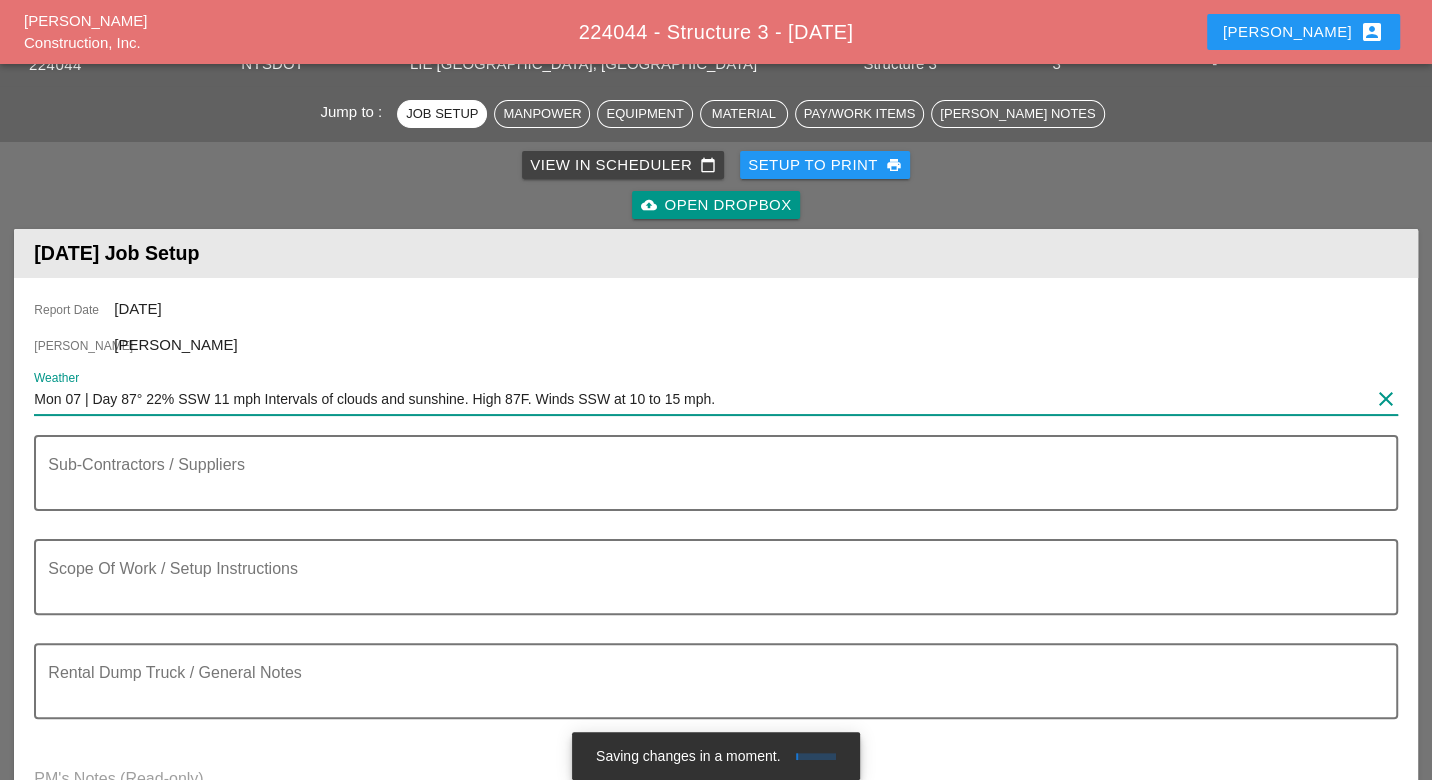type on "Mon 07 | Day 87° 22% SSW 11 mph Intervals of clouds and sunshine. High 87F. Winds SSW at 10 to 15 mph." 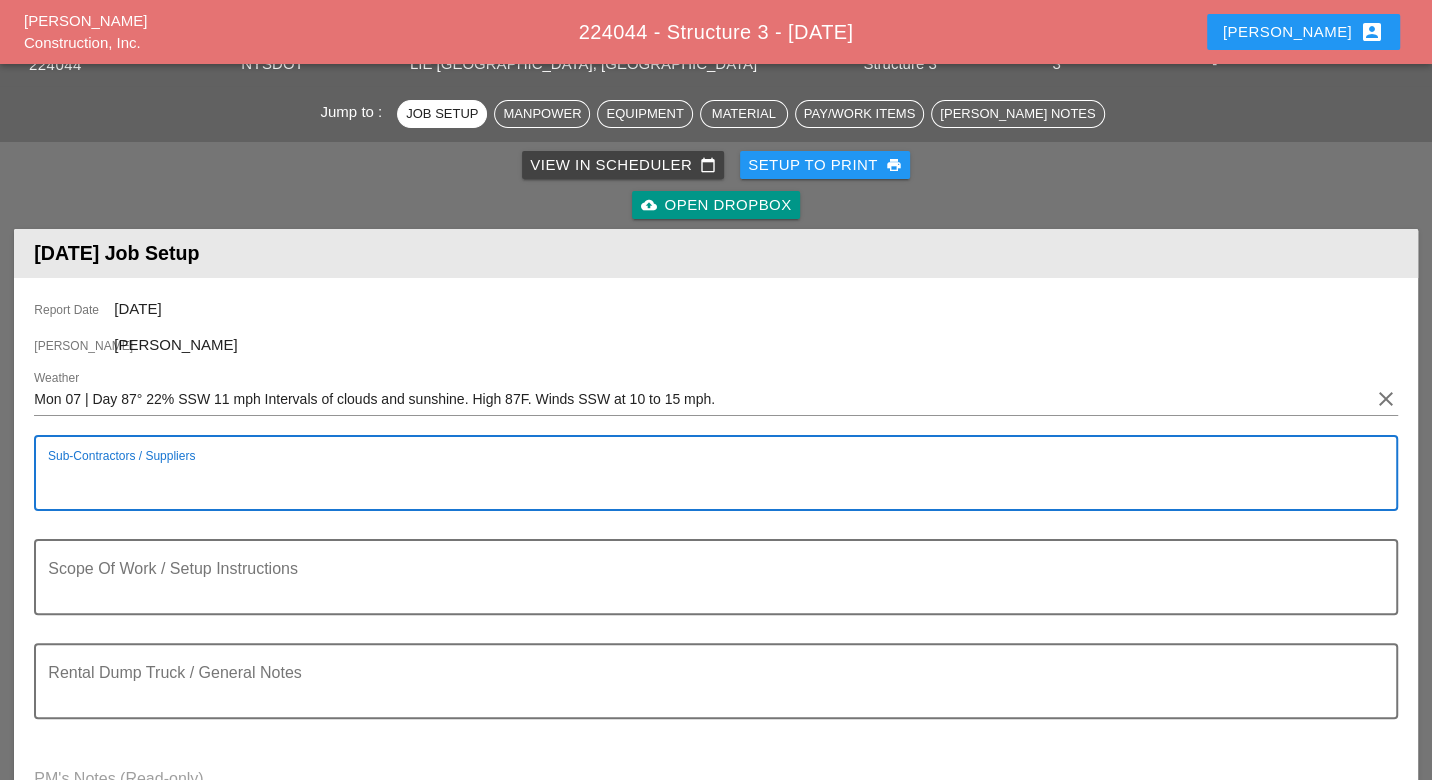paste on "X- STREAM ON SITE  ( T. IGO)
FINE PAINTING ON SITE WITH 4 PAINTERS" 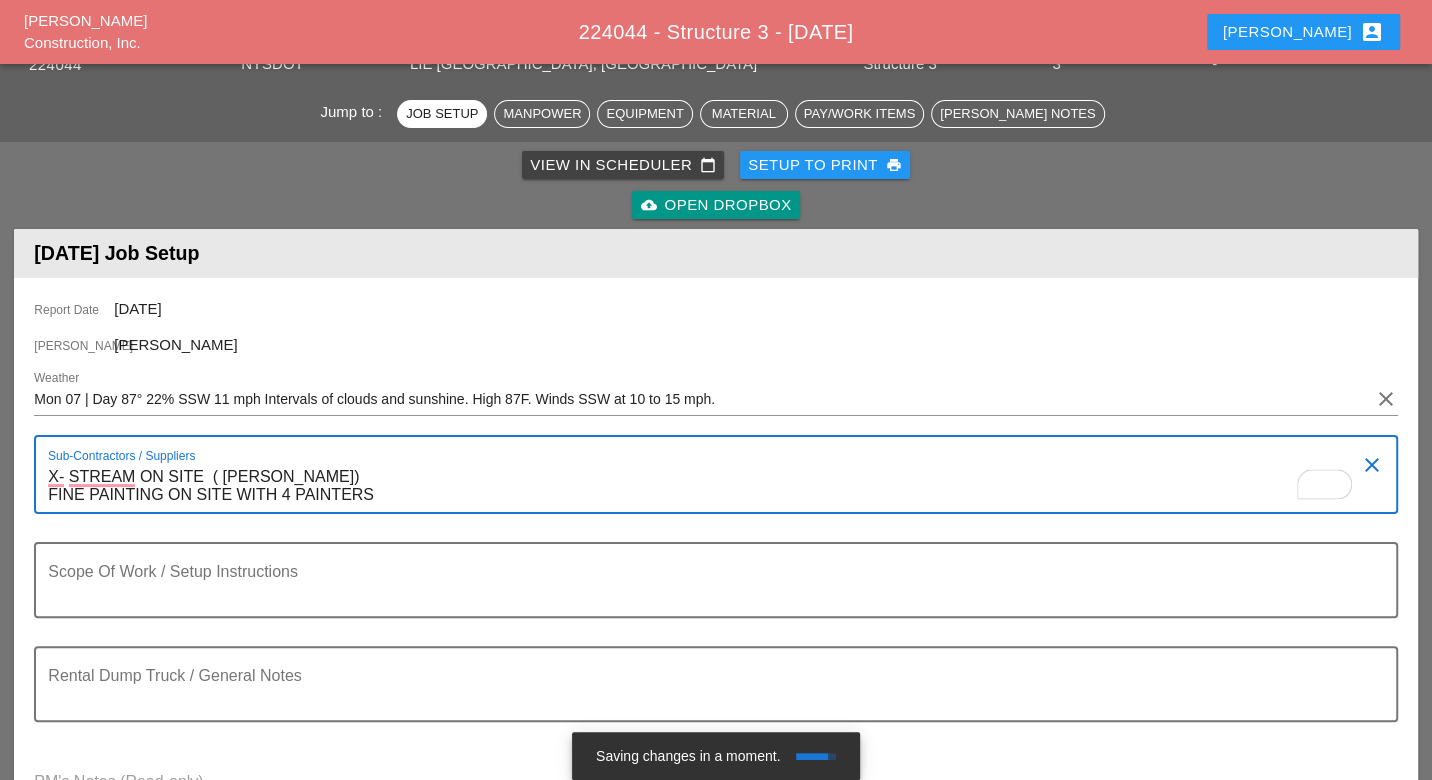 type on "X- STREAM ON SITE  ( T. IGO)
FINE PAINTING ON SITE WITH 4 PAINTERS" 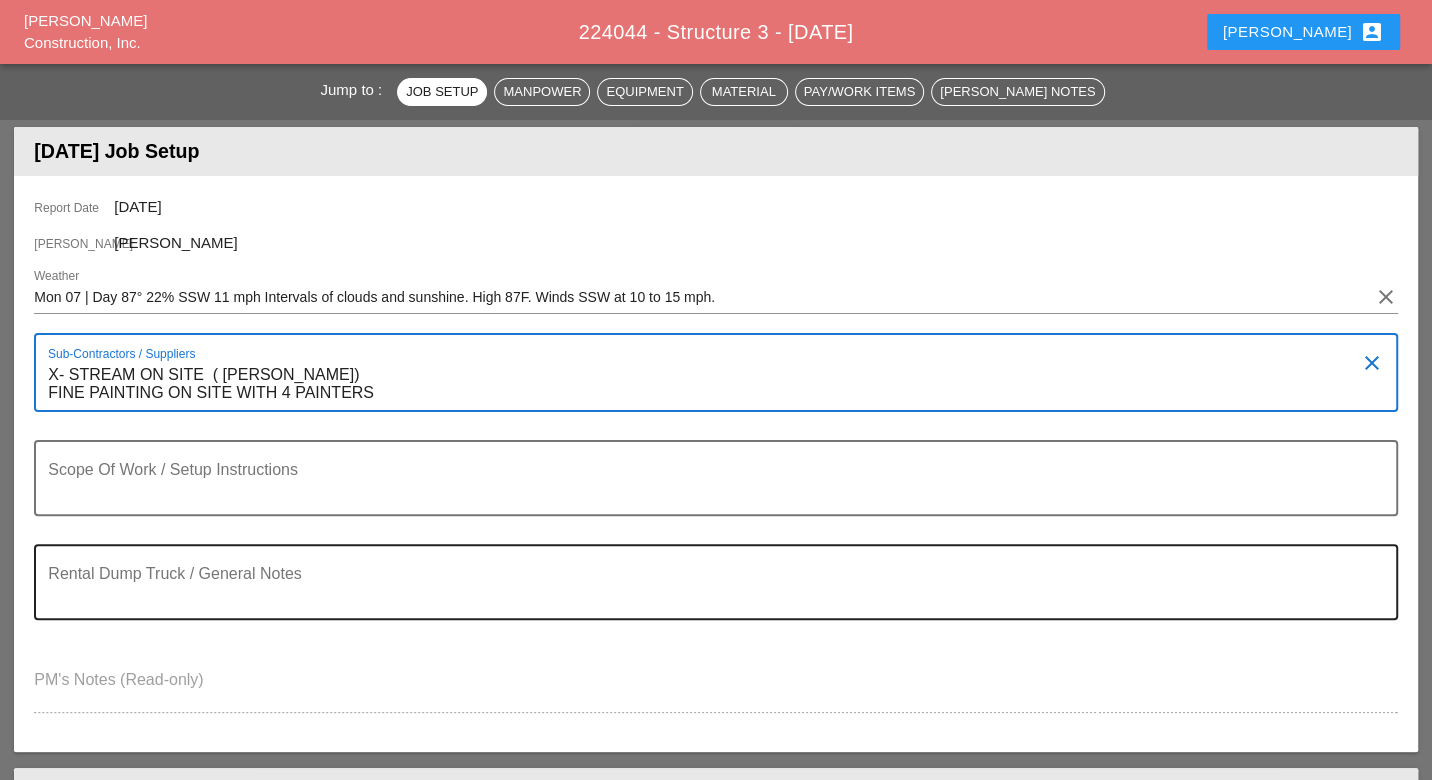 scroll, scrollTop: 333, scrollLeft: 0, axis: vertical 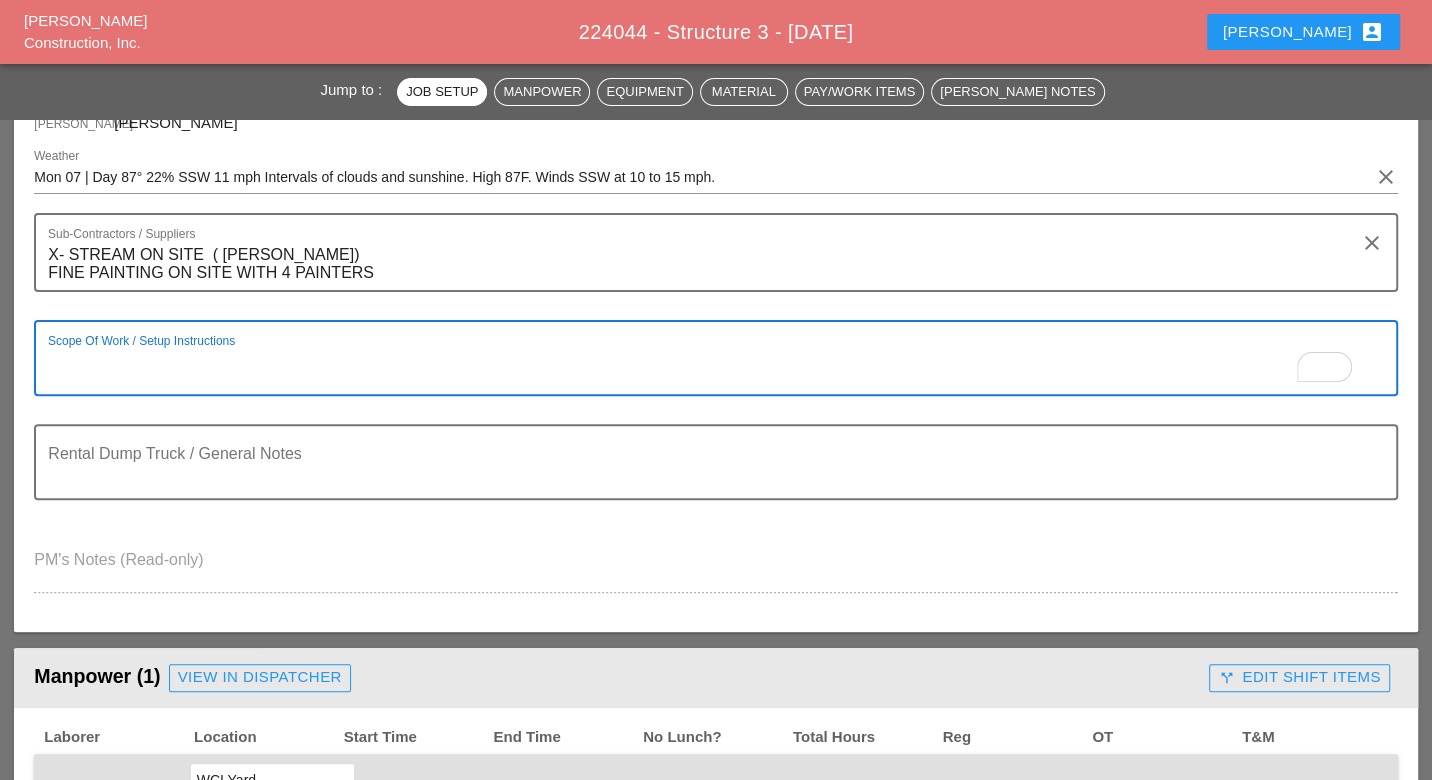 paste on "D265172
LOCATION: 03
NEW SIGN STRUCTURE NO.: N2841
EXISTING SIGN STRUCTURE NO.:N0284
BROOKLYN QUEEN EXPWY
(MEEKER AVENUE)
FROM MORGAN AVE TO SUTTON ST
LOCAL STREET NORTHBOUND LEFT LANE CLOSURE
WORK HOURS: 10AM-3PM
SCOPE OF WORK:
PAINT REMOVAL" 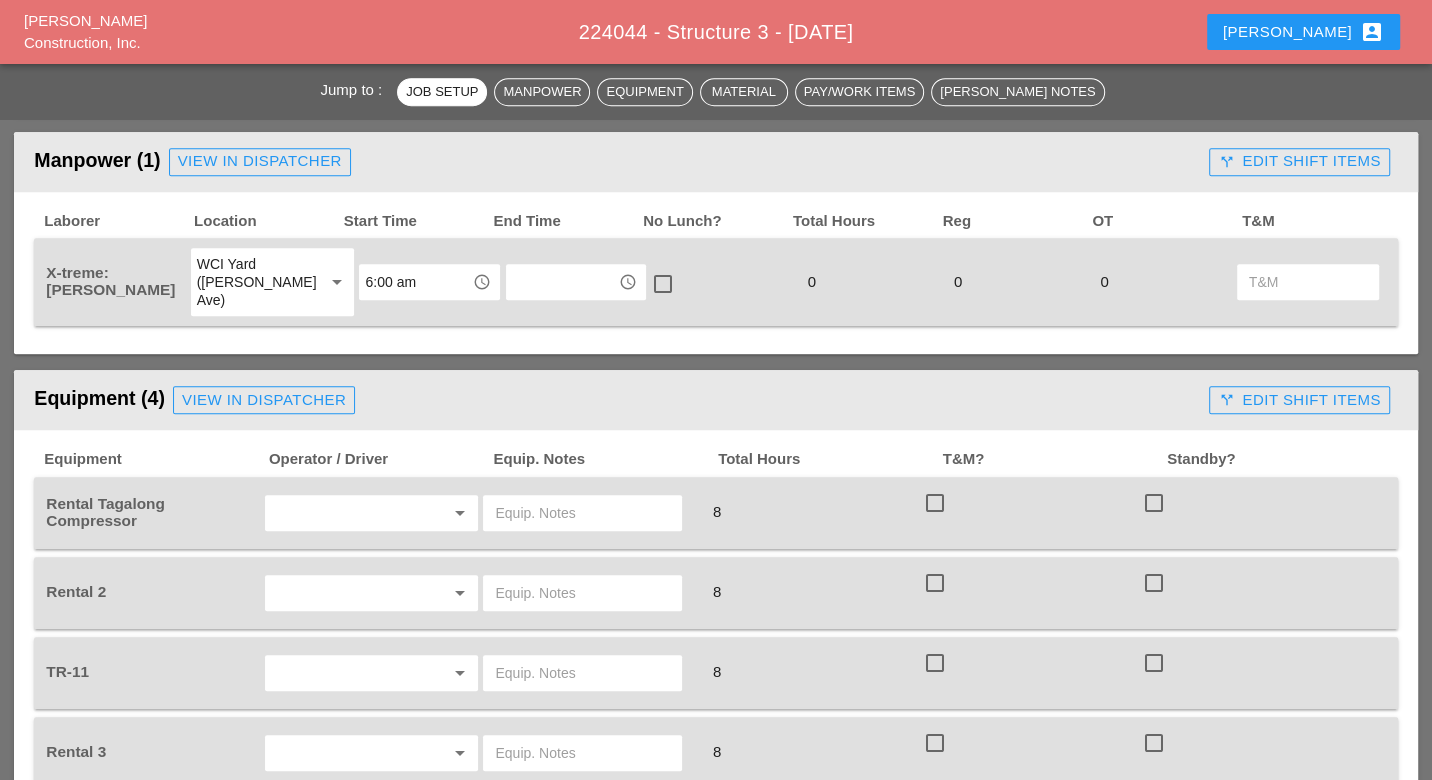 scroll, scrollTop: 1111, scrollLeft: 0, axis: vertical 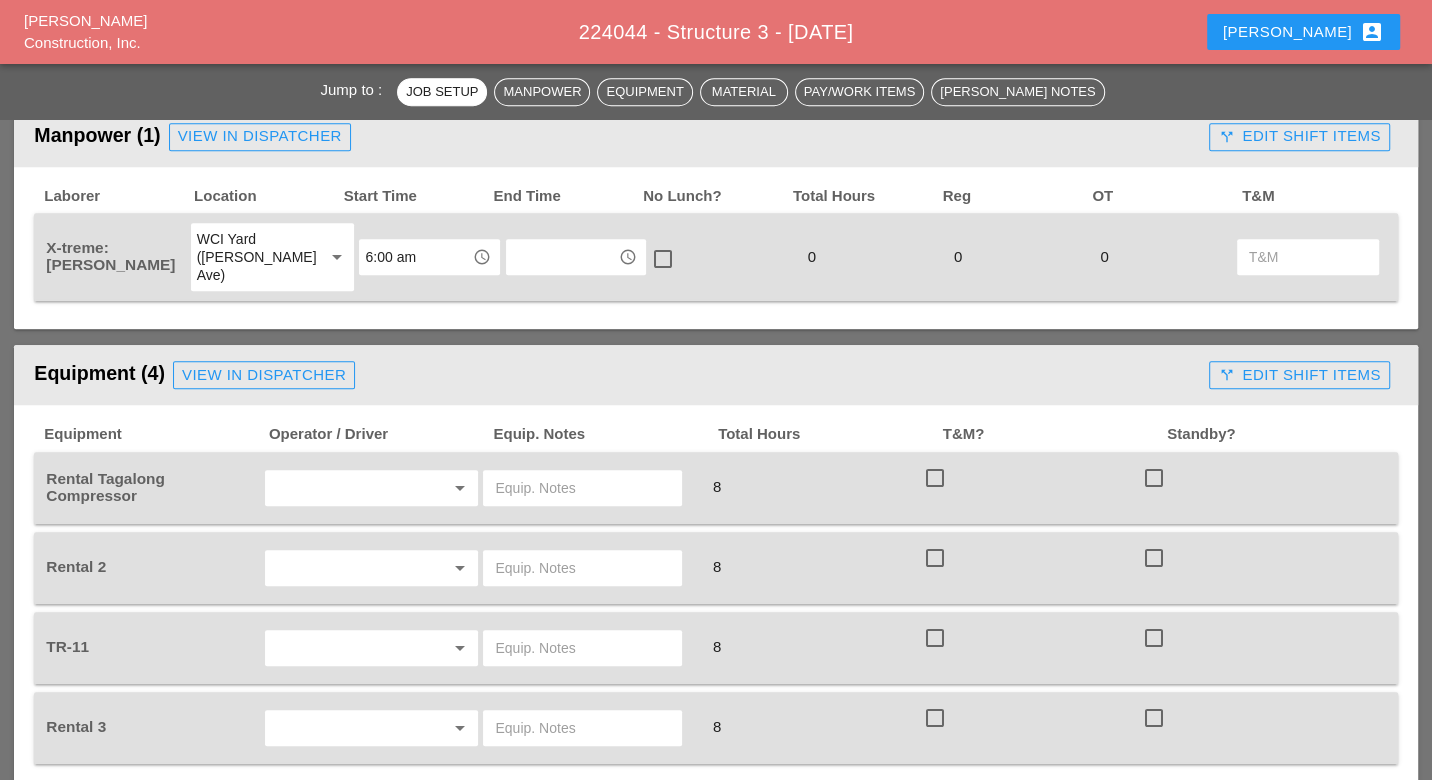 type on "D265172
LOCATION: 03
NEW SIGN STRUCTURE NO.: N2841
EXISTING SIGN STRUCTURE NO.:N0284
BROOKLYN QUEEN EXPWY
(MEEKER AVENUE)
FROM MORGAN AVE TO SUTTON ST
LOCAL STREET NORTHBOUND LEFT LANE CLOSURE
WORK HOURS: 10AM-3PM
SCOPE OF WORK:
PAINT REMOVAL" 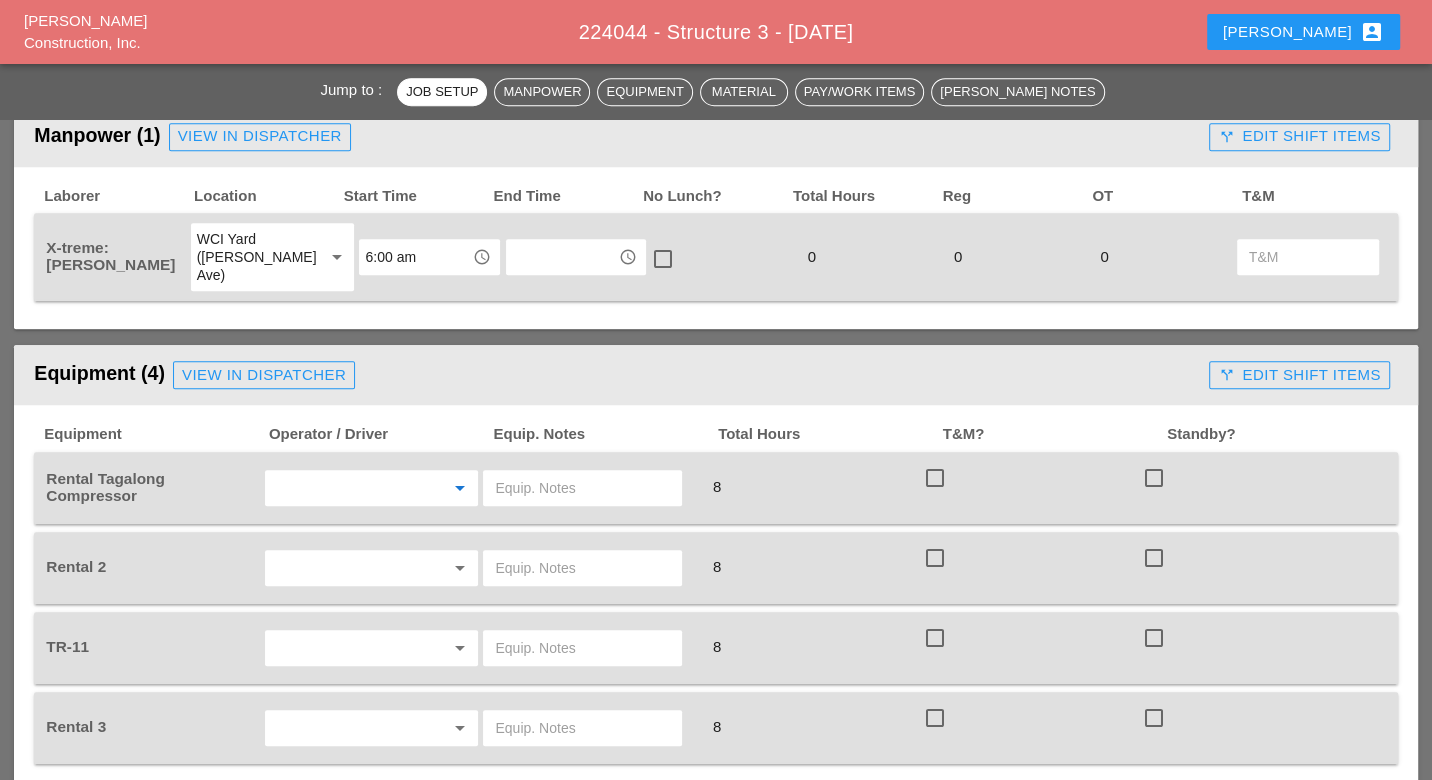 click at bounding box center (344, 488) 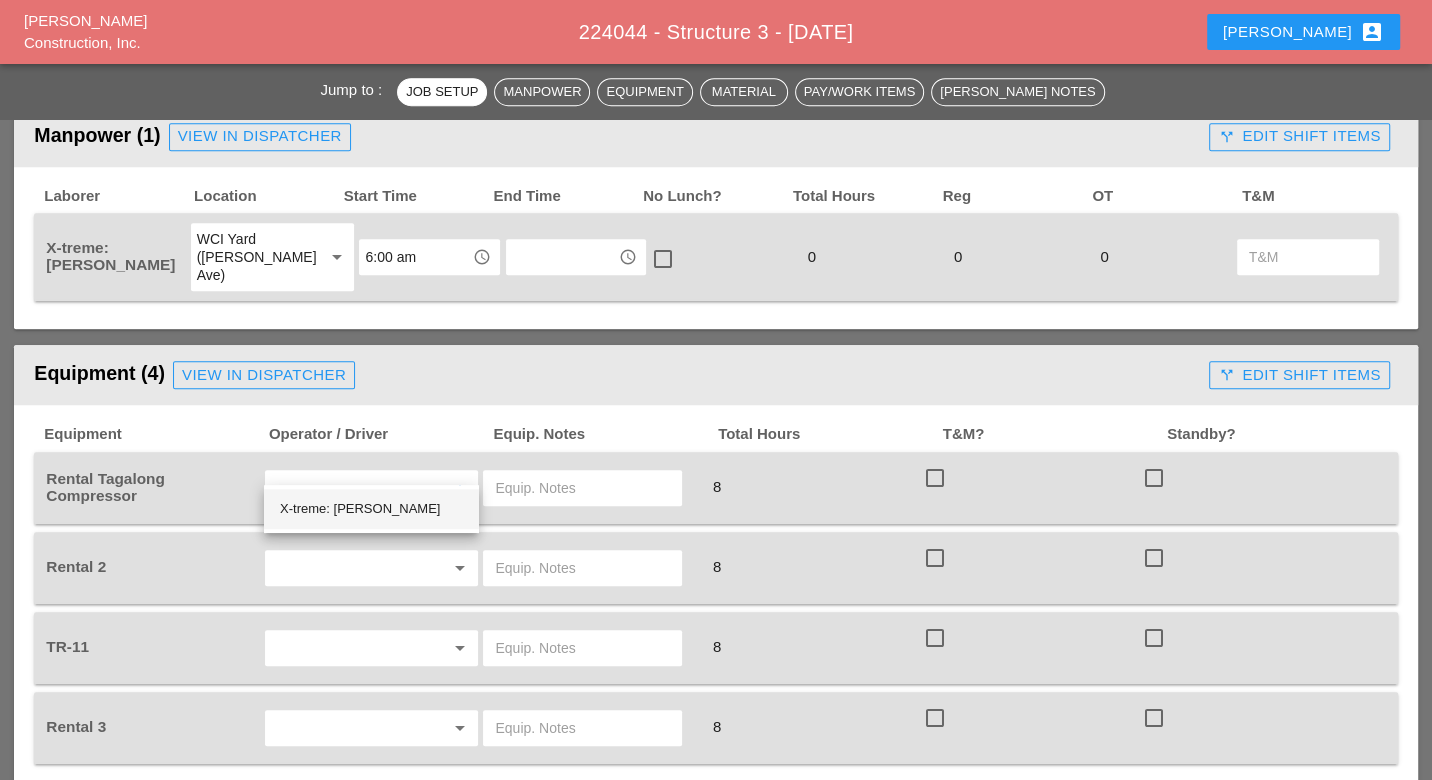 click on "X-treme: Tommy IGO" at bounding box center (371, 509) 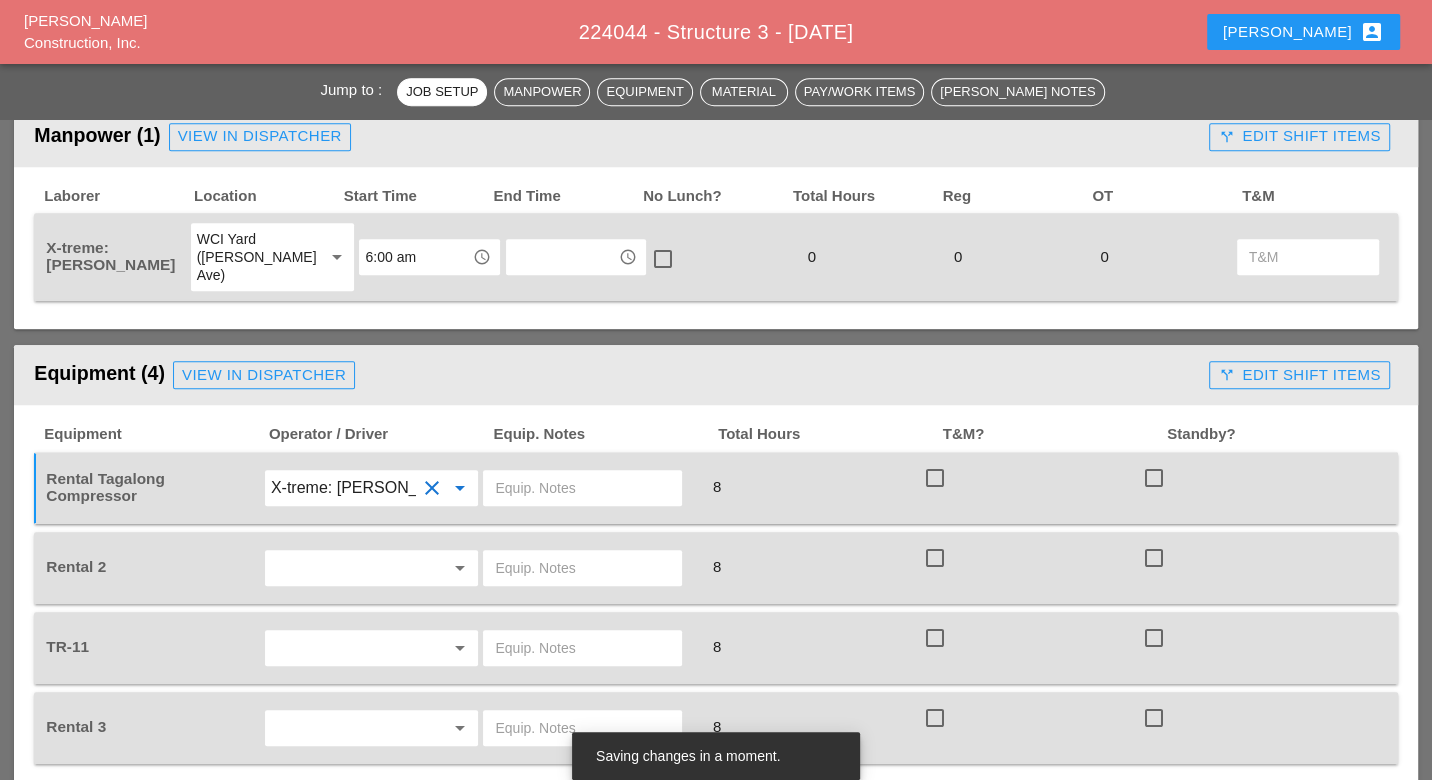 click at bounding box center [582, 488] 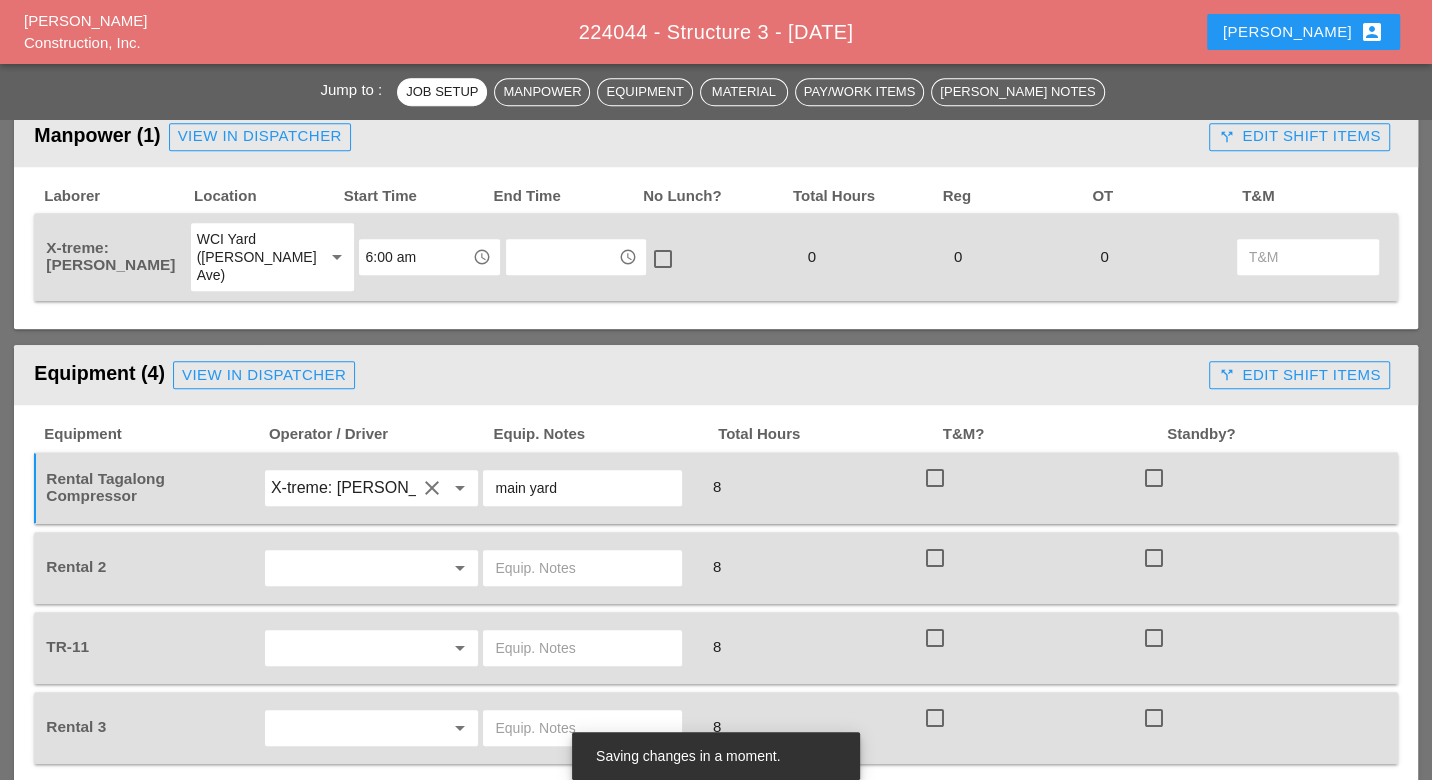 type on "main yard" 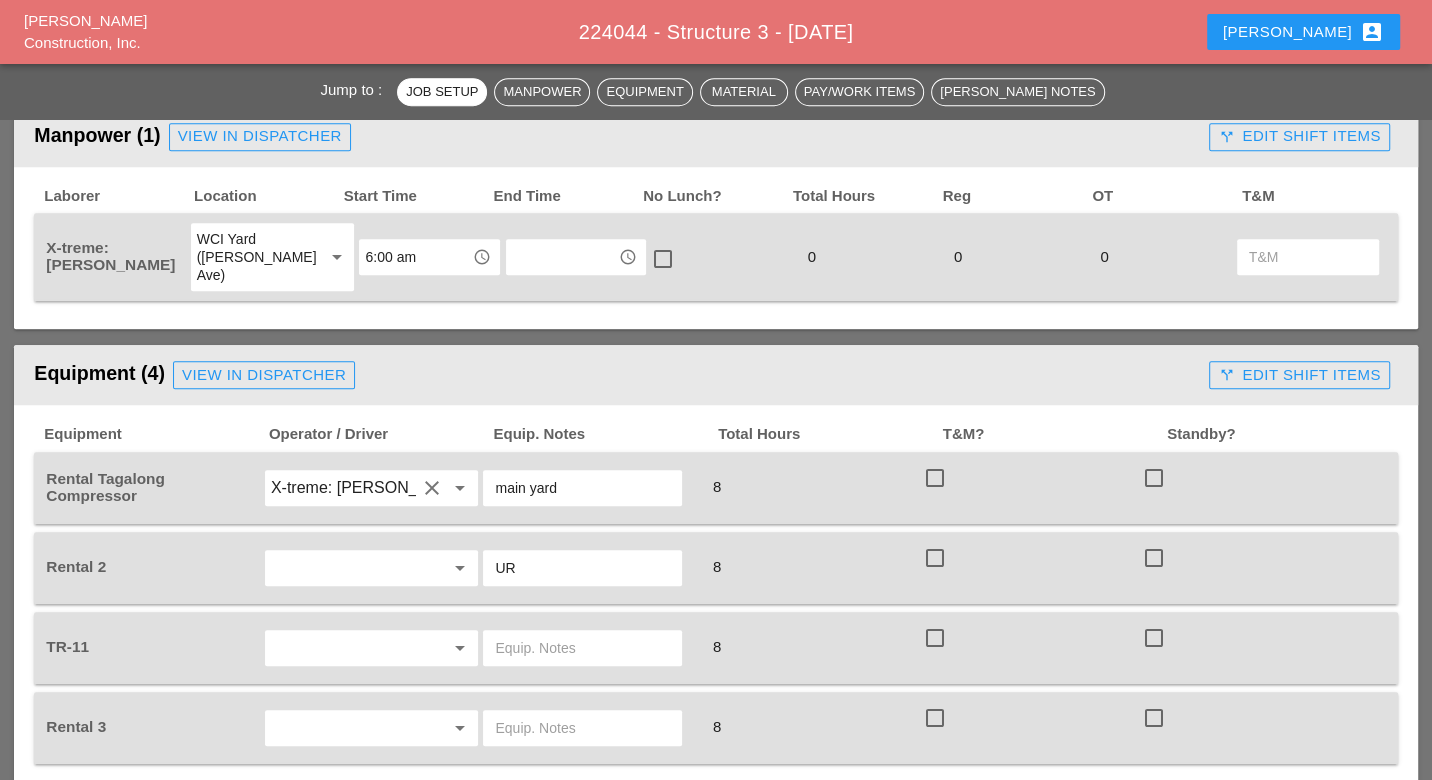 drag, startPoint x: 517, startPoint y: 539, endPoint x: 488, endPoint y: 540, distance: 29.017237 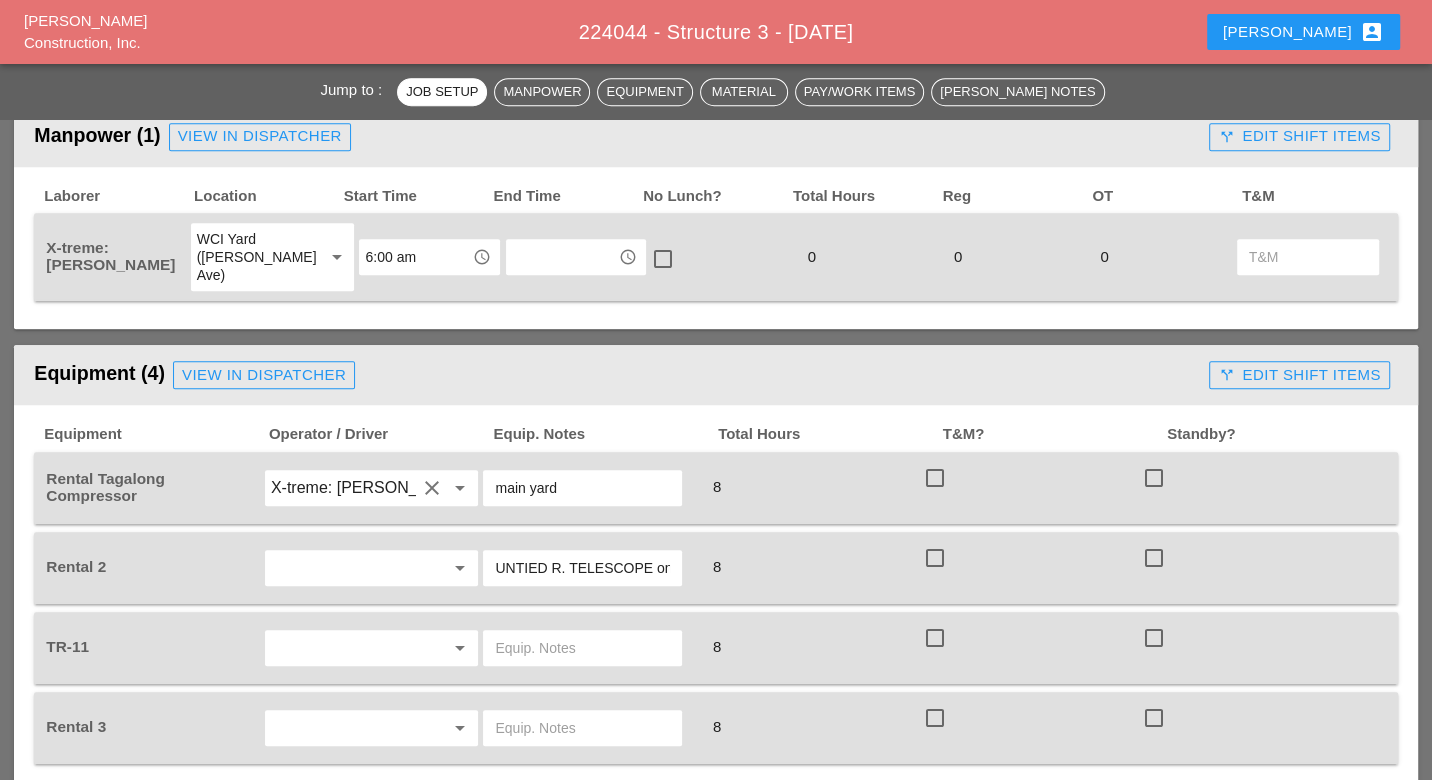 scroll, scrollTop: 0, scrollLeft: 35, axis: horizontal 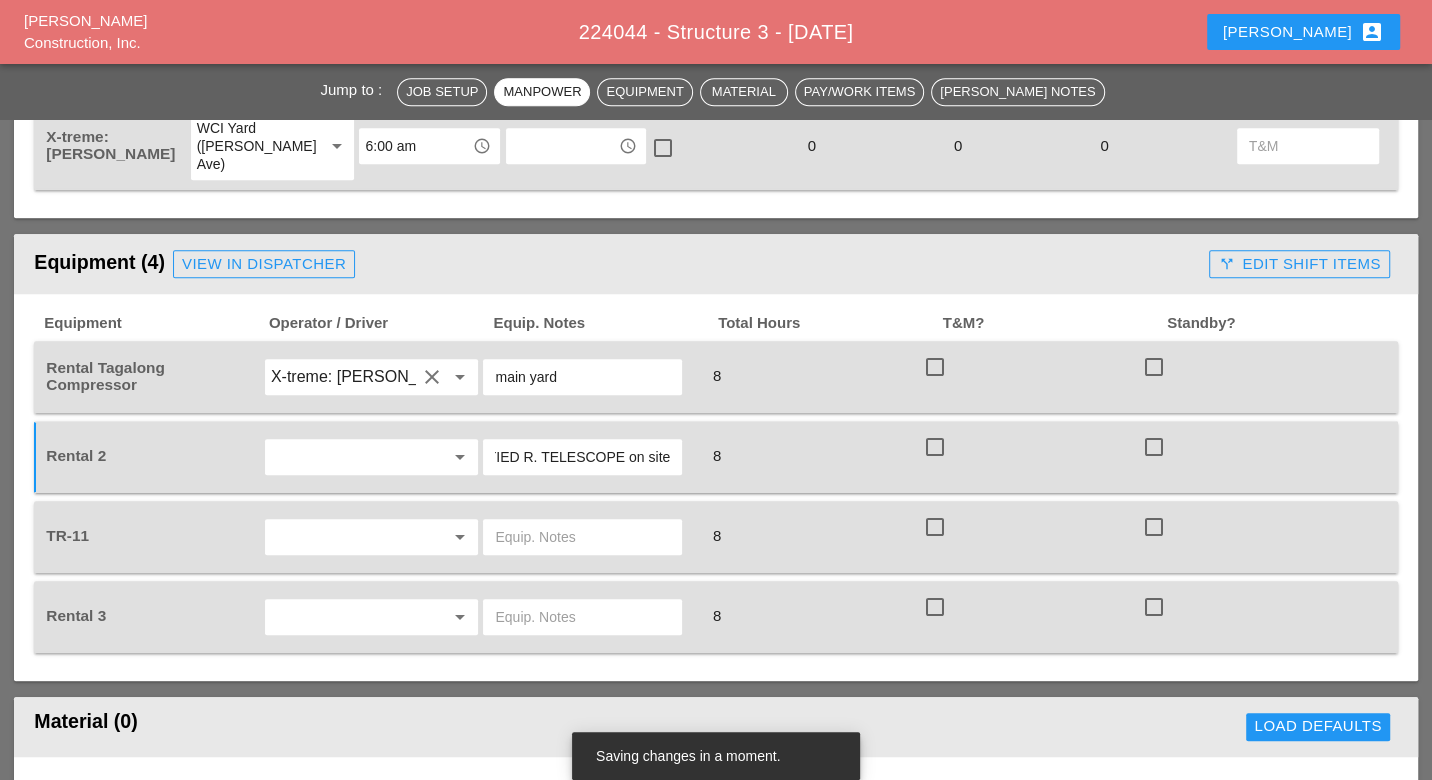 type on "UNTIED R. TELESCOPE on site" 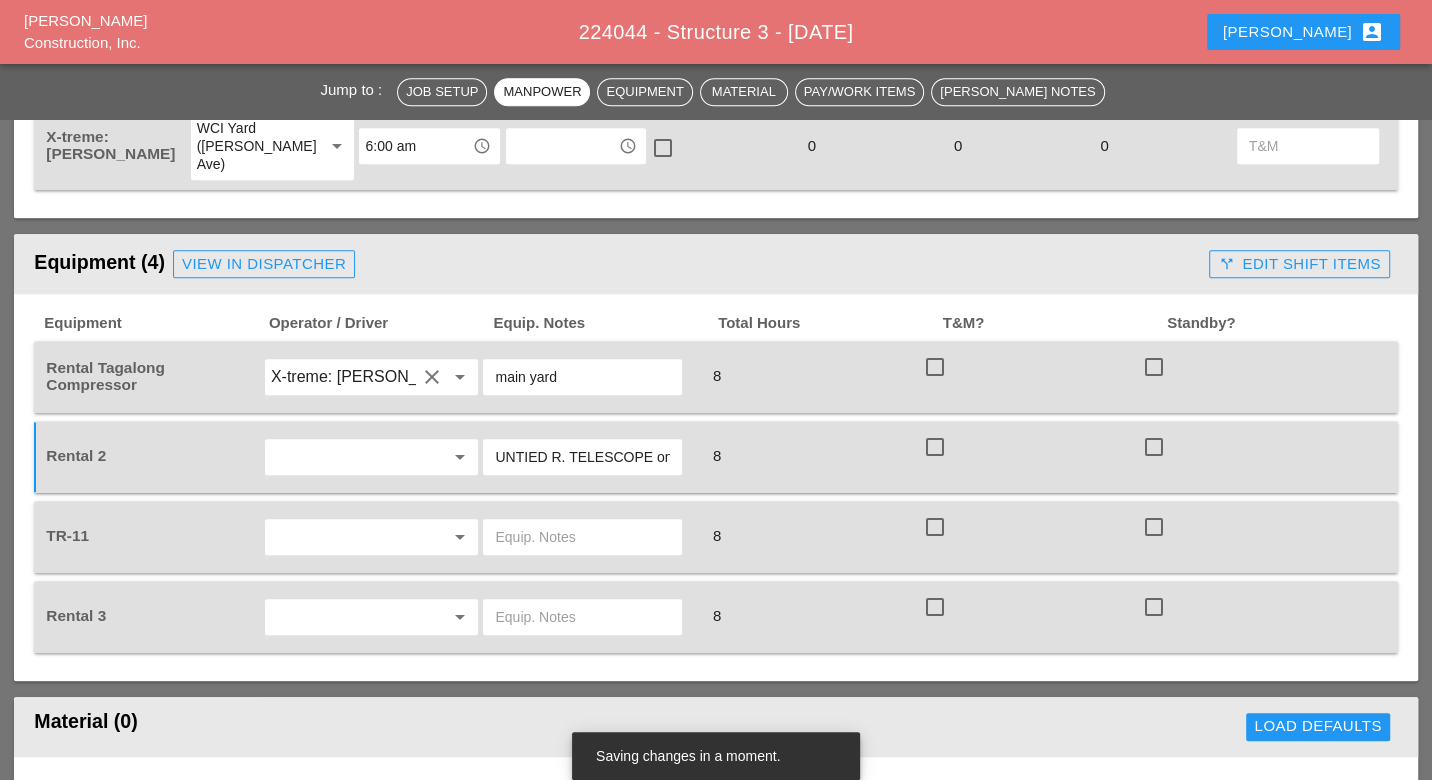 paste on "UNTIED R. TELESCOPE on site" 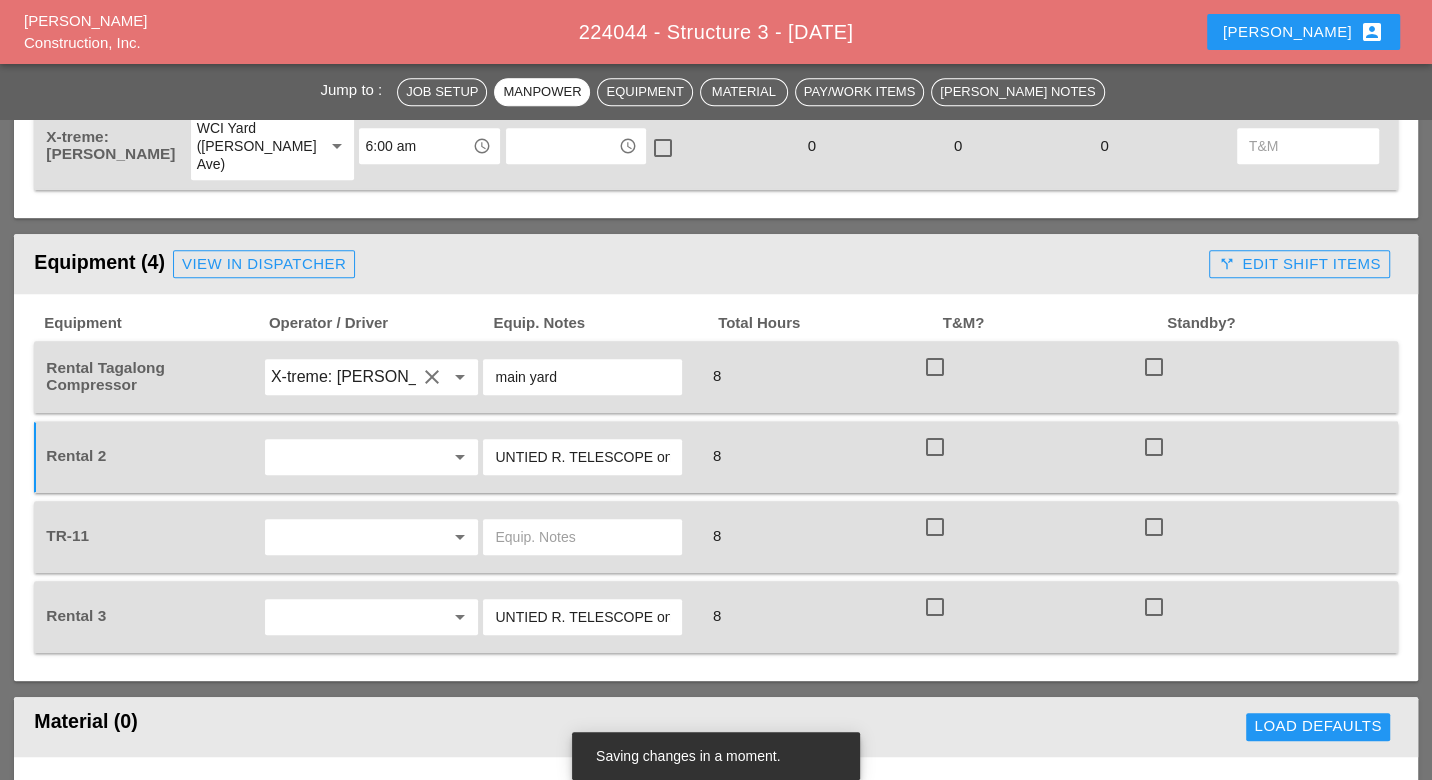 scroll, scrollTop: 0, scrollLeft: 35, axis: horizontal 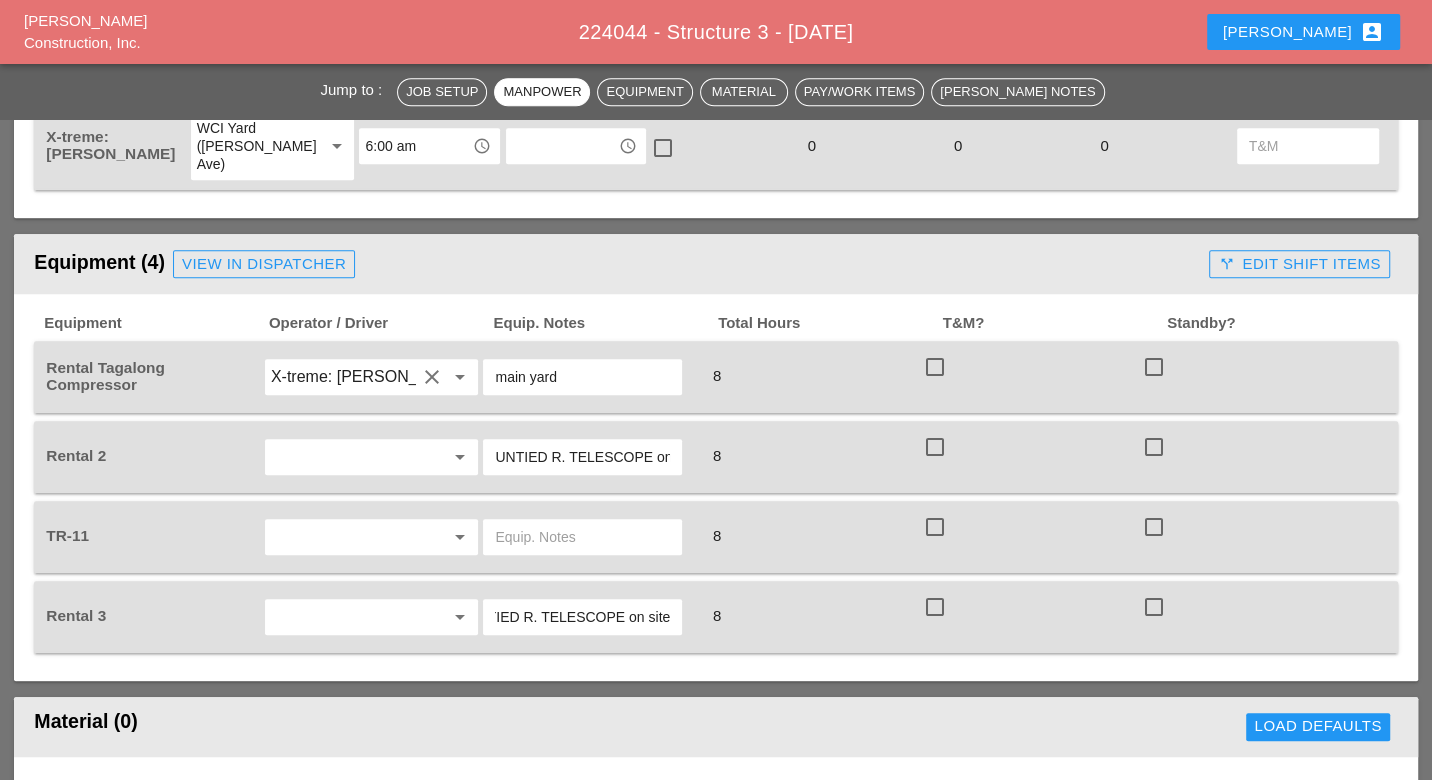 type on "UNTIED R. TELESCOPE on site" 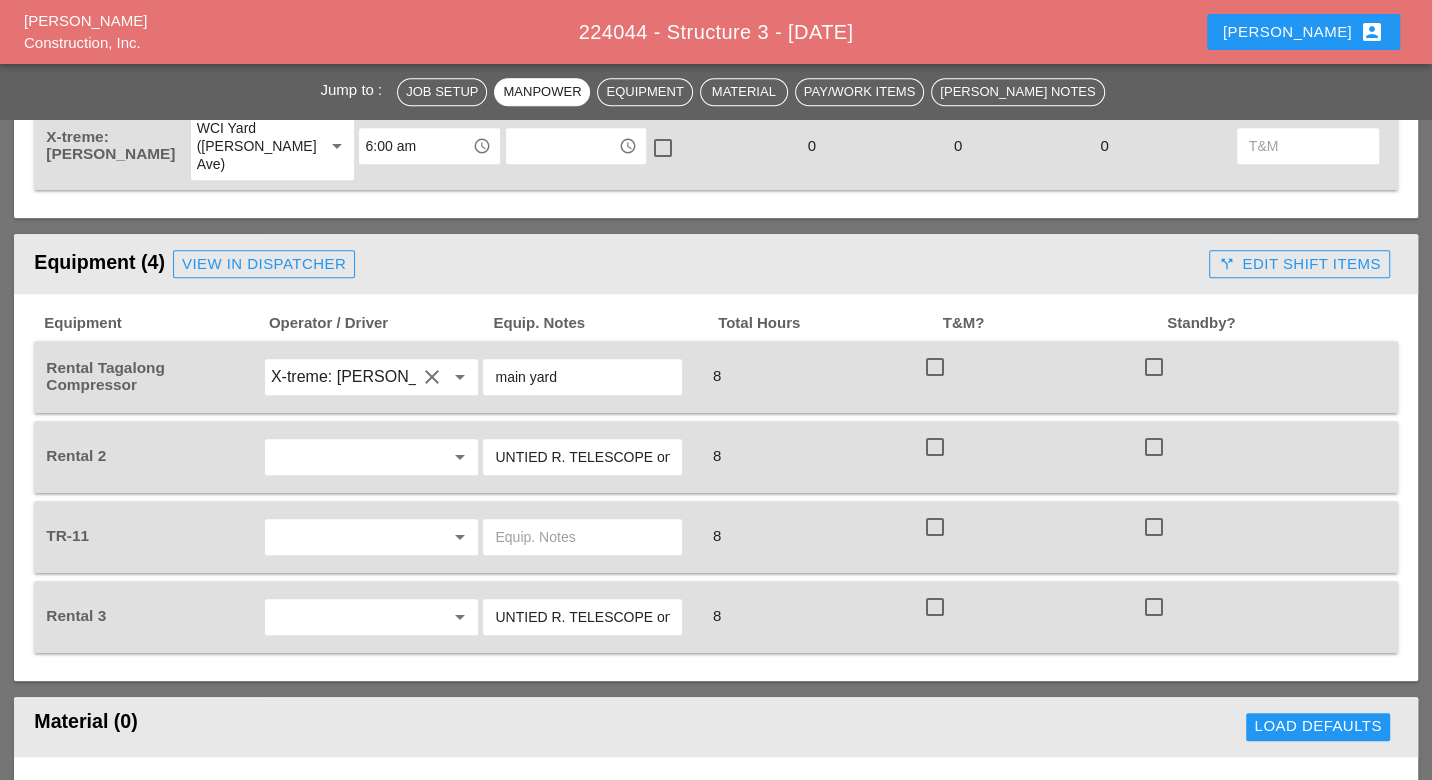 click on "View in Dispatcher" at bounding box center [264, 264] 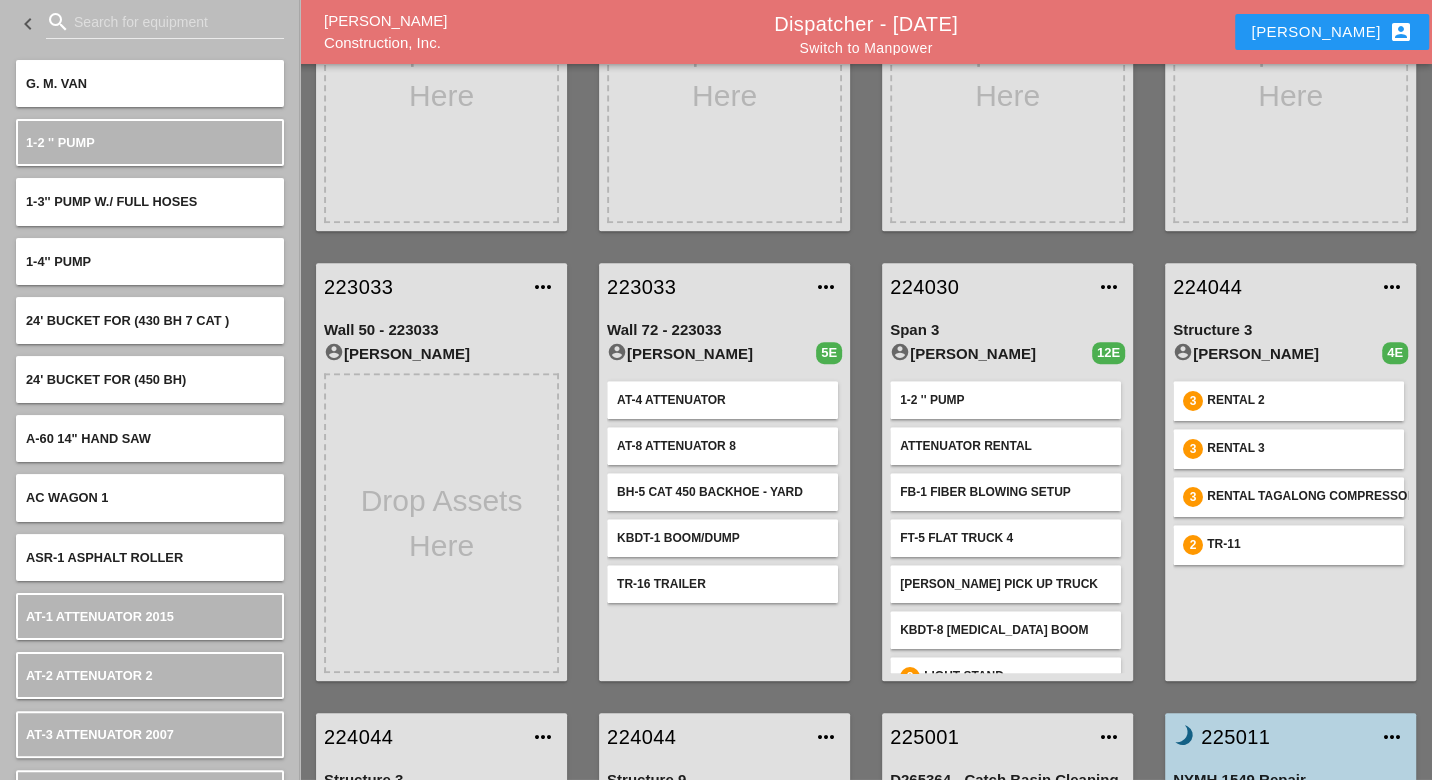 scroll, scrollTop: 777, scrollLeft: 0, axis: vertical 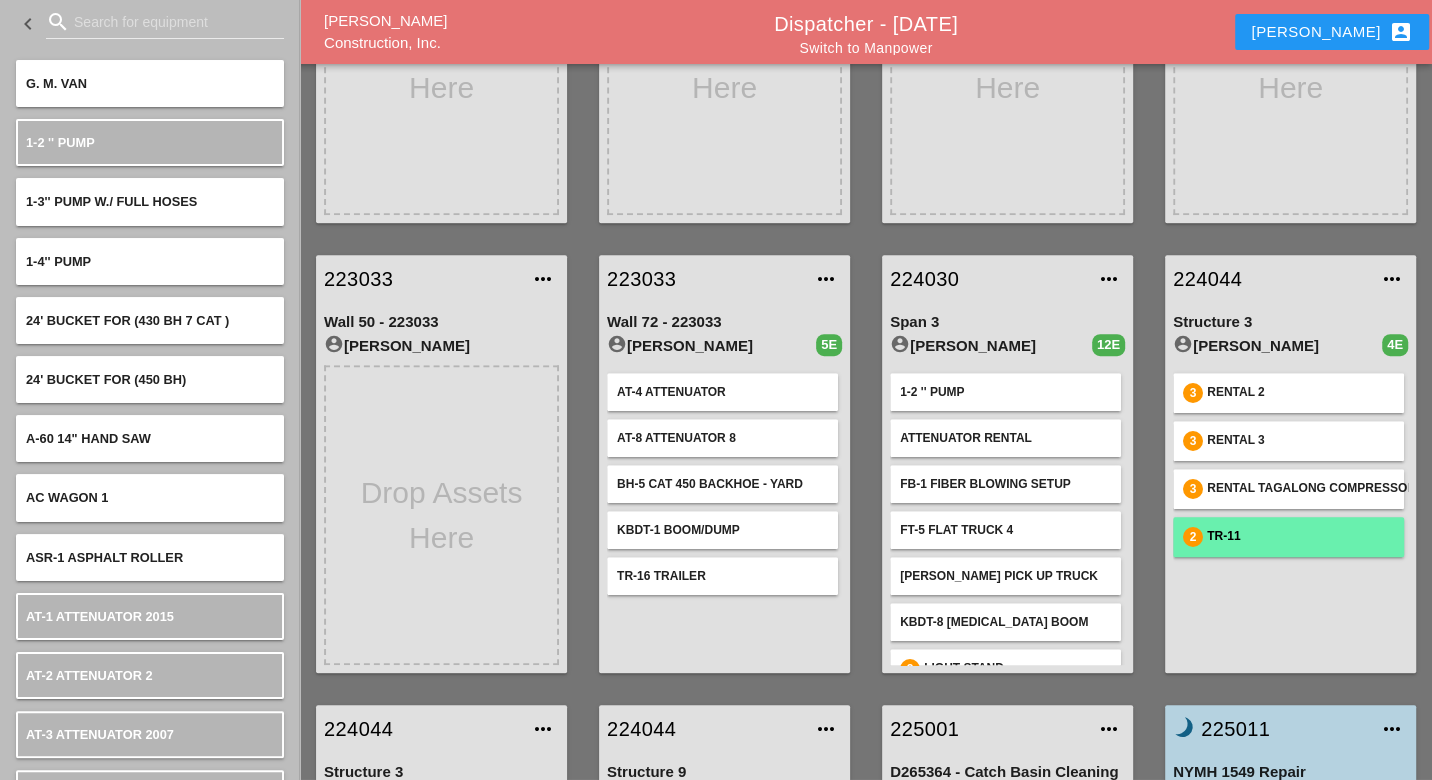 type 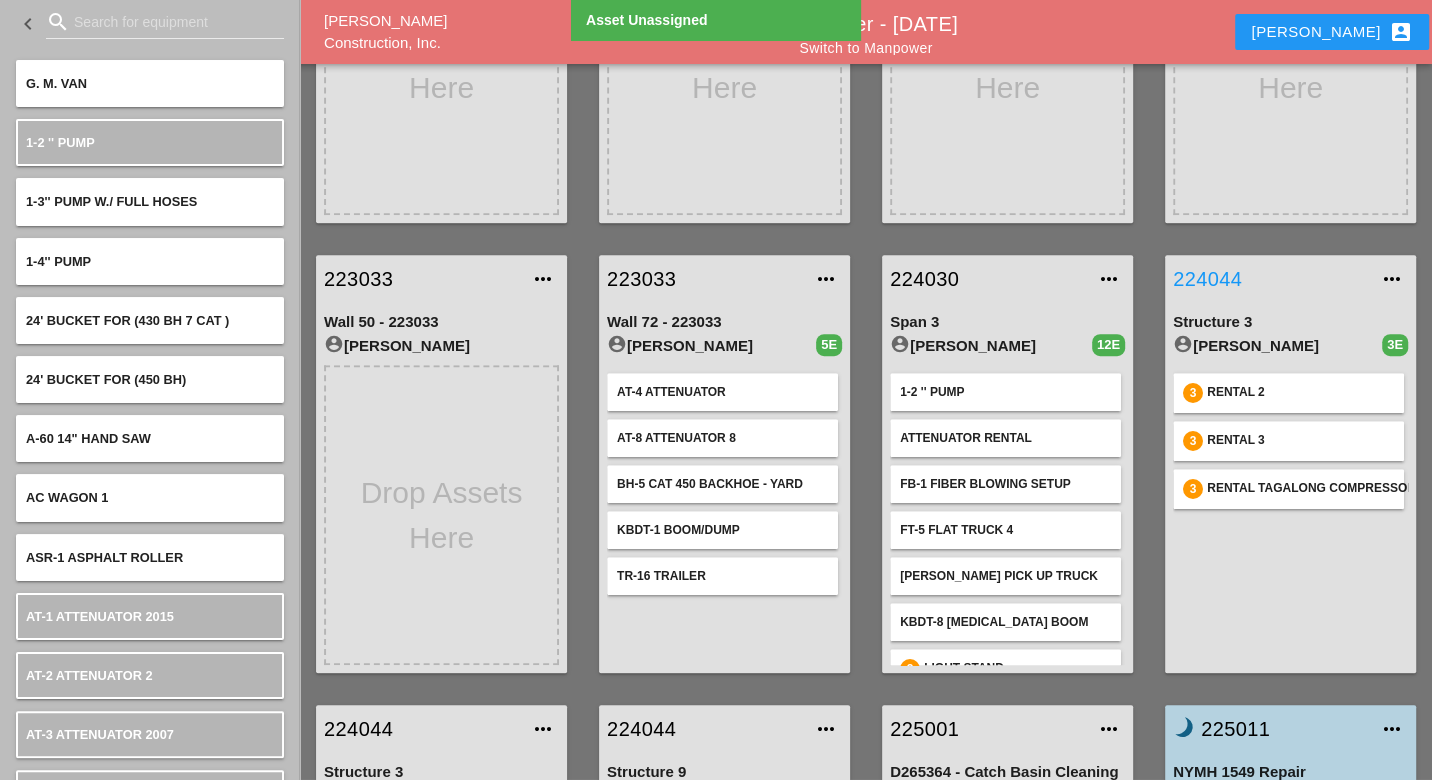 click on "224044" at bounding box center (1270, 279) 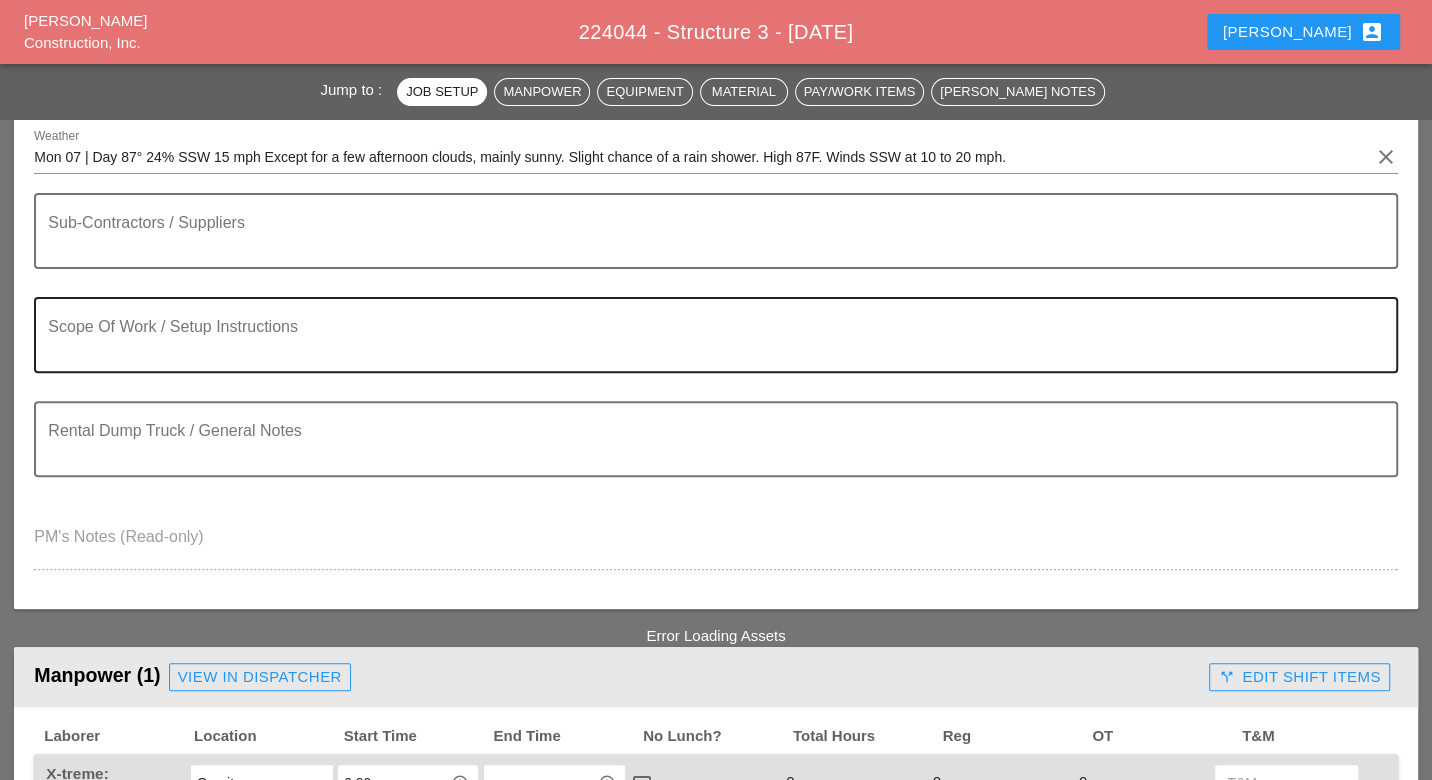 scroll, scrollTop: 356, scrollLeft: 0, axis: vertical 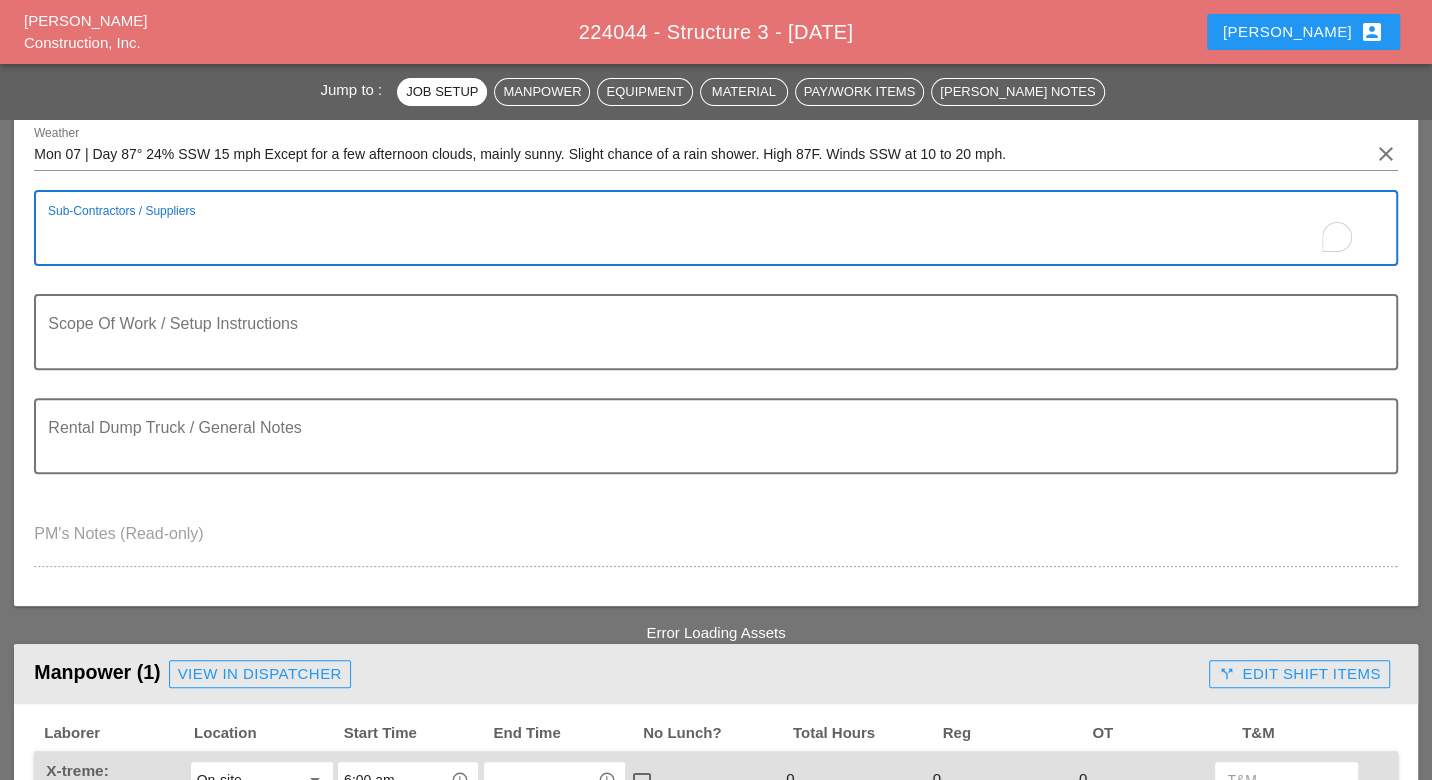 paste on "X- STREAM ON SITE  ( T. IGO)
FINE PAINTING ON SITE WITH 4 PAINTERS" 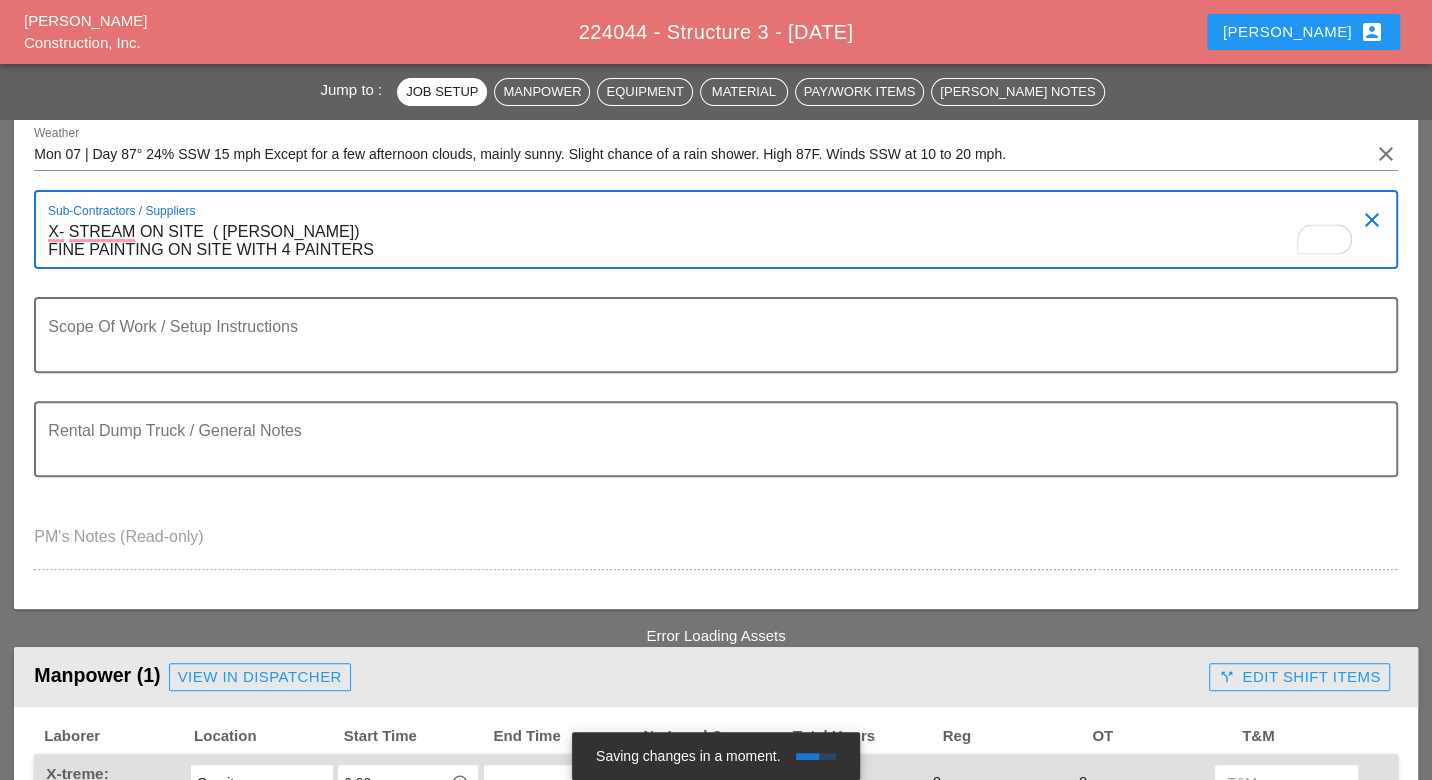 type on "X- STREAM ON SITE  ( T. IGO)
FINE PAINTING ON SITE WITH 4 PAINTERS" 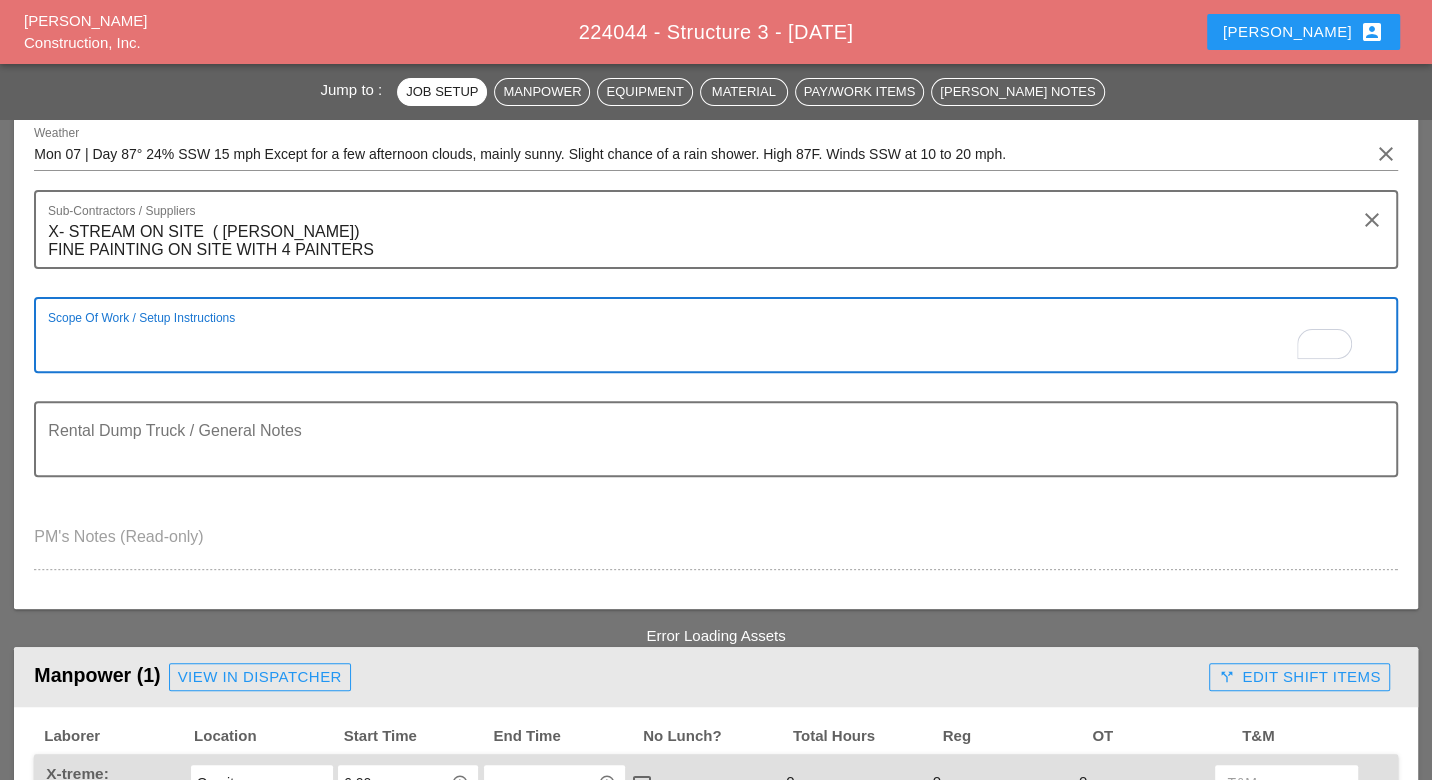 paste on "D265172
LOCATION: 03
NEW SIGN STRUCTURE NO.: N2841
EXISTING SIGN STRUCTURE NO.:N0284
BROOKLYN QUEEN EXPWY
(MEEKER AVENUE)
FROM MORGAN AVE TO SUTTON ST
LOCAL STREET NORTHBOUND LEFT LANE CLOSURE
WORK HOURS: 10AM-3PM
SCOPE OF WORK:
PAINT REMOVAL" 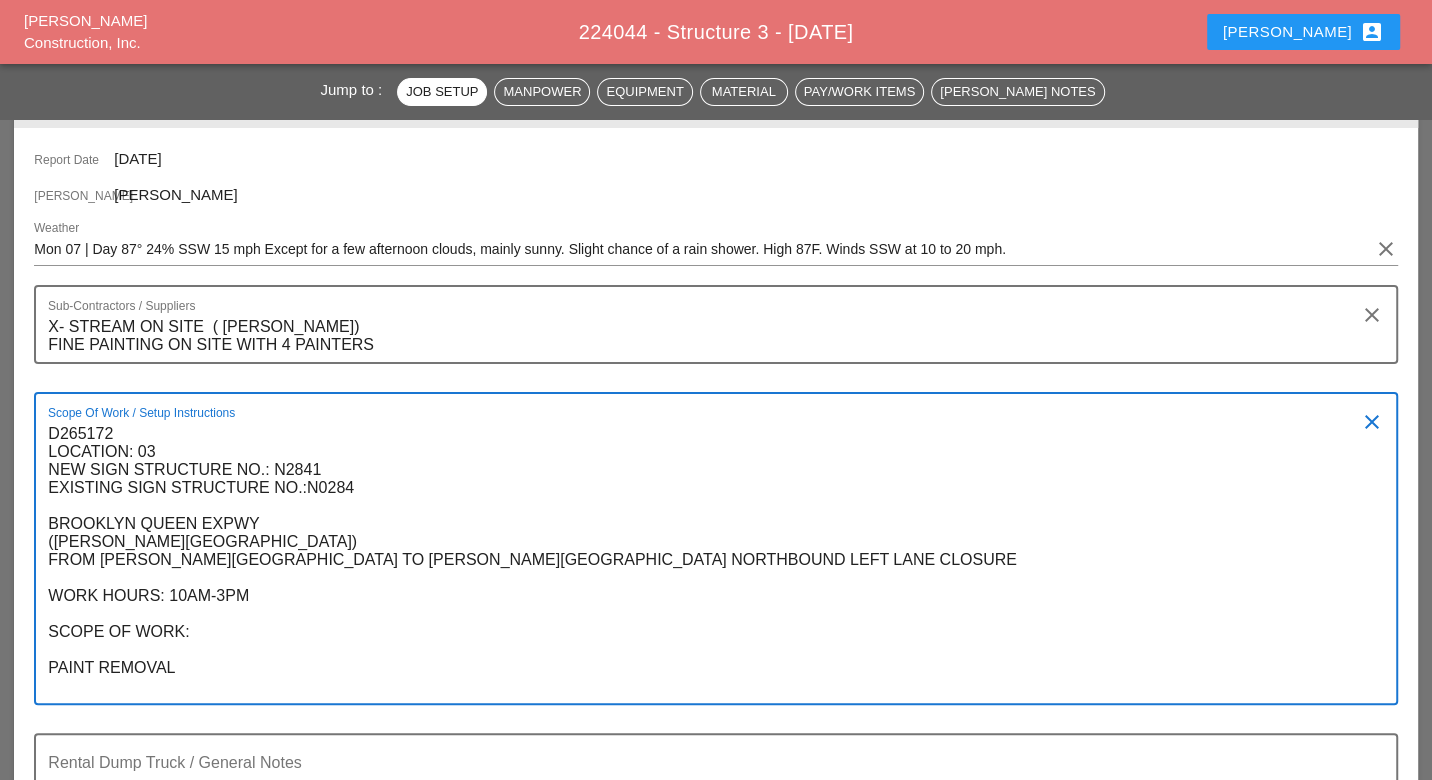 scroll, scrollTop: 150, scrollLeft: 0, axis: vertical 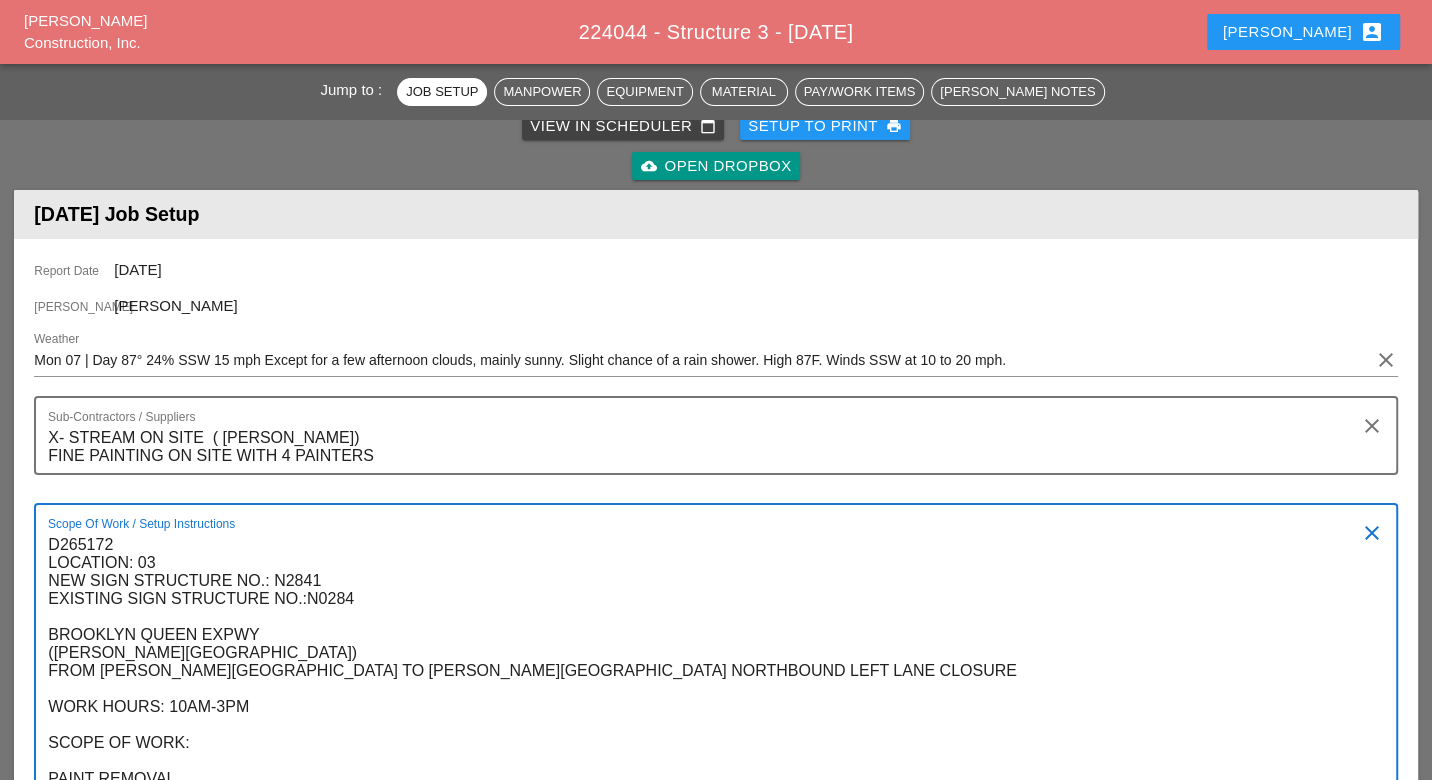 type on "D265172
LOCATION: 03
NEW SIGN STRUCTURE NO.: N2841
EXISTING SIGN STRUCTURE NO.:N0284
BROOKLYN QUEEN EXPWY
(MEEKER AVENUE)
FROM MORGAN AVE TO SUTTON ST
LOCAL STREET NORTHBOUND LEFT LANE CLOSURE
WORK HOURS: 10AM-3PM
SCOPE OF WORK:
PAINT REMOVAL" 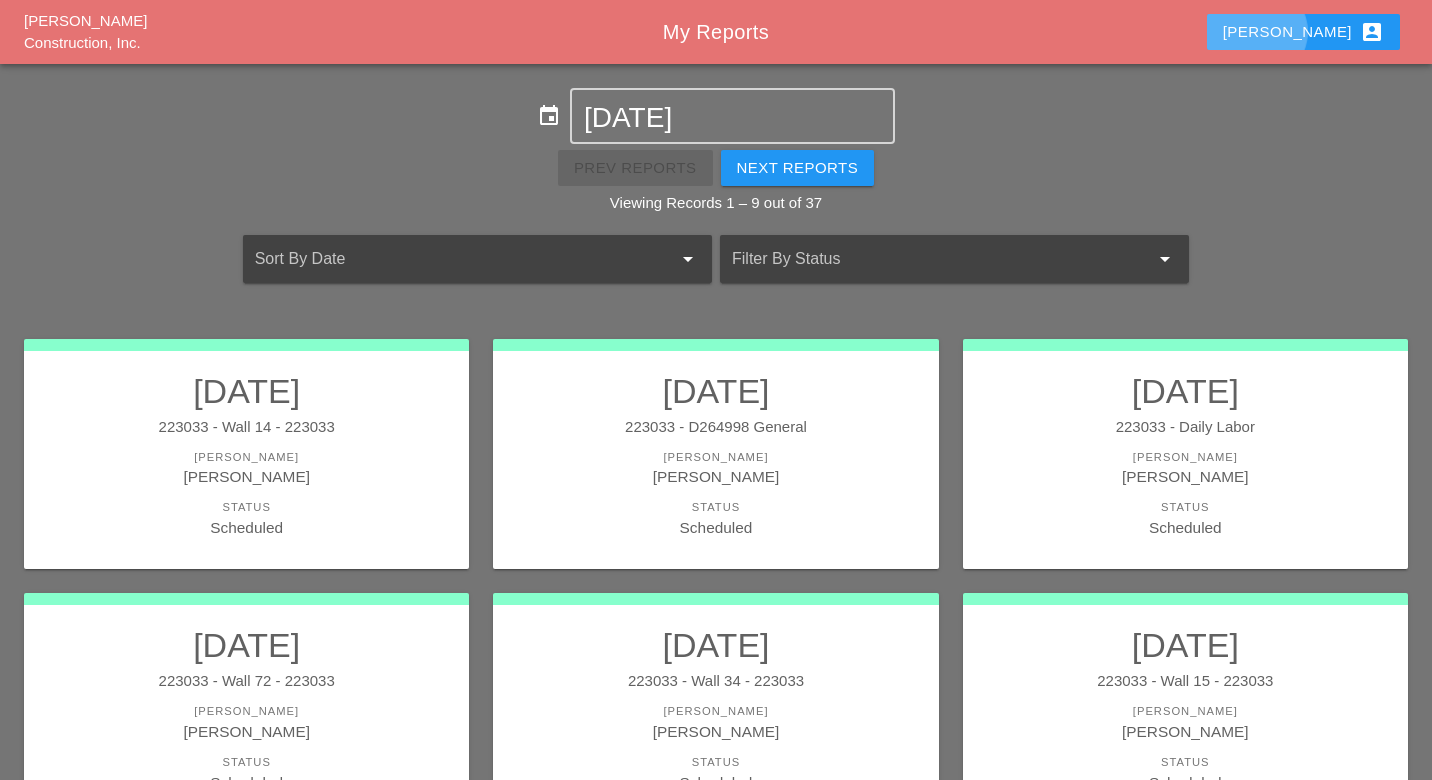 scroll, scrollTop: 0, scrollLeft: 0, axis: both 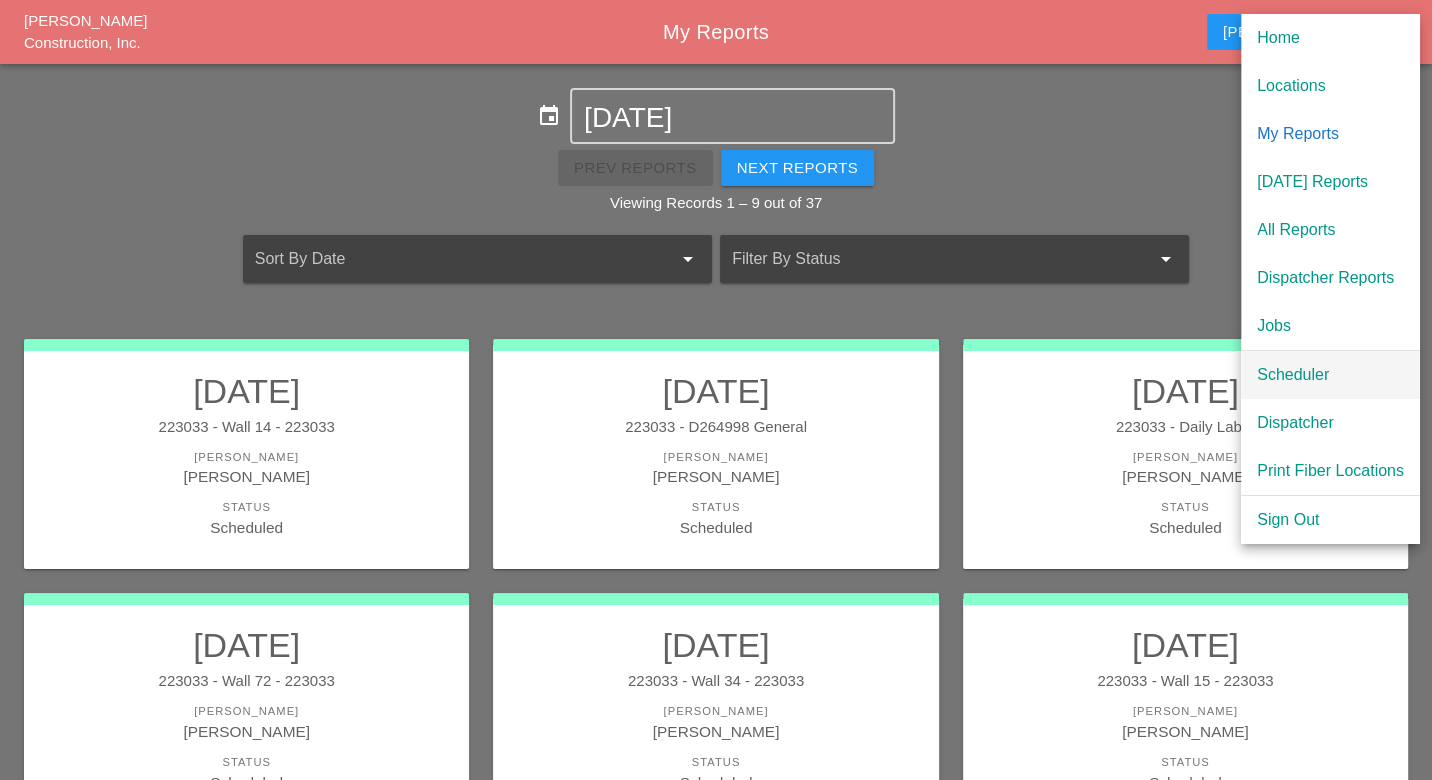 click on "Scheduler" at bounding box center [1330, 375] 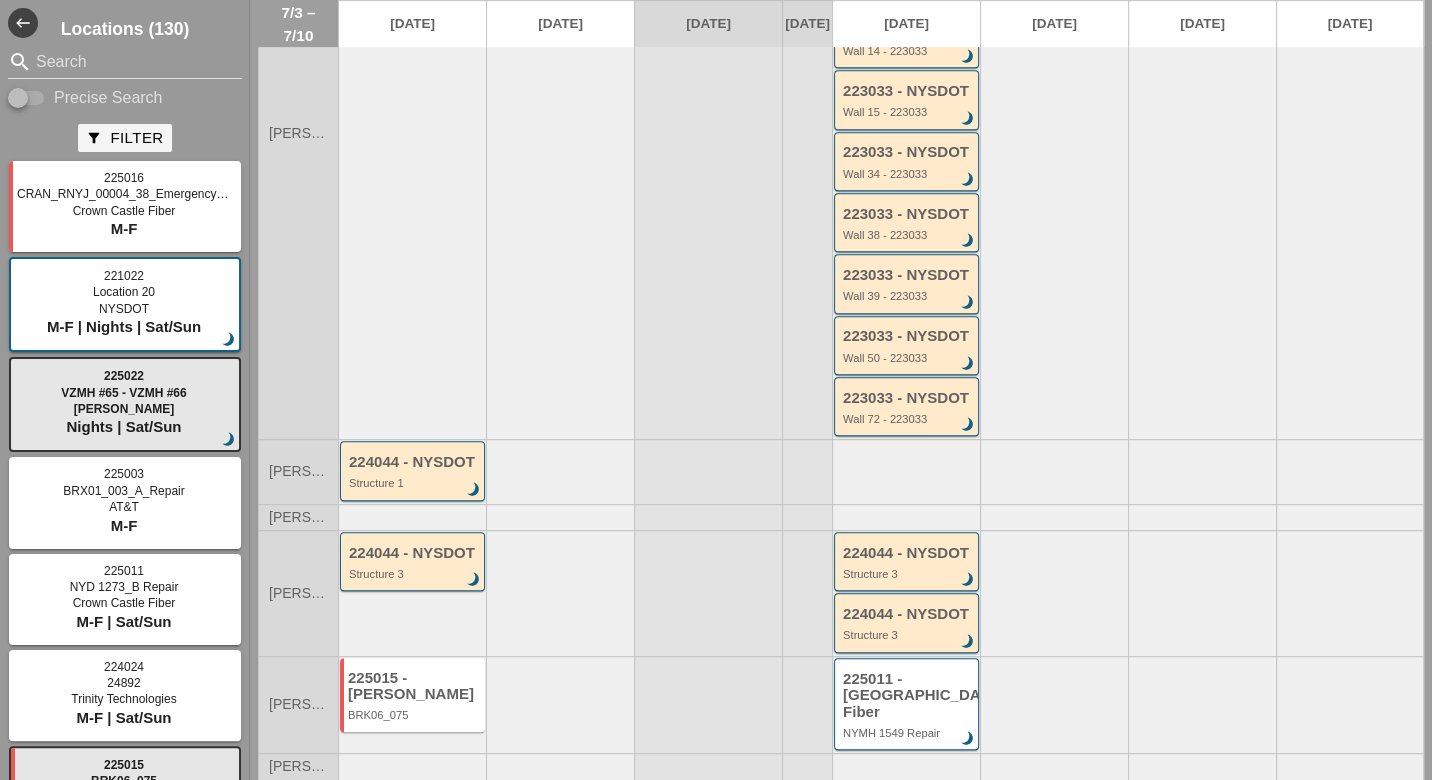 scroll, scrollTop: 670, scrollLeft: 0, axis: vertical 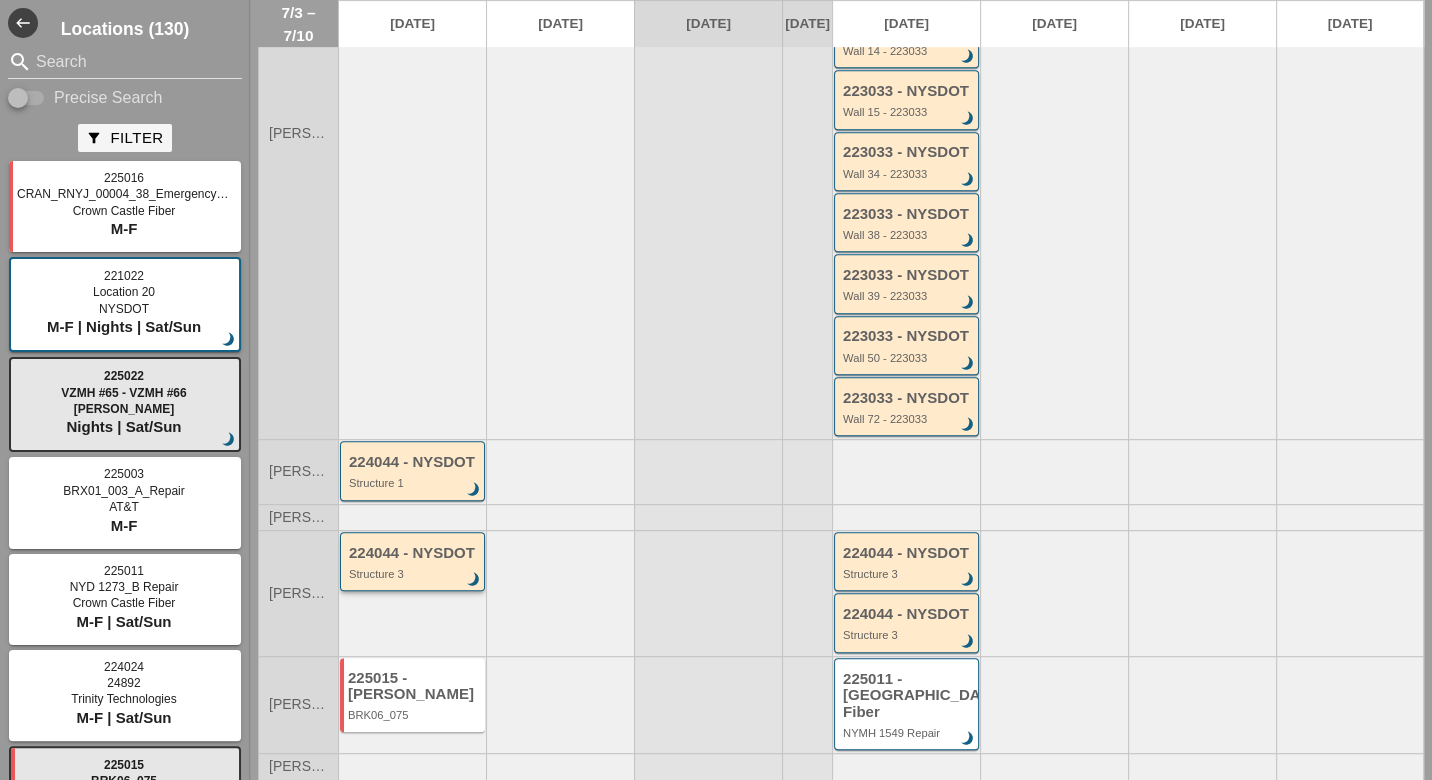 click on "224044 - NYSDOT" at bounding box center [414, 553] 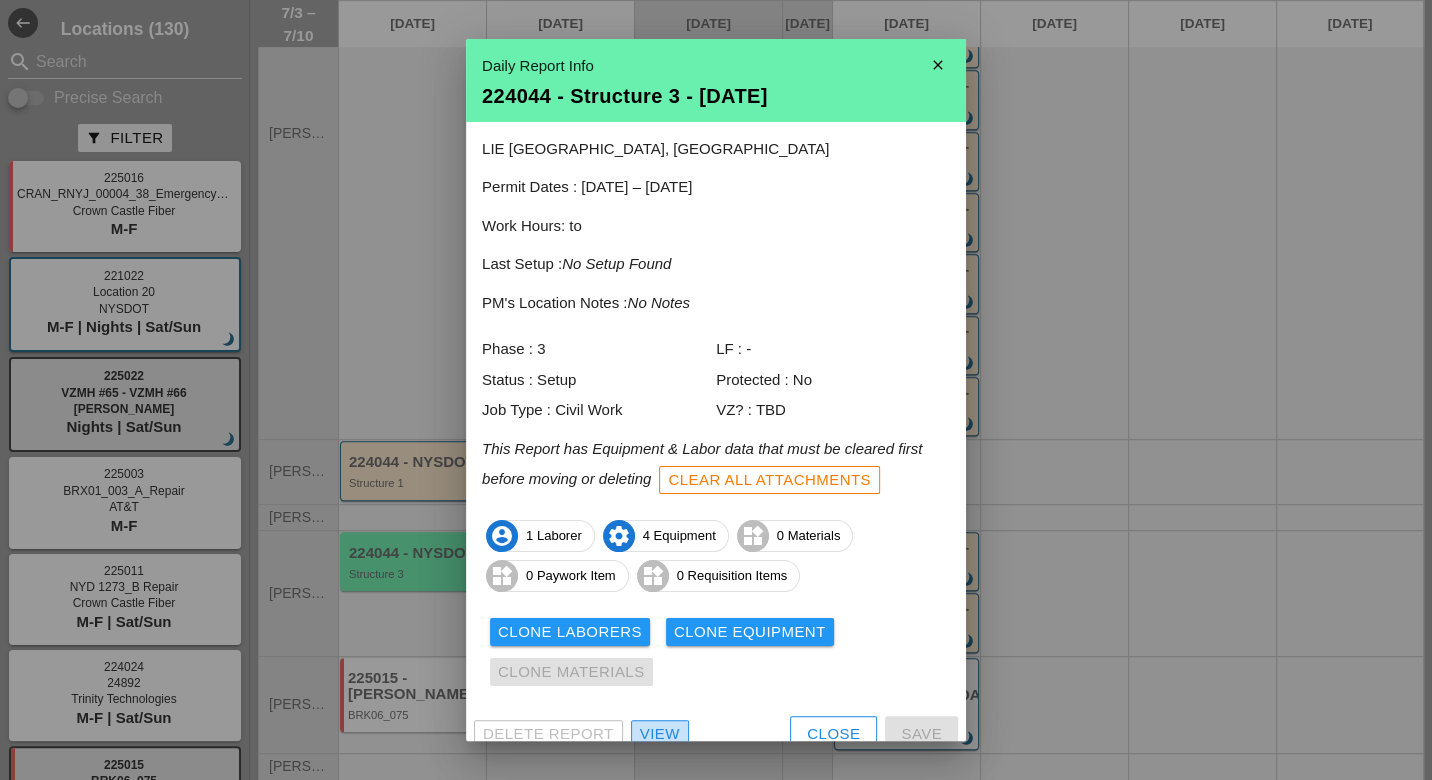 click on "View" at bounding box center [660, 734] 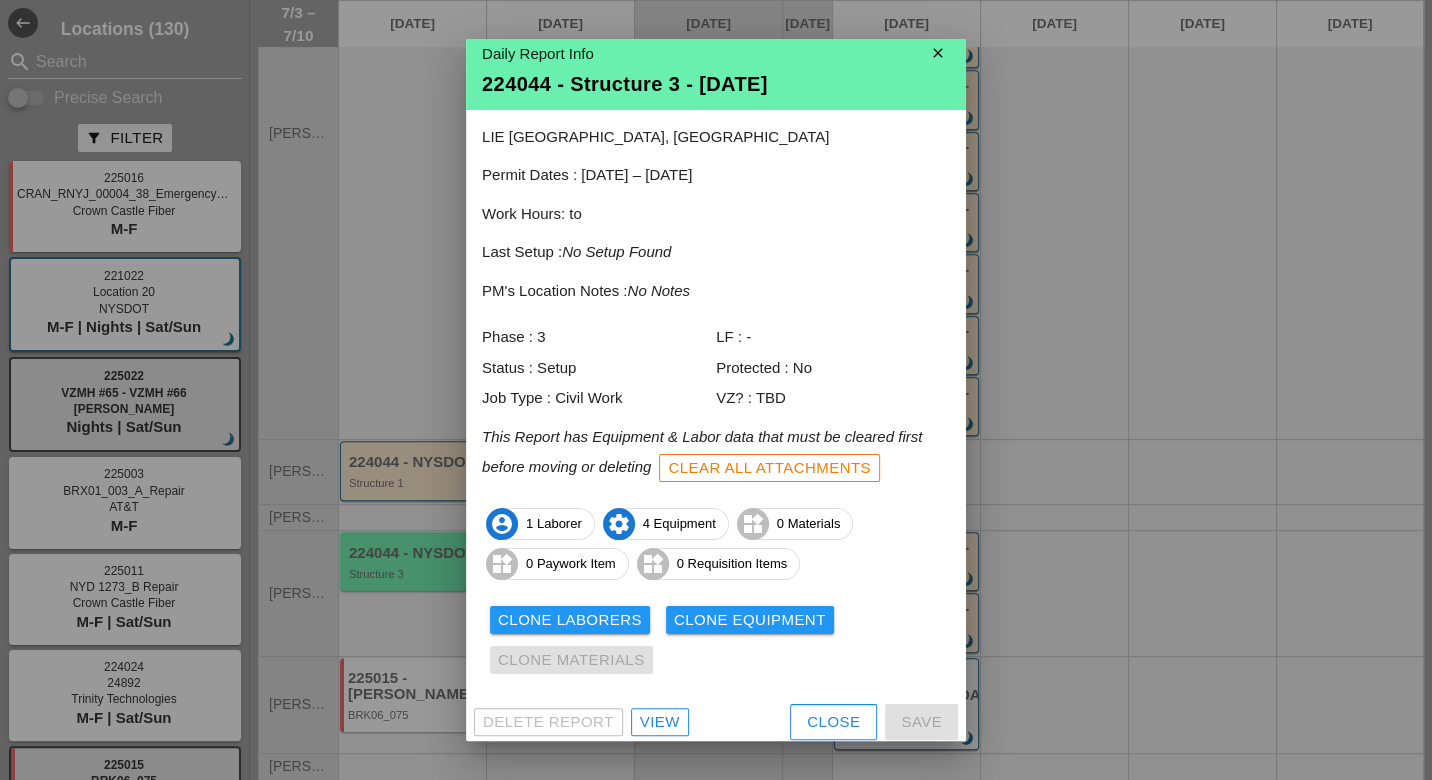 scroll, scrollTop: 17, scrollLeft: 0, axis: vertical 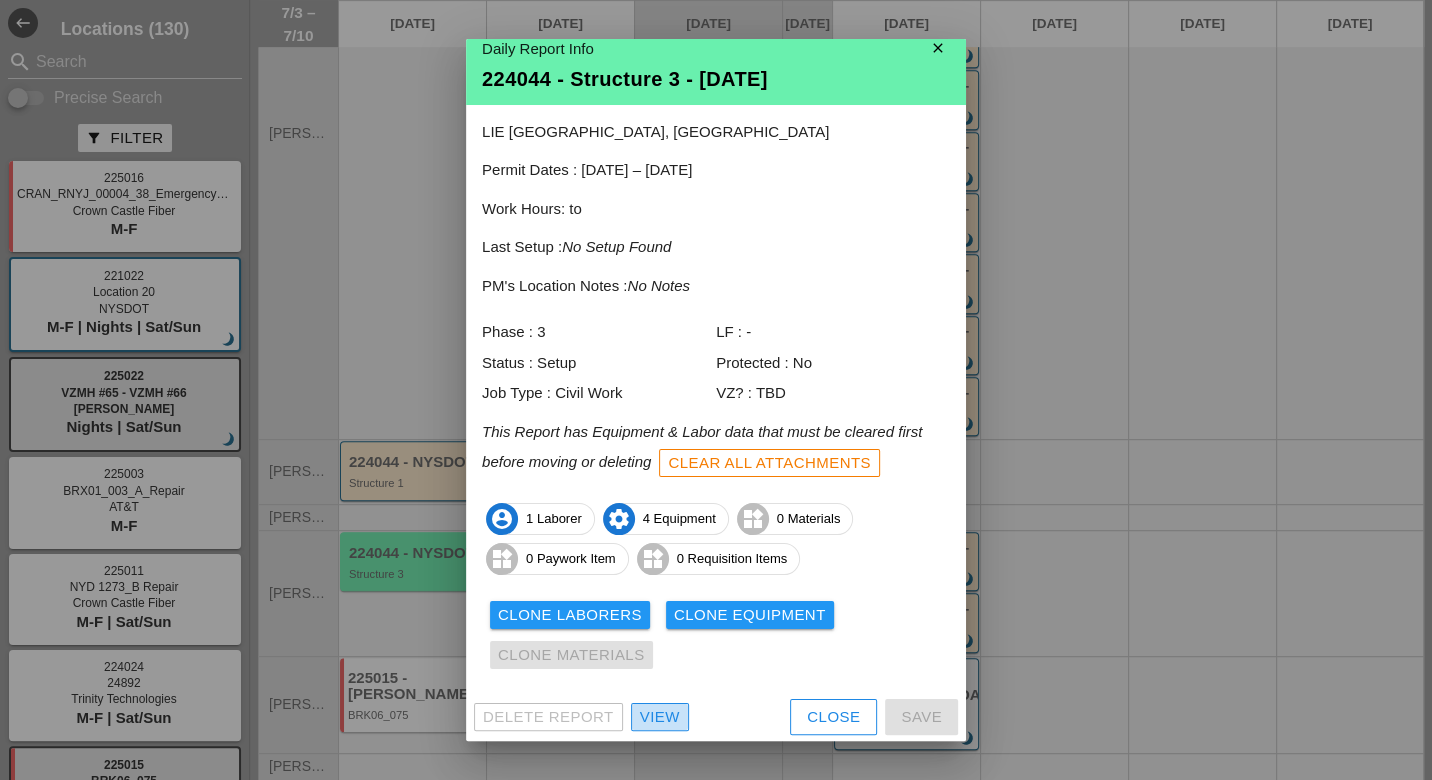 click on "View" at bounding box center [660, 717] 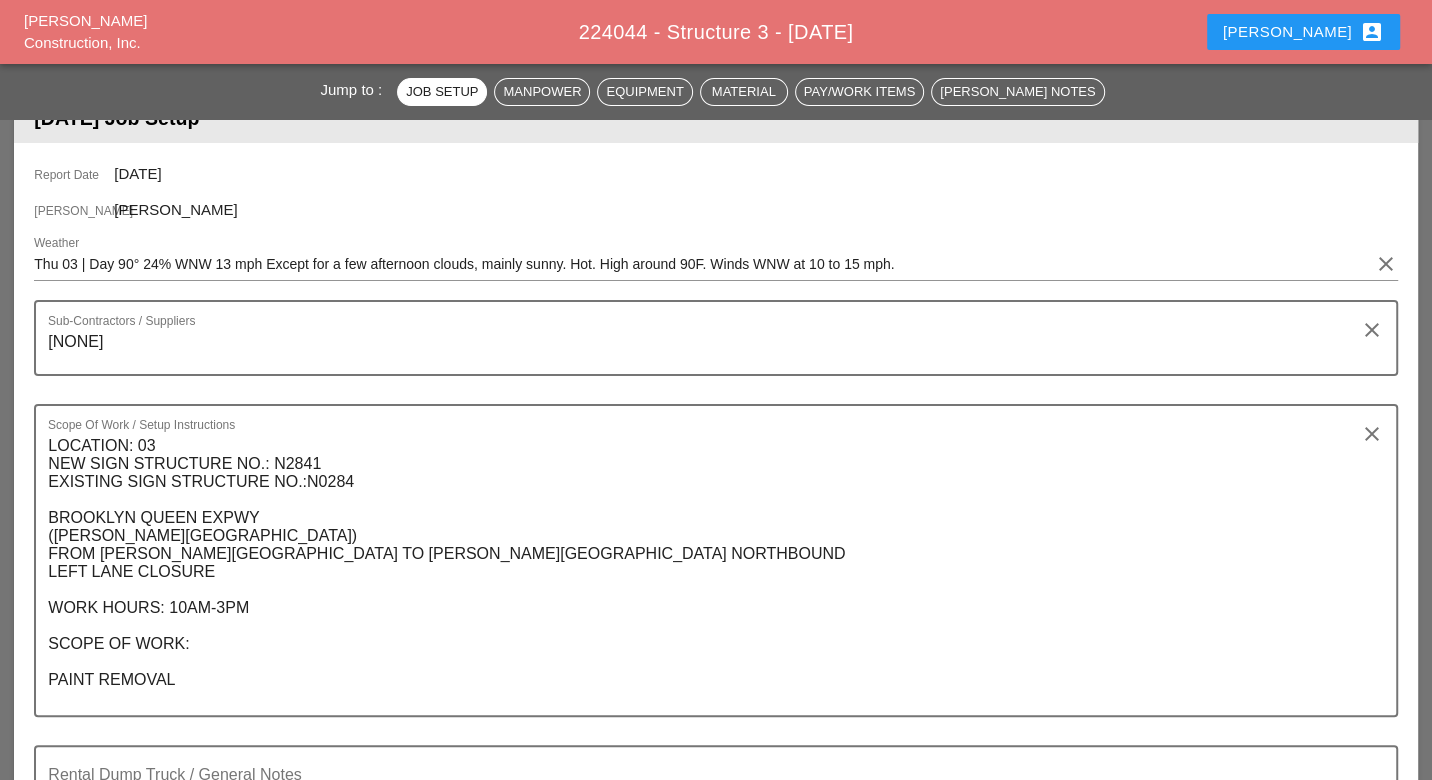 scroll, scrollTop: 222, scrollLeft: 0, axis: vertical 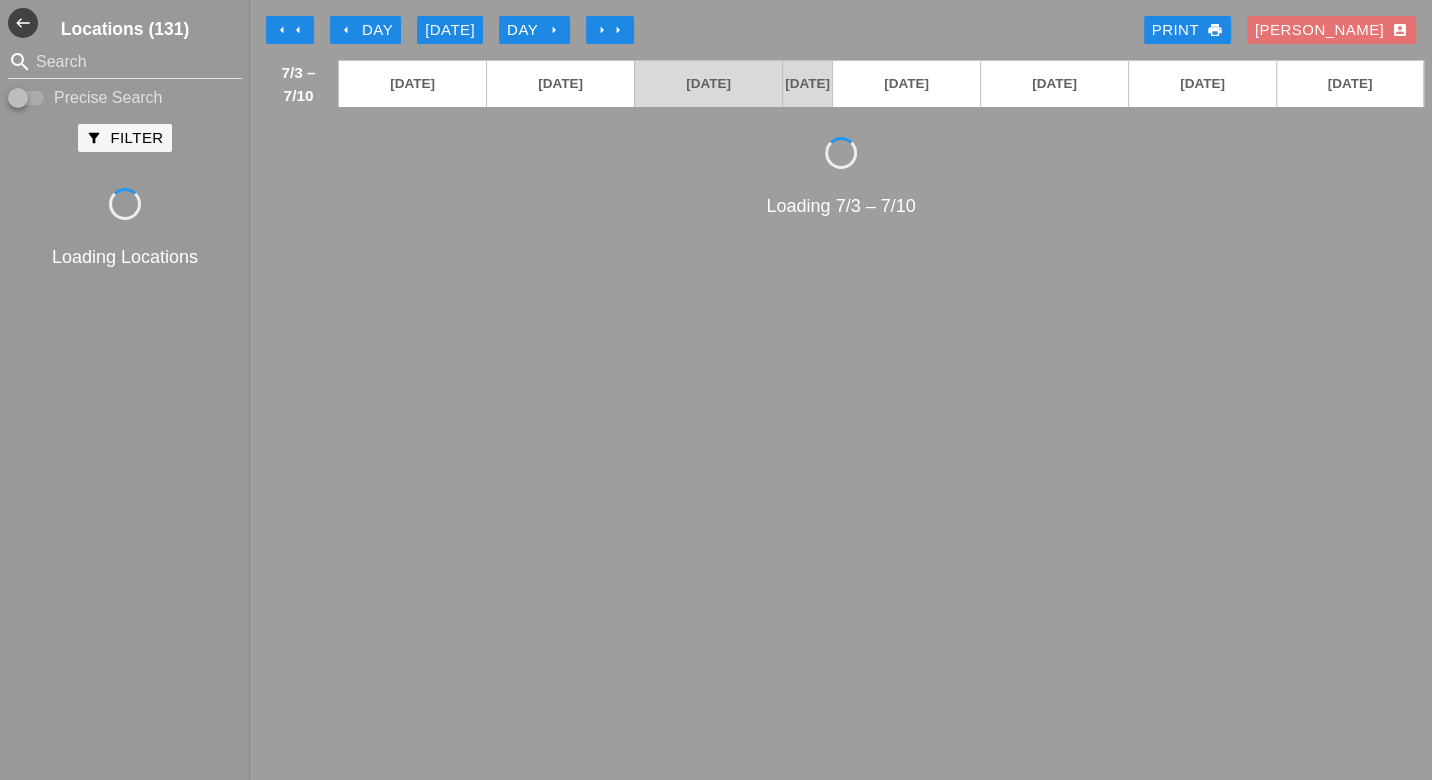 click on "arrow_left Day" at bounding box center [365, 30] 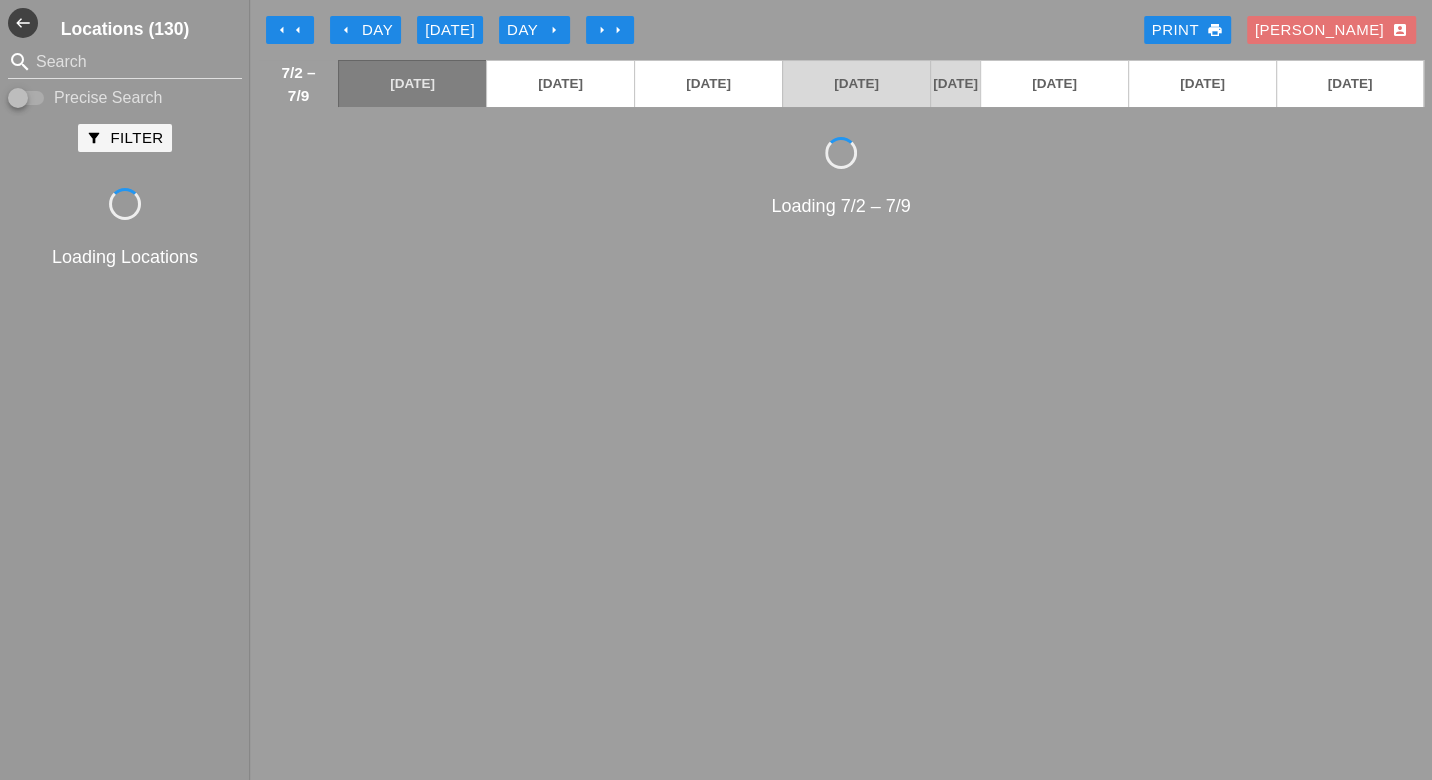 click on "arrow_left Day" at bounding box center (365, 30) 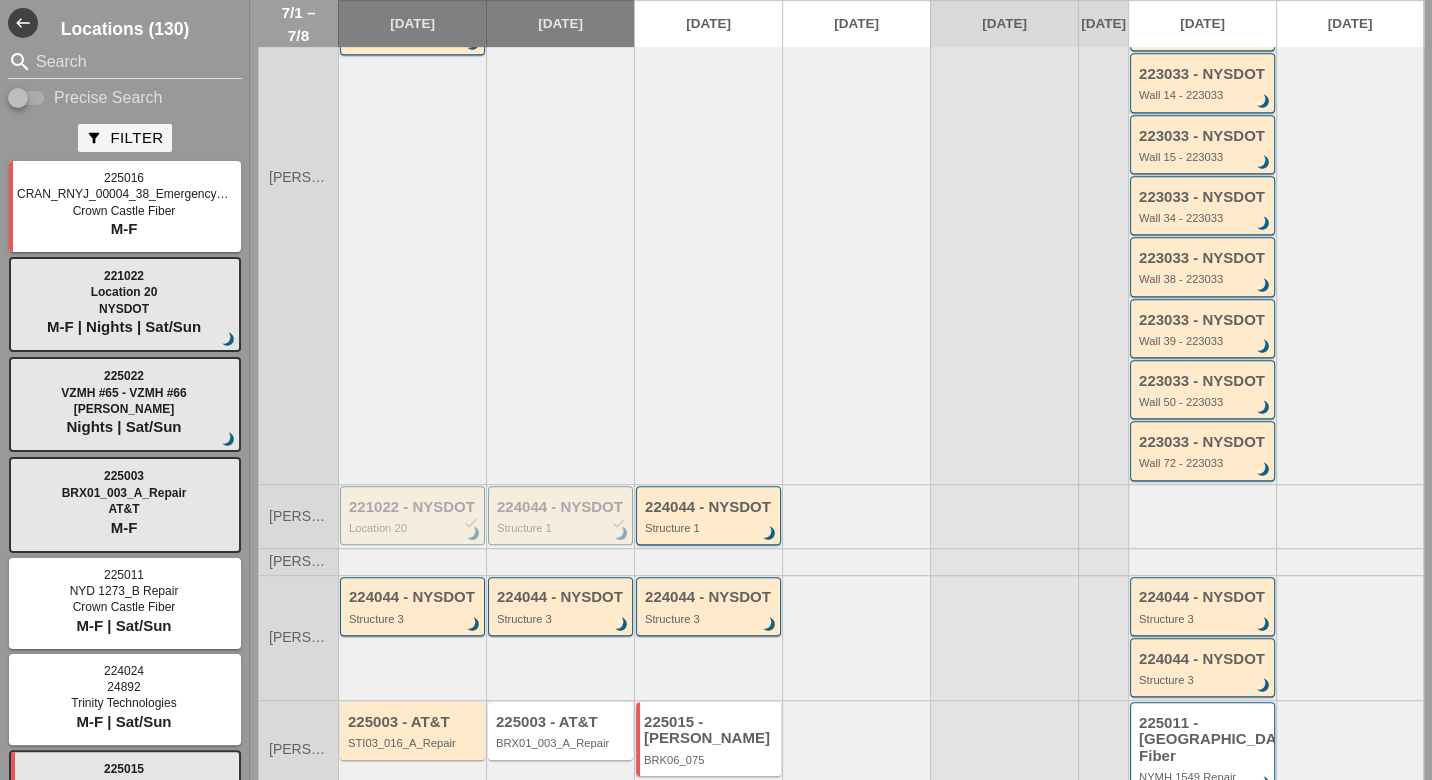 scroll, scrollTop: 892, scrollLeft: 0, axis: vertical 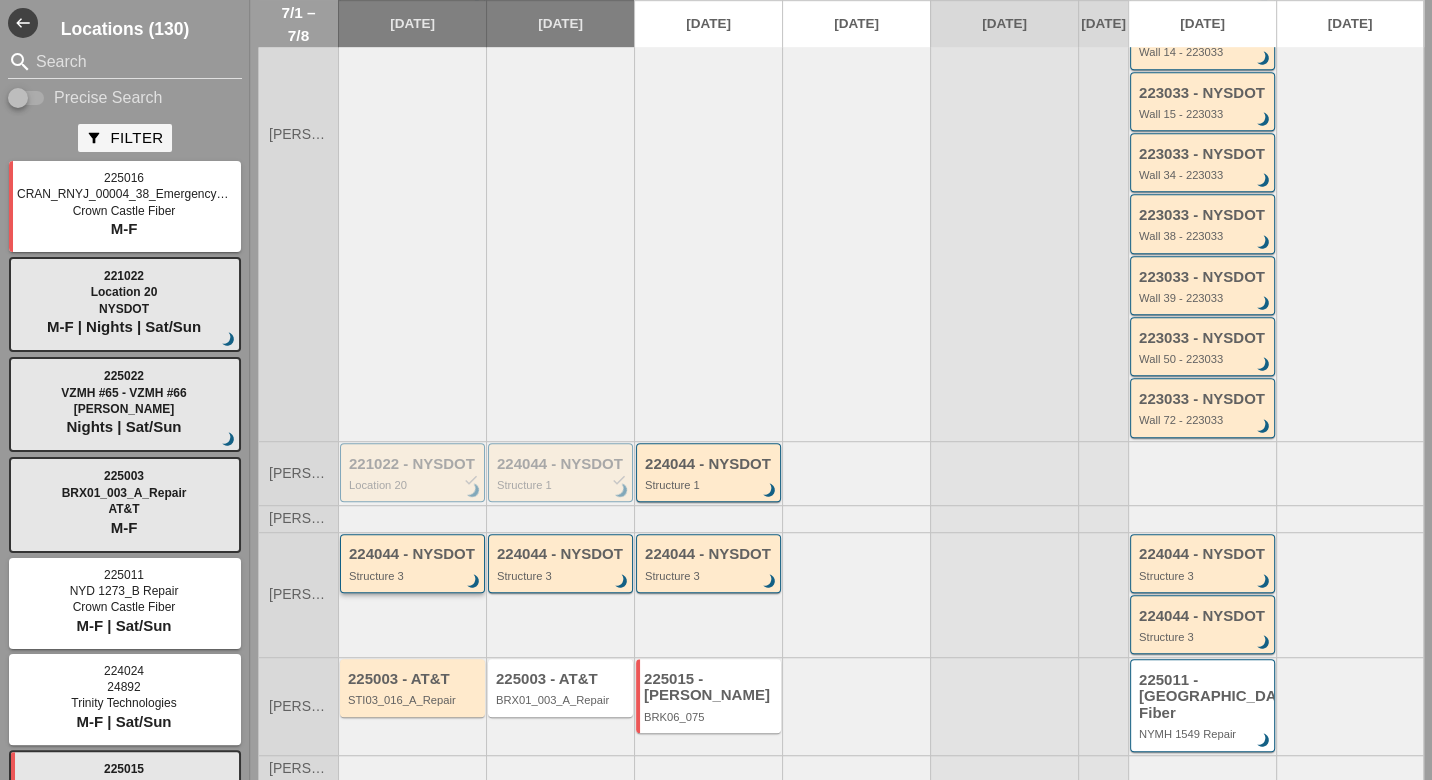 click on "Structure 3" at bounding box center [414, 576] 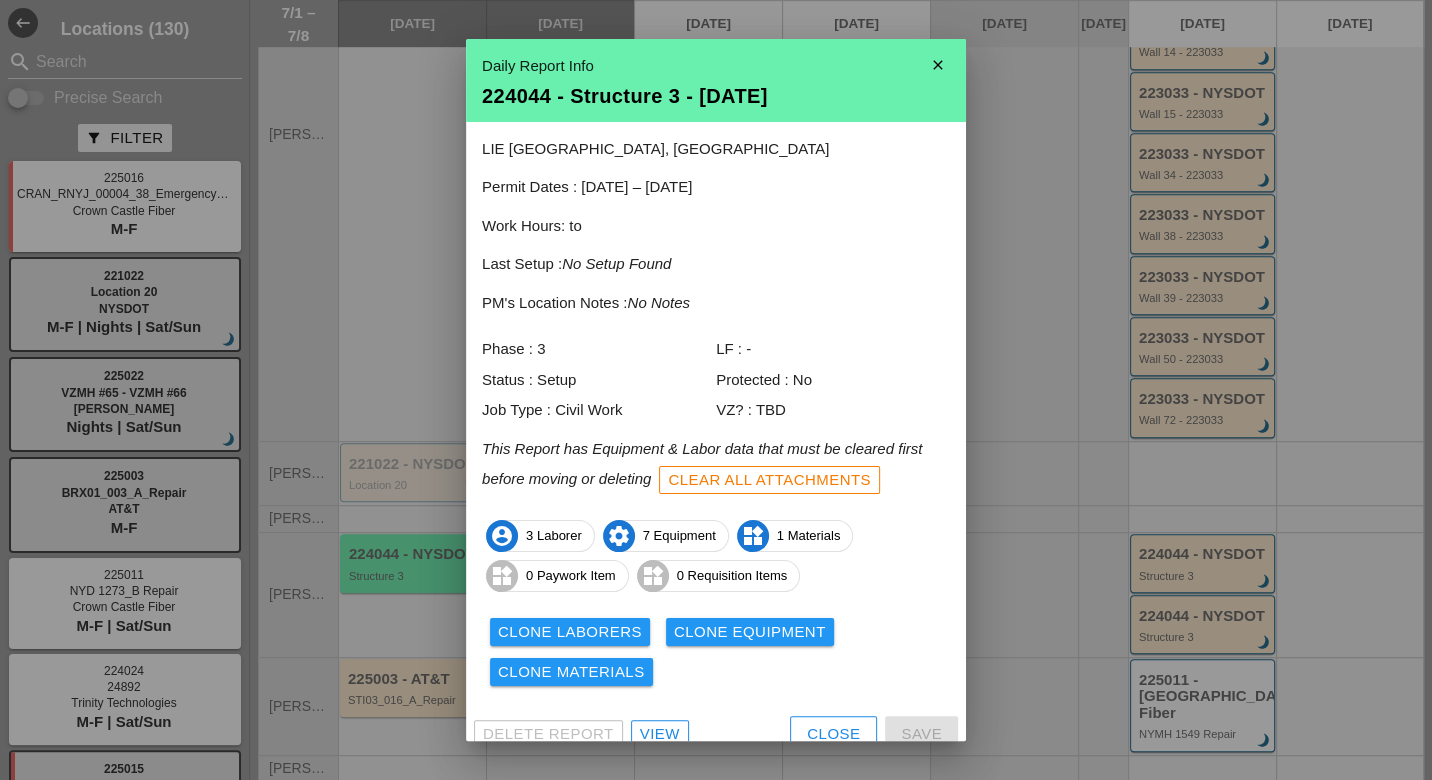 click on "View" at bounding box center (660, 734) 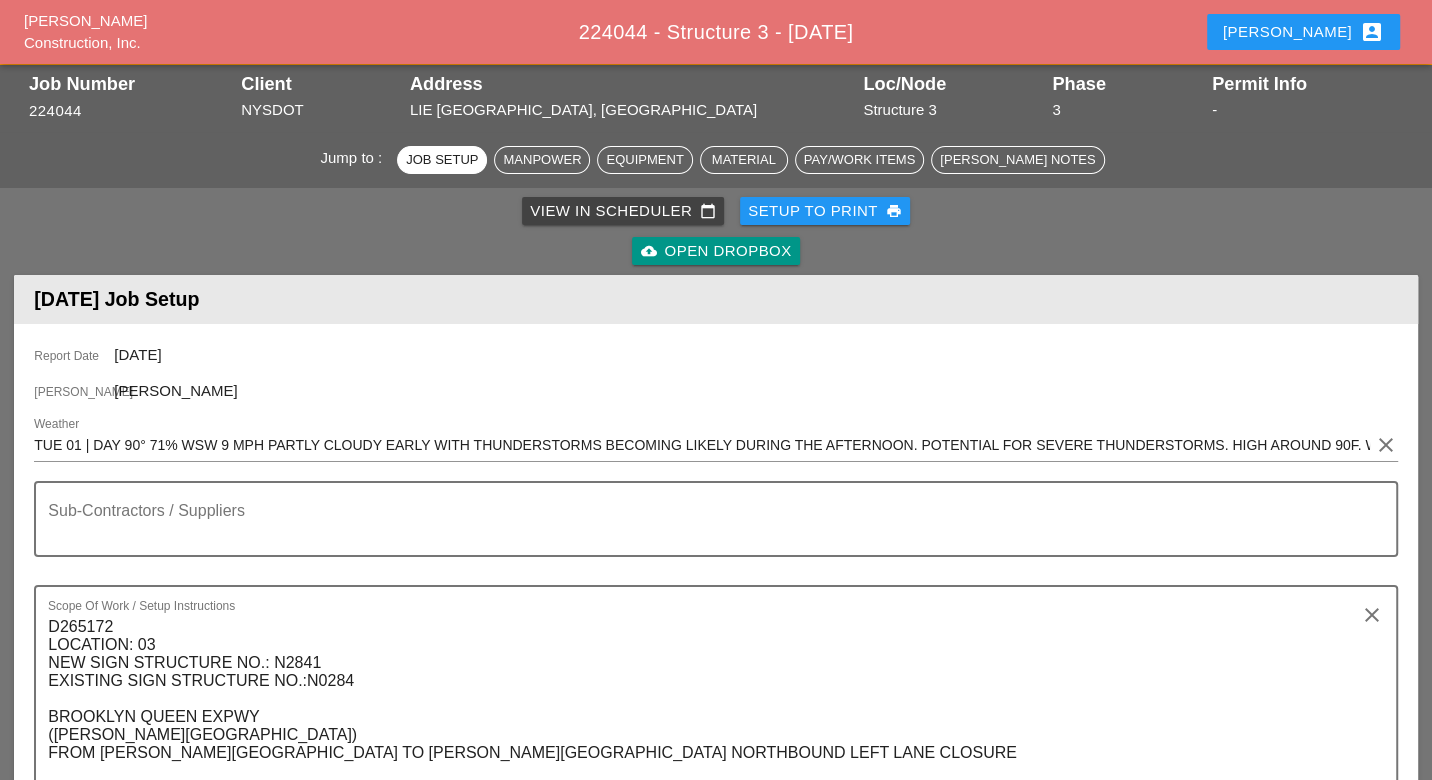 scroll, scrollTop: 0, scrollLeft: 0, axis: both 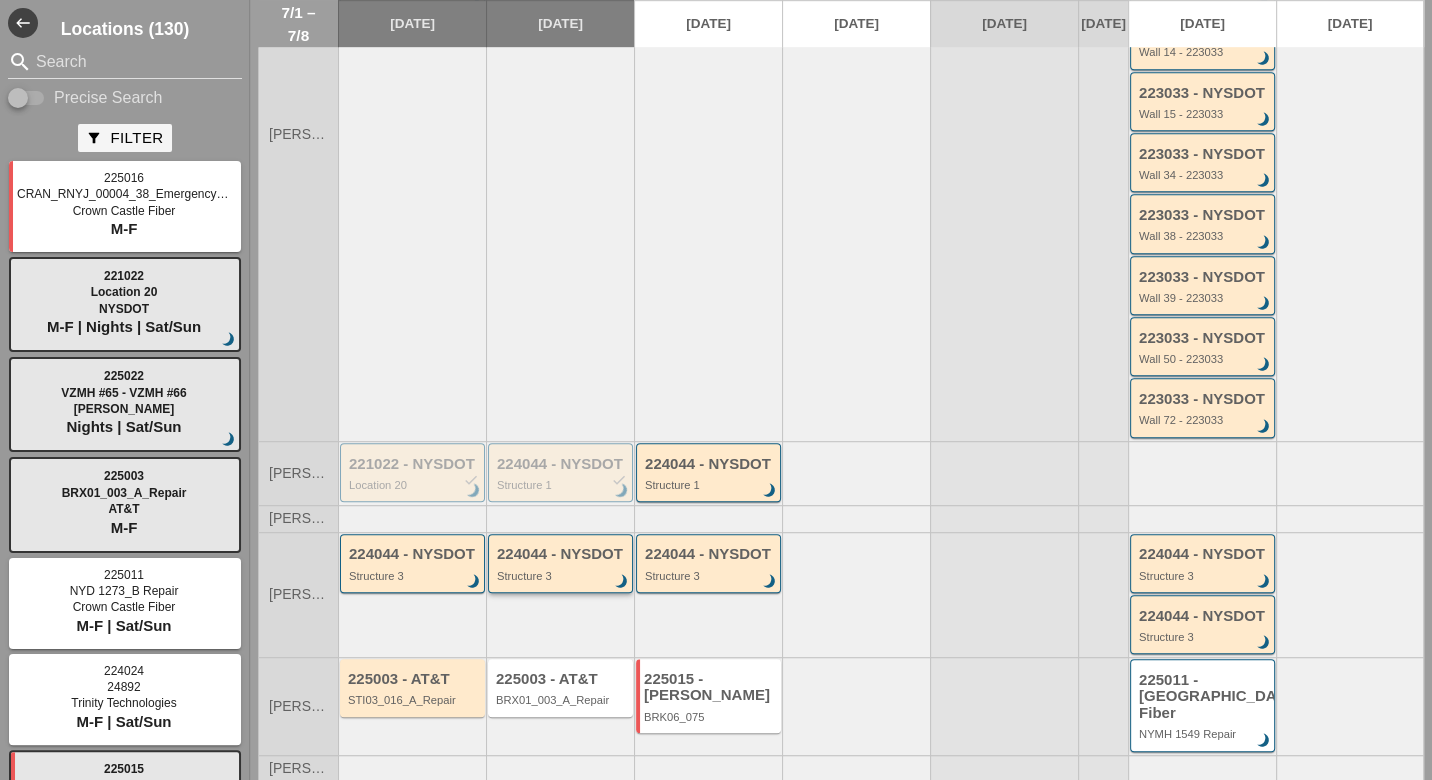 click on "224044 - NYSDOT  Structure 3 brightness_3" at bounding box center (560, 563) 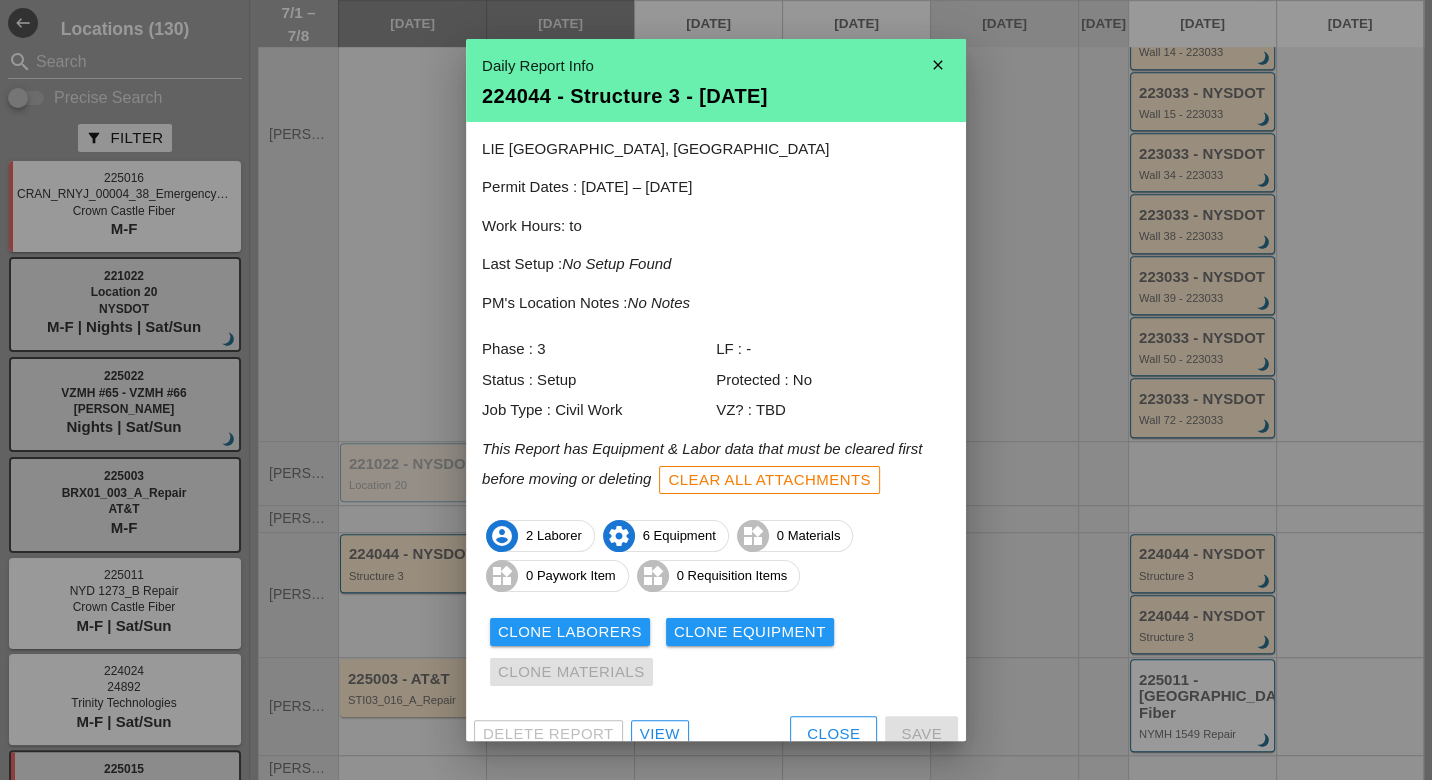 click on "View" at bounding box center (660, 734) 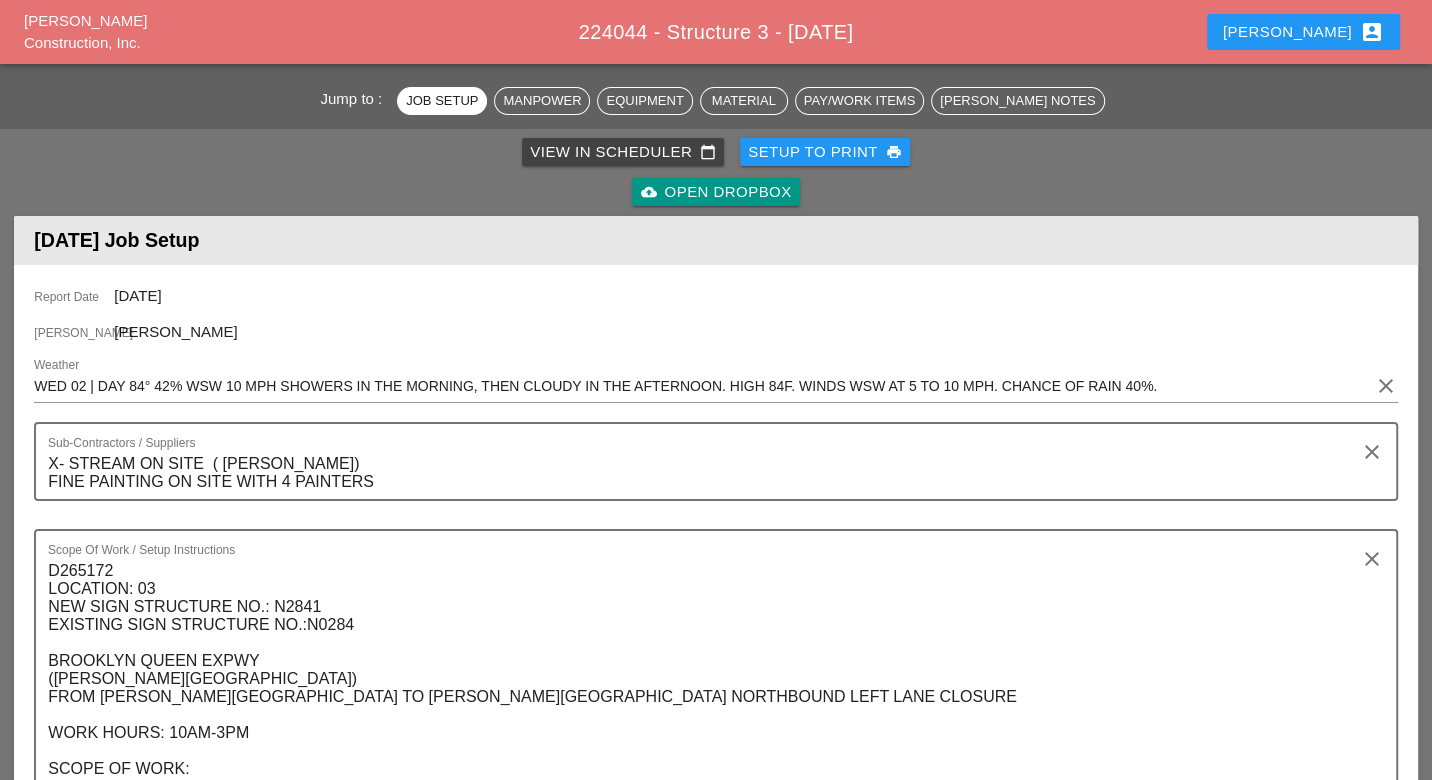 scroll, scrollTop: 222, scrollLeft: 0, axis: vertical 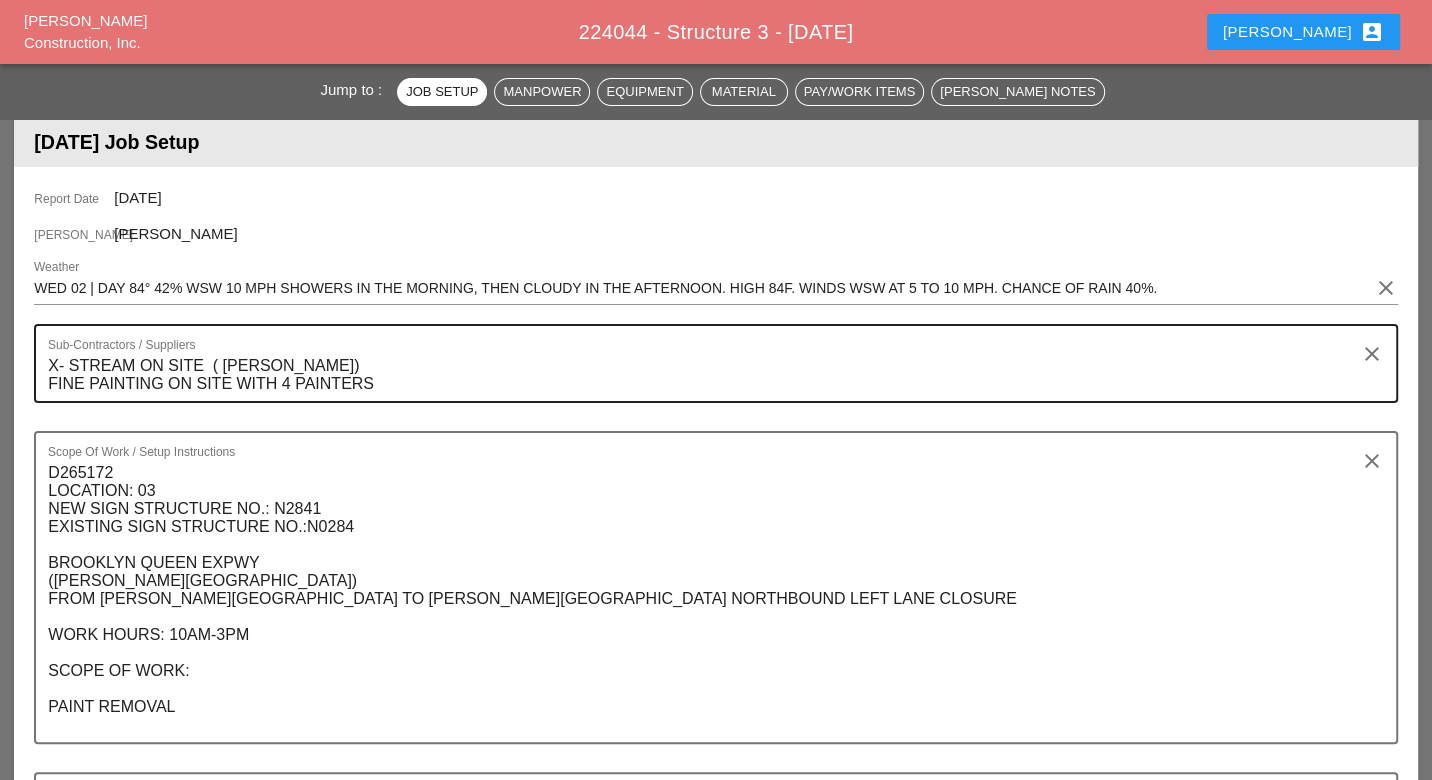 drag, startPoint x: 47, startPoint y: 365, endPoint x: 148, endPoint y: 402, distance: 107.563934 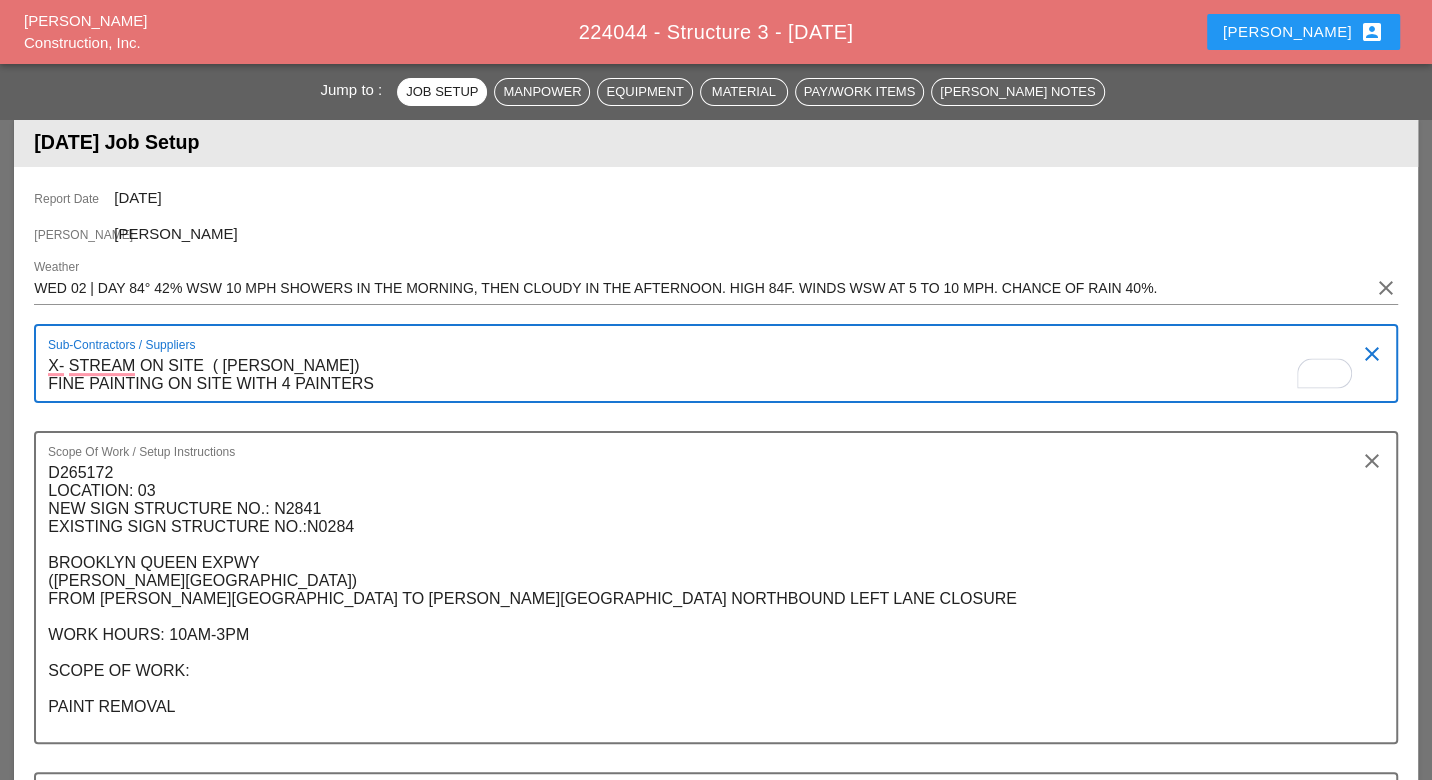 drag, startPoint x: 51, startPoint y: 365, endPoint x: 376, endPoint y: 384, distance: 325.5549 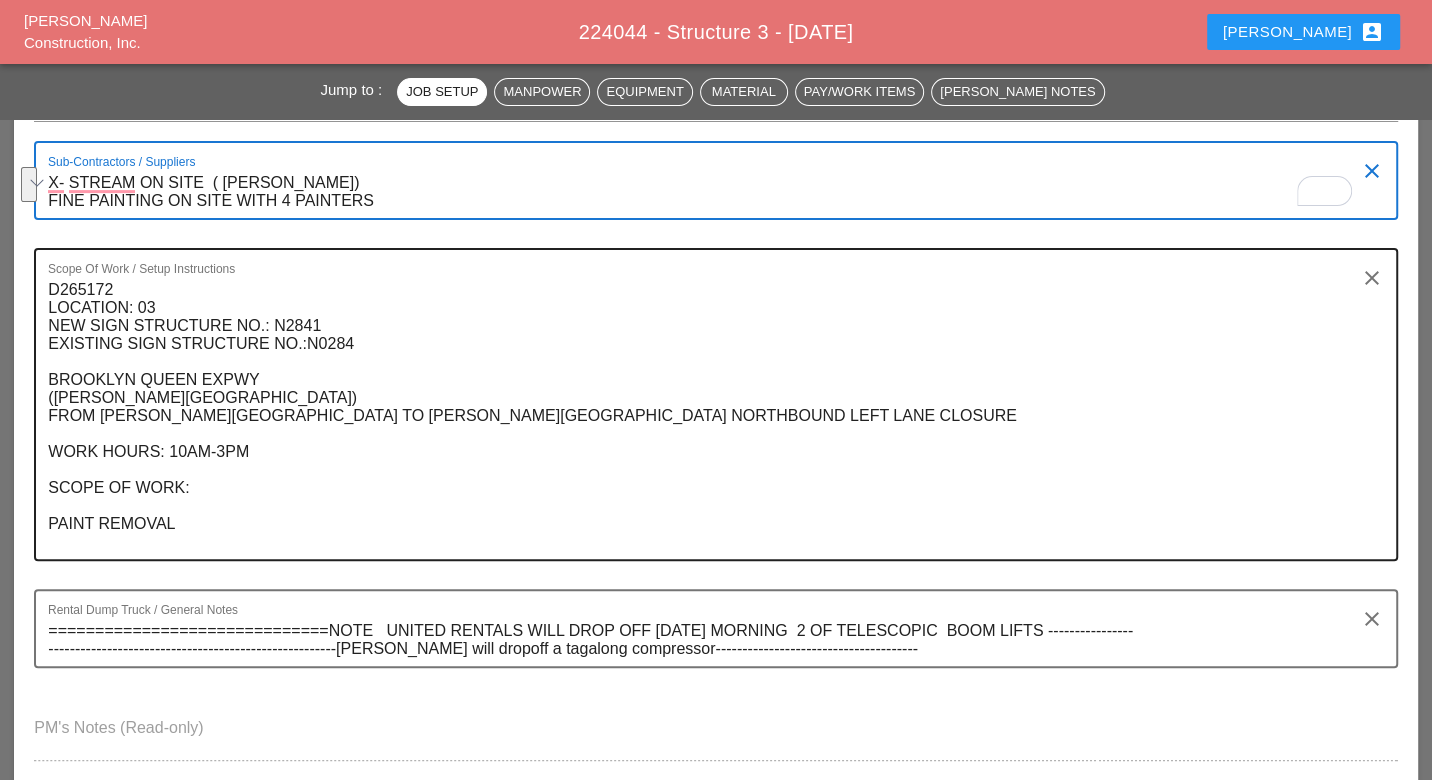 scroll, scrollTop: 444, scrollLeft: 0, axis: vertical 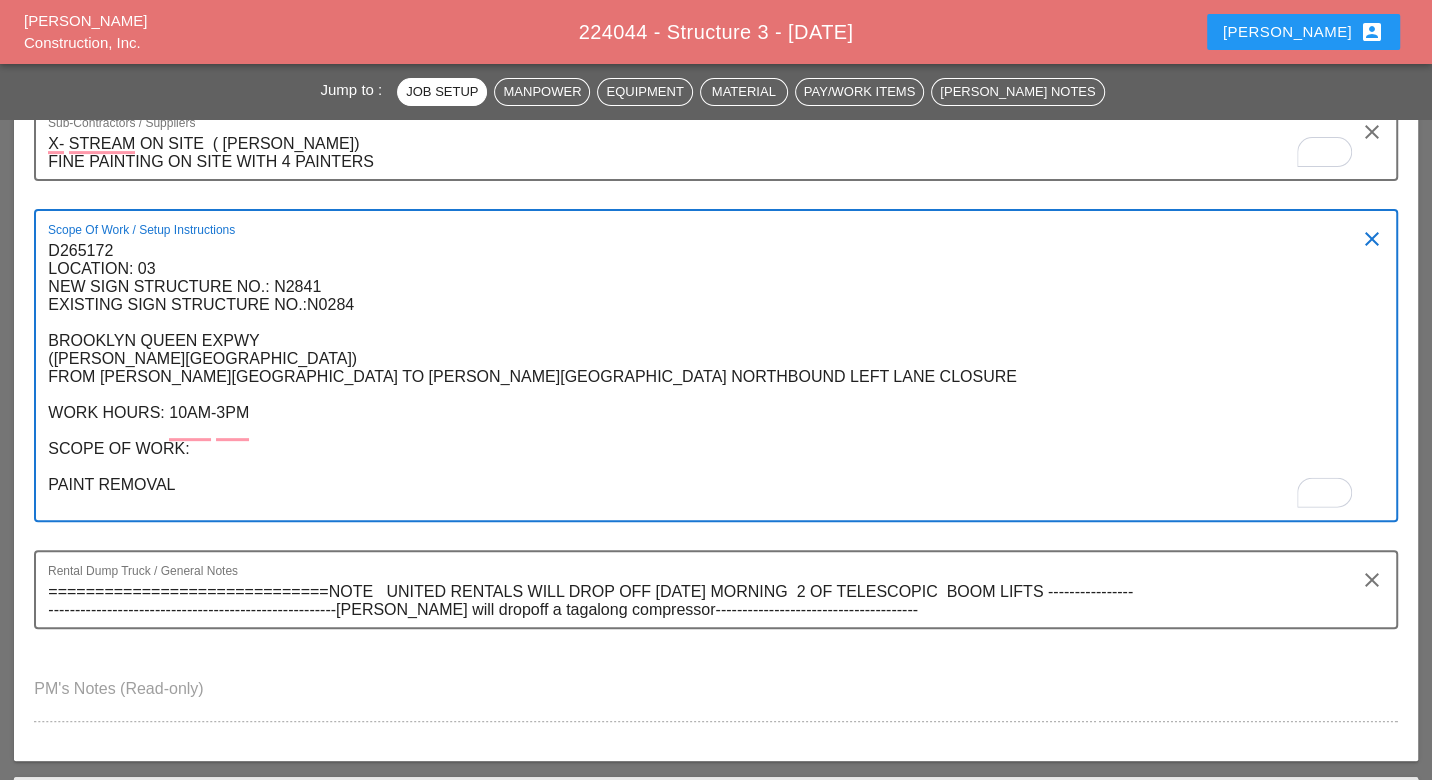 drag, startPoint x: 50, startPoint y: 247, endPoint x: 174, endPoint y: 498, distance: 279.95892 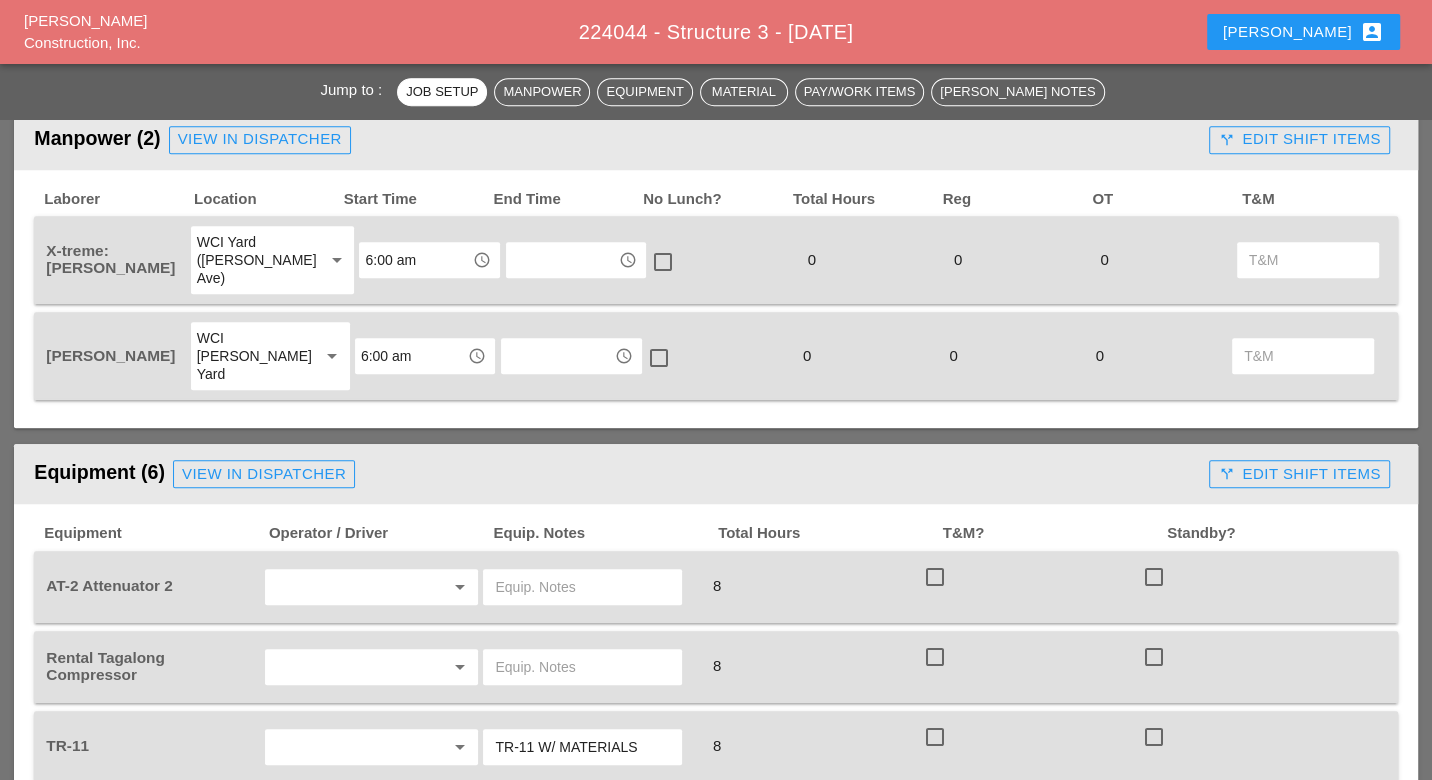 scroll, scrollTop: 1444, scrollLeft: 0, axis: vertical 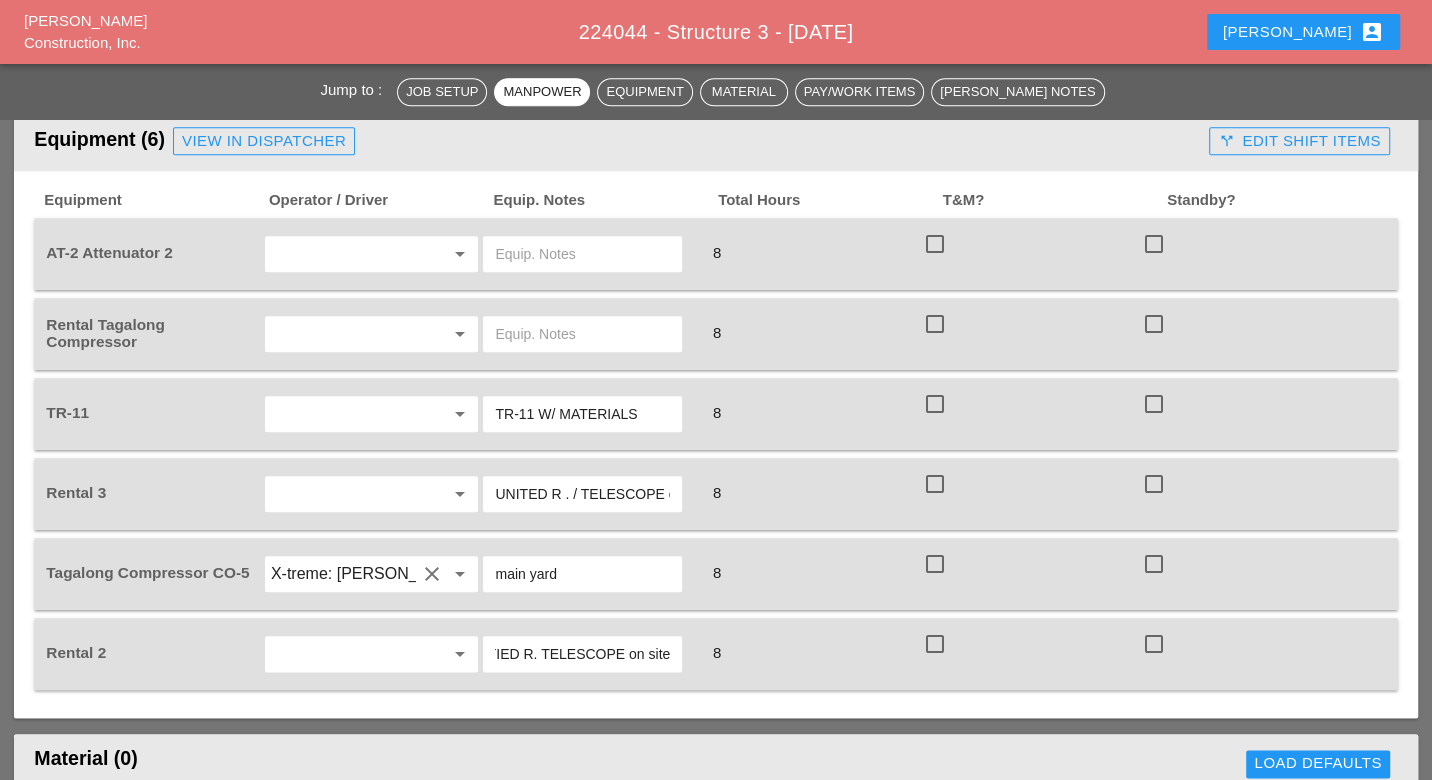drag, startPoint x: 495, startPoint y: 607, endPoint x: 667, endPoint y: 607, distance: 172 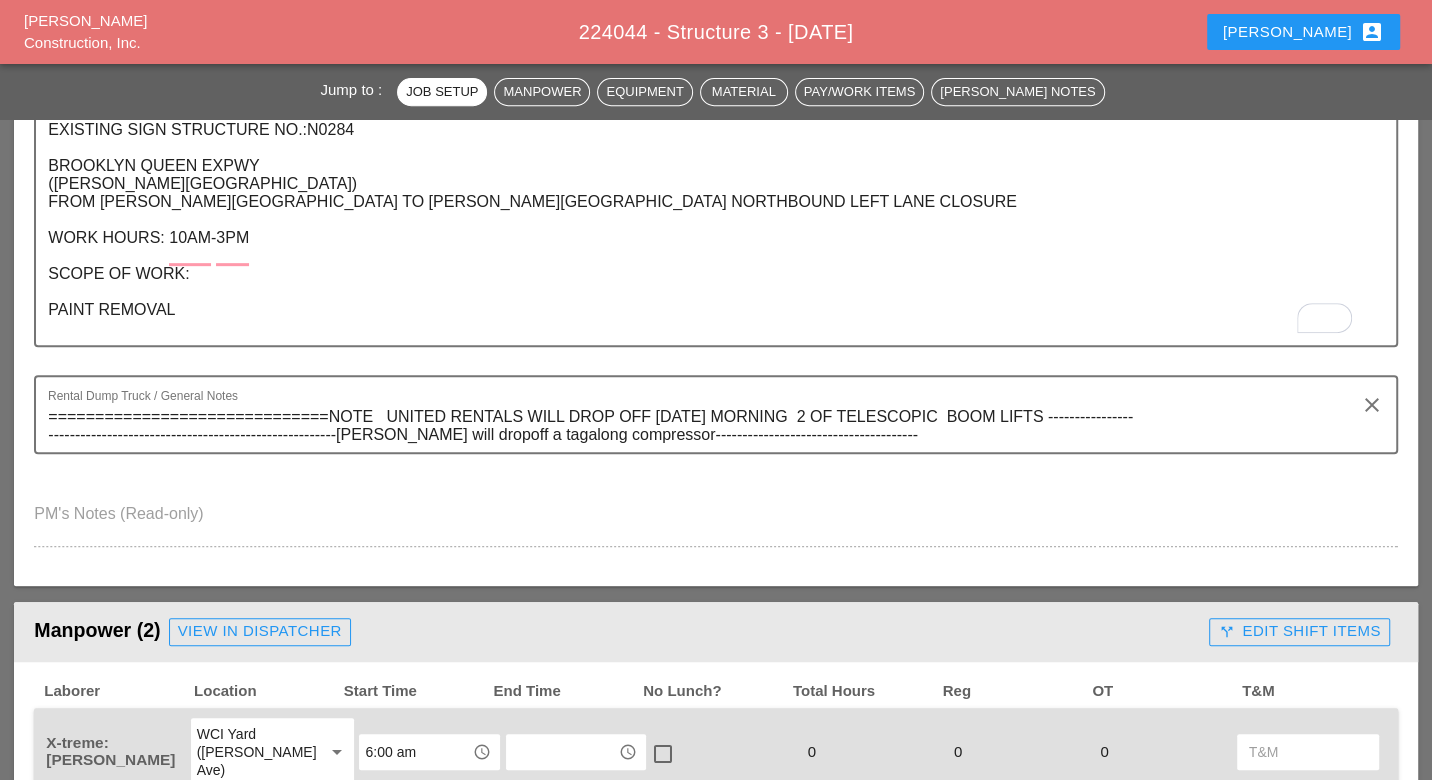 scroll, scrollTop: 333, scrollLeft: 0, axis: vertical 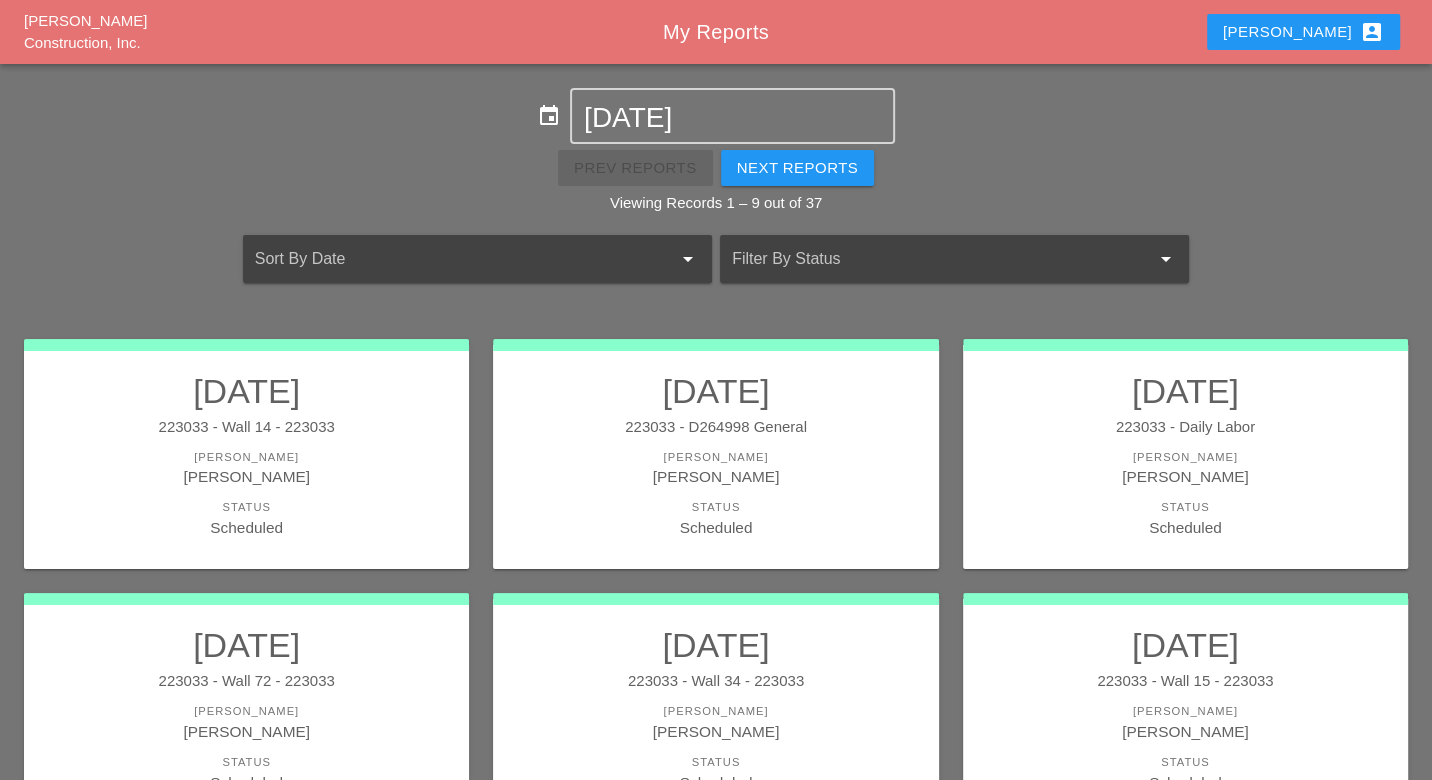 click on "Luca account_box" at bounding box center [1303, 32] 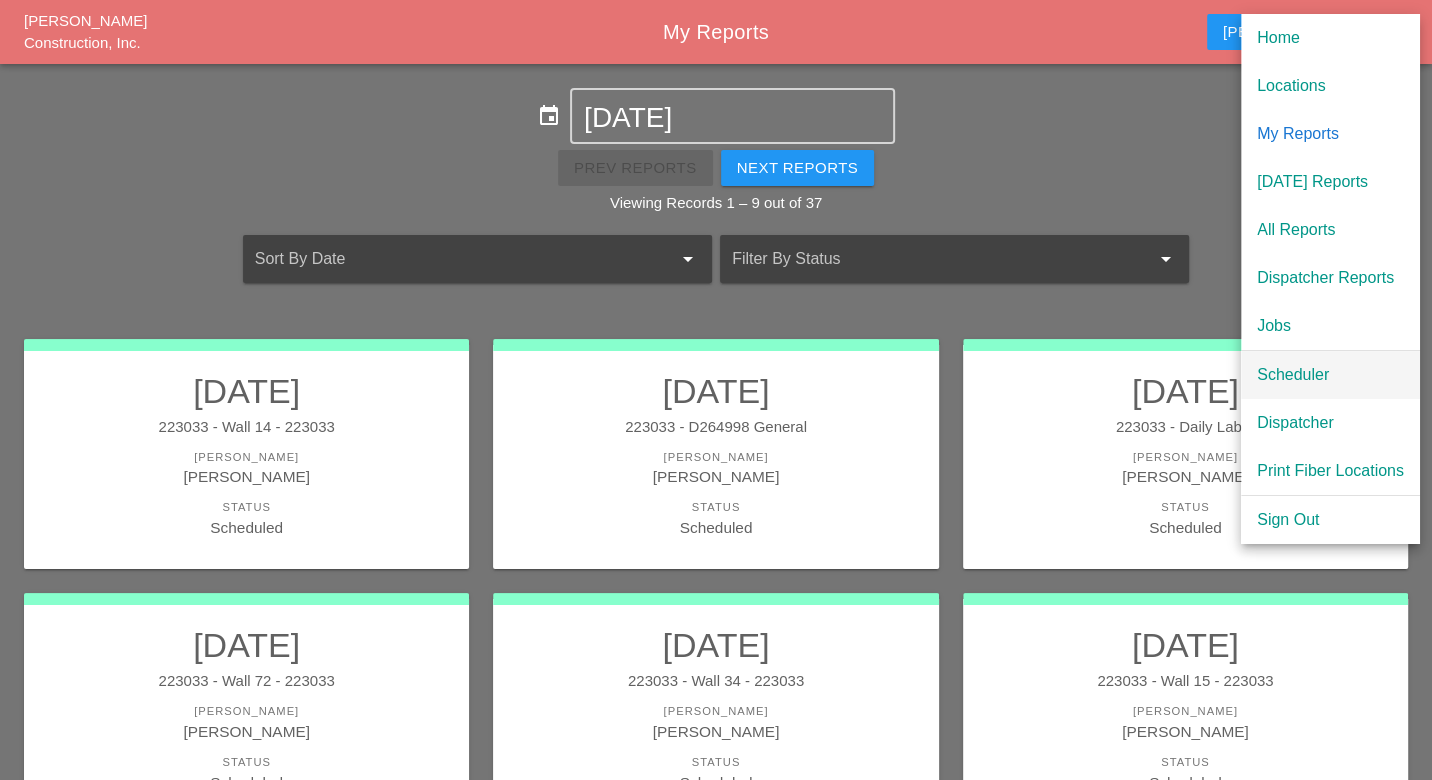 click on "Scheduler" at bounding box center (1330, 375) 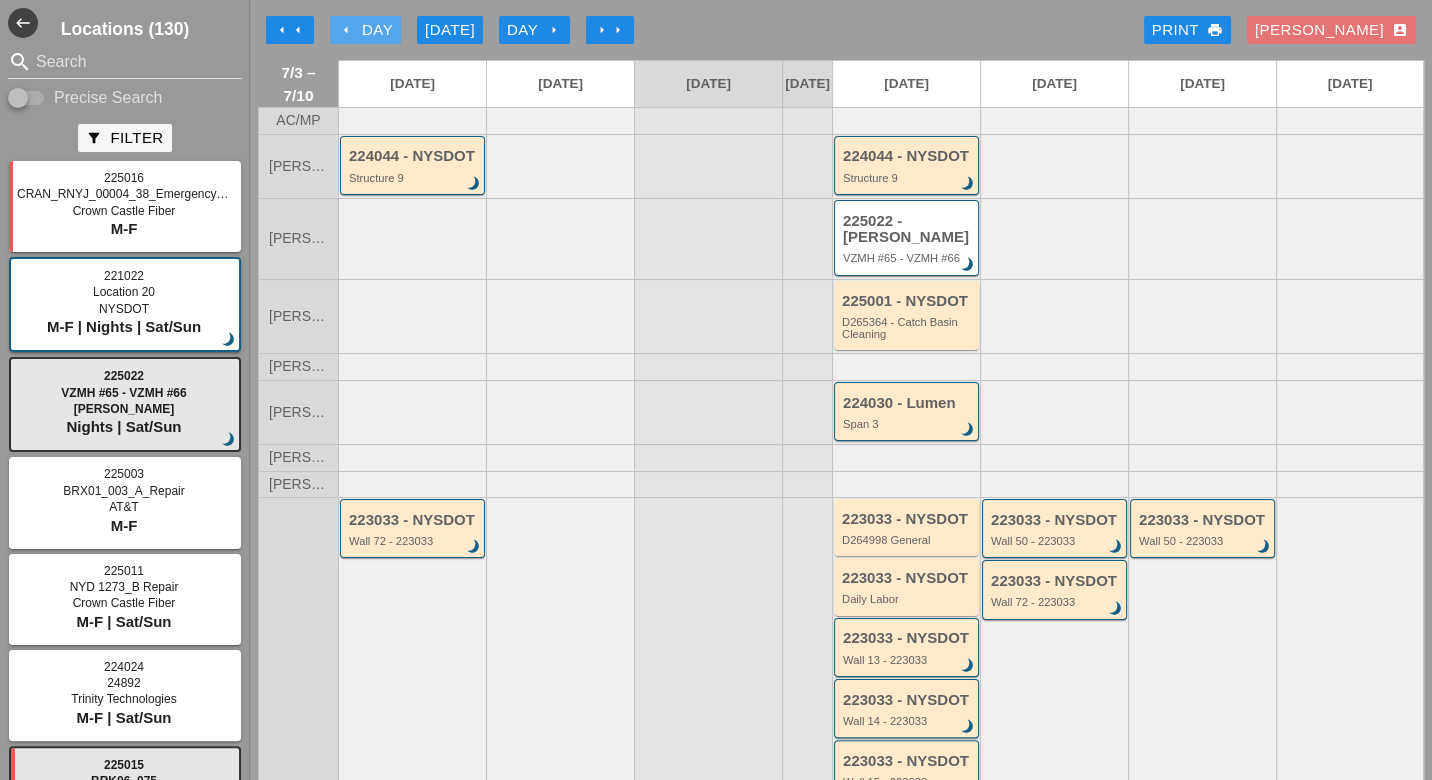 click on "arrow_left Day" at bounding box center (365, 30) 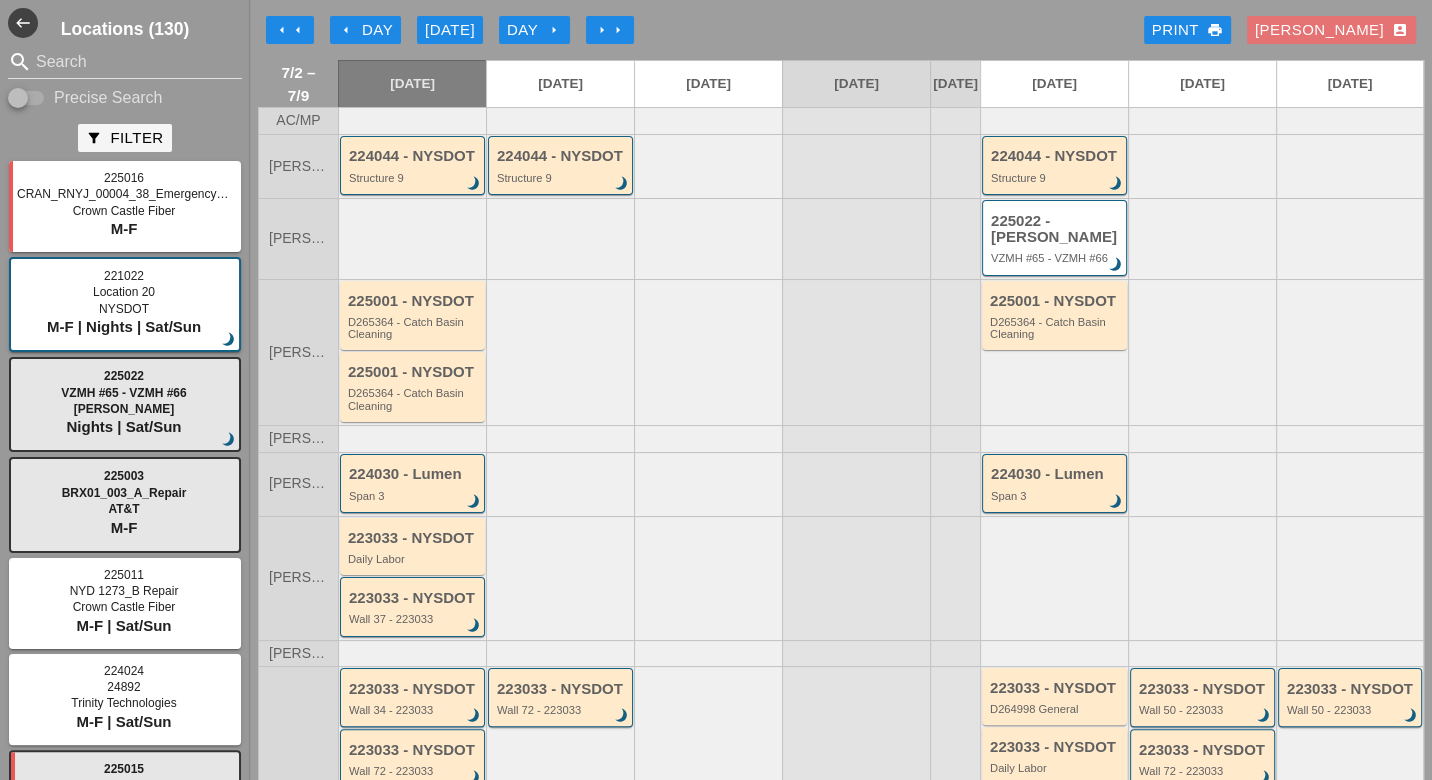 click on "arrow_left Day" at bounding box center [365, 30] 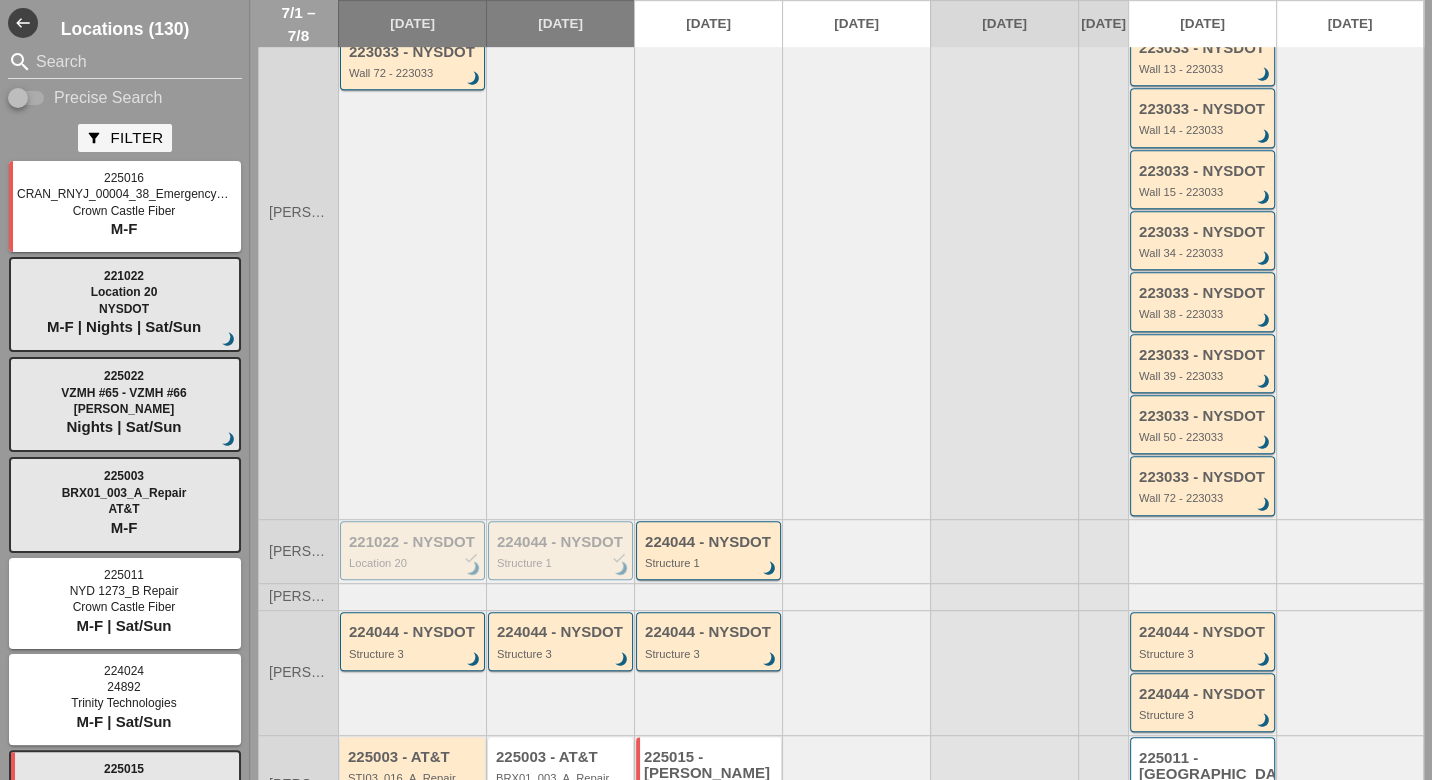 scroll, scrollTop: 892, scrollLeft: 0, axis: vertical 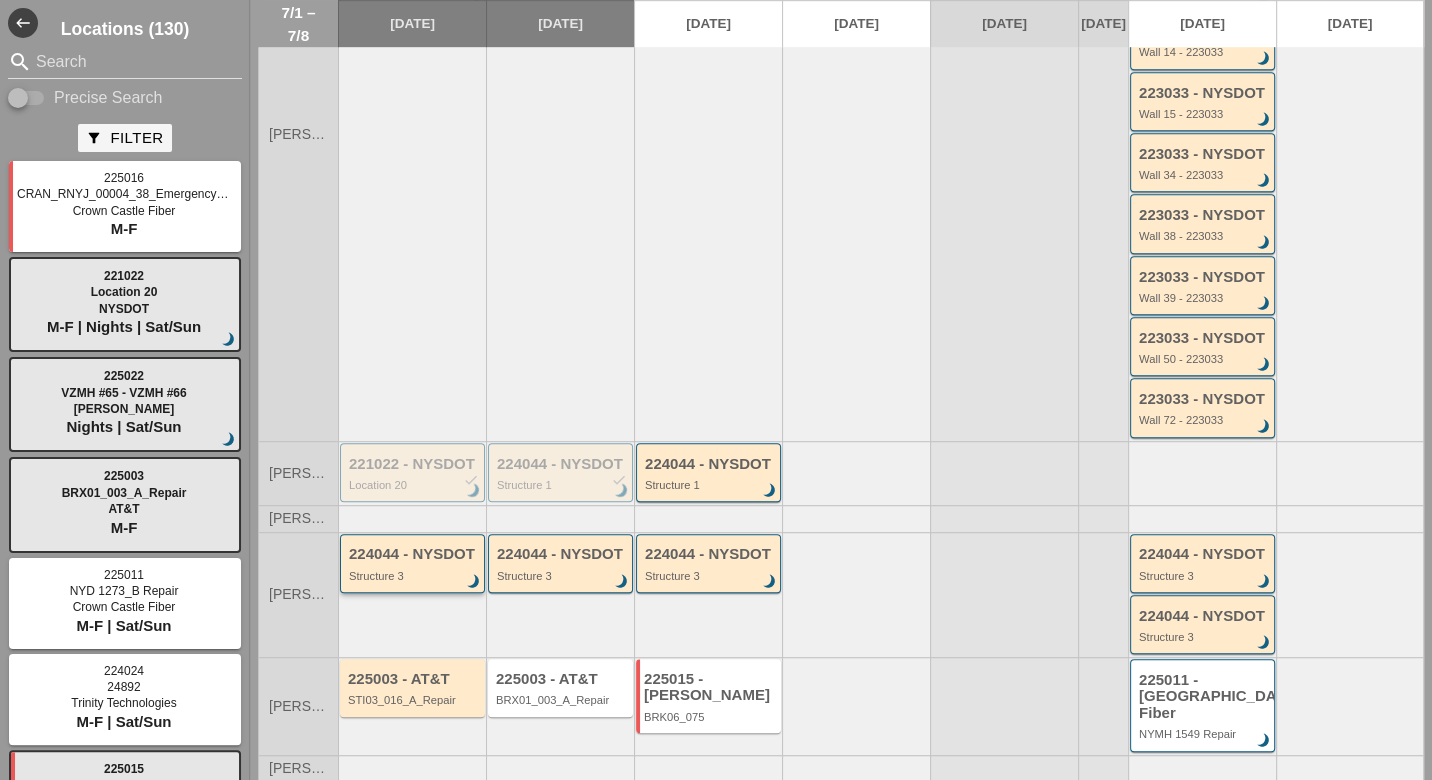 click on "224044 - NYSDOT  Structure 3 brightness_3" at bounding box center [414, 564] 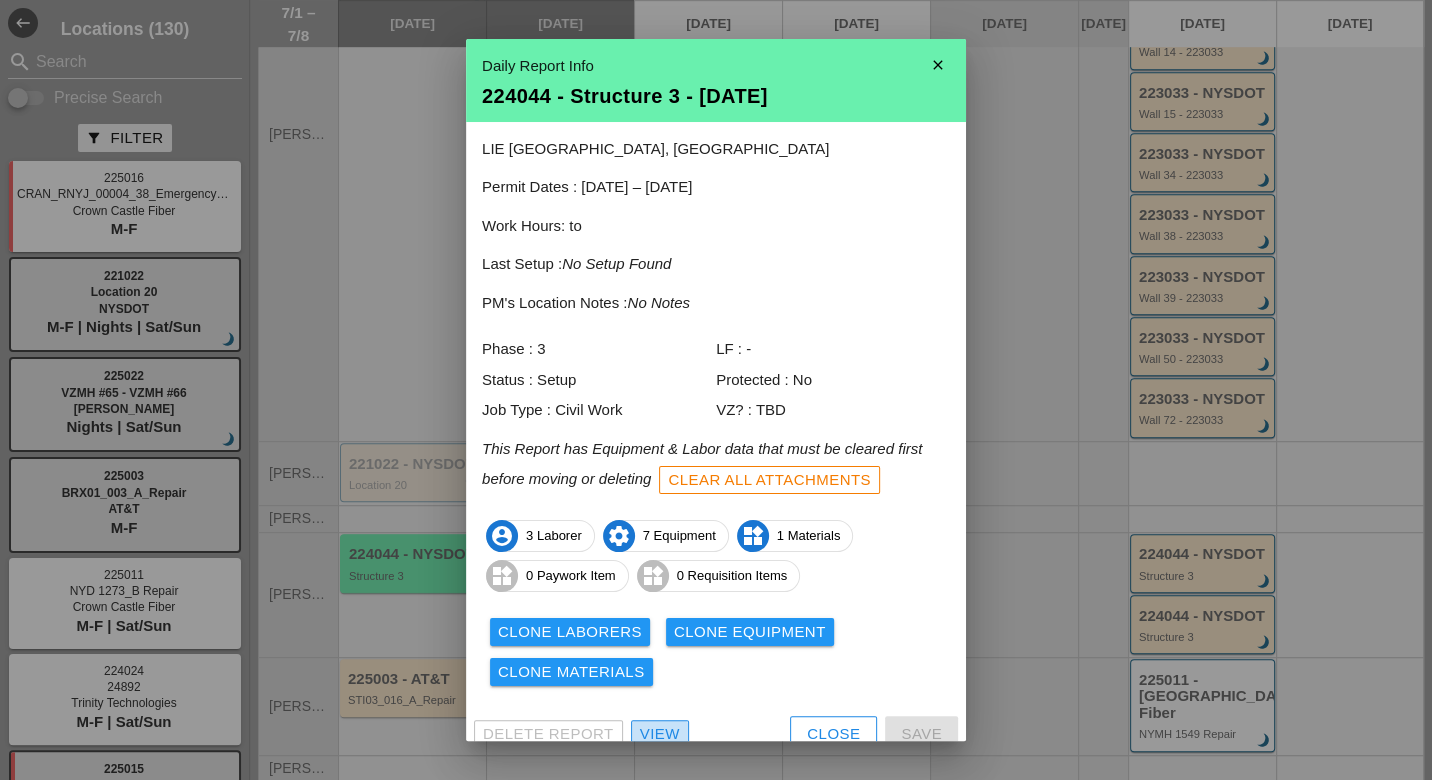 click on "View" at bounding box center [660, 734] 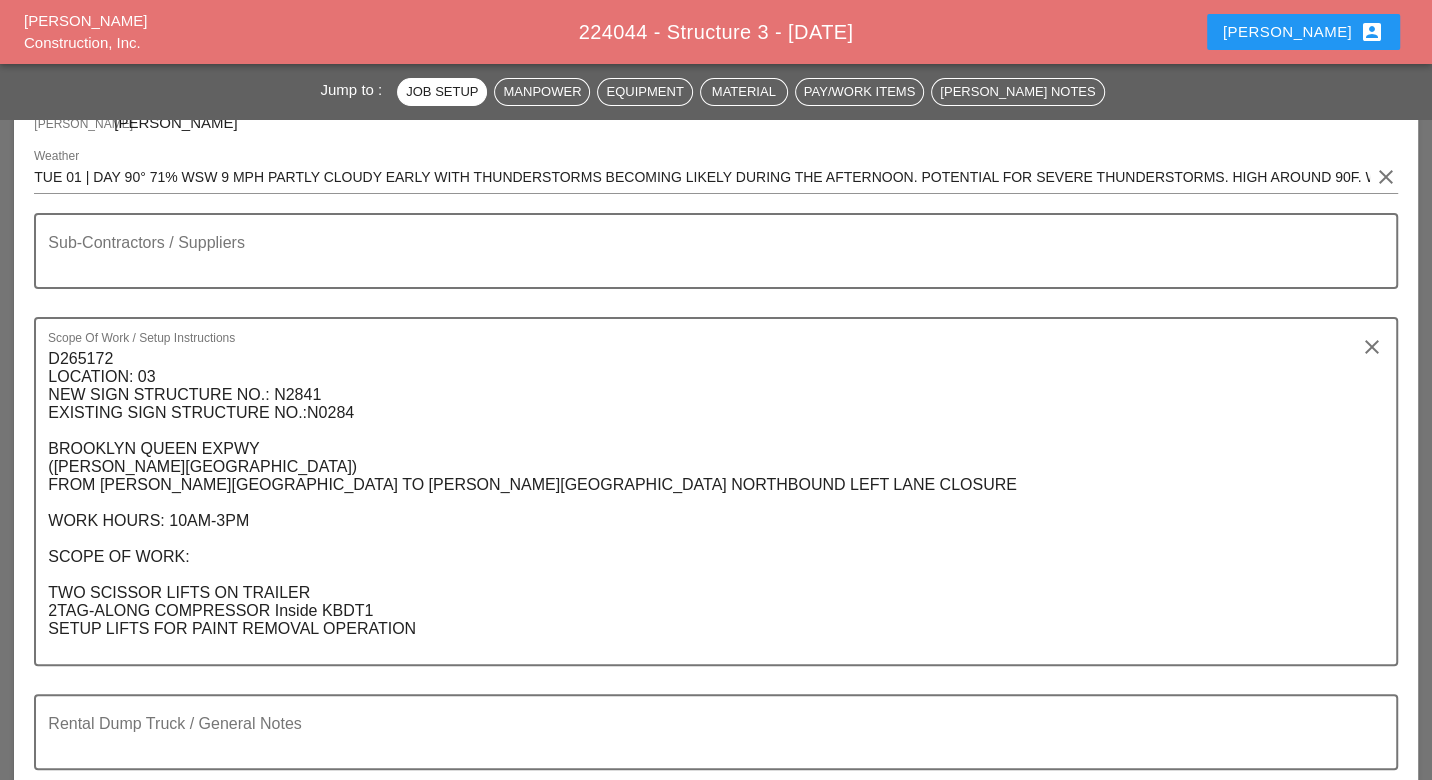 scroll, scrollTop: 0, scrollLeft: 0, axis: both 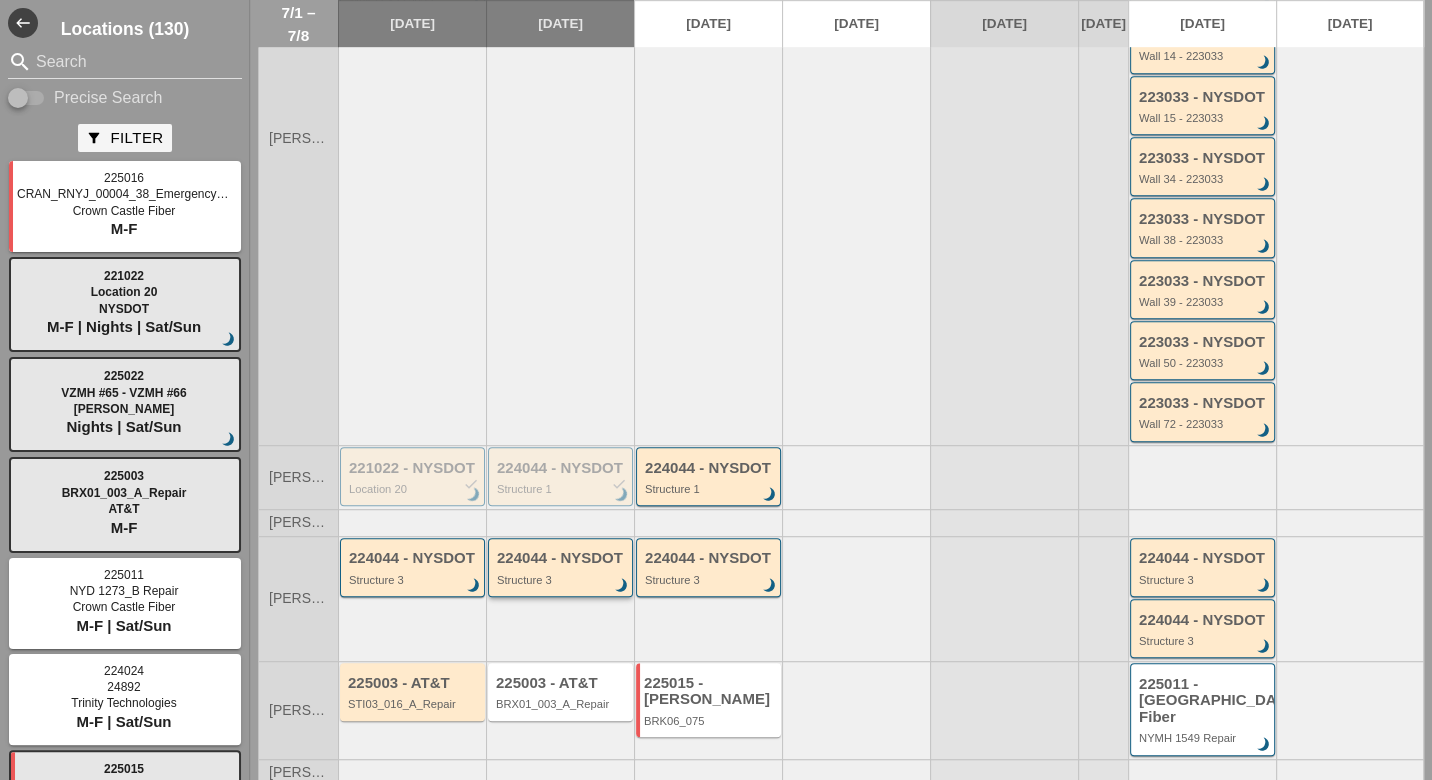 click on "Structure 3" at bounding box center (562, 580) 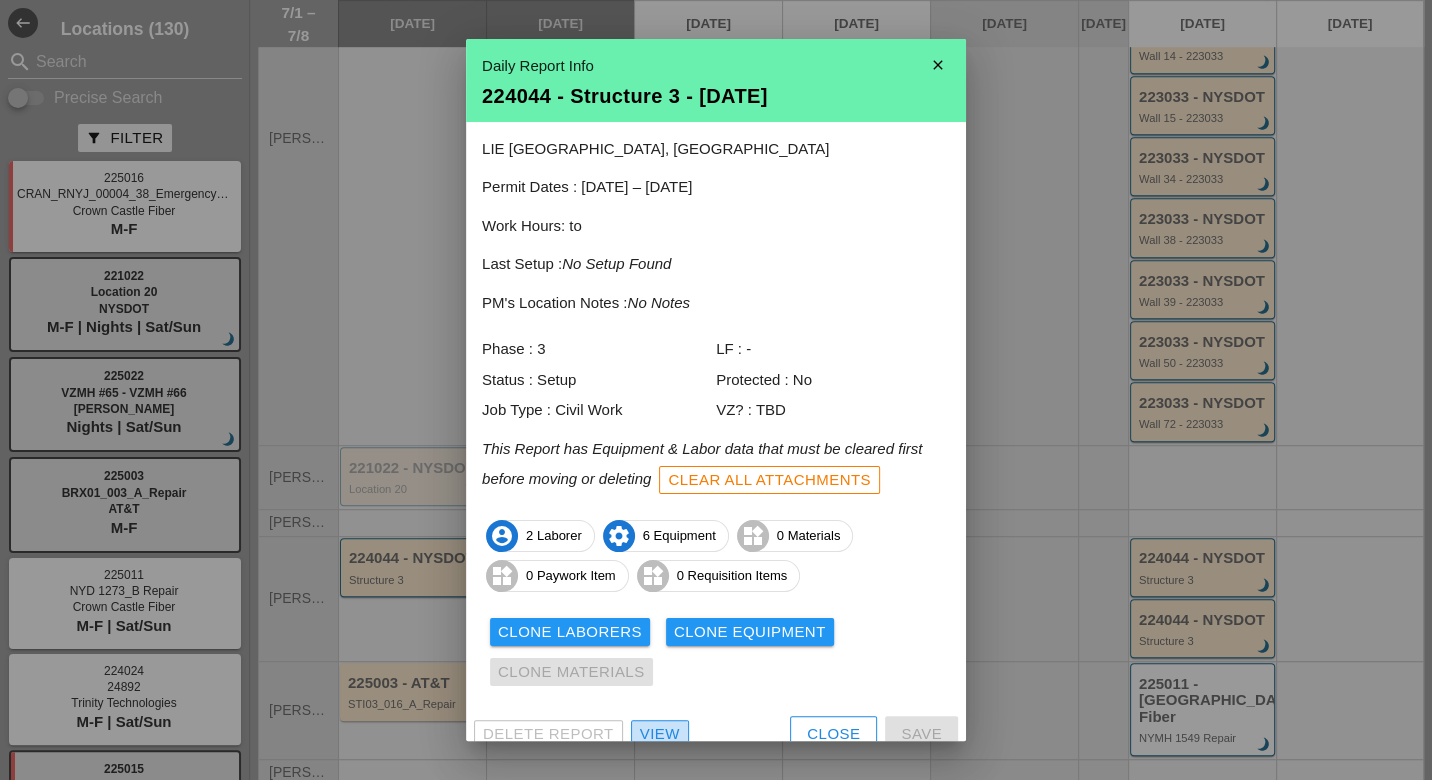 click on "View" at bounding box center (660, 734) 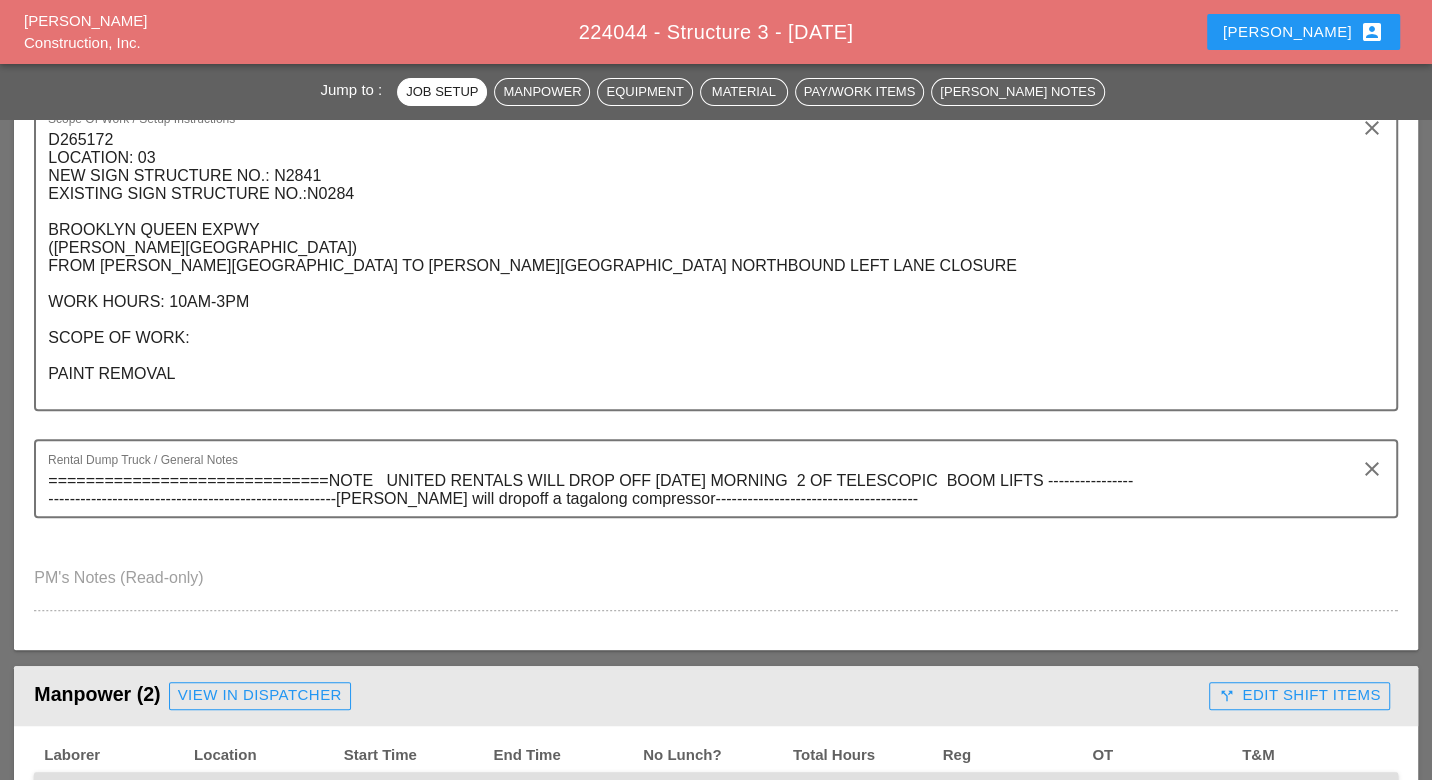 scroll, scrollTop: 222, scrollLeft: 0, axis: vertical 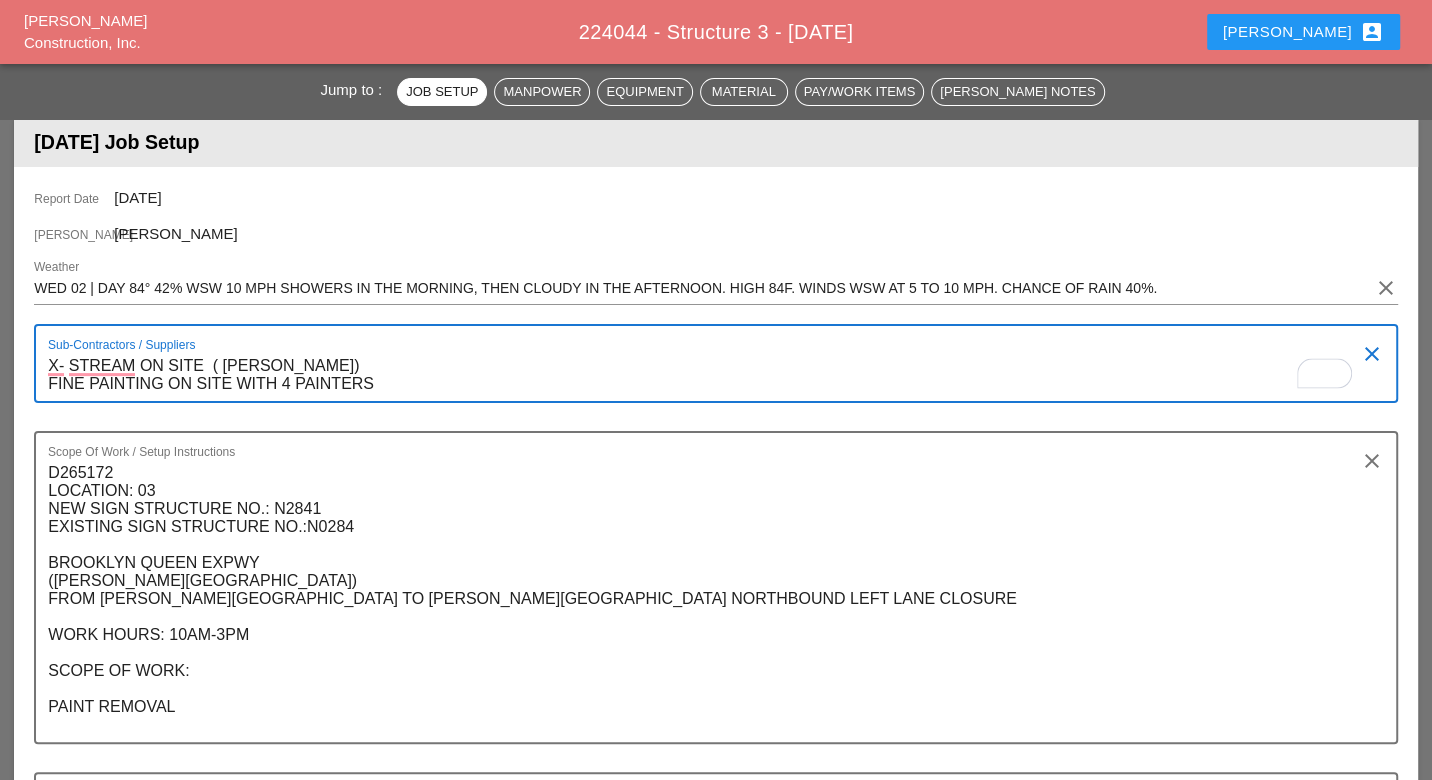 drag, startPoint x: 51, startPoint y: 365, endPoint x: 274, endPoint y: 385, distance: 223.89507 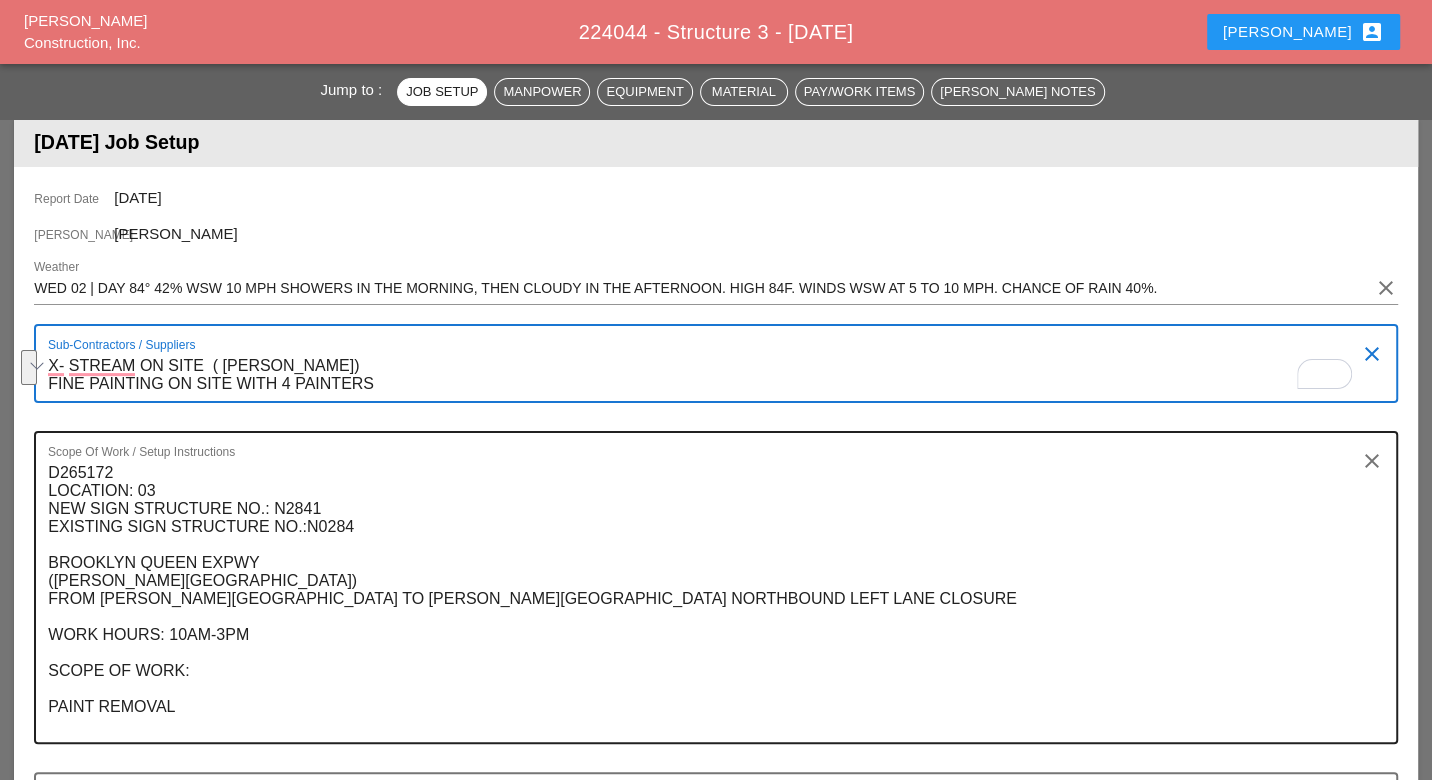 drag, startPoint x: 47, startPoint y: 475, endPoint x: 113, endPoint y: 492, distance: 68.154236 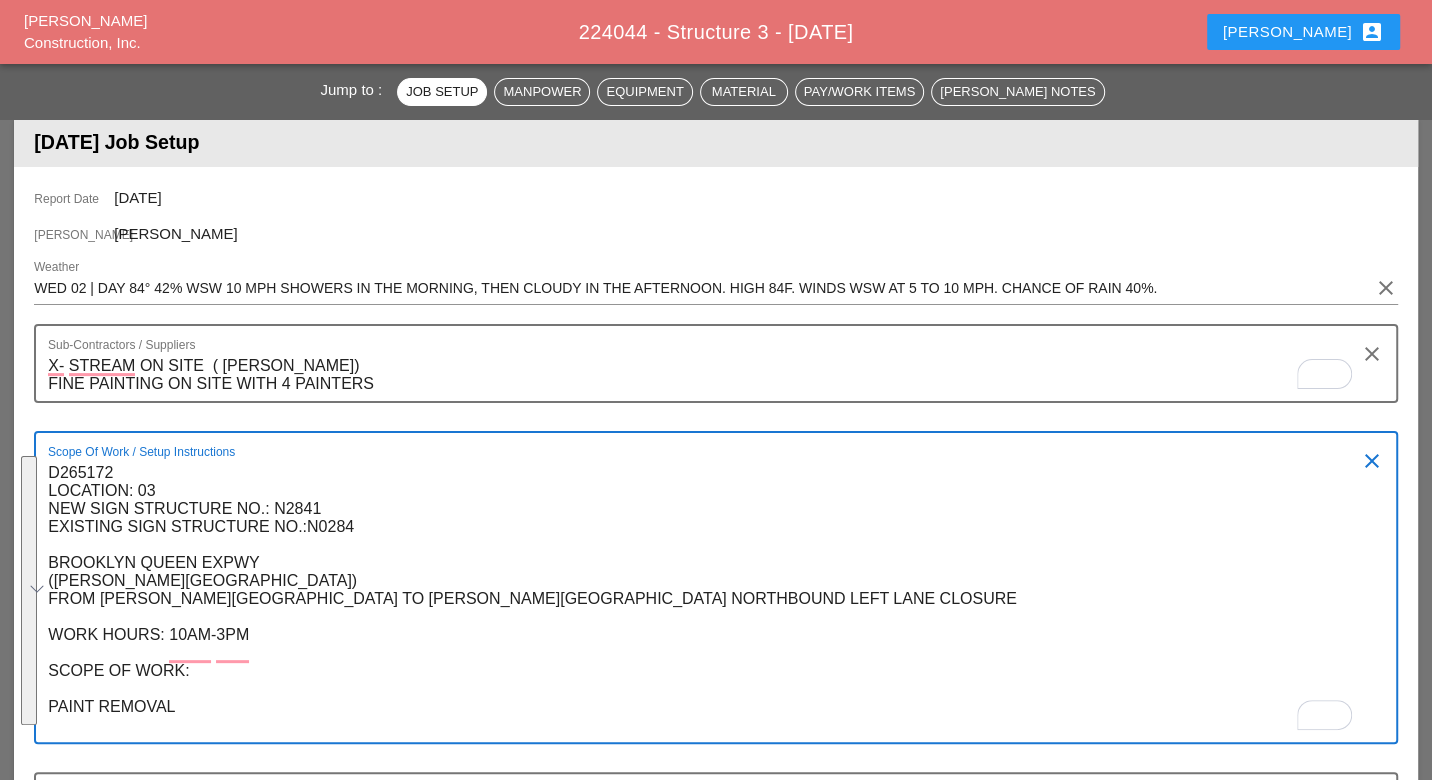 drag, startPoint x: 52, startPoint y: 466, endPoint x: 236, endPoint y: 719, distance: 312.83383 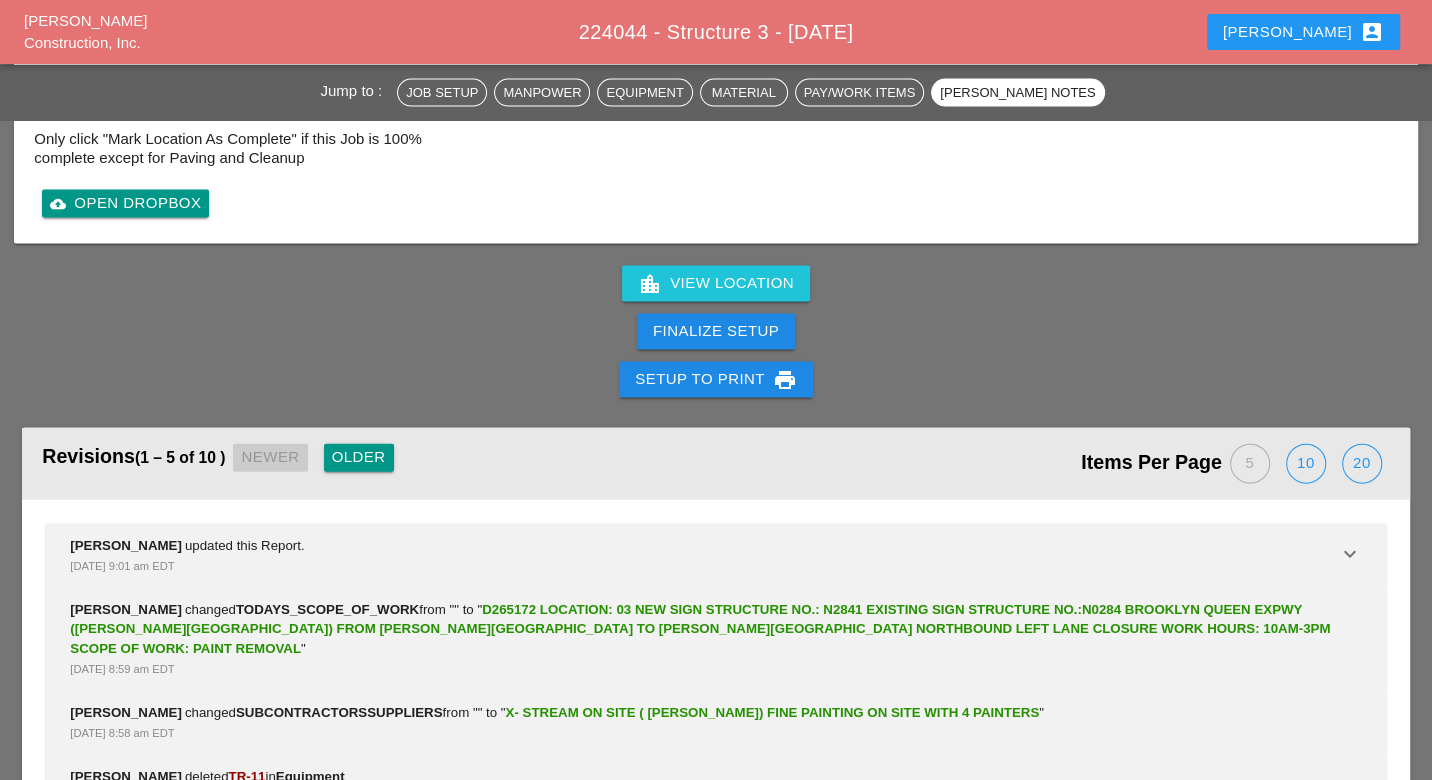 scroll, scrollTop: 3222, scrollLeft: 0, axis: vertical 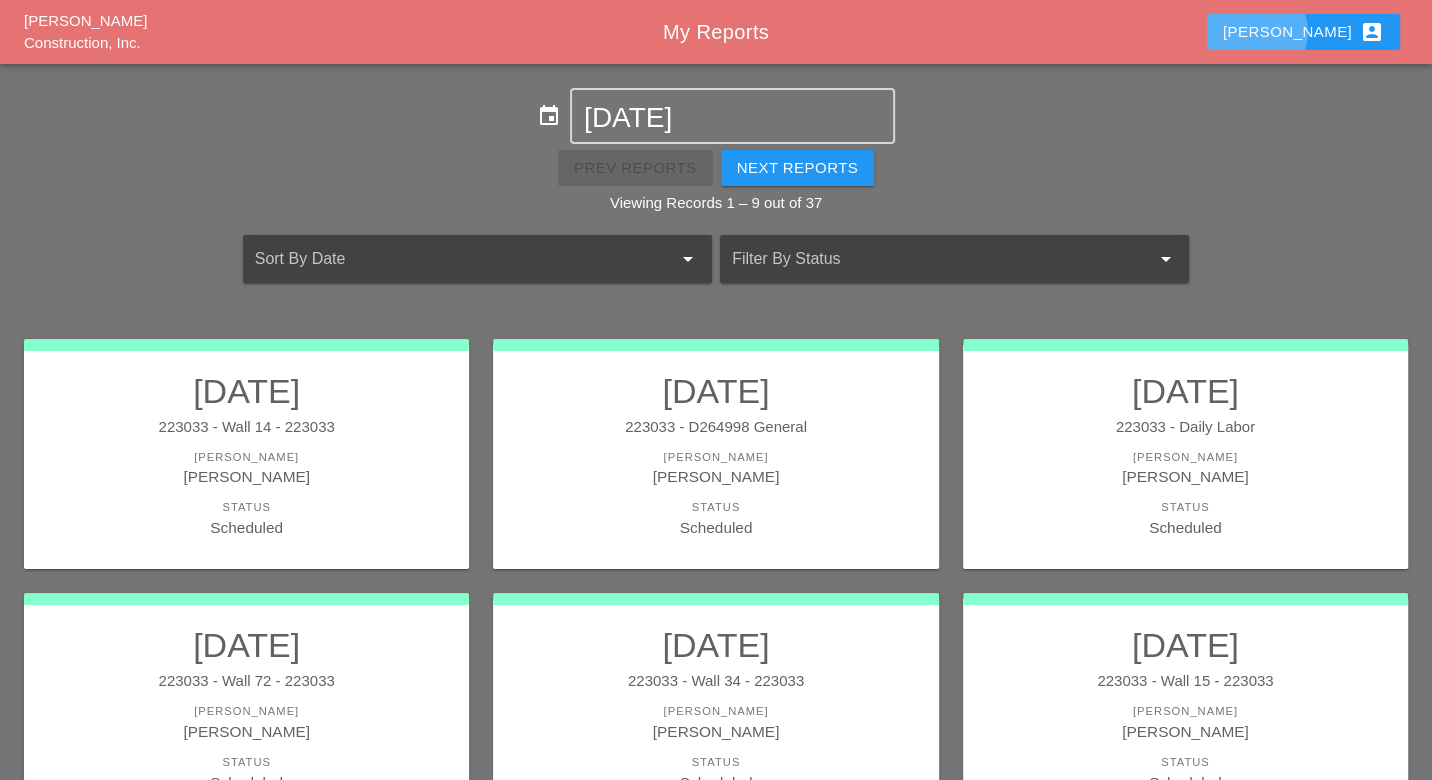 click on "Luca account_box" at bounding box center [1303, 32] 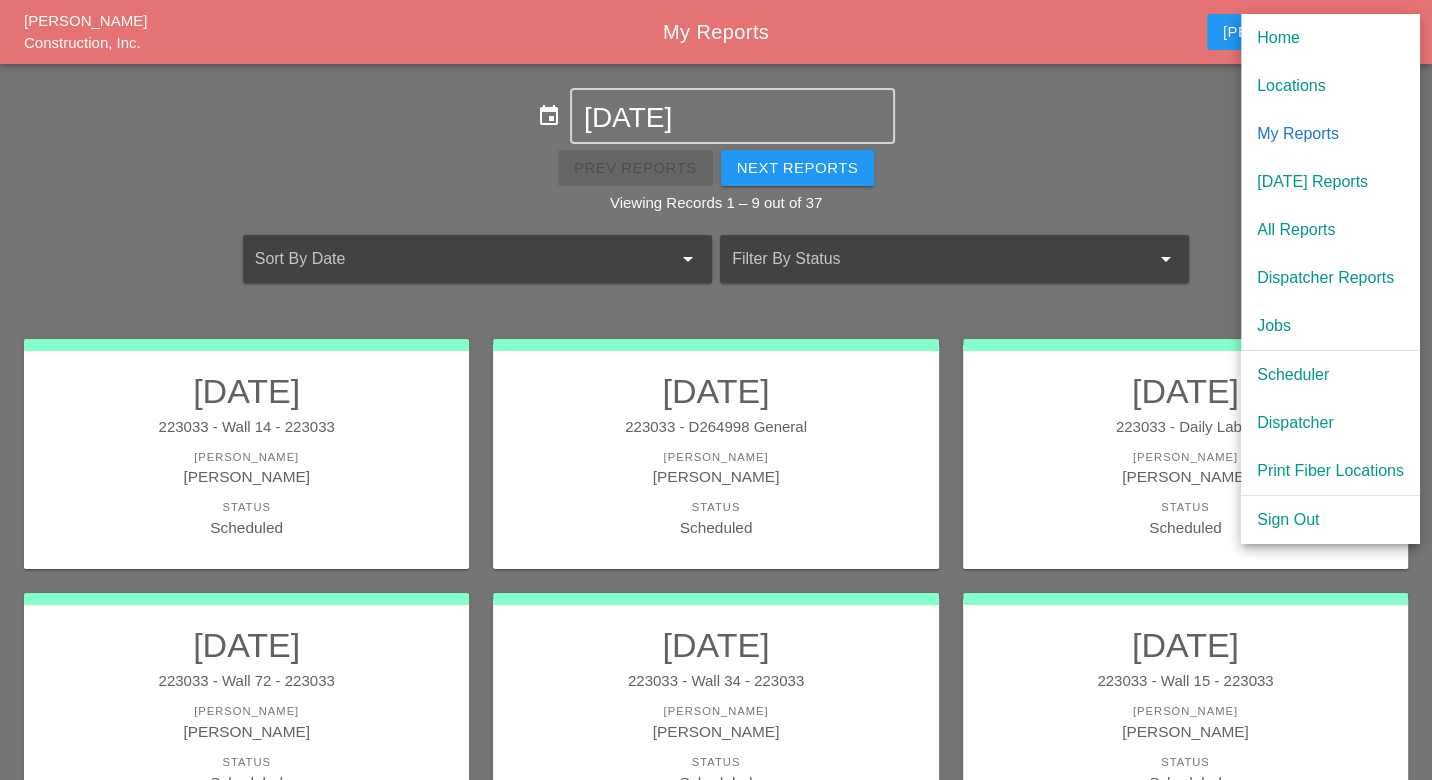 click on "Scheduler" at bounding box center (1330, 375) 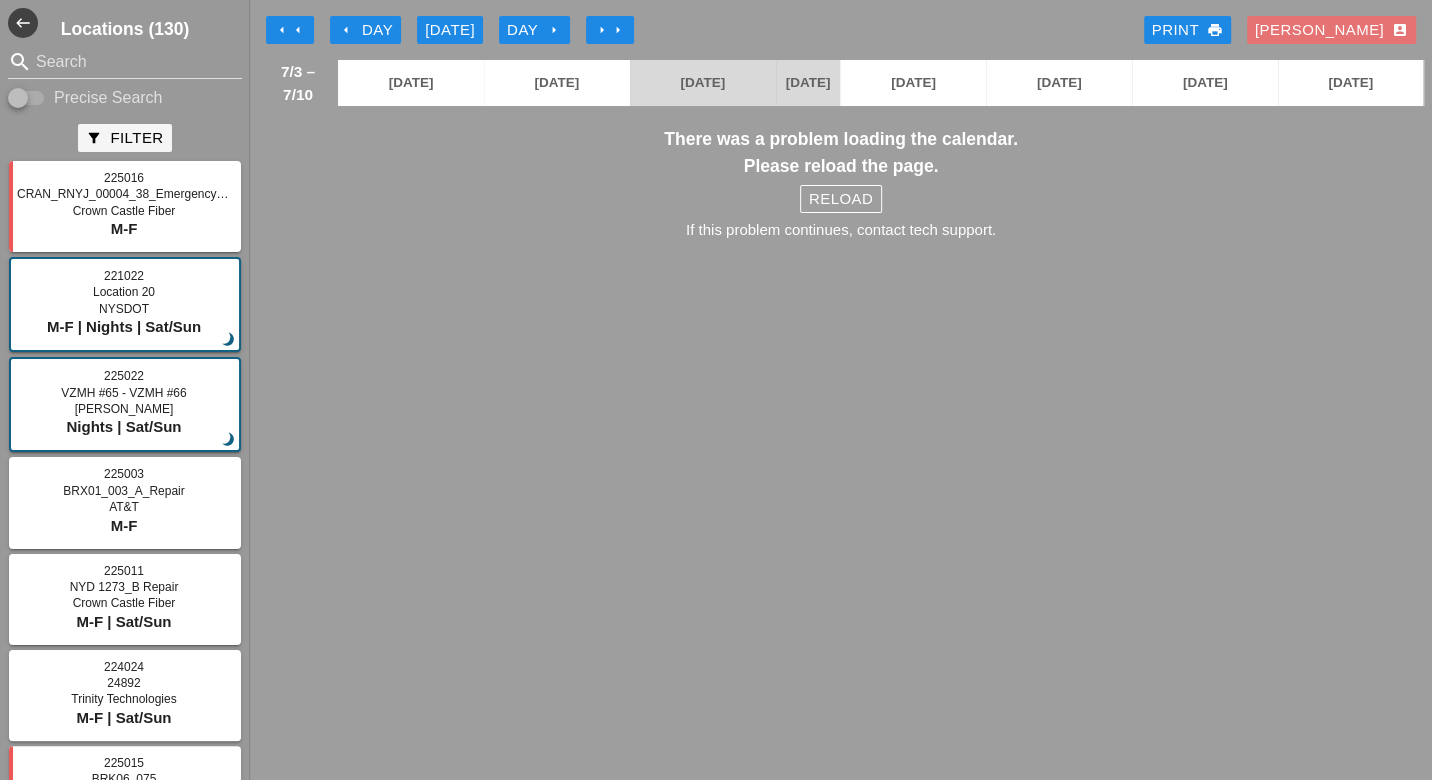 click on "Reload" at bounding box center [841, 199] 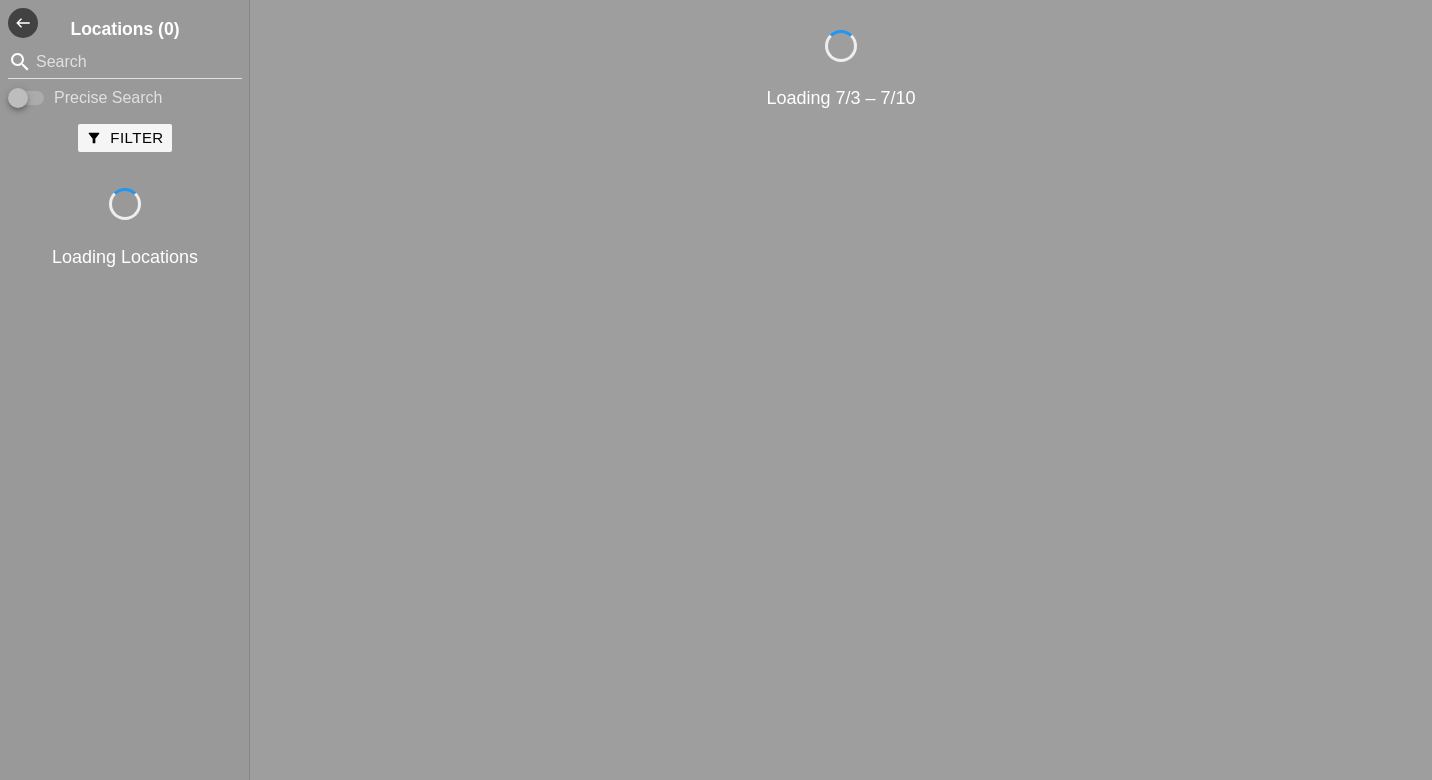 scroll, scrollTop: 0, scrollLeft: 0, axis: both 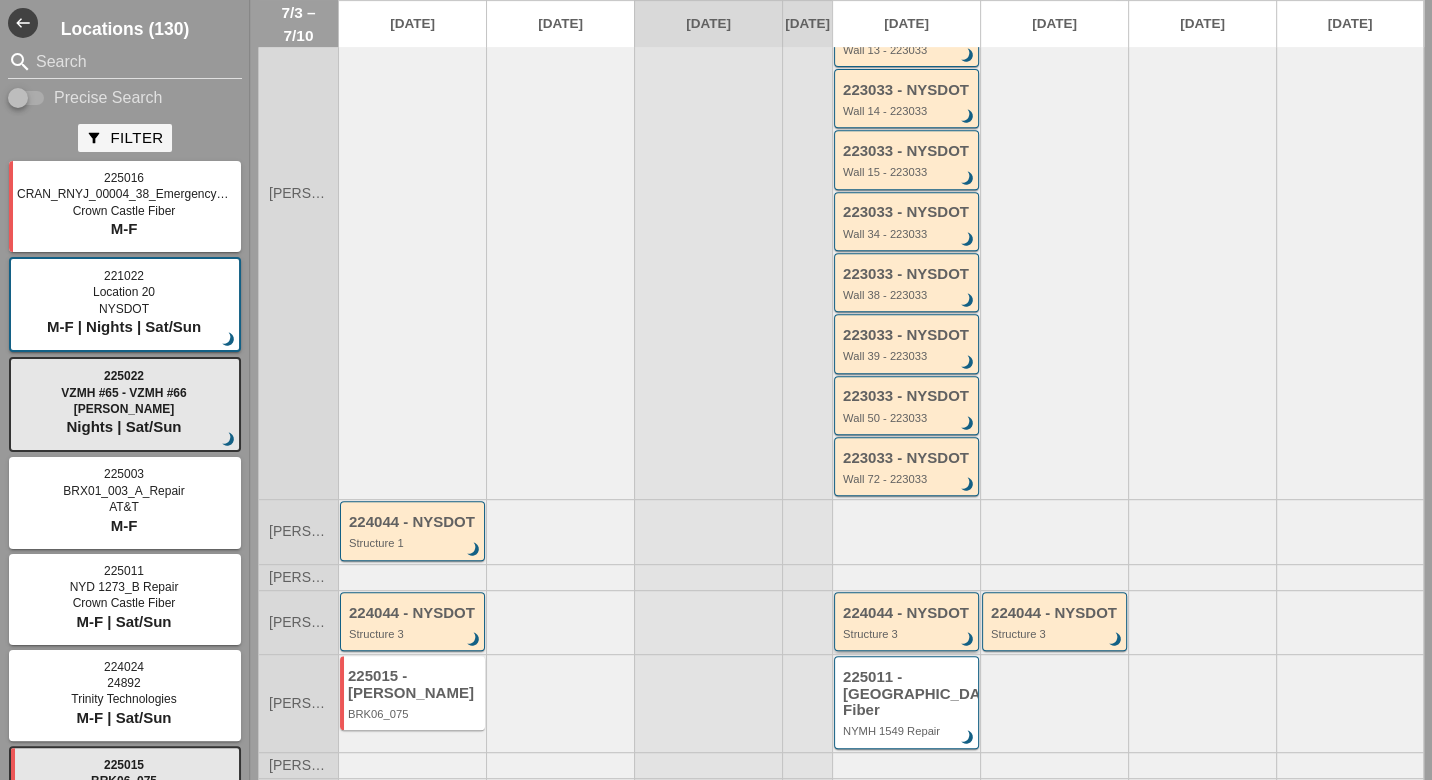 click on "224044 - NYSDOT  Structure 3 brightness_3" at bounding box center (908, 623) 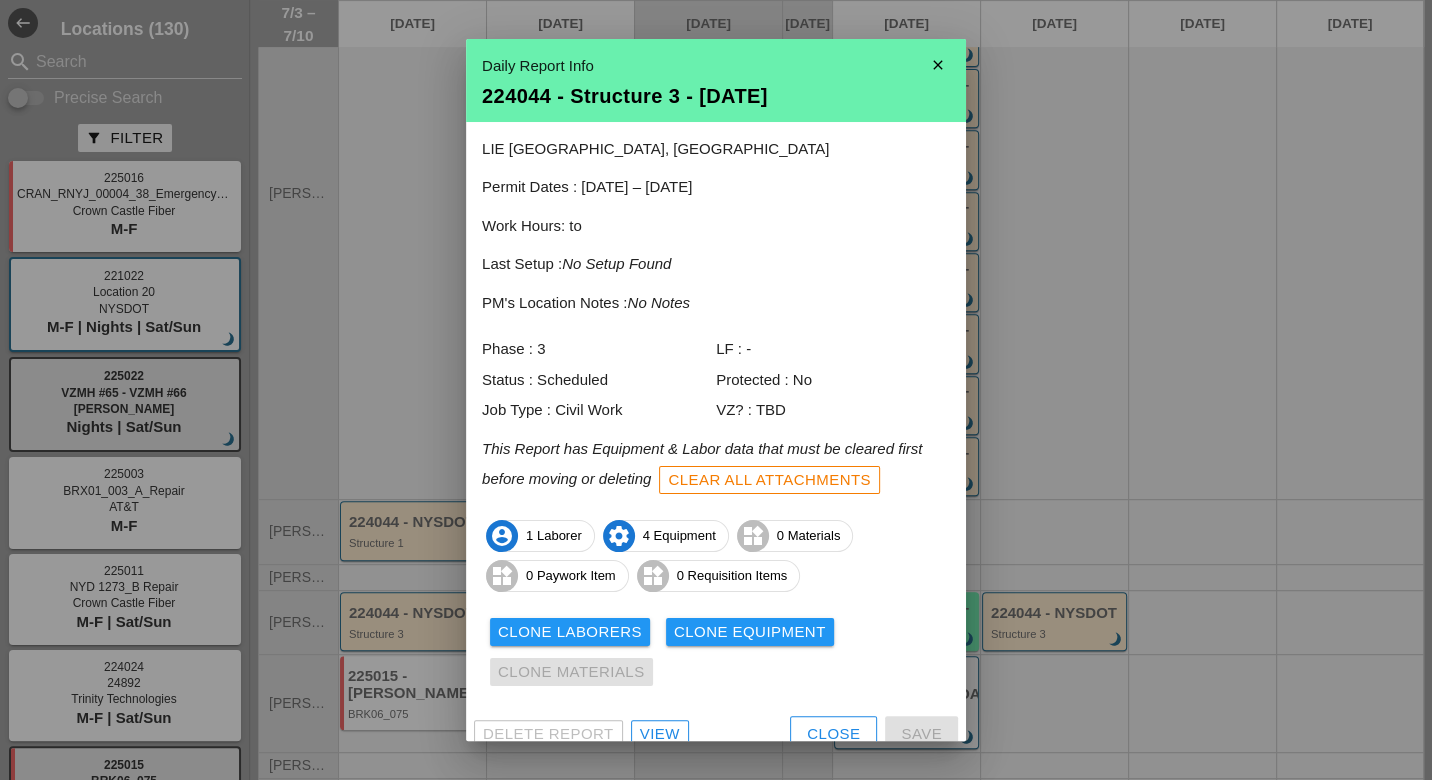 scroll, scrollTop: 17, scrollLeft: 0, axis: vertical 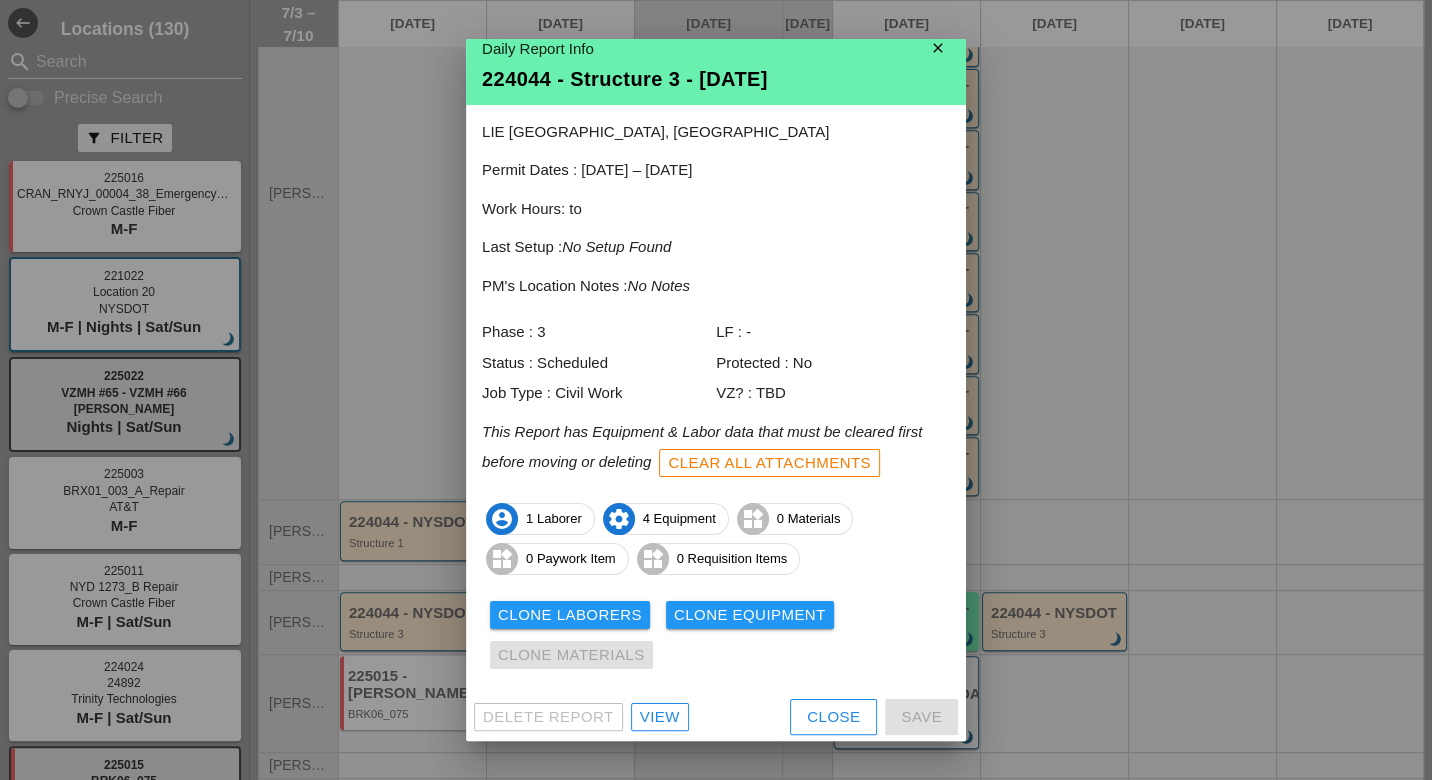 click at bounding box center [716, 390] 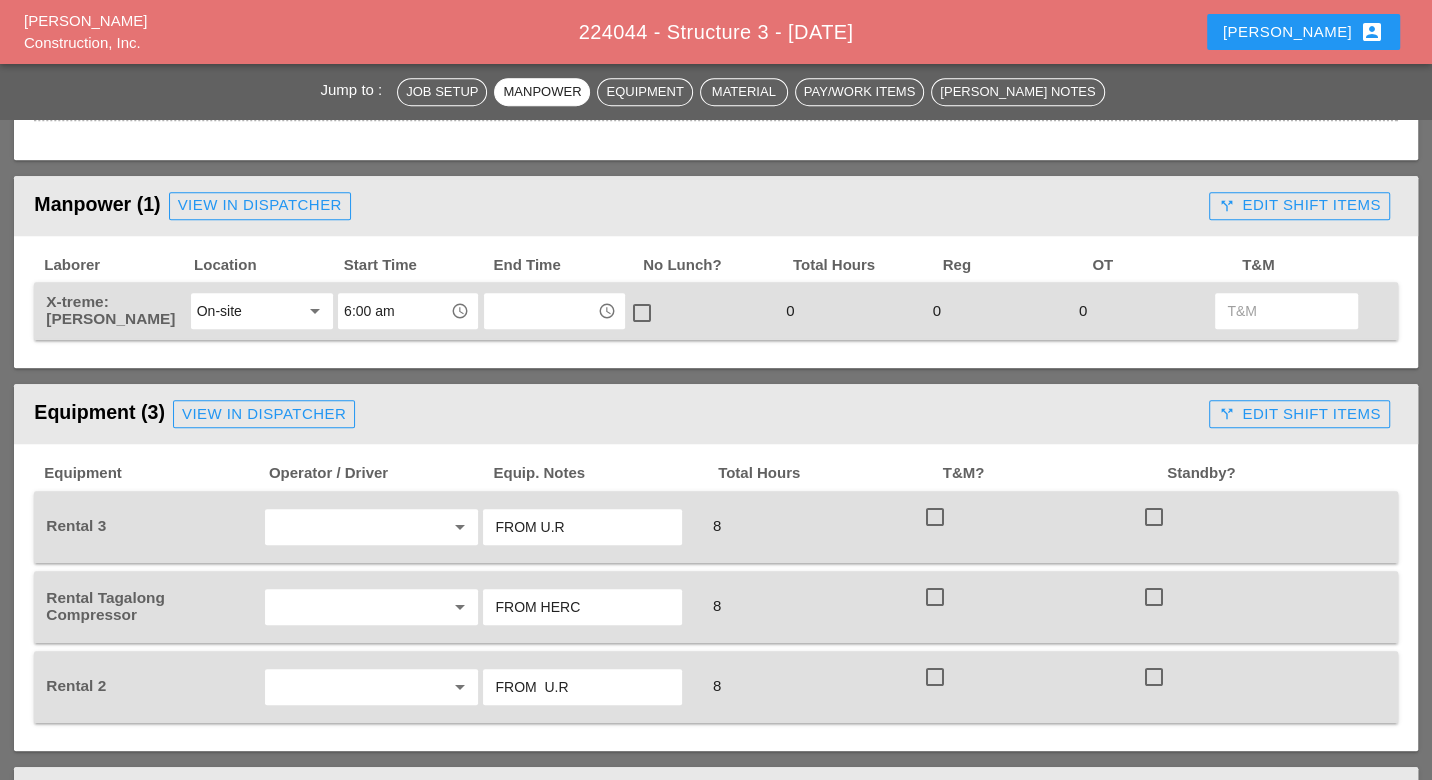 scroll, scrollTop: 1111, scrollLeft: 0, axis: vertical 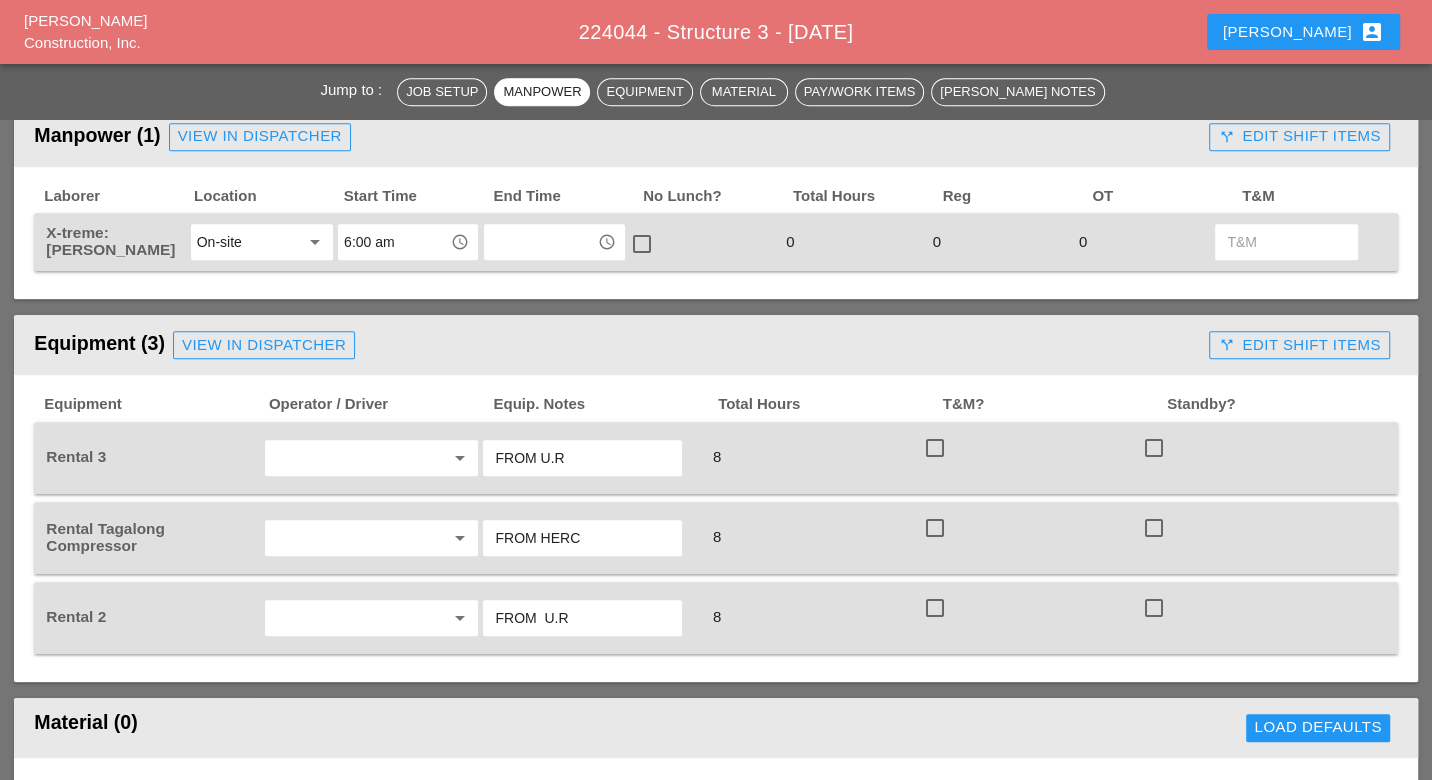 click on "FROM U.R" at bounding box center (582, 458) 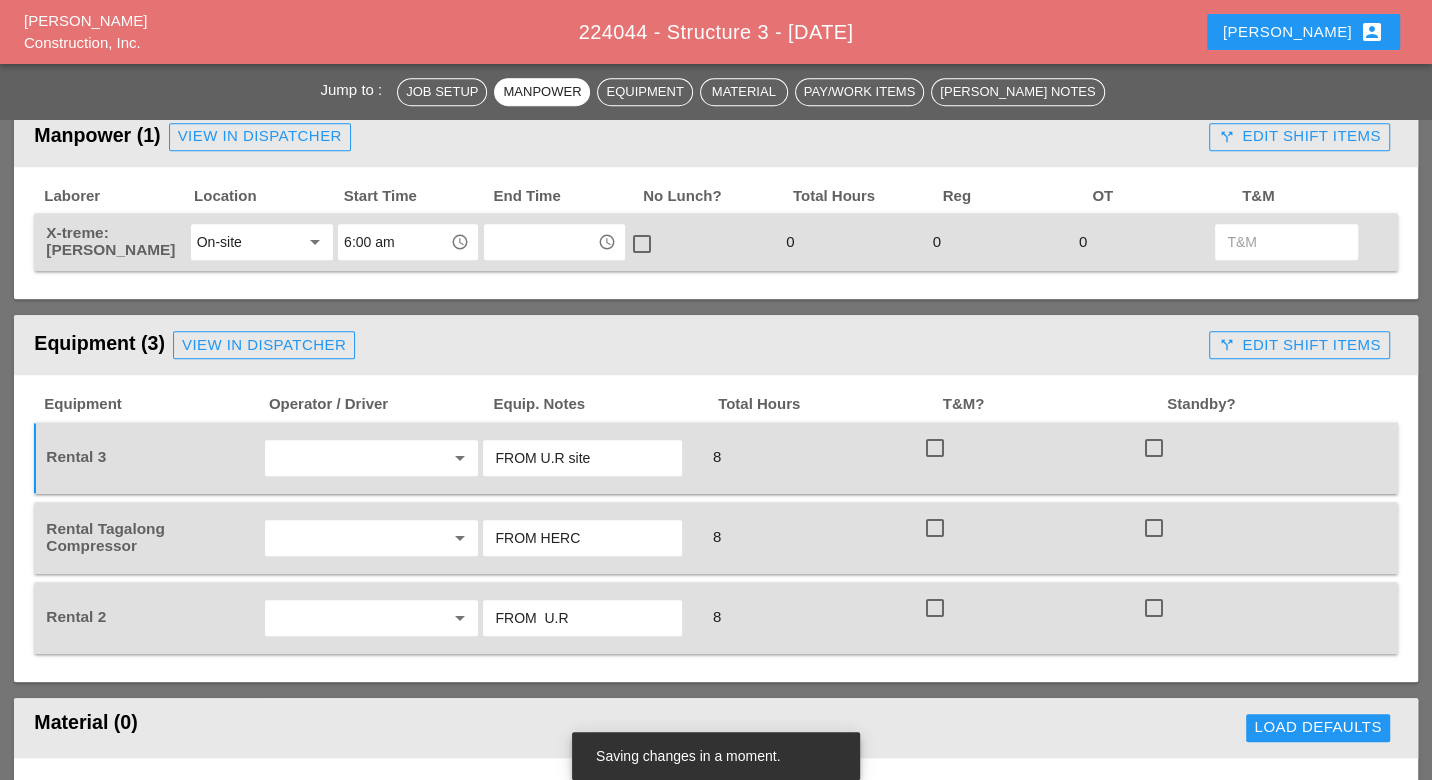 type on "FROM U.R site" 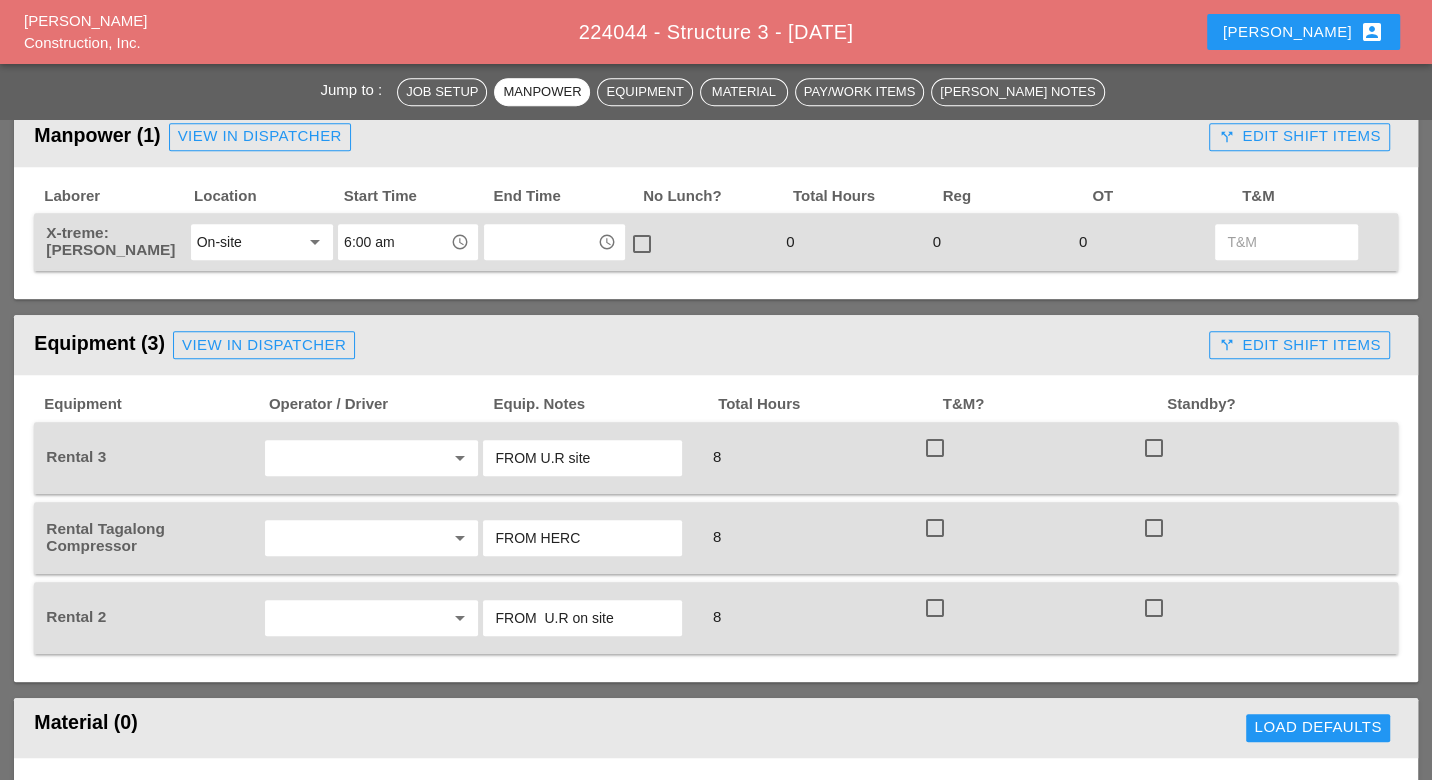 type on "FROM  U.R on site" 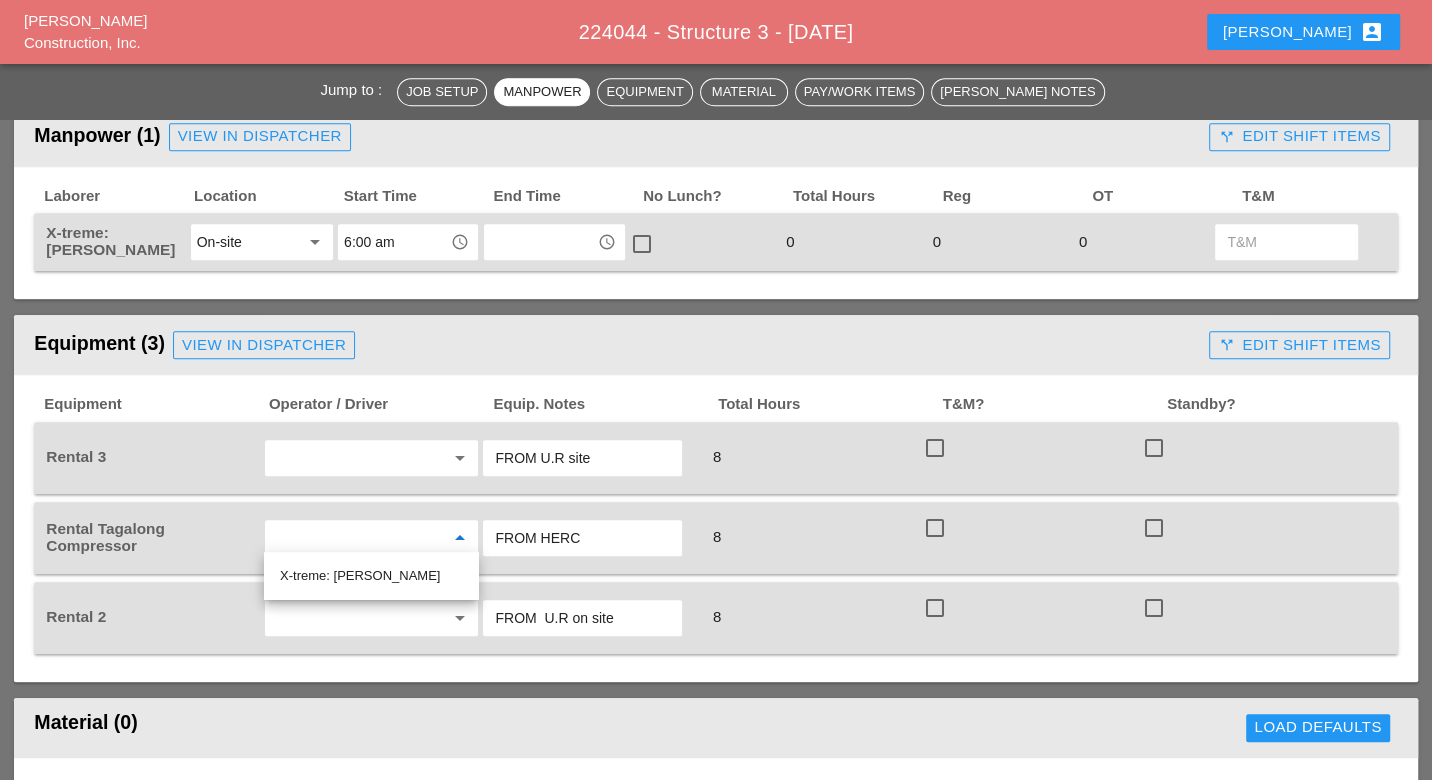 click on "X-treme: Tommy IGO" at bounding box center [371, 576] 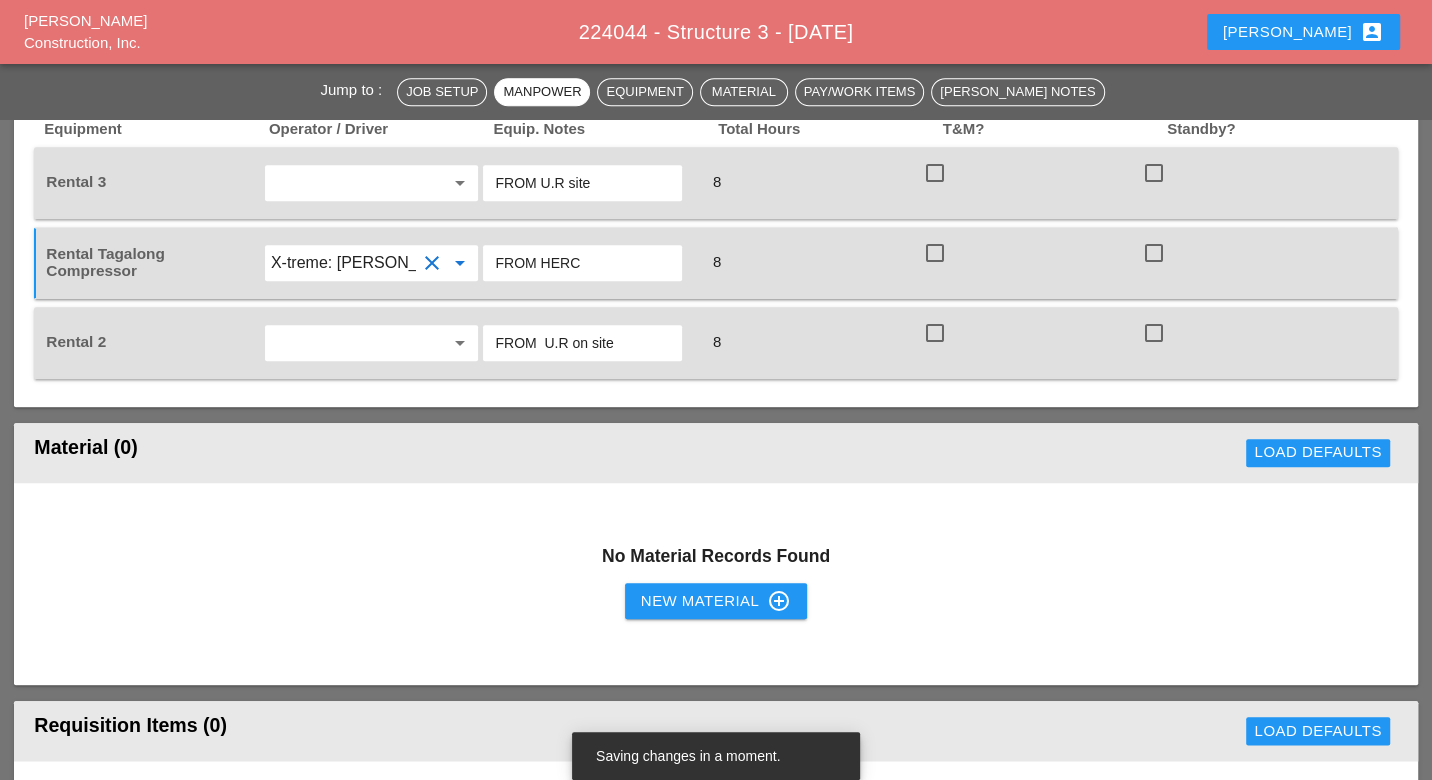 scroll, scrollTop: 1444, scrollLeft: 0, axis: vertical 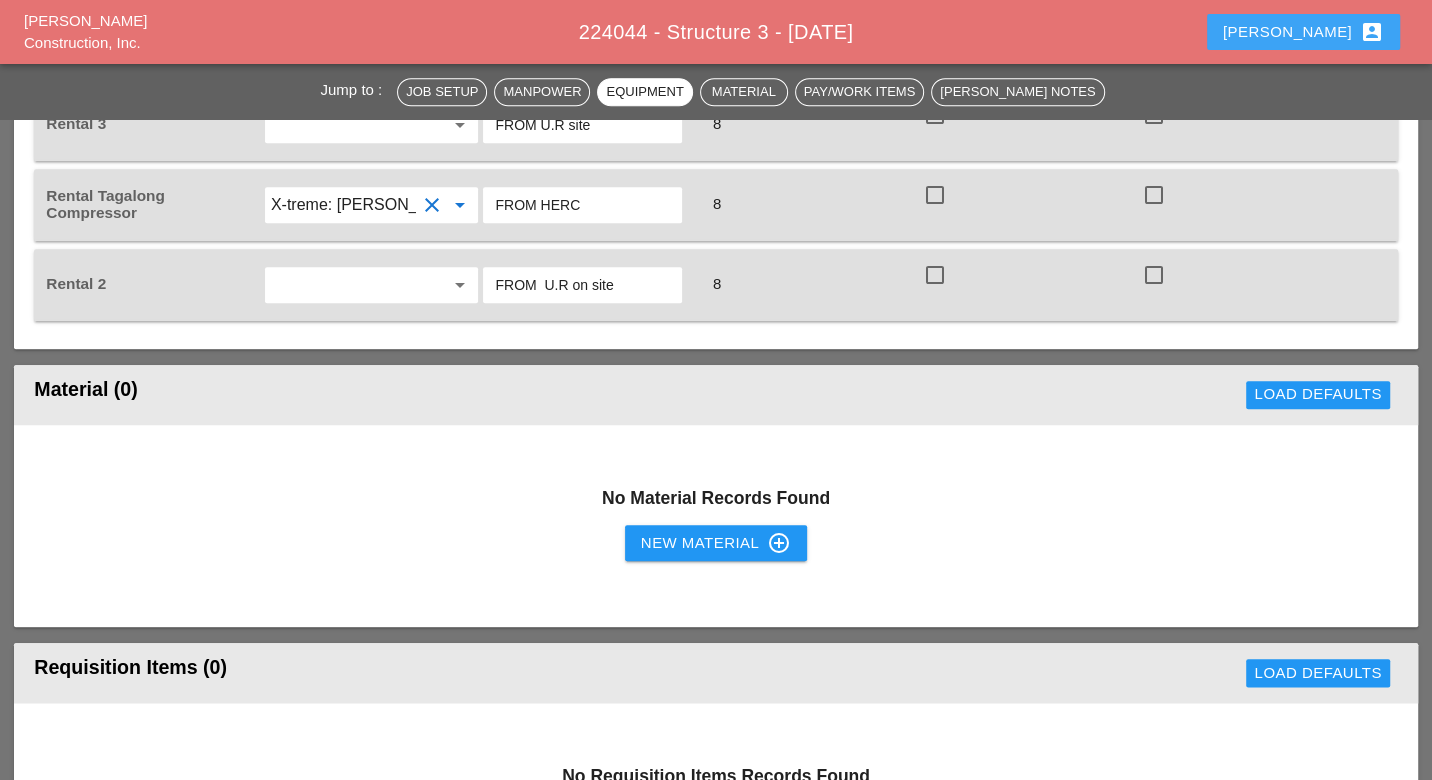click on "Luca account_box" at bounding box center [1303, 32] 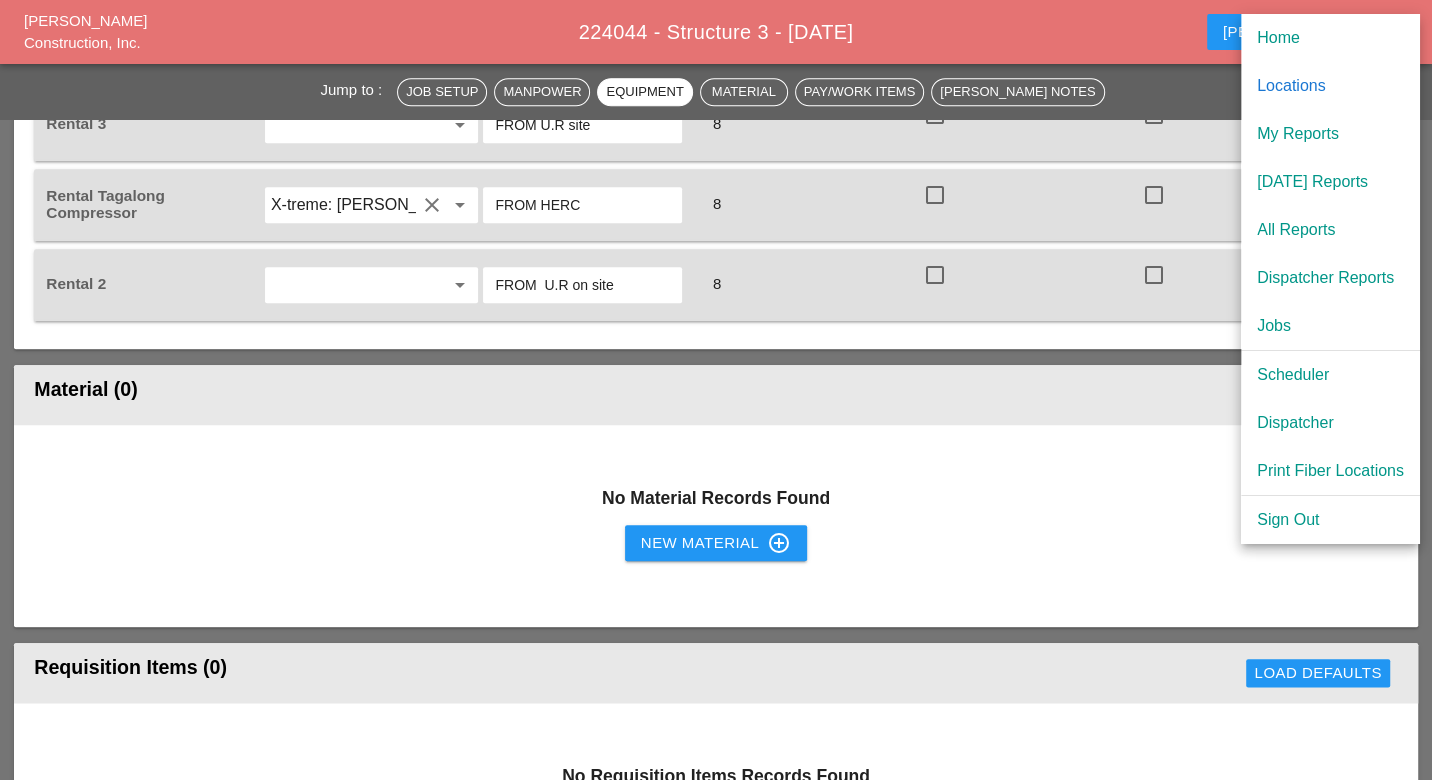 click on "Scheduler" at bounding box center (1330, 375) 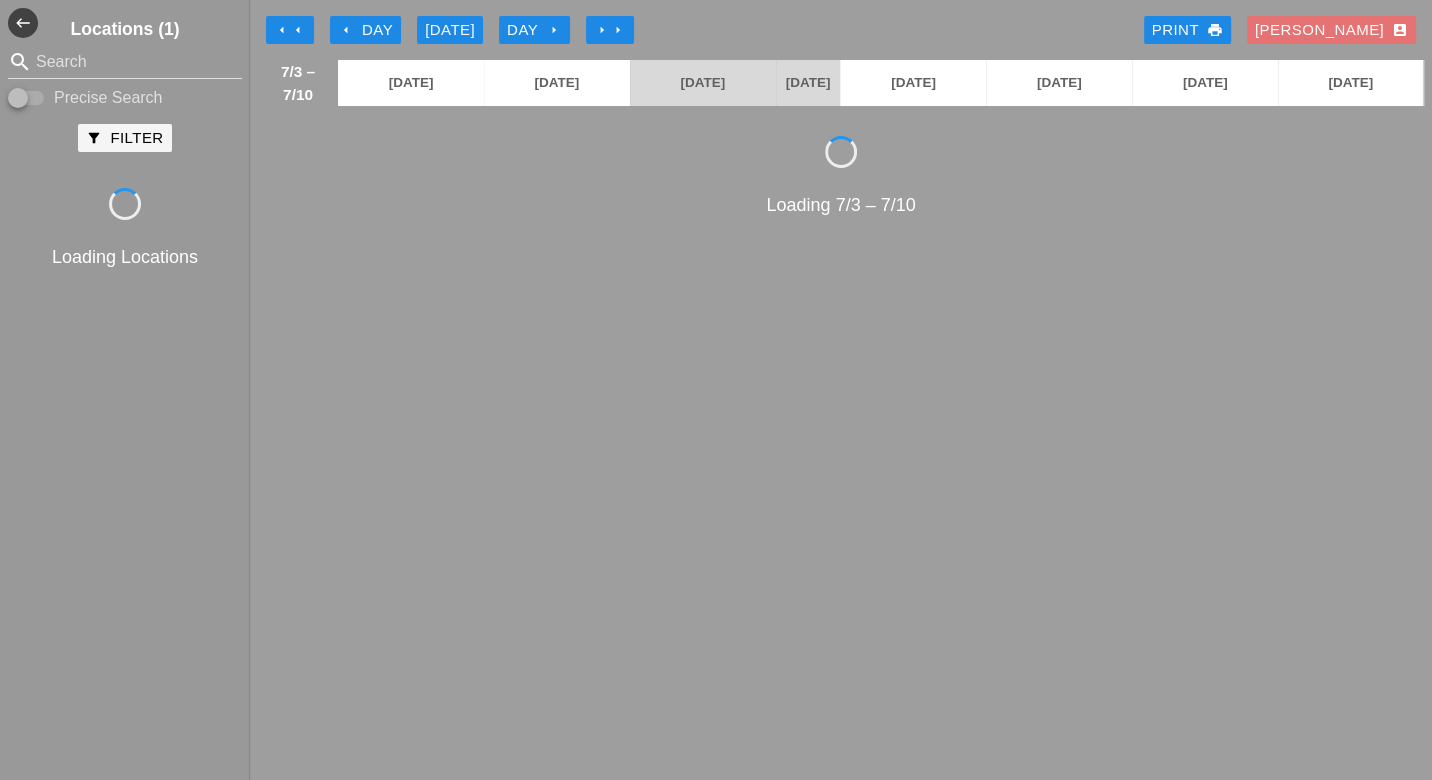 scroll, scrollTop: 0, scrollLeft: 0, axis: both 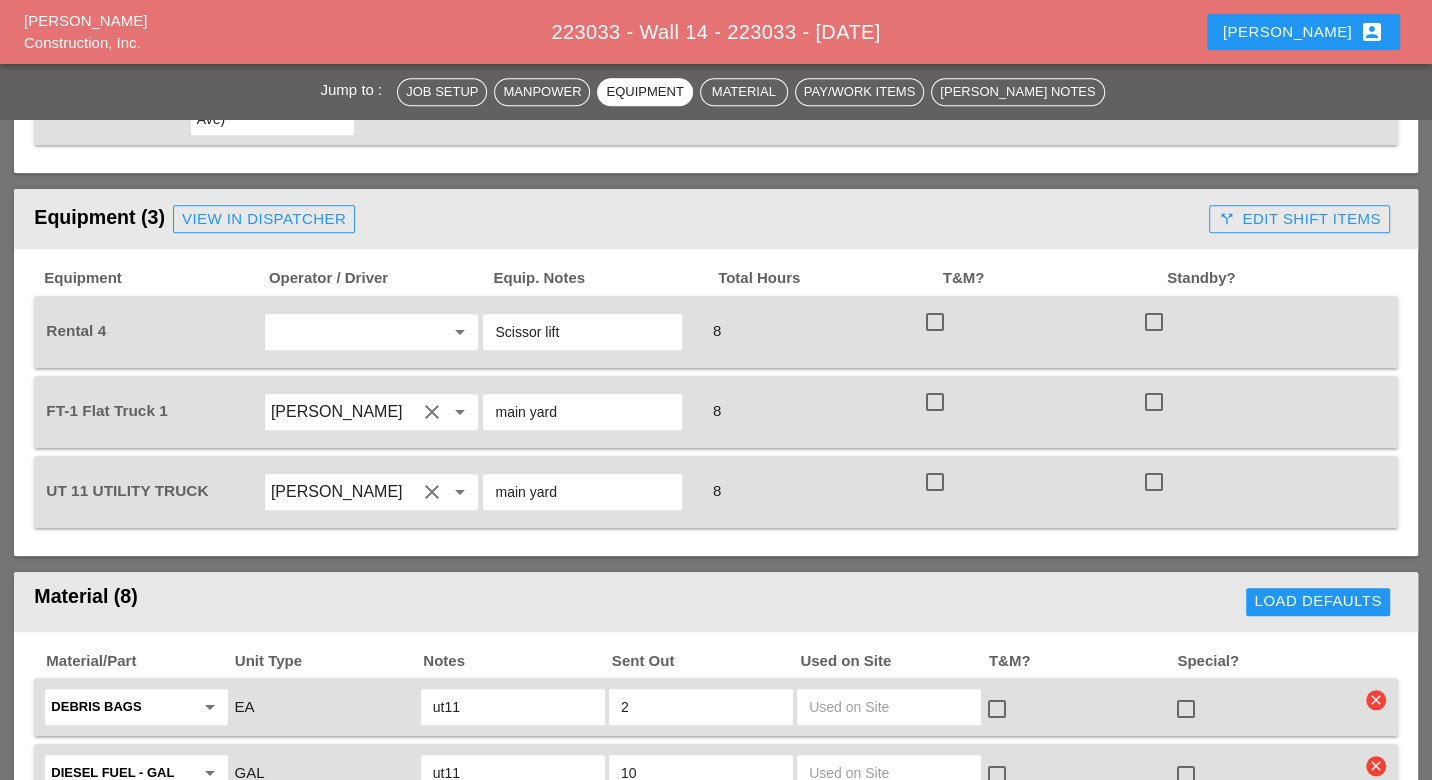 click on "View in Dispatcher" at bounding box center (264, 219) 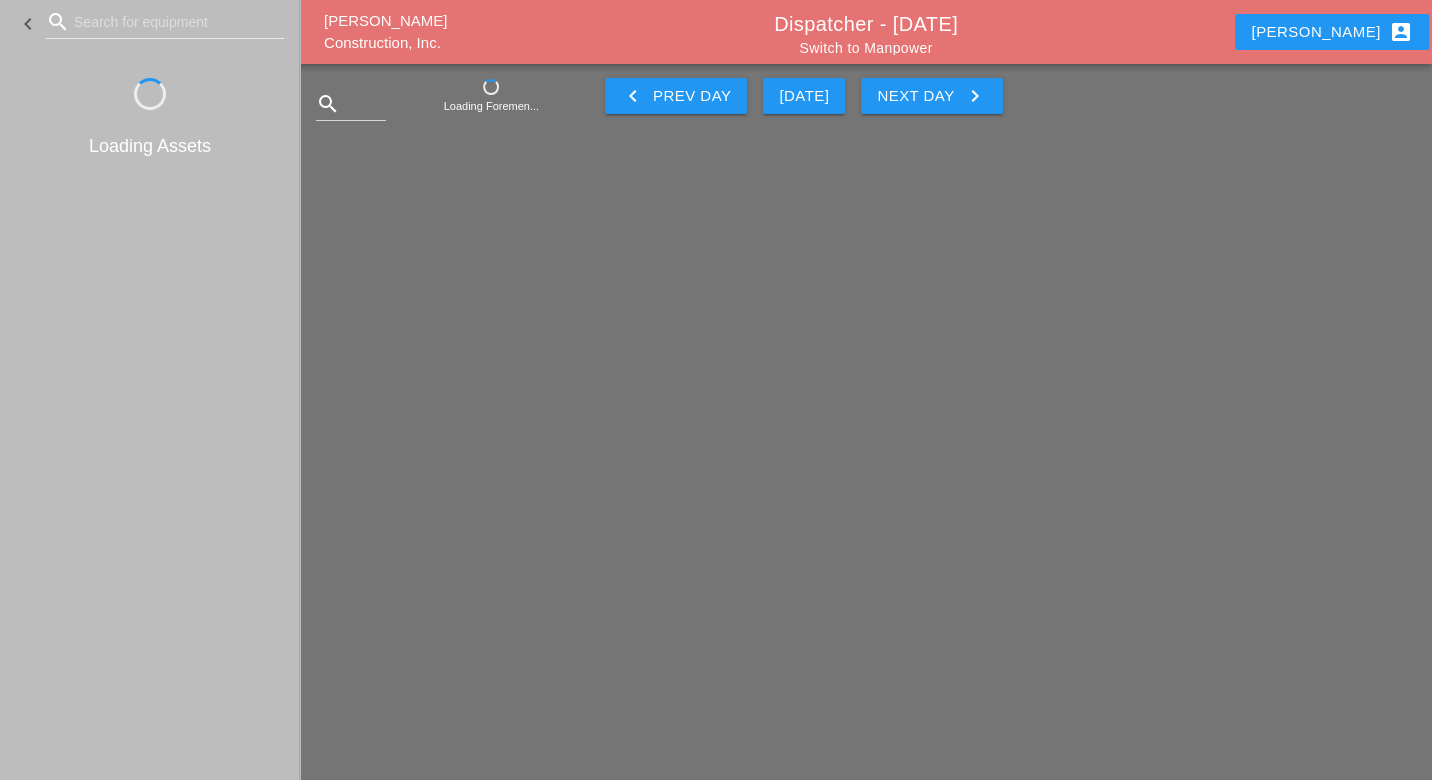 scroll, scrollTop: 0, scrollLeft: 0, axis: both 